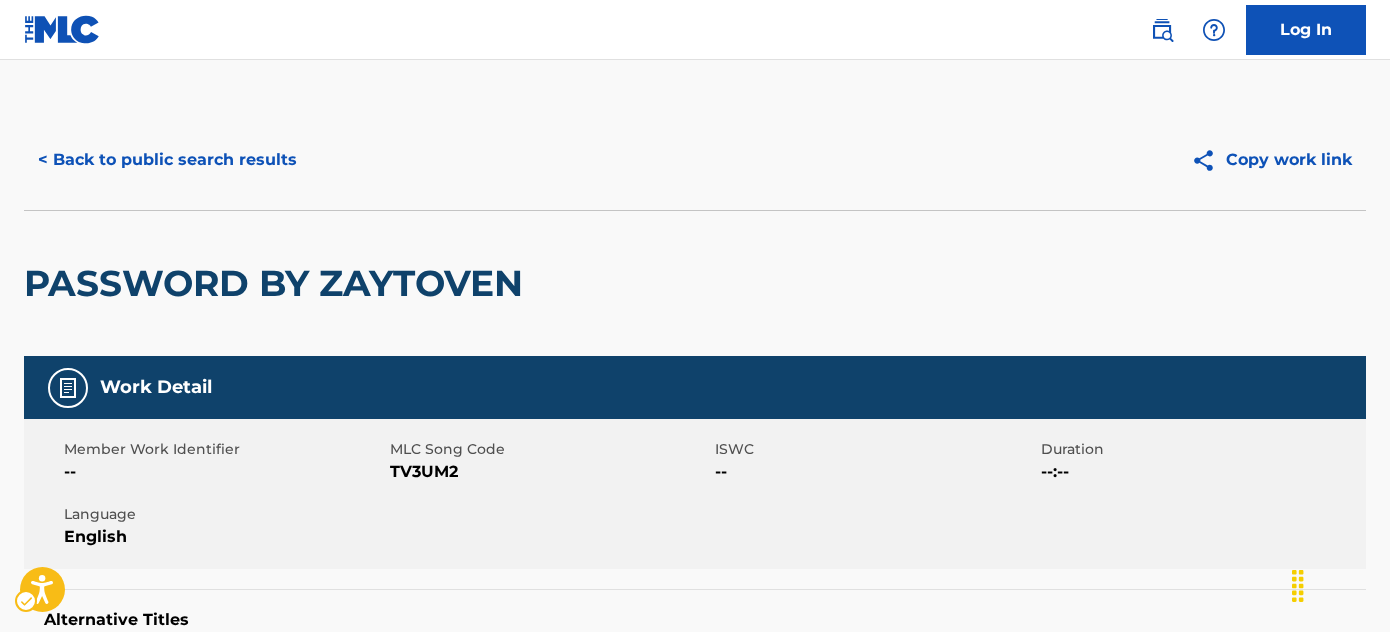 scroll, scrollTop: 57, scrollLeft: 0, axis: vertical 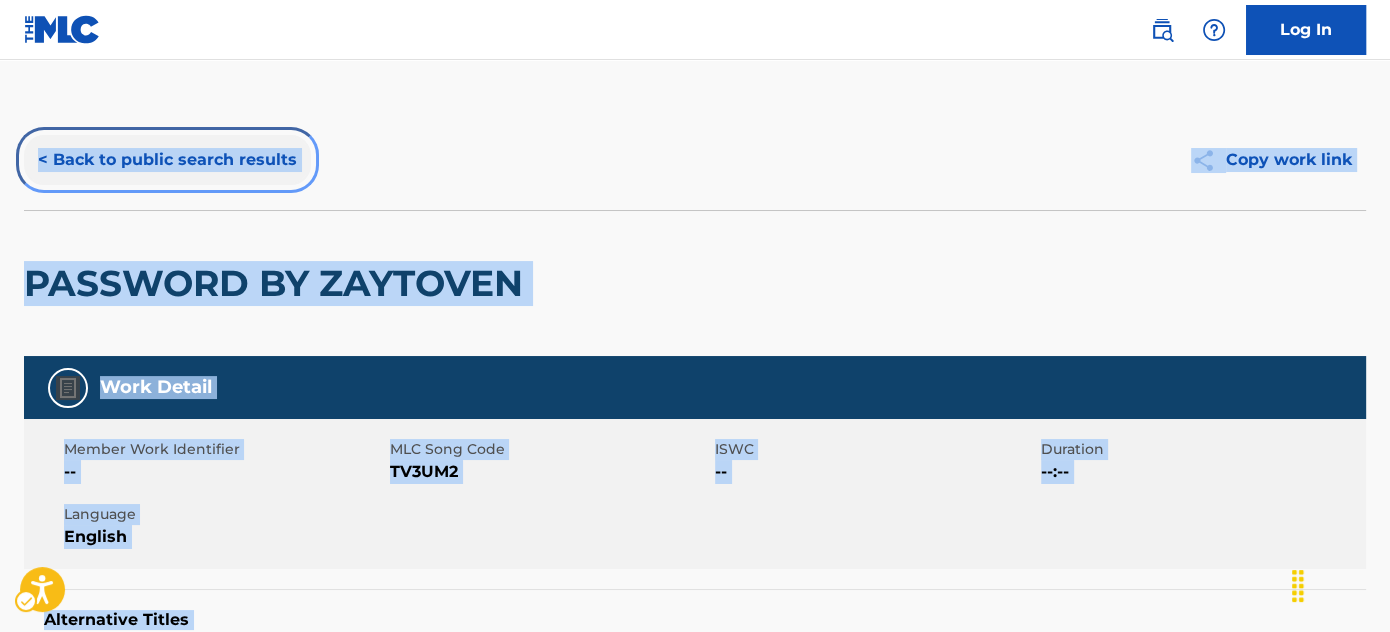click on "< Back to public search results" at bounding box center [167, 160] 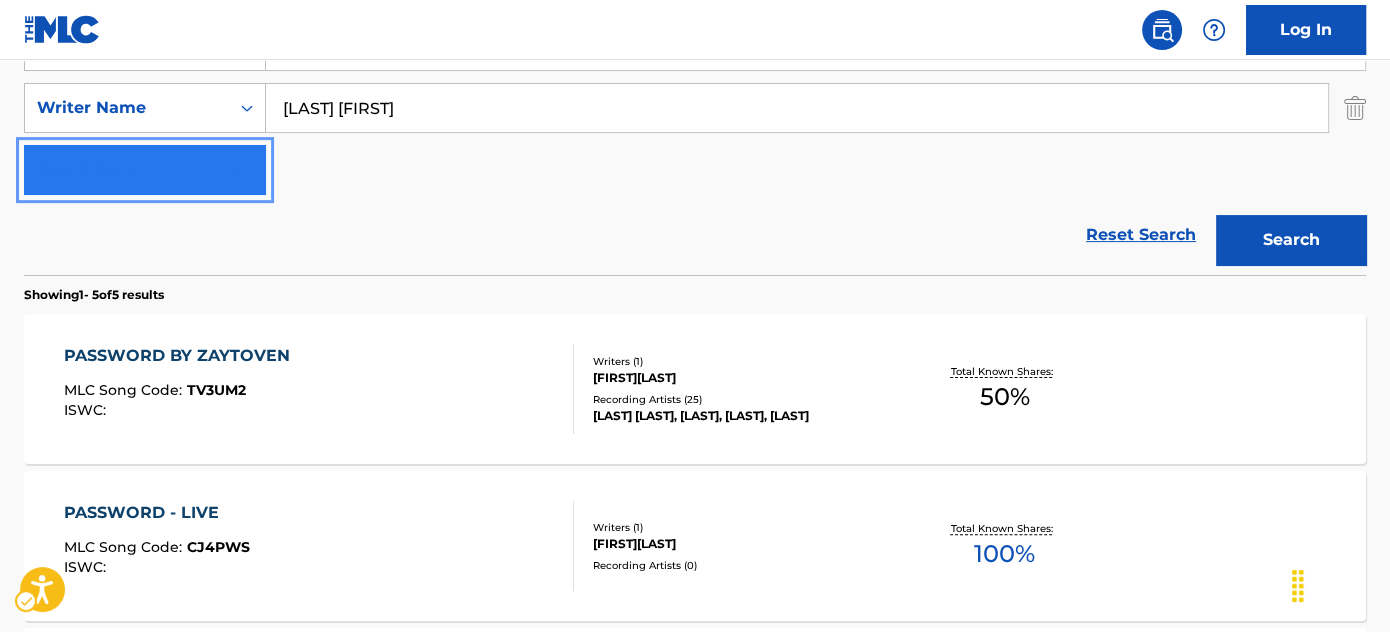 click on "Add Criteria" at bounding box center (145, 170) 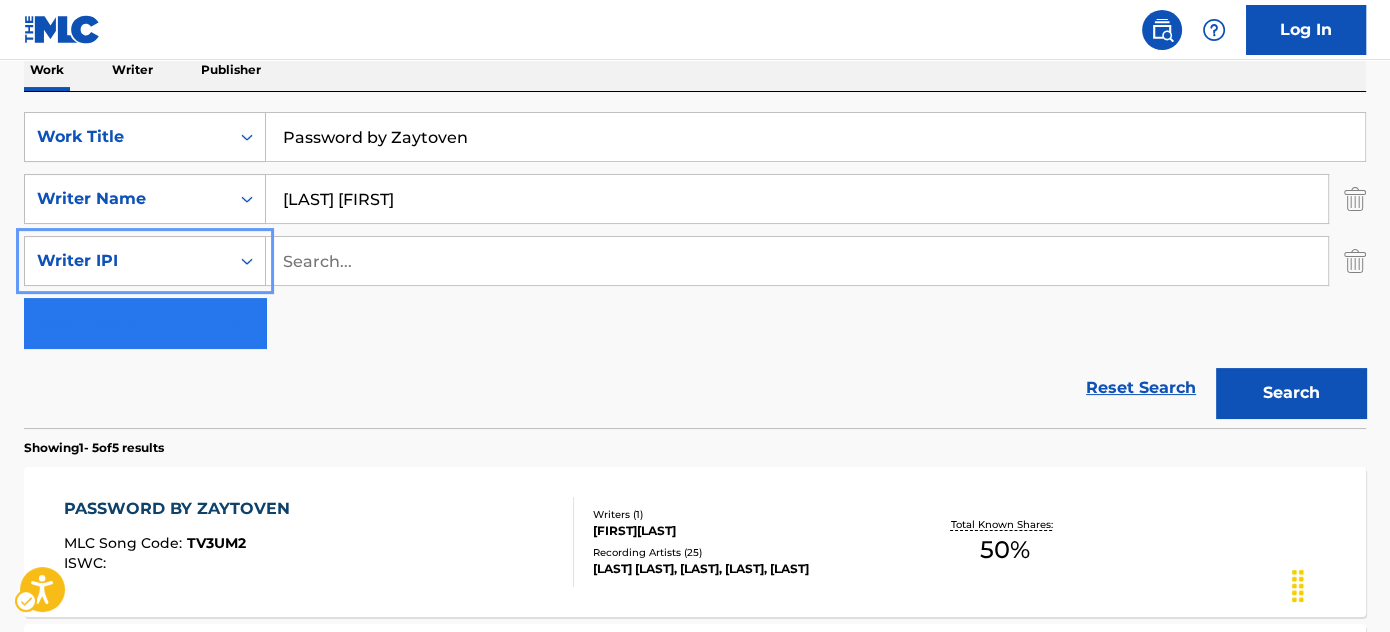 scroll, scrollTop: 152, scrollLeft: 0, axis: vertical 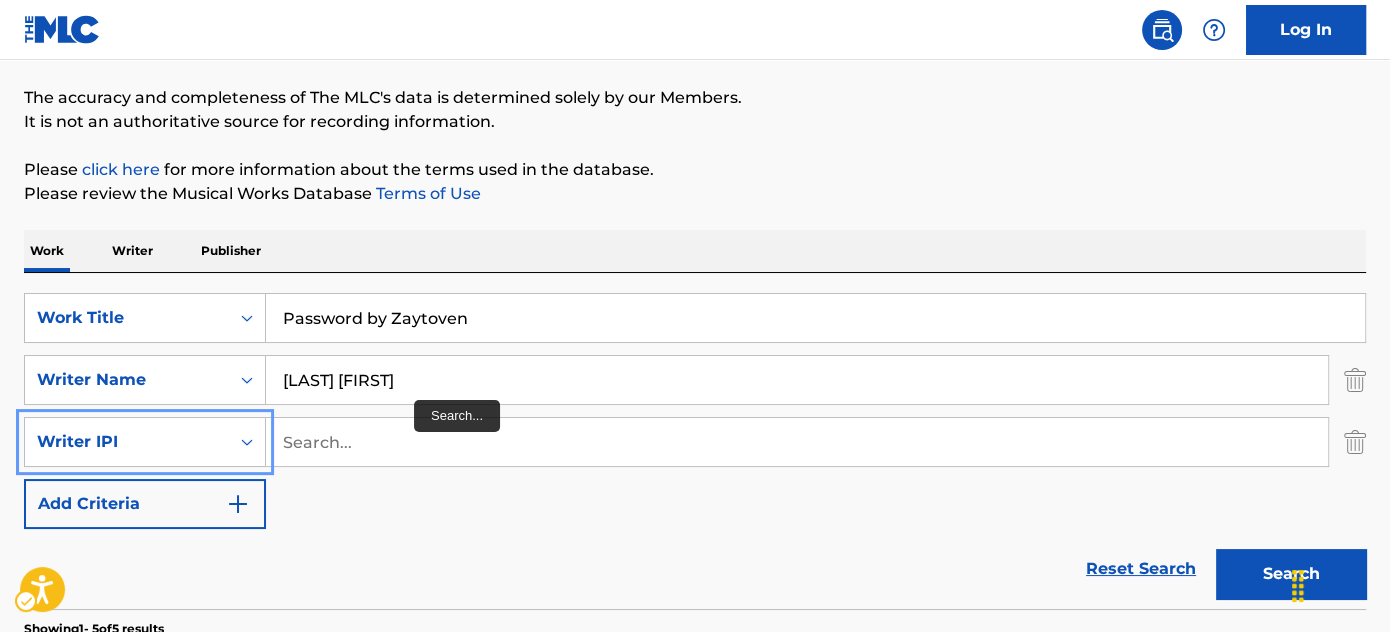 click on "Work Title BARBIE&KEN SearchWithCriteria76b2fbff-19b9-4fa5-aebc-d5e6f94c3f43 Writer Name [LAST] [LAST] SearchWithCriteria148b1cf6-6dbd-4275-a22d-b540c13f528f Writer IPI Add Criteria Reset Search Search Showing  1  -   2  of  2   results   BARBIE BITCH MLC Song Code : BA81KN ISWC : T9255873031 Writers ( 1 ) [FIRST] [LAST] Recording Artists ( 8 ) [LAST] [LAST], [LAST] [LAST], [LAST] [LAST], [LAST] [LAST], [LAST] [LAST] Total Known Shares: 100 % YES YOU CAN: EPISODE-KEN READ (CUES) MLC Song Code : YD364H ISWC : Writers ( 3 ) [LAST] [LAST] [LAST], [LAST] [LAST] [LAST], [LAST] [LAST] Recording Artists ( 0 ) Total Known Shares: 42.29 % Results Per Page: 10 25 50 100" at bounding box center (695, 411) 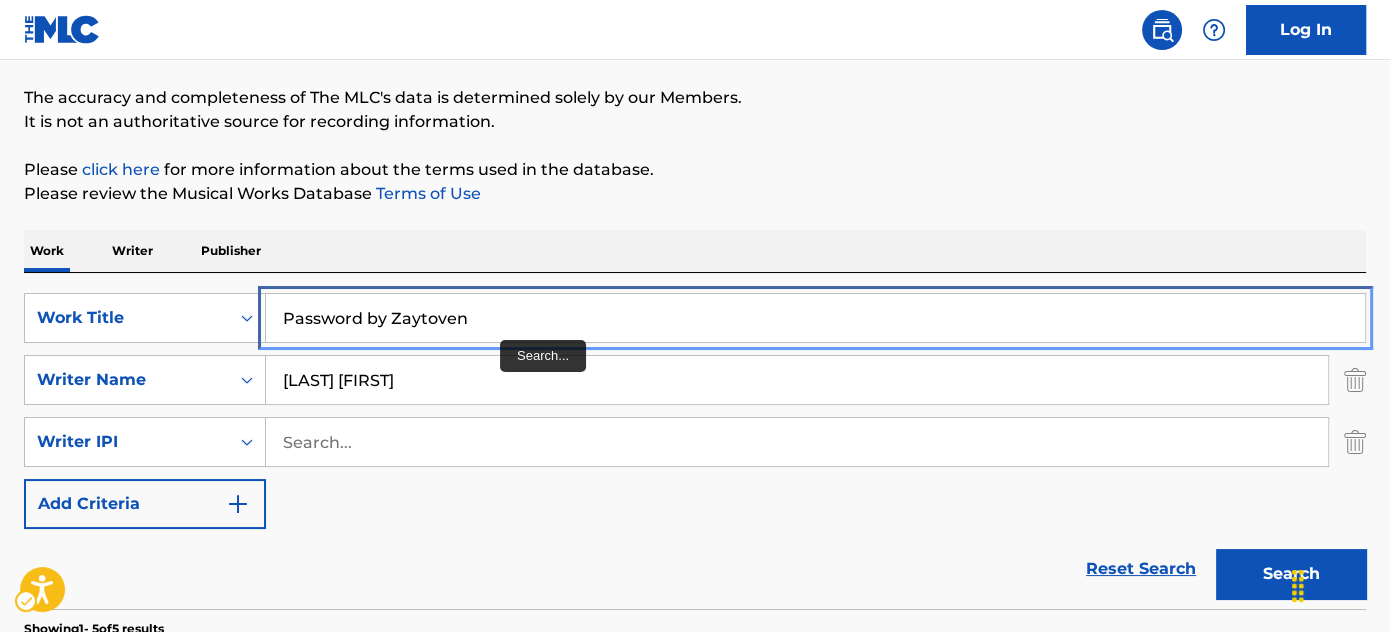 click on "Password by Zaytoven" at bounding box center (815, 318) 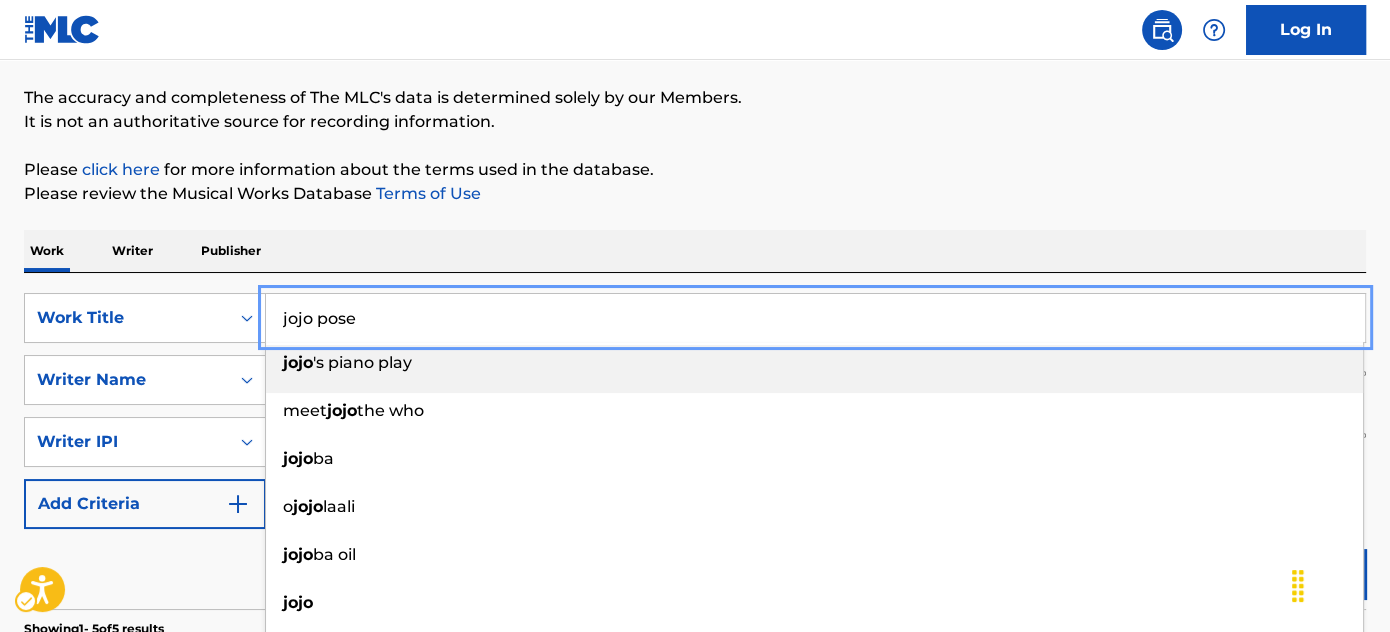 type on "jojo pose" 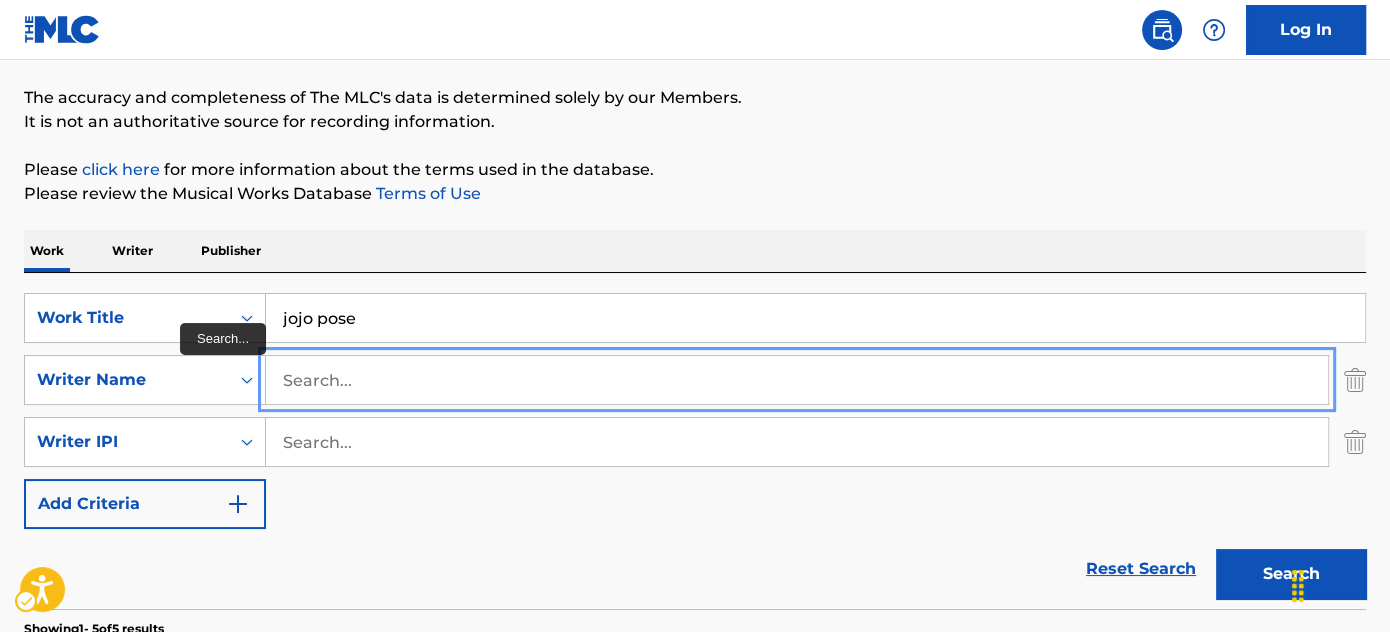 type 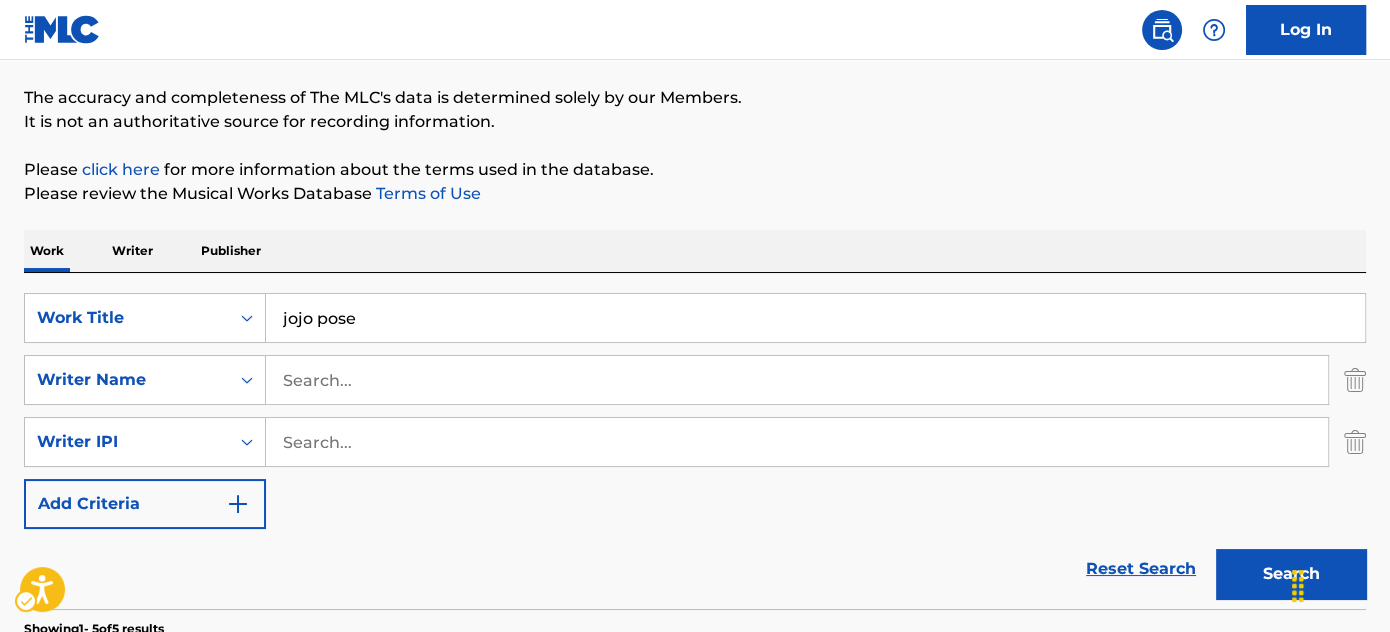 click on "The accuracy and completeness of The MLC's data is determined solely by our Members." at bounding box center [695, 98] 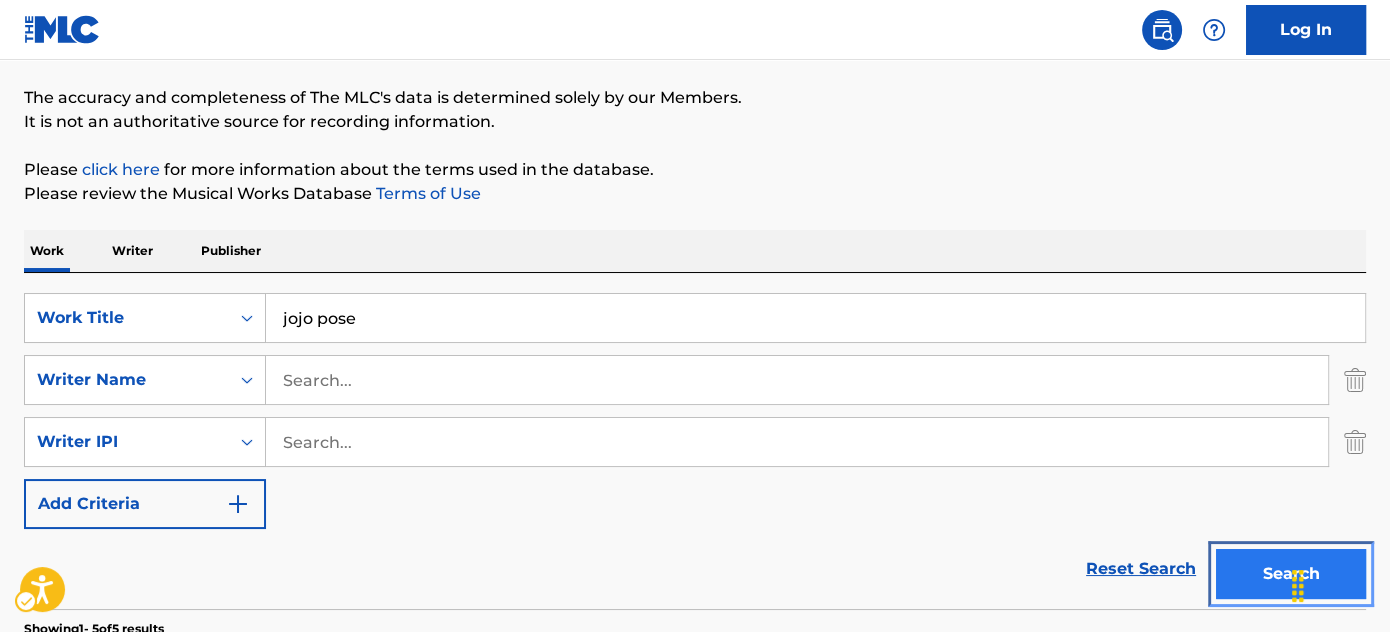 click on "Search" at bounding box center (1291, 574) 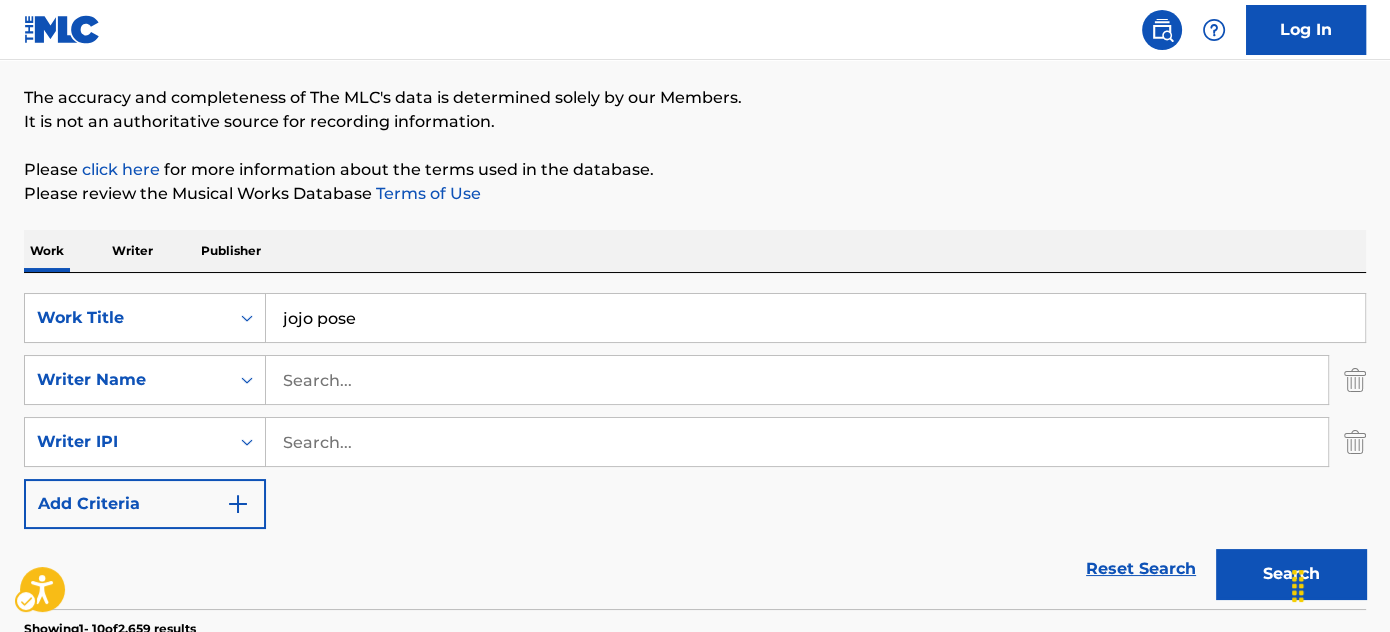 click on "JOJO POSE (DELUXE VERSION) MLC Song Code : JC4UK1 ISWC :" at bounding box center (319, 880) 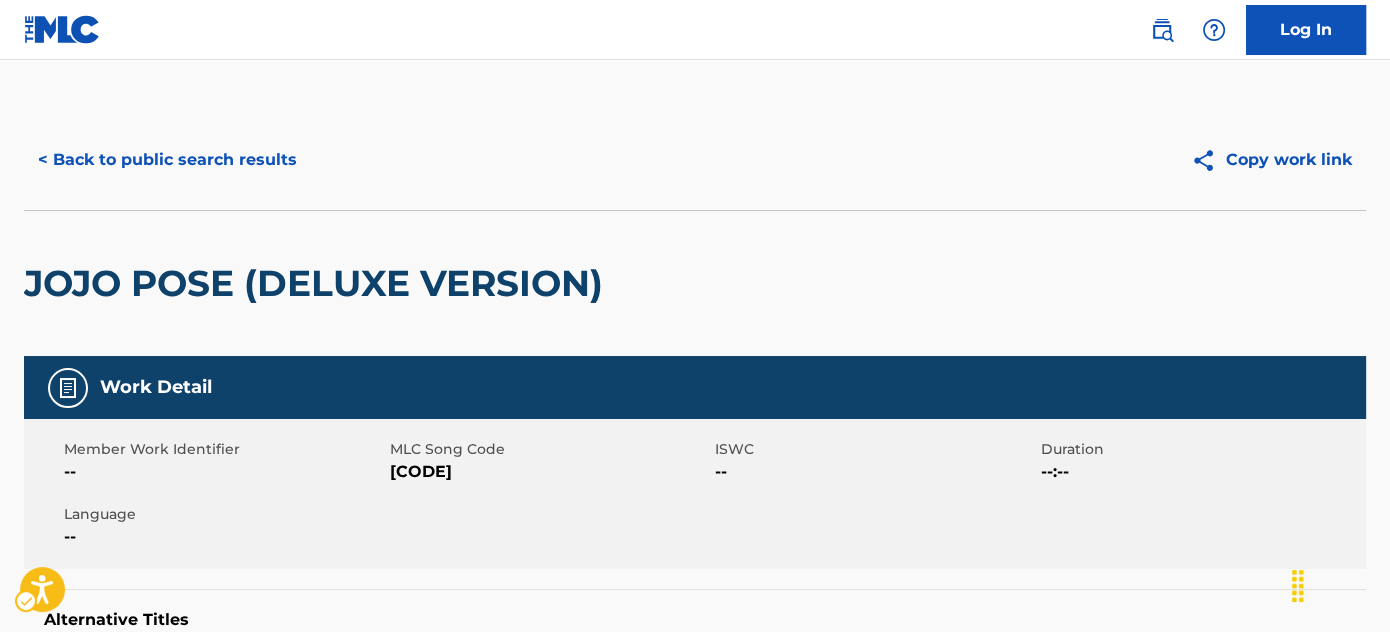 scroll, scrollTop: 181, scrollLeft: 0, axis: vertical 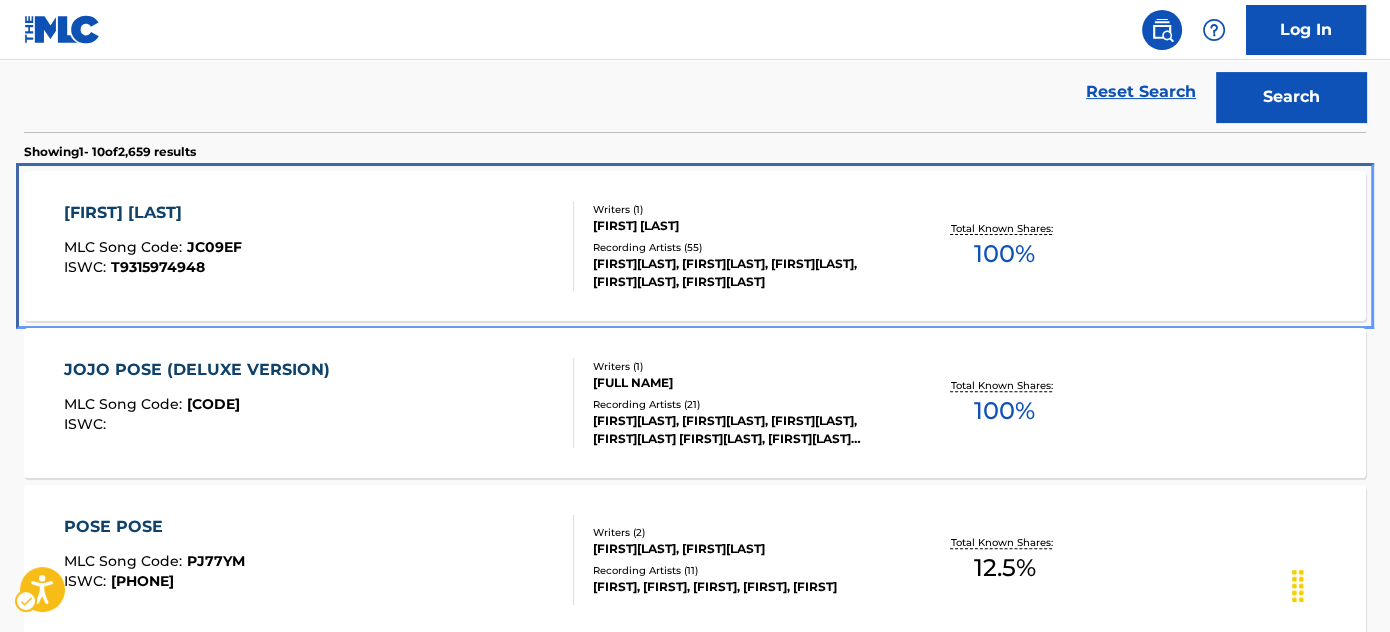 click on "JOJO POSE MLC Song Code : JC09EF ISWC : T9315974948" at bounding box center (319, 246) 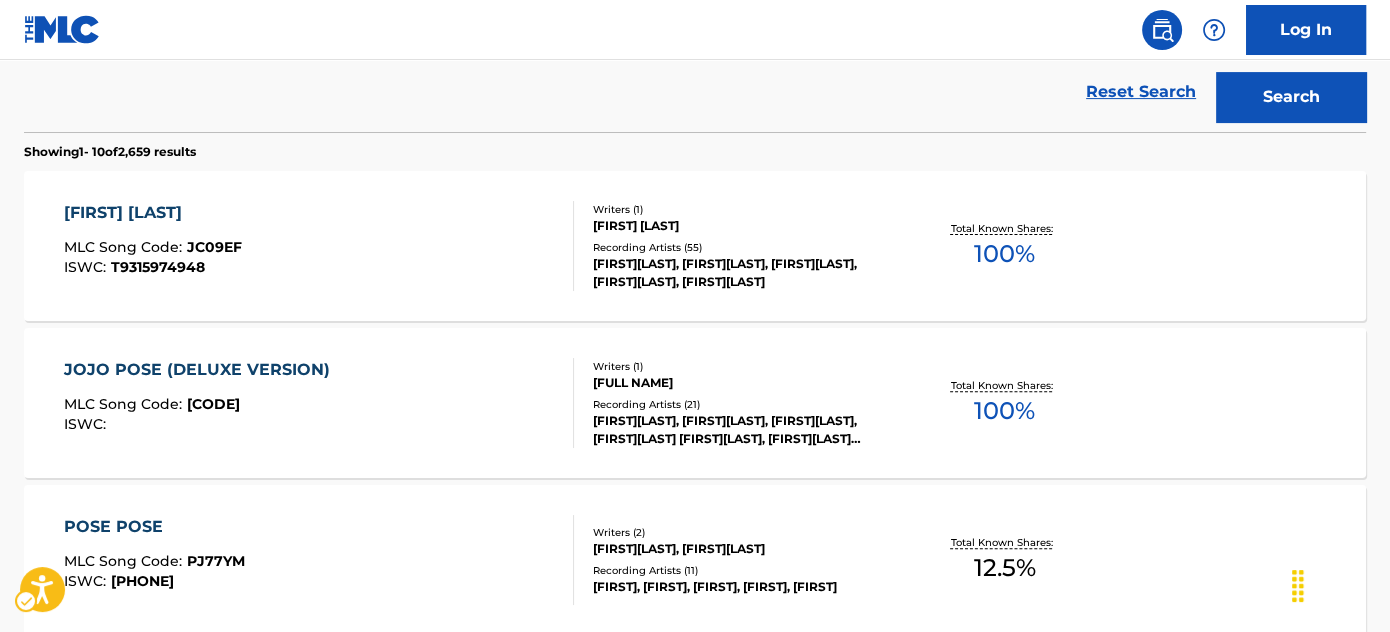 scroll, scrollTop: 0, scrollLeft: 0, axis: both 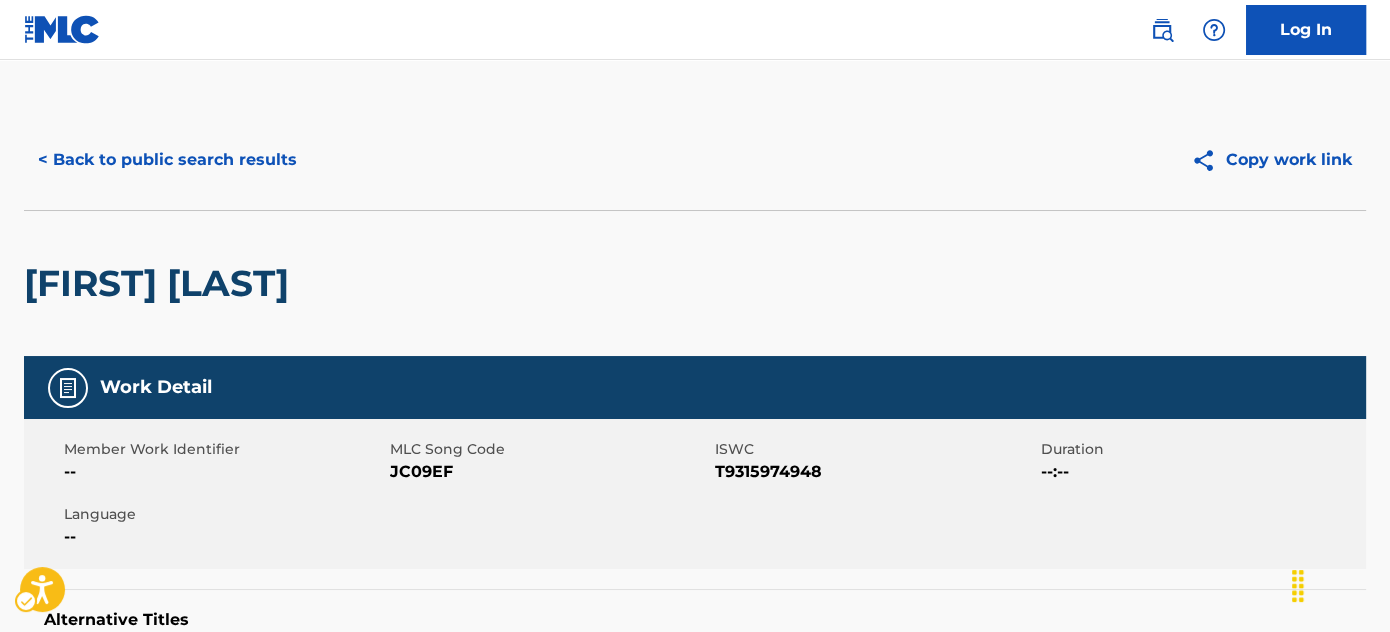 click on "Work Detail" at bounding box center [695, 387] 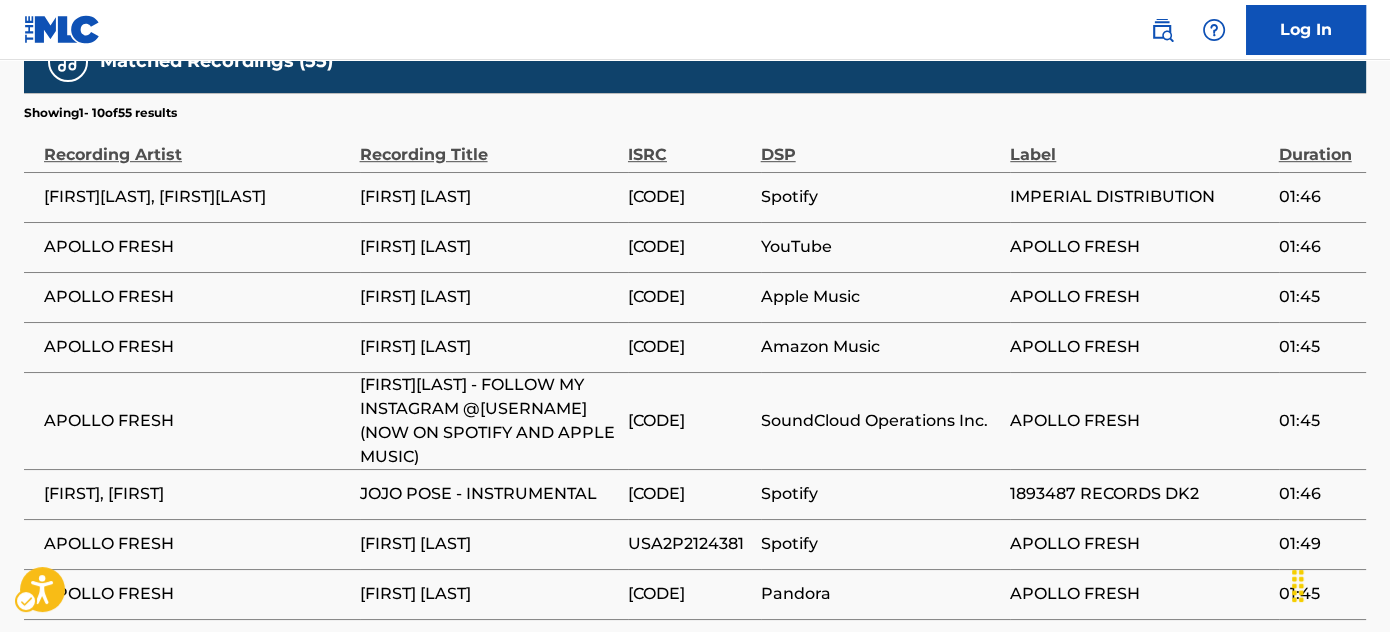 scroll, scrollTop: 1272, scrollLeft: 0, axis: vertical 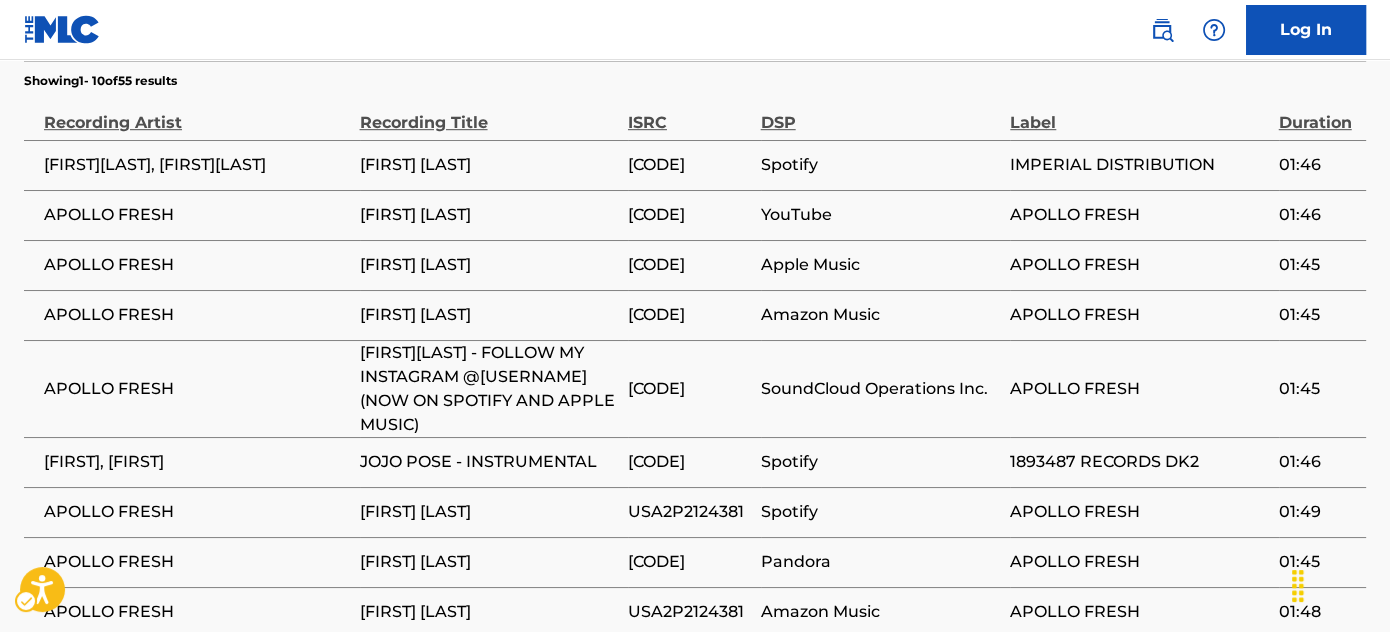 click on "[CODE]" at bounding box center [689, 165] 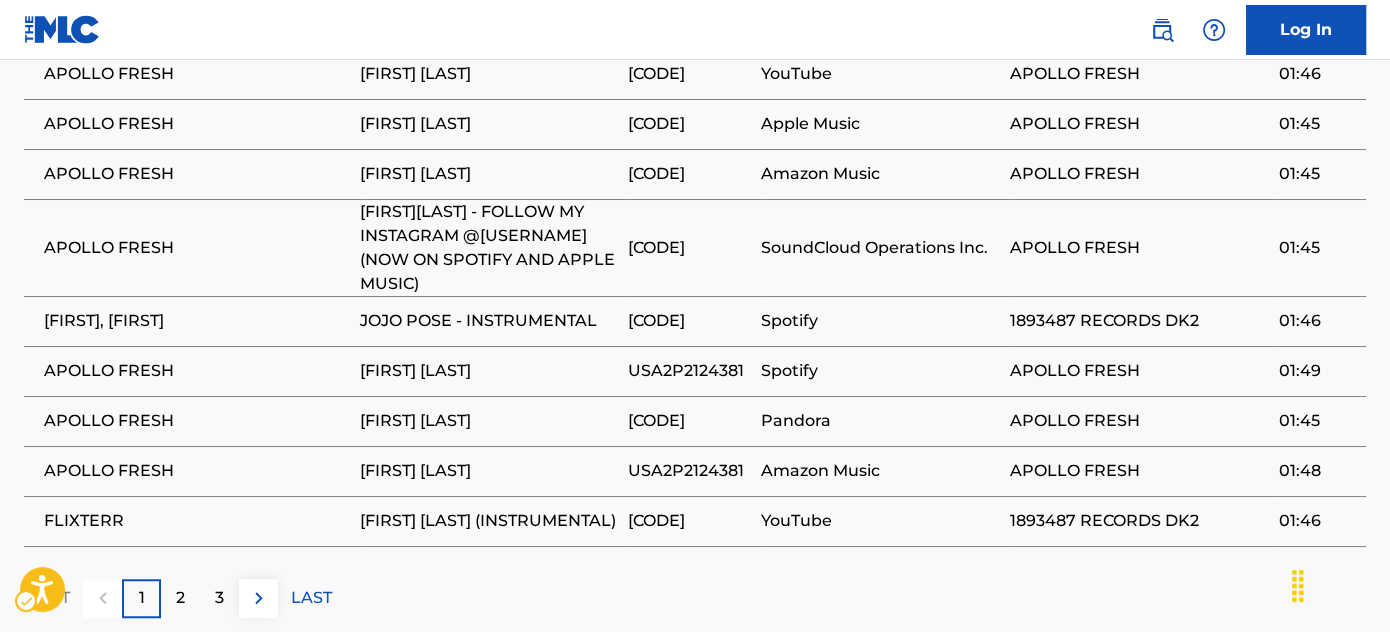 scroll, scrollTop: 1454, scrollLeft: 0, axis: vertical 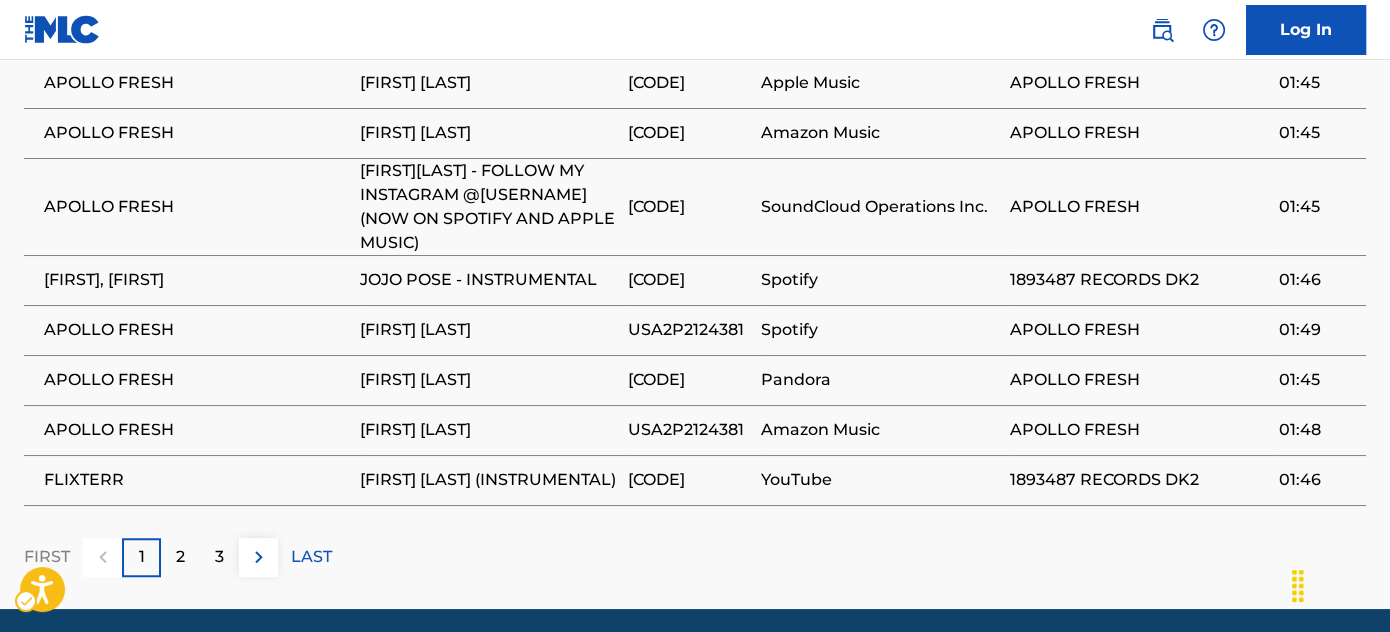 click on "USA2P2124381" at bounding box center [689, 330] 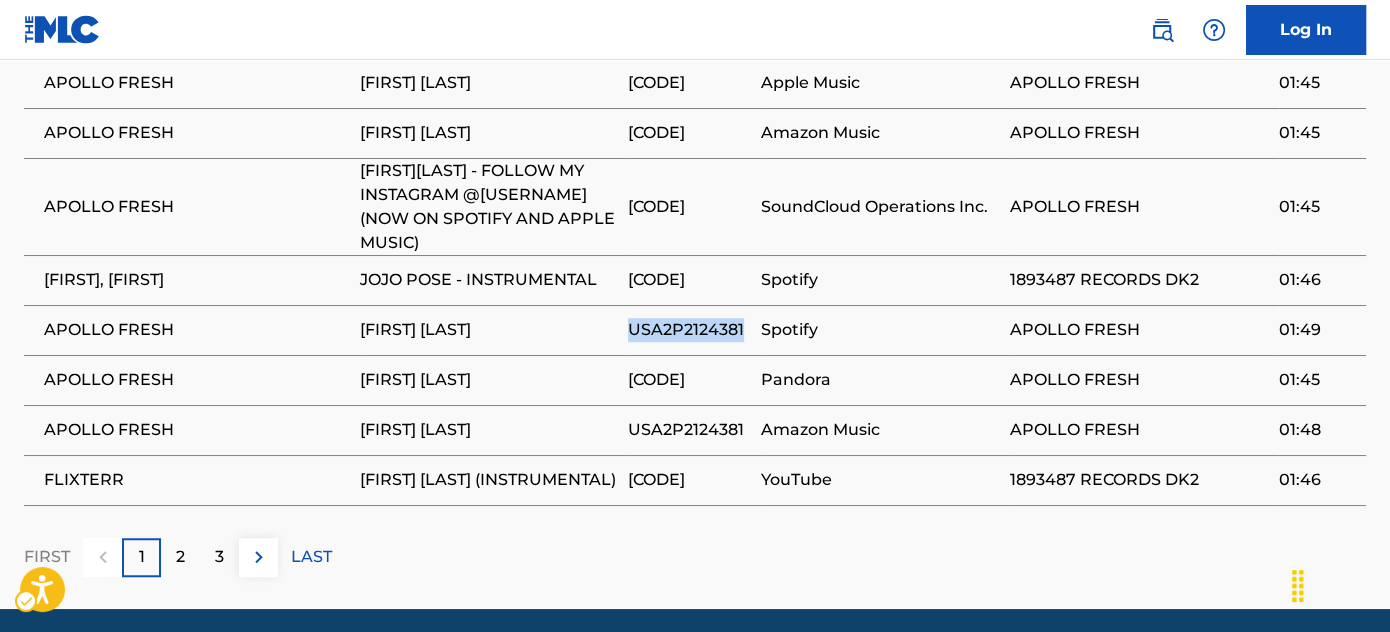 click on "USA2P2124381" at bounding box center [689, 330] 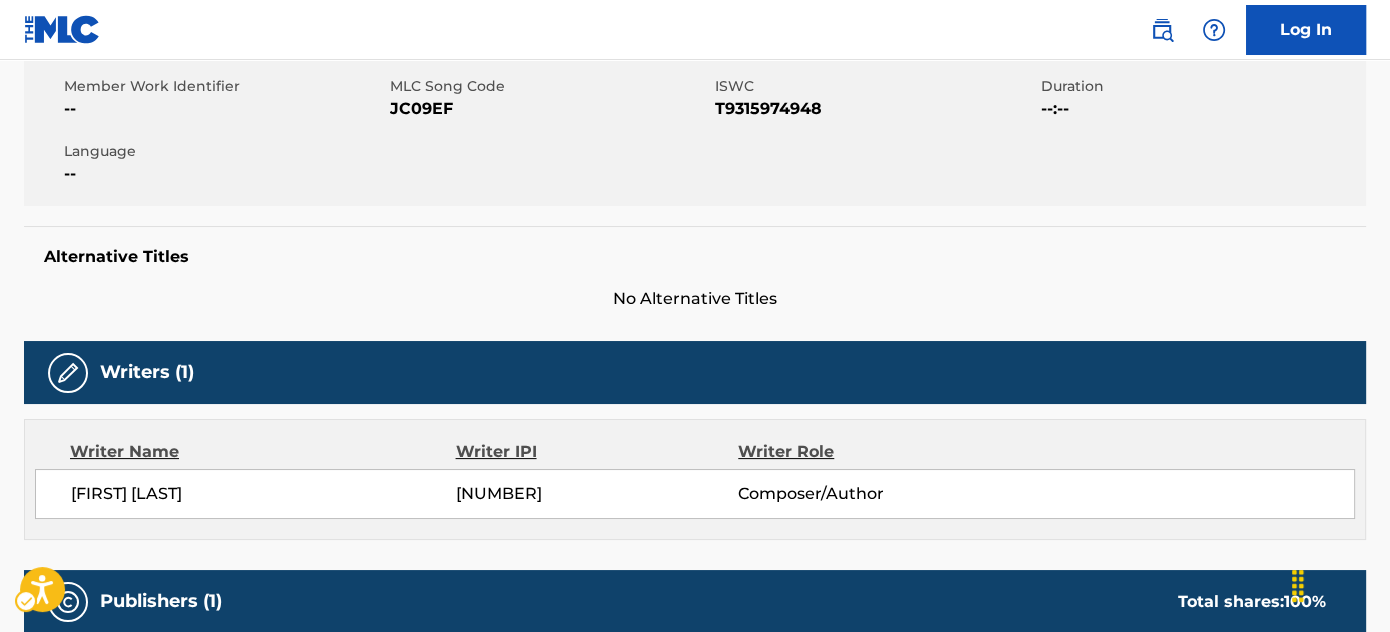 scroll, scrollTop: 0, scrollLeft: 0, axis: both 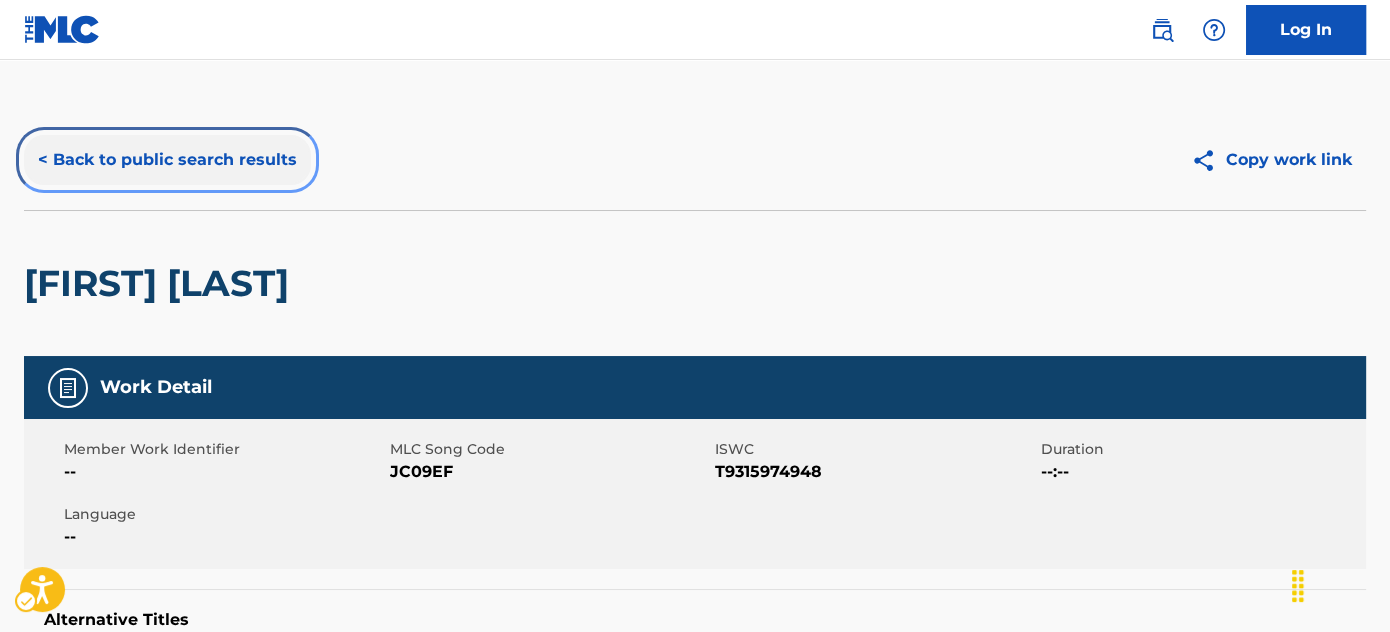 click on "< Back to public search results" at bounding box center (167, 160) 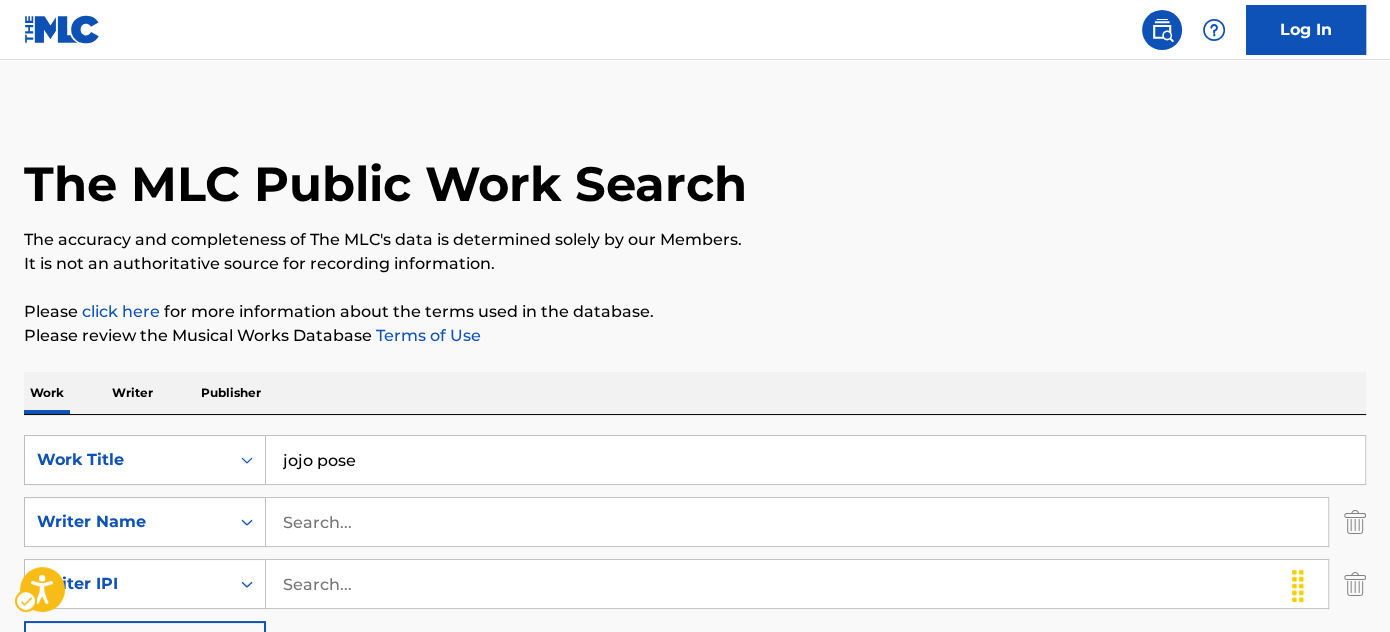 scroll, scrollTop: 0, scrollLeft: 0, axis: both 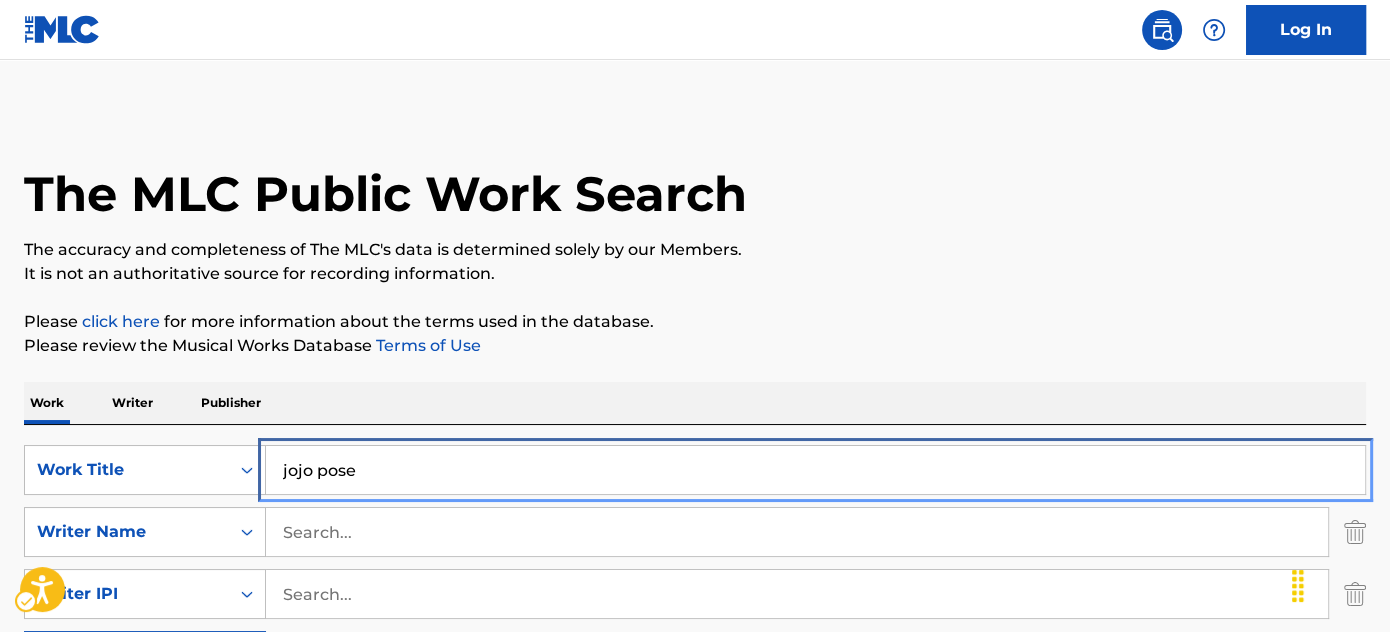 click on "jojo pose" at bounding box center (815, 470) 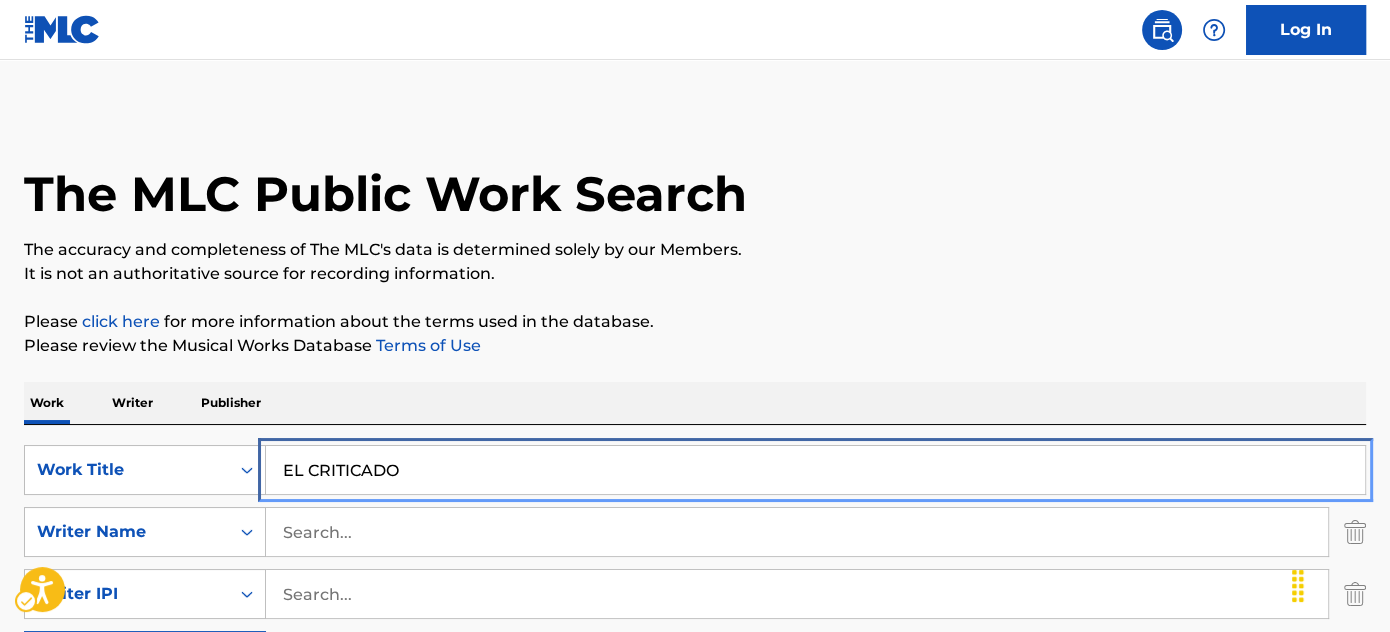 type on "EL CRITICADO" 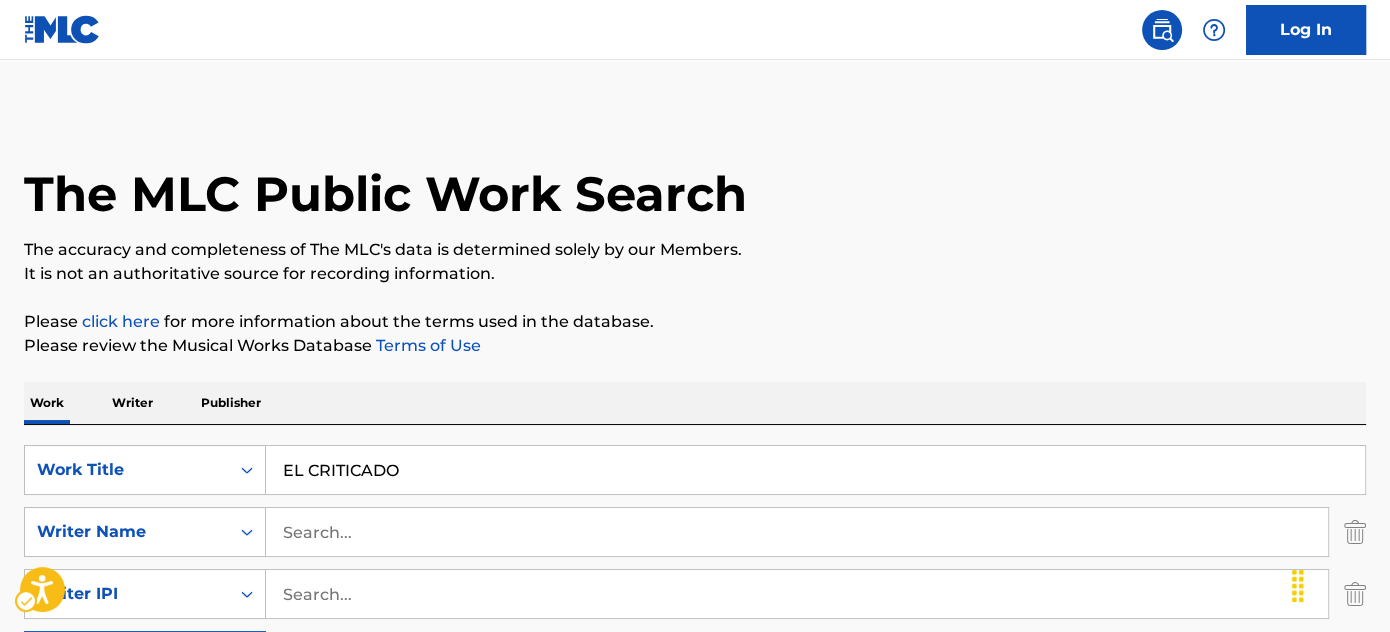 click on "Please   click here  | New Window   for more information about the terms used in the database." at bounding box center [695, 322] 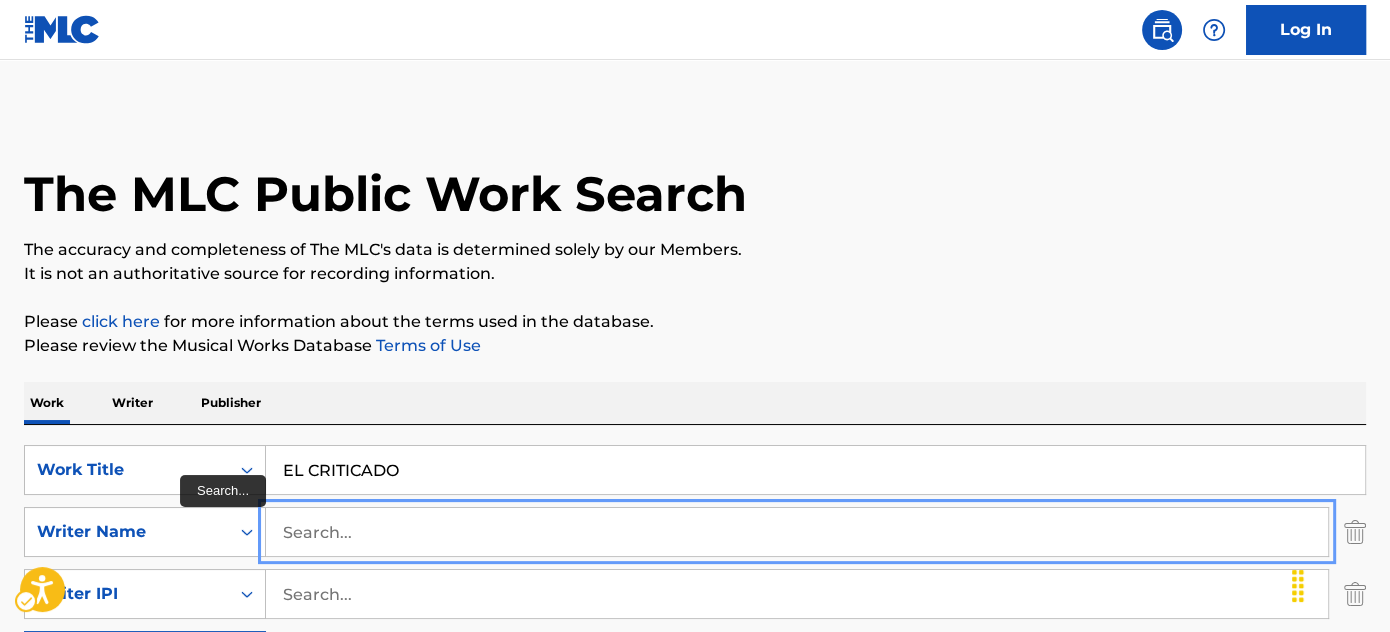 click at bounding box center [797, 532] 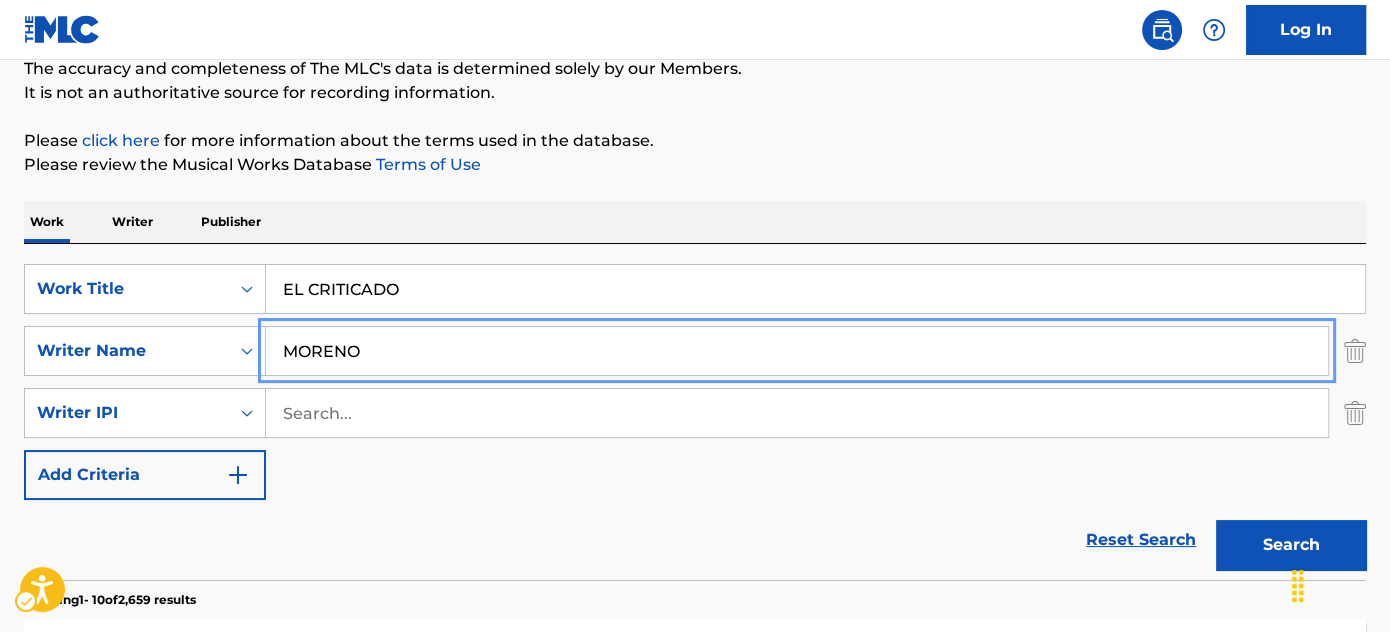 scroll, scrollTop: 363, scrollLeft: 0, axis: vertical 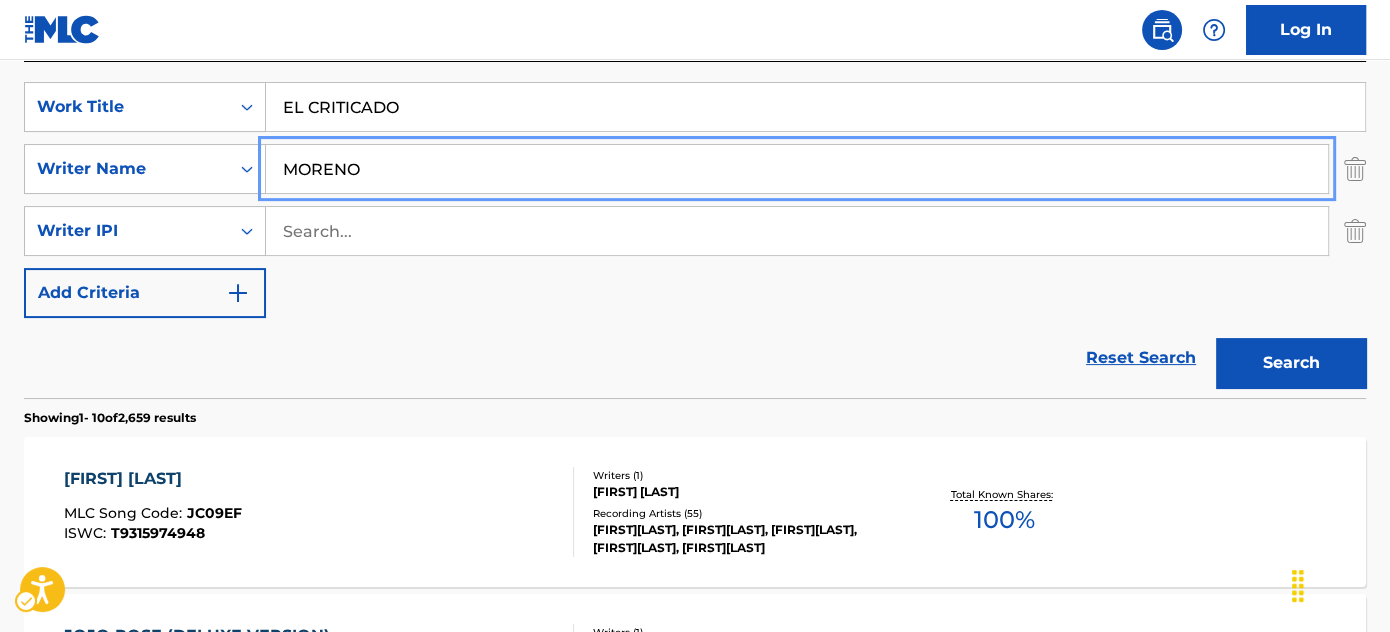 type on "MORENO" 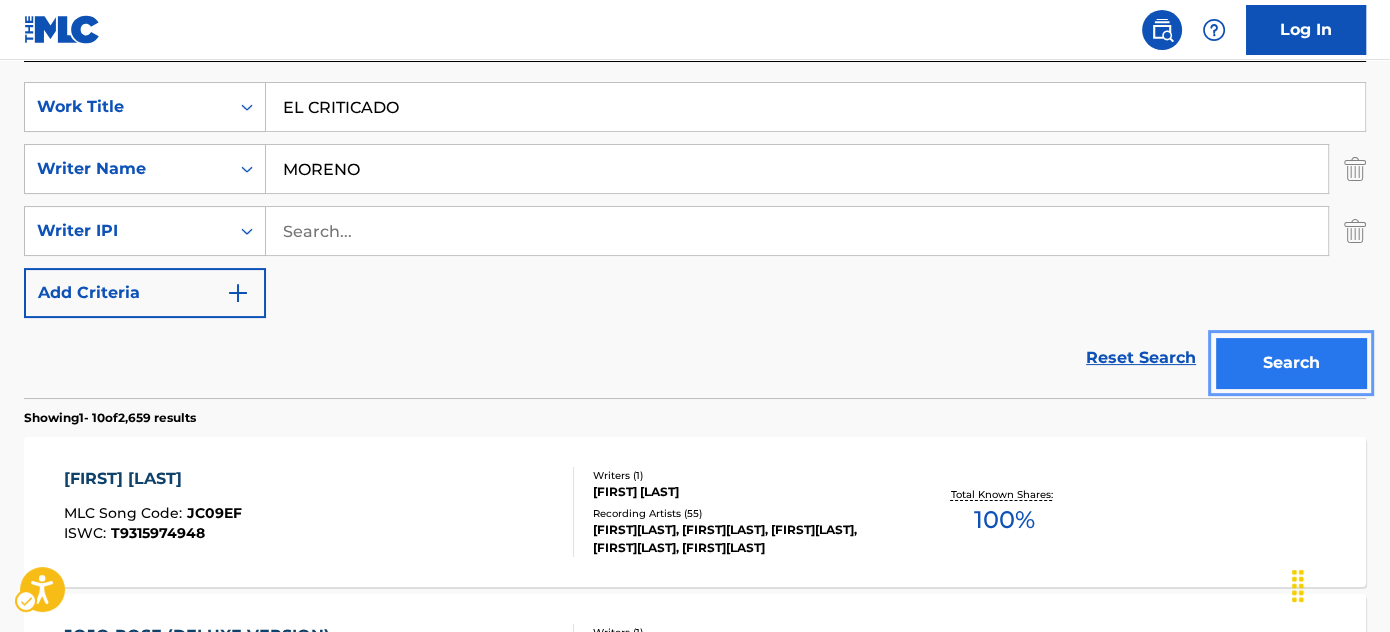 click on "Search" at bounding box center [1291, 363] 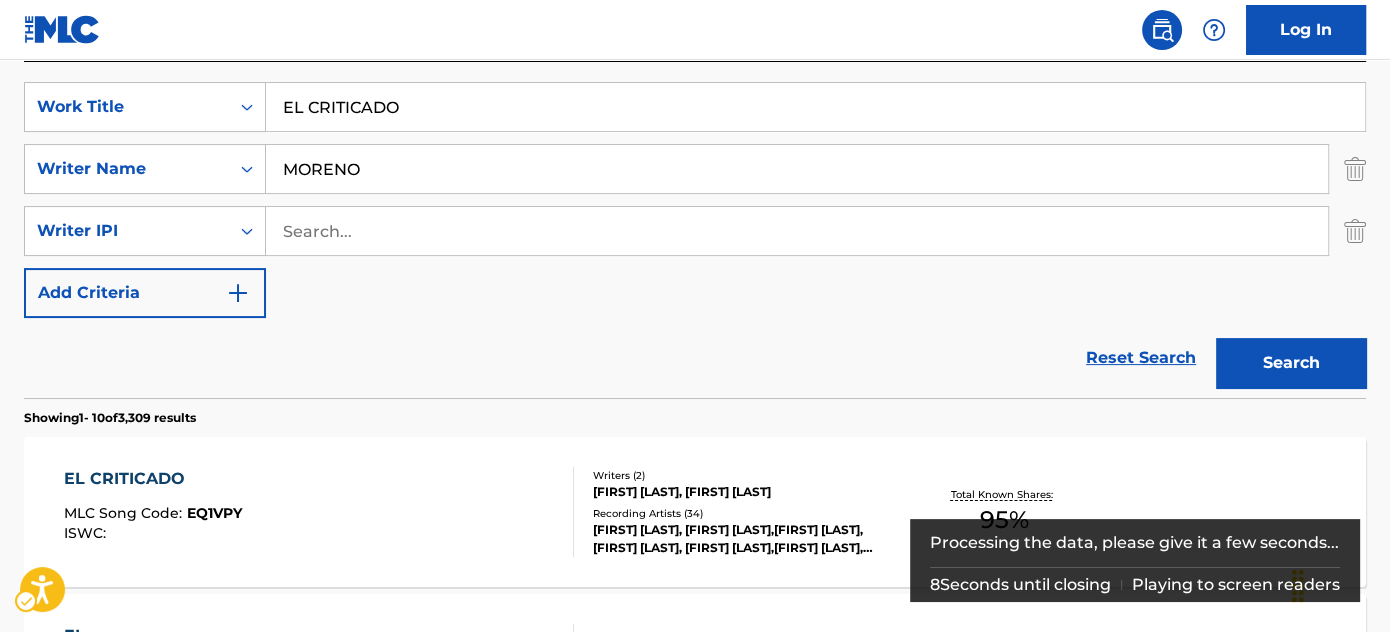 scroll, scrollTop: 424, scrollLeft: 0, axis: vertical 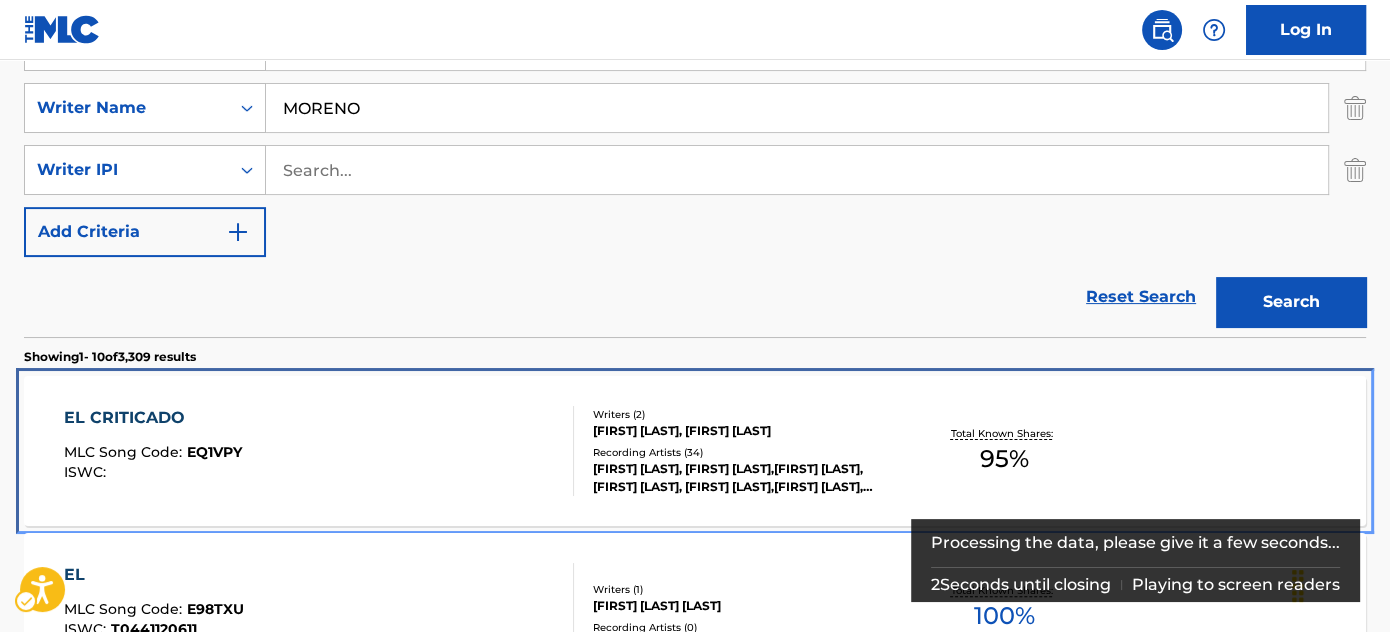 click on "[FIRST] [LAST], [FIRST] [LAST]" at bounding box center [743, 431] 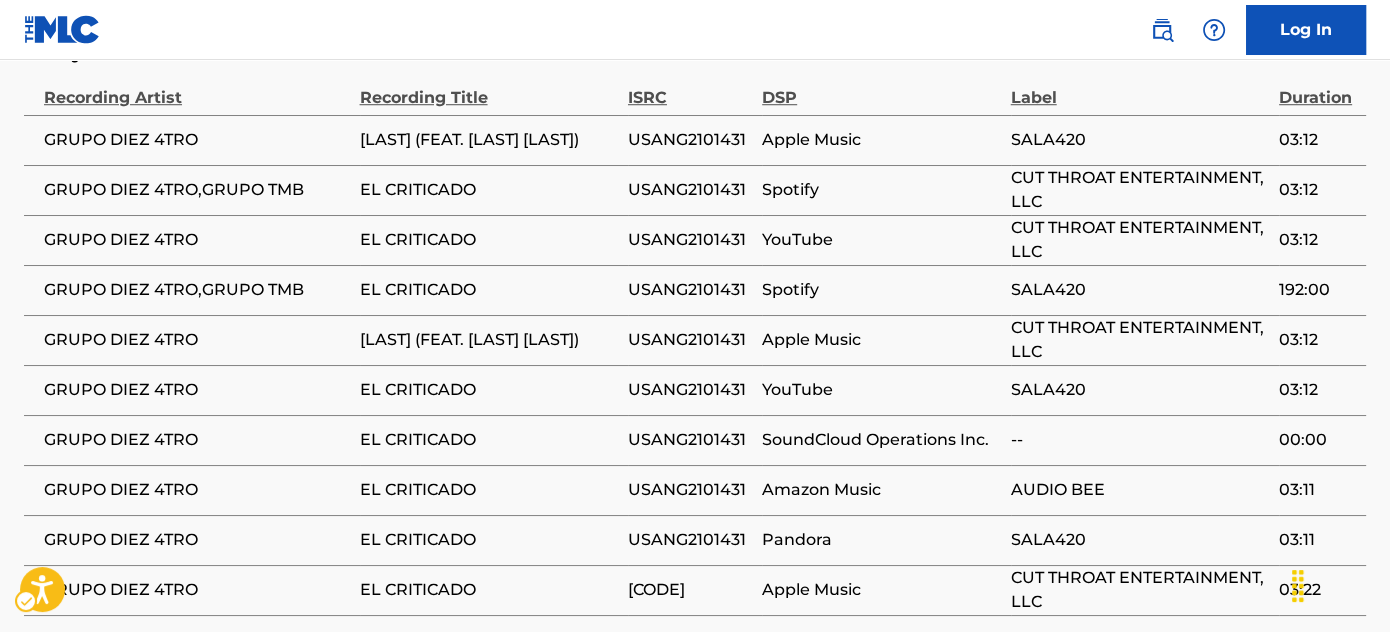 scroll, scrollTop: 1545, scrollLeft: 0, axis: vertical 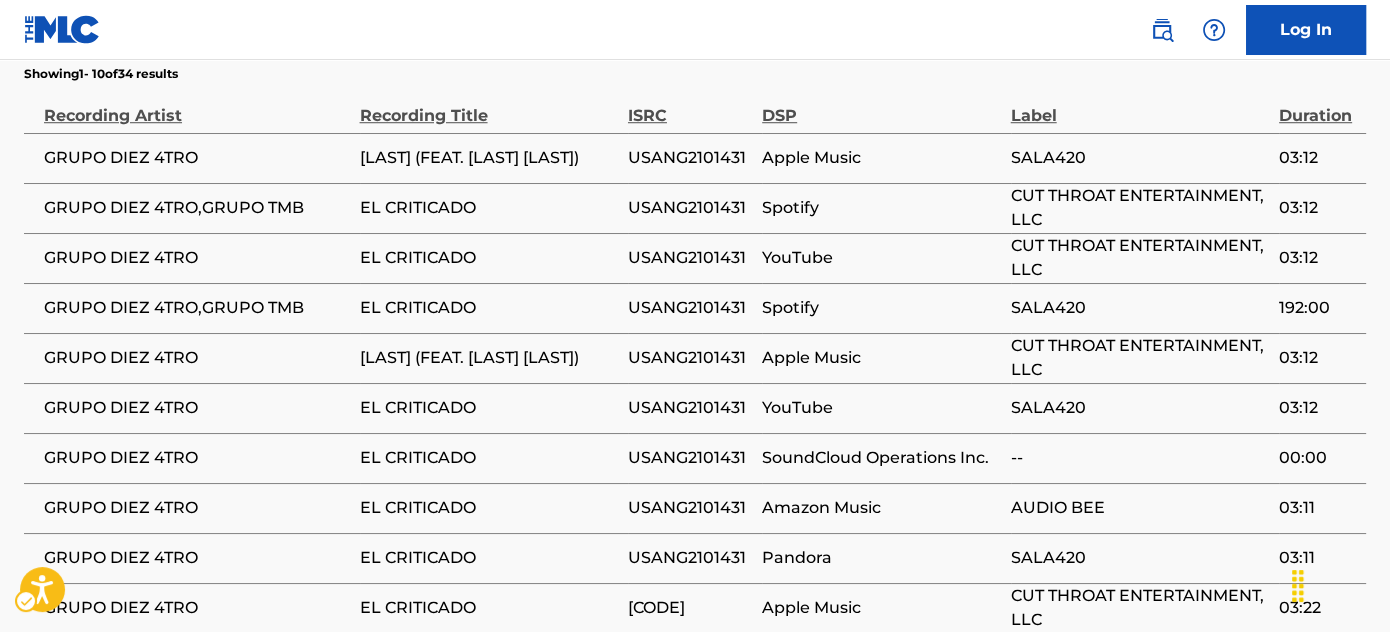 click on "USANG2101431" at bounding box center (690, 158) 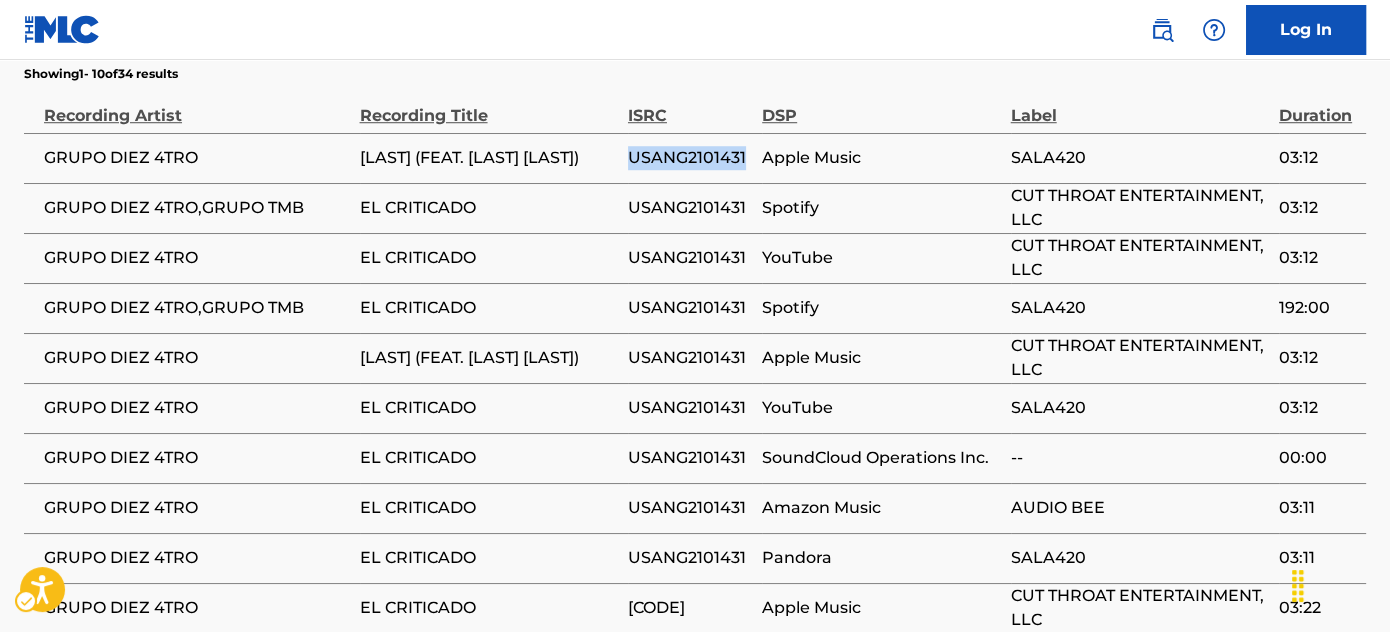 click on "USANG2101431" at bounding box center [690, 158] 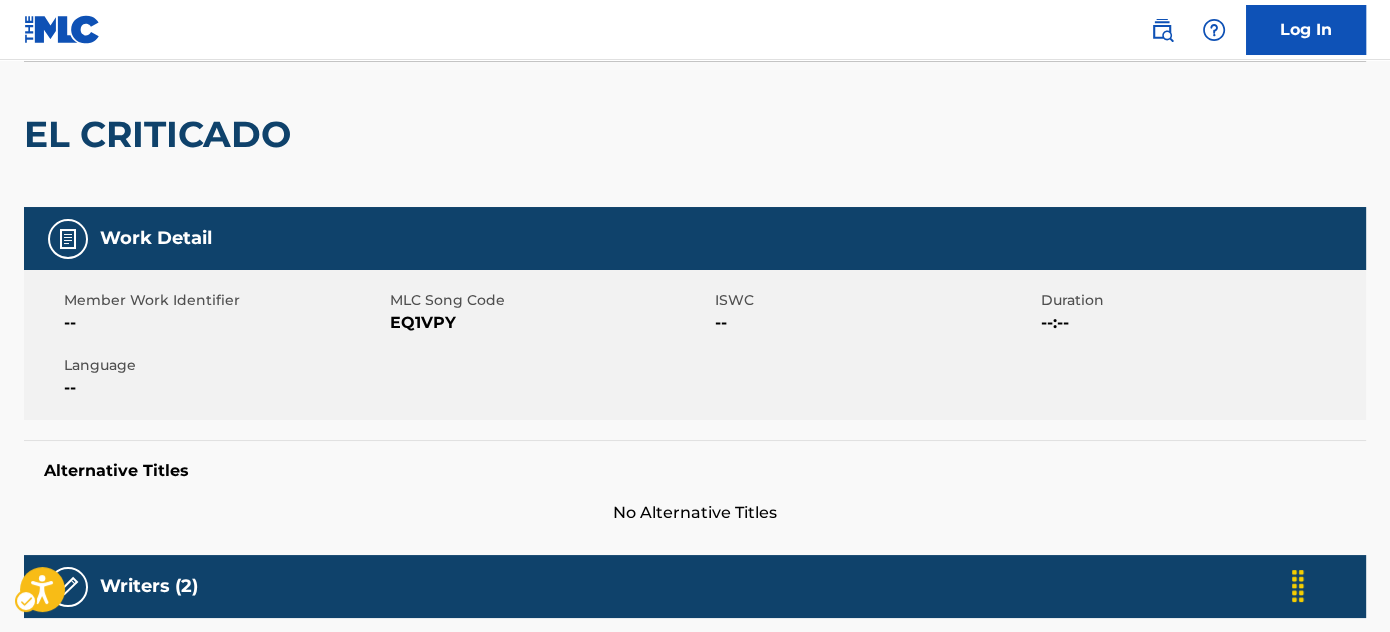 scroll, scrollTop: 0, scrollLeft: 0, axis: both 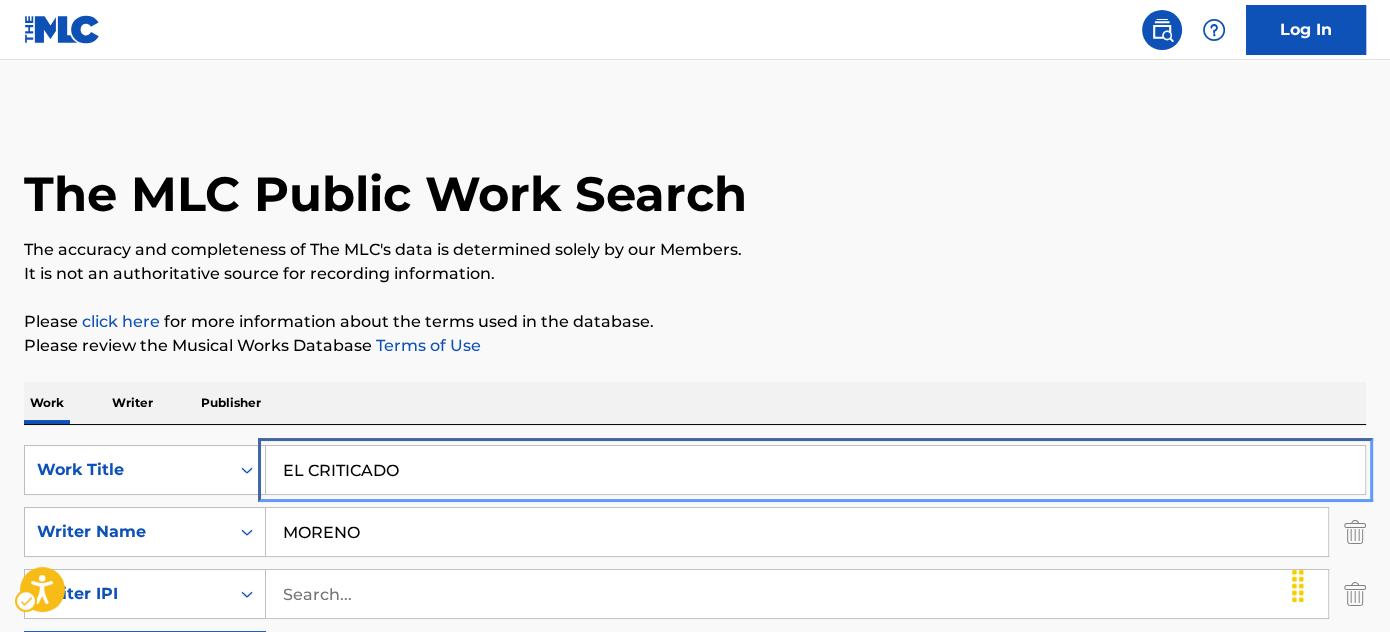 click on "EL CRITICADO" at bounding box center (815, 470) 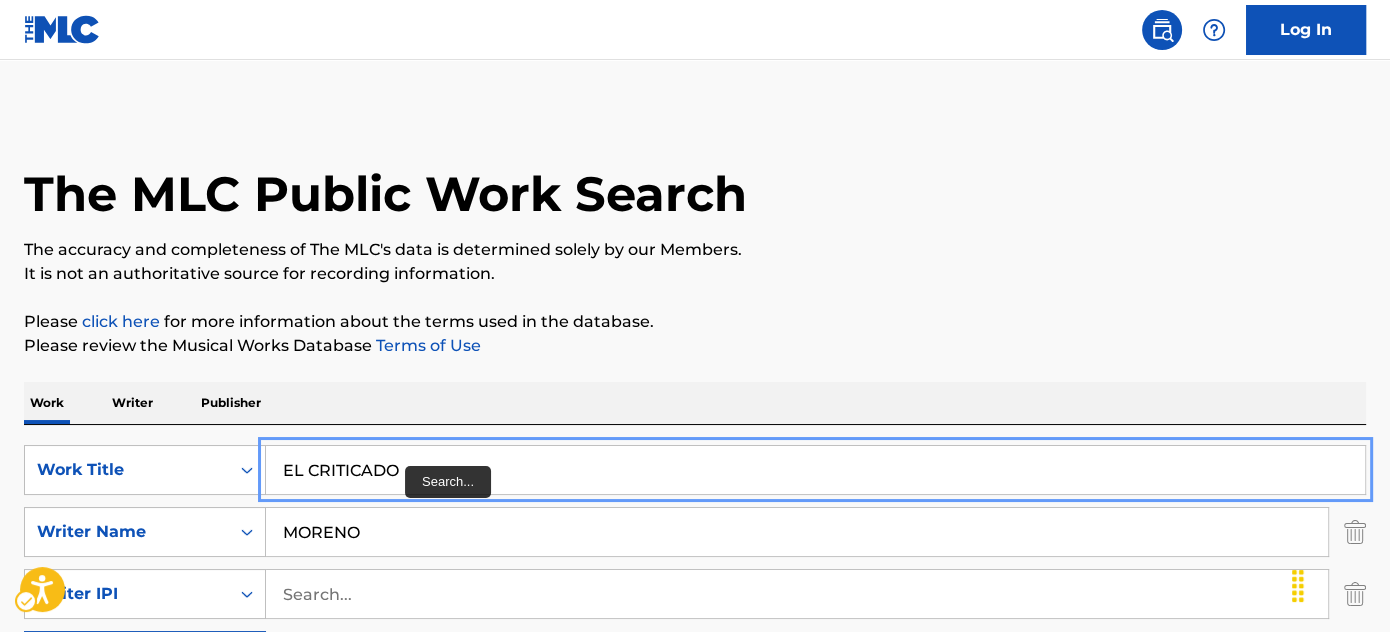 click on "EL CRITICADO" at bounding box center [815, 470] 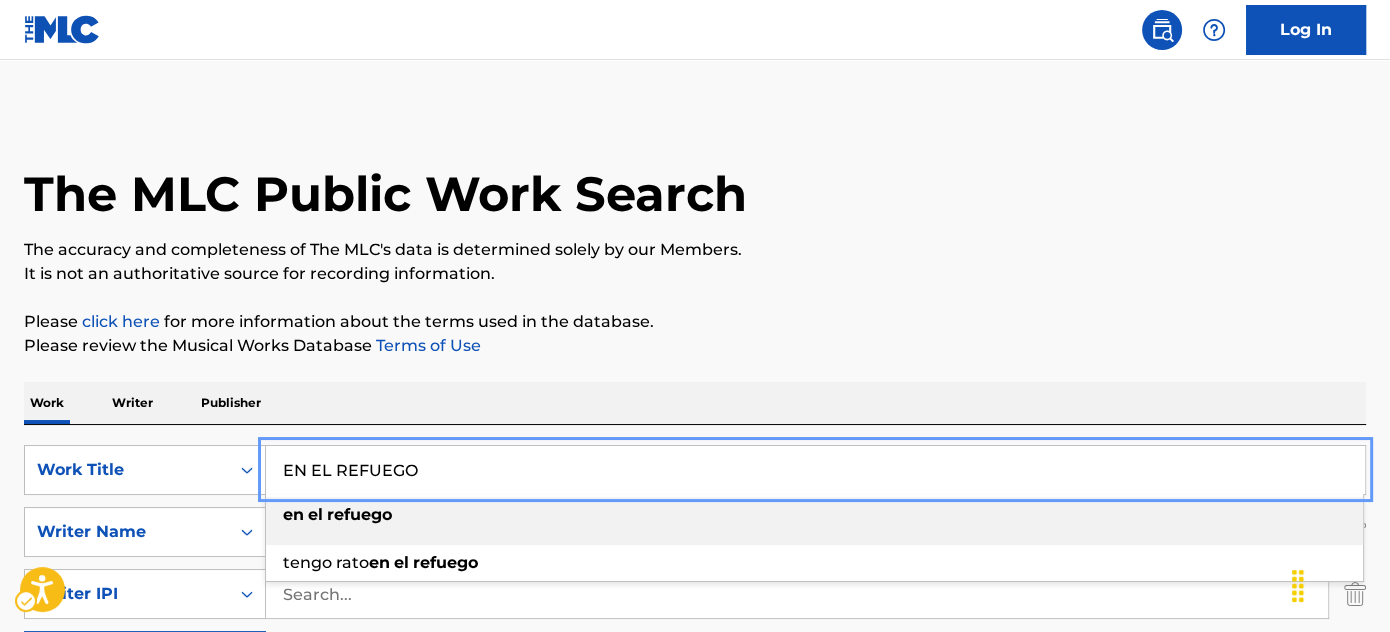 type on "EN EL REFUEGO" 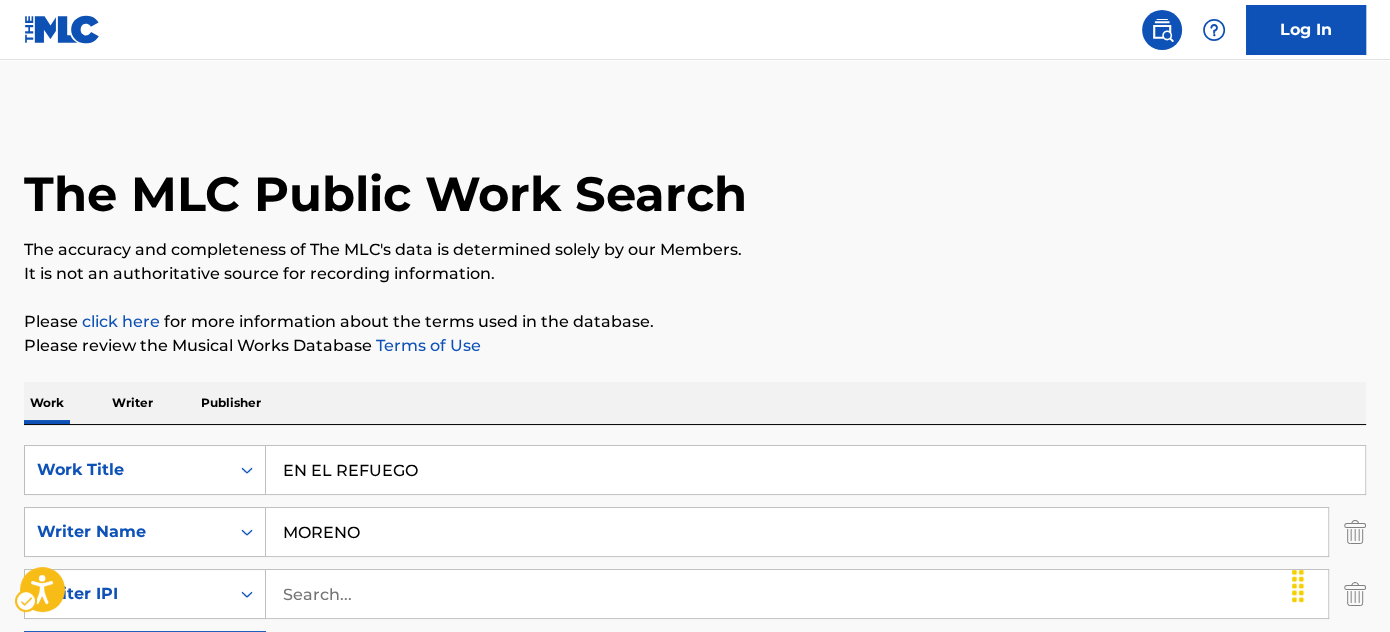 scroll, scrollTop: 181, scrollLeft: 0, axis: vertical 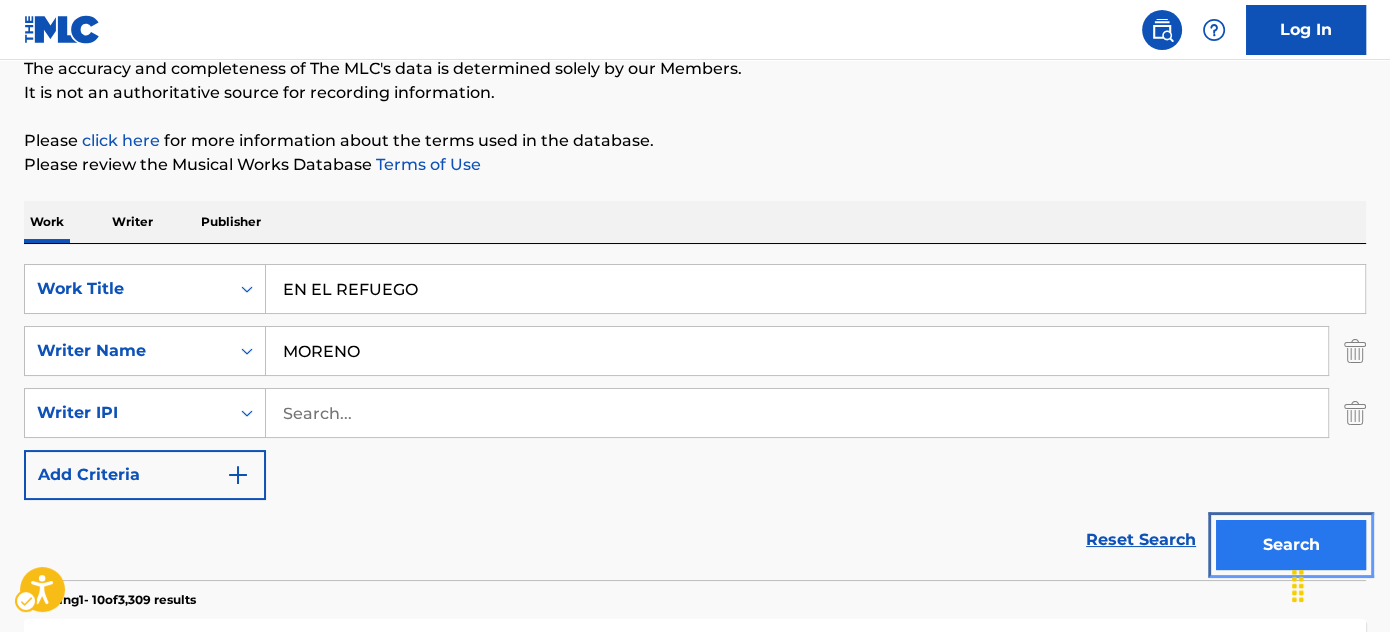 click on "Search" at bounding box center [1291, 545] 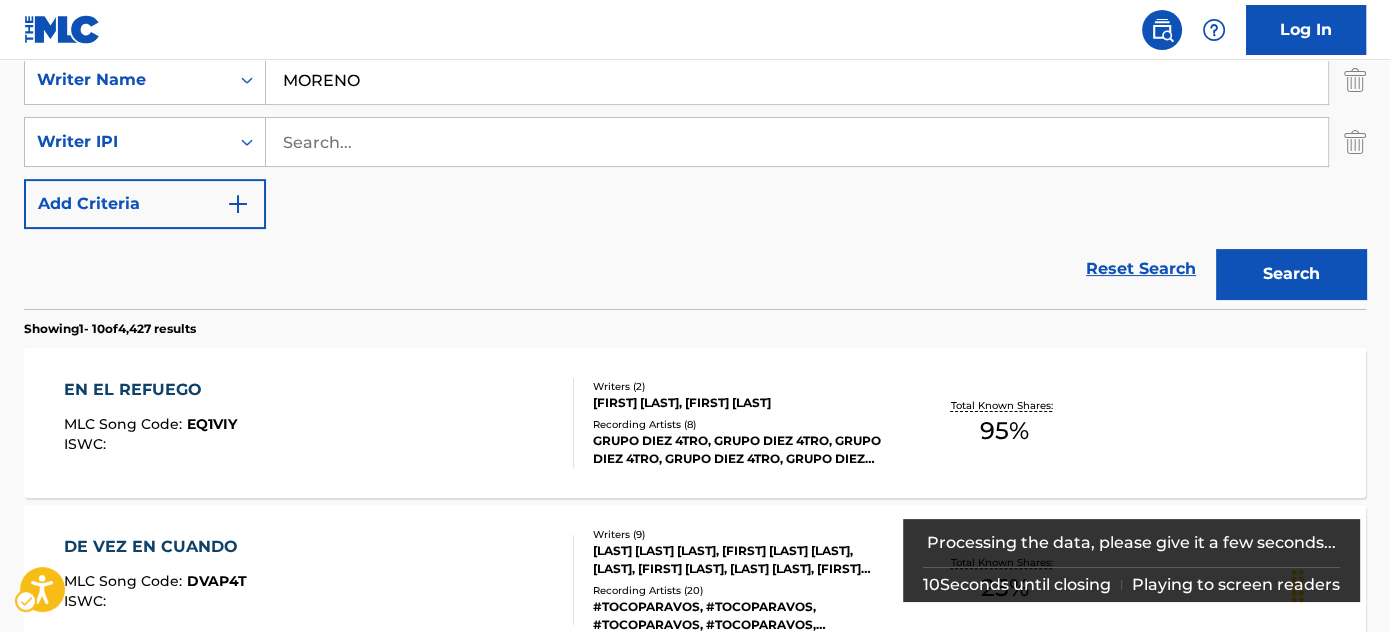 scroll, scrollTop: 453, scrollLeft: 0, axis: vertical 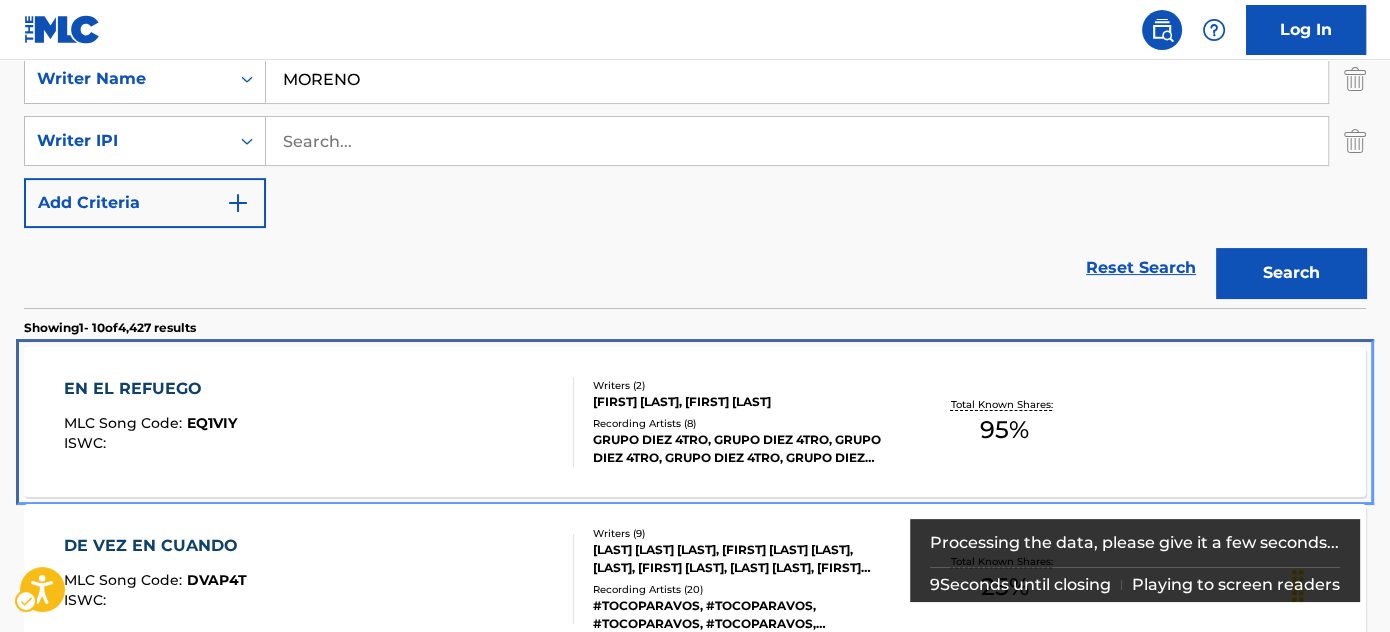 click on "[FIRST] [LAST], [FIRST] [LAST]" at bounding box center (743, 402) 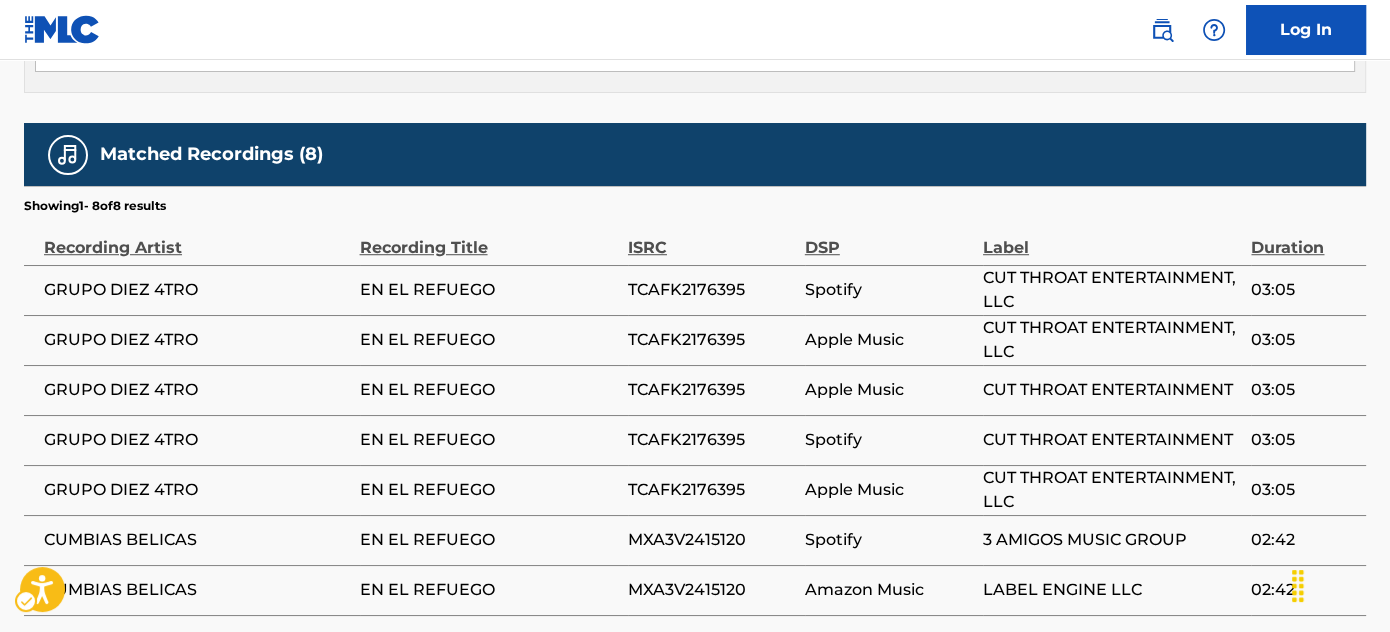 scroll, scrollTop: 1545, scrollLeft: 0, axis: vertical 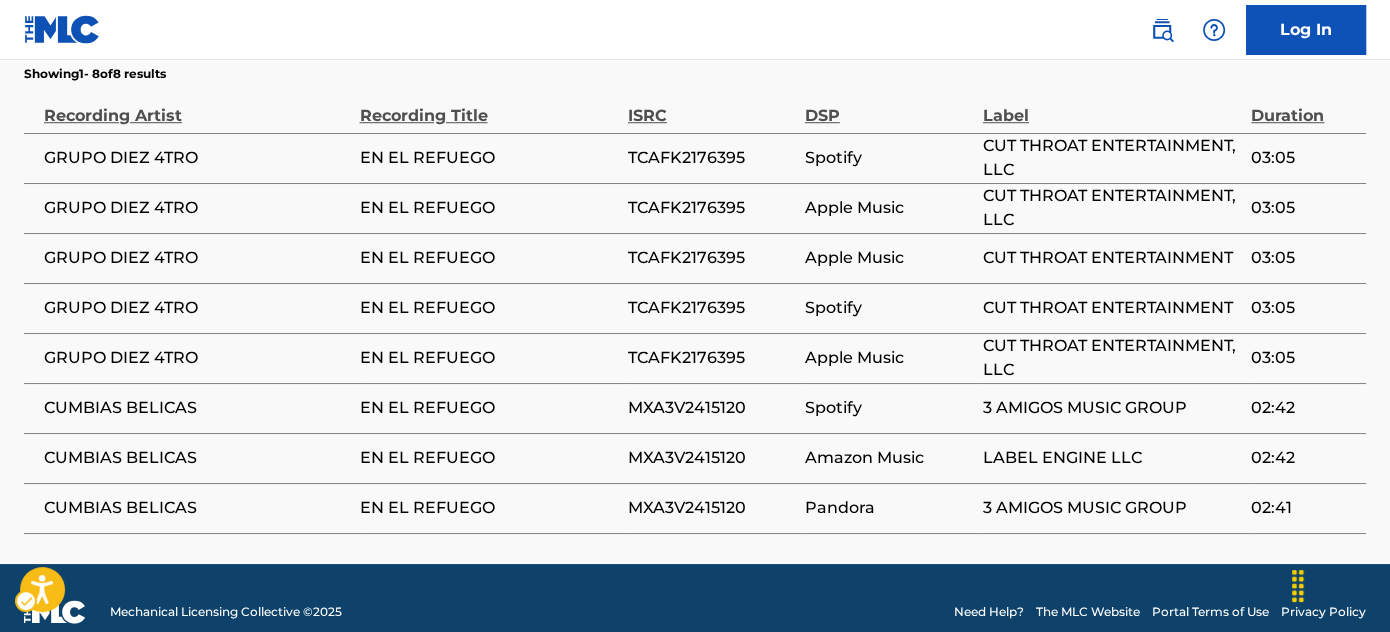 click on "TCAFK2176395" at bounding box center [711, 158] 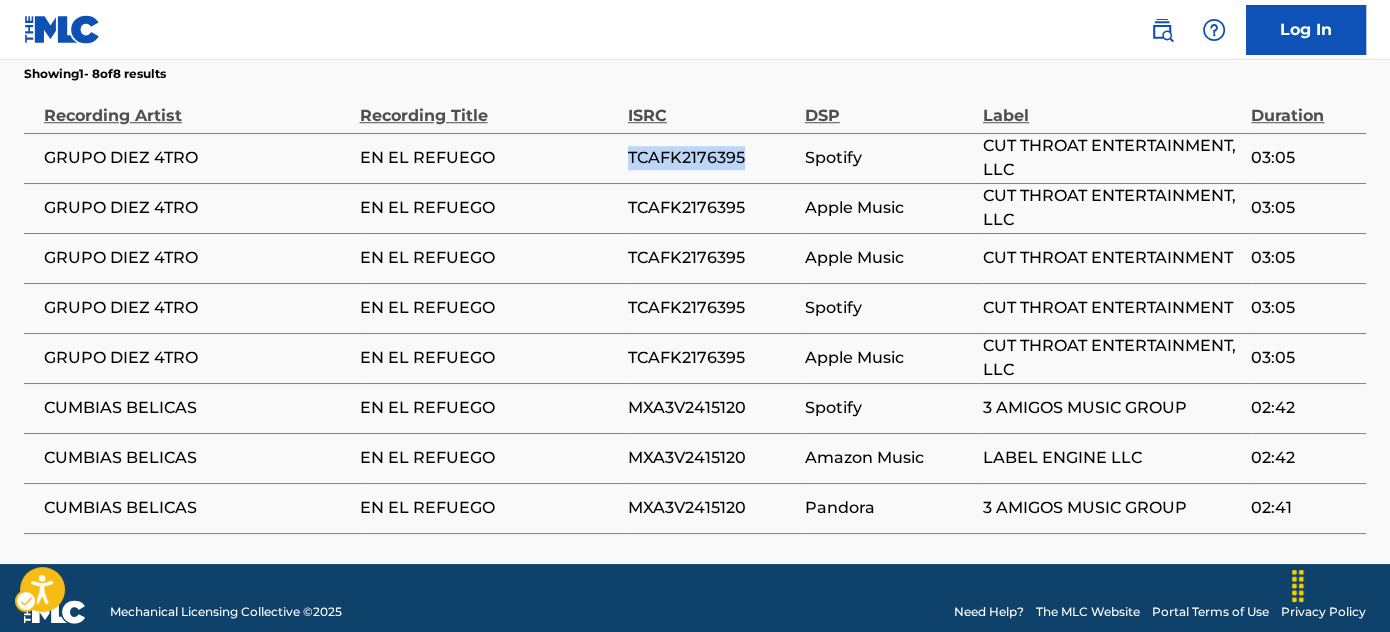 click on "TCAFK2176395" at bounding box center (711, 158) 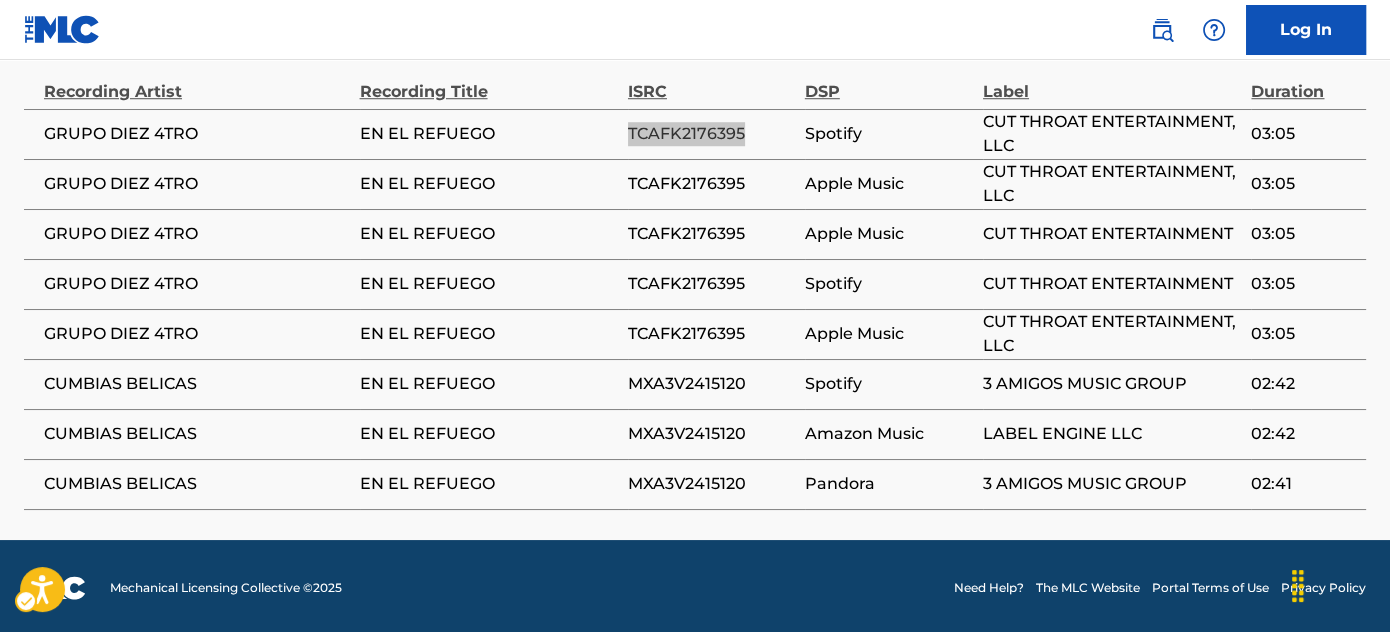 scroll, scrollTop: 1648, scrollLeft: 0, axis: vertical 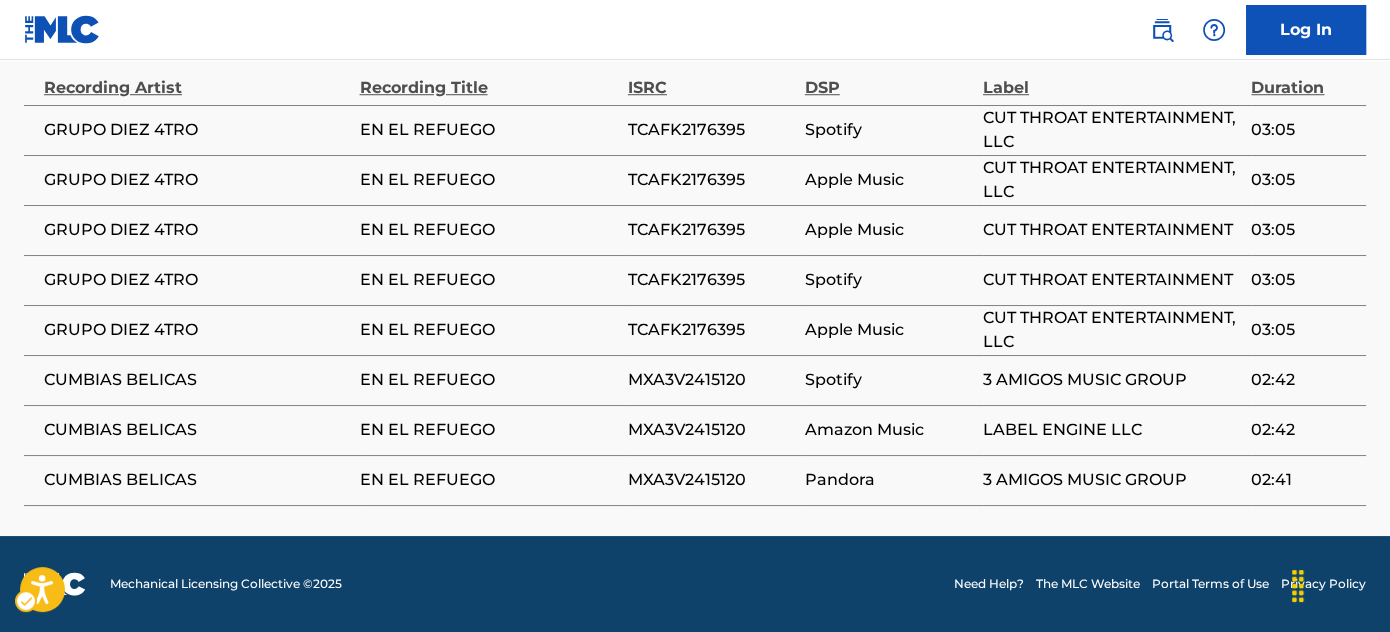 click on "MXA3V2415120" at bounding box center (716, 380) 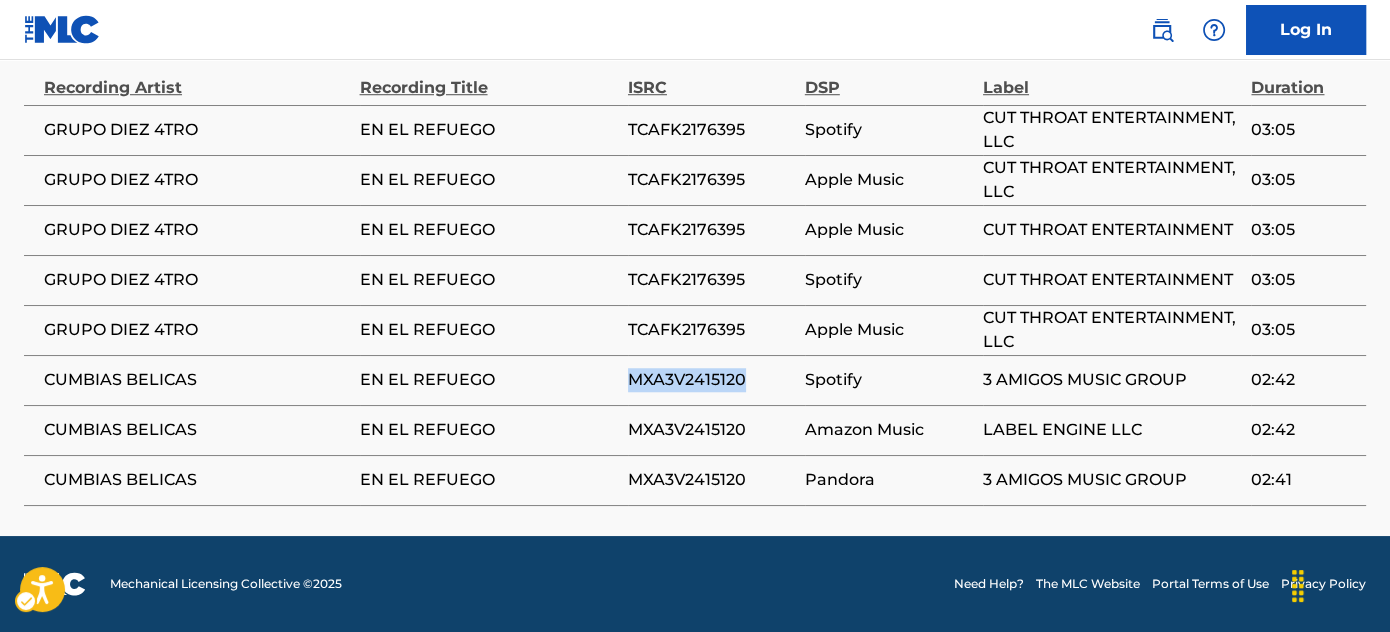 click on "MXA3V2415120" at bounding box center [711, 380] 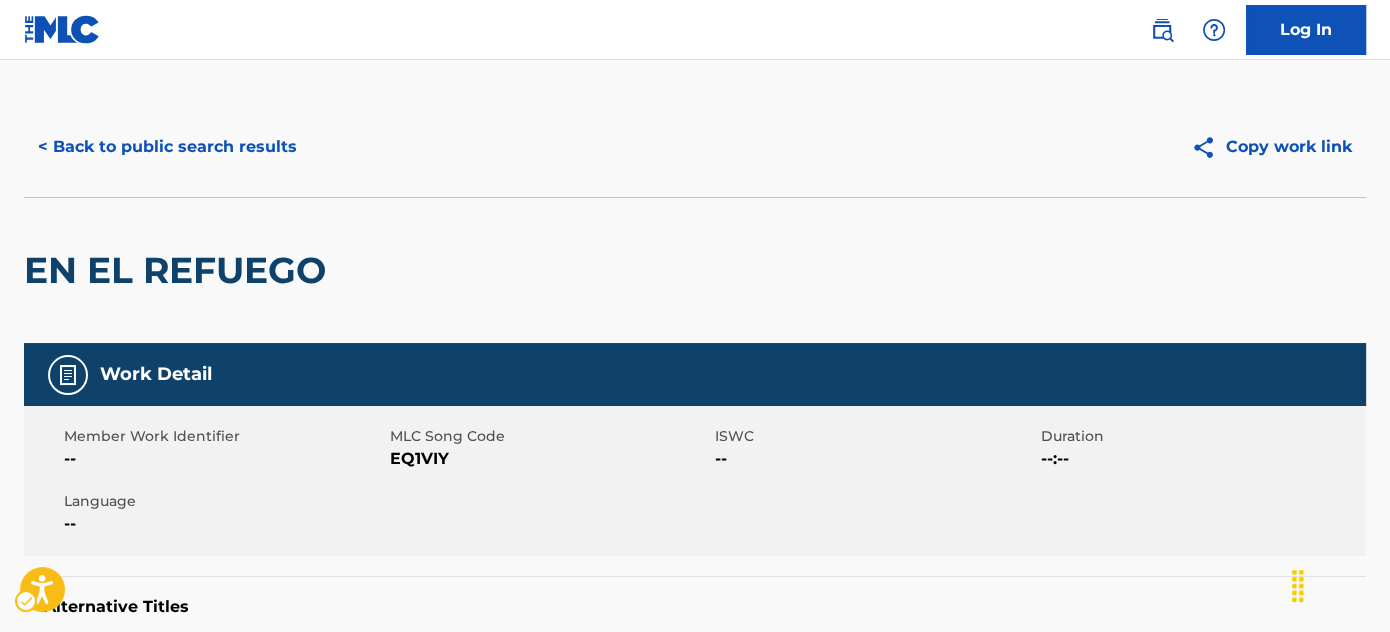 scroll, scrollTop: 12, scrollLeft: 0, axis: vertical 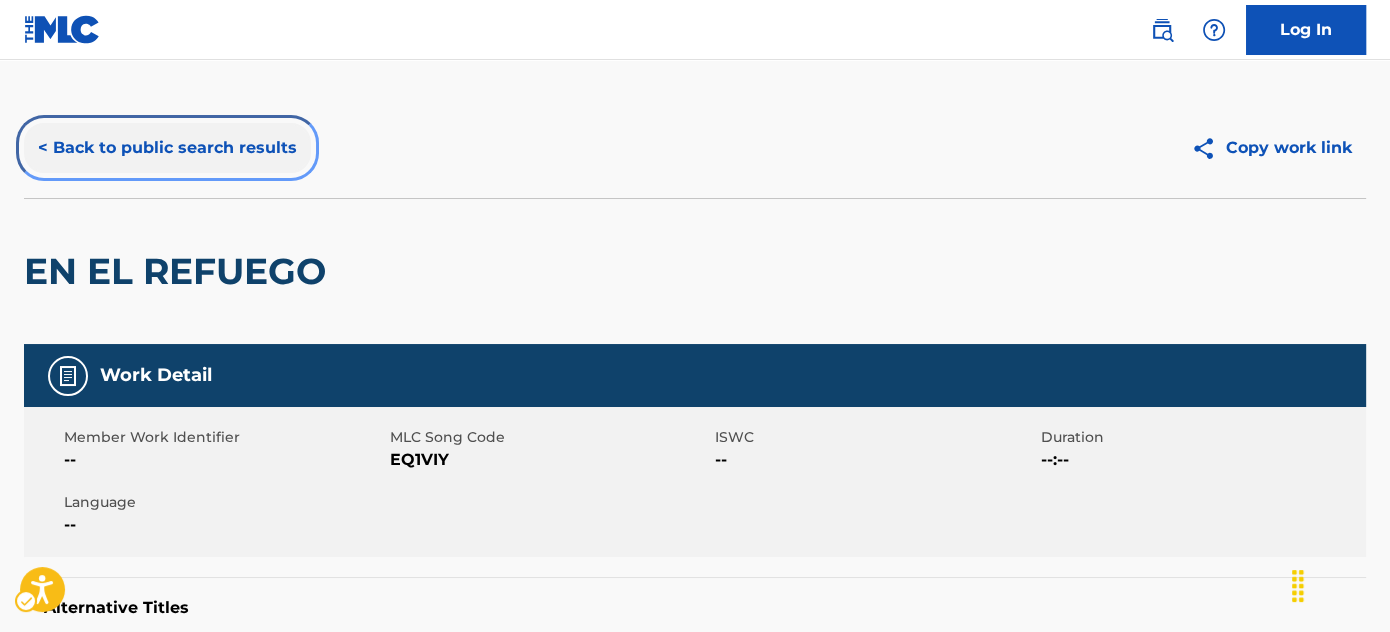 drag, startPoint x: 189, startPoint y: 135, endPoint x: 31, endPoint y: 258, distance: 200.23236 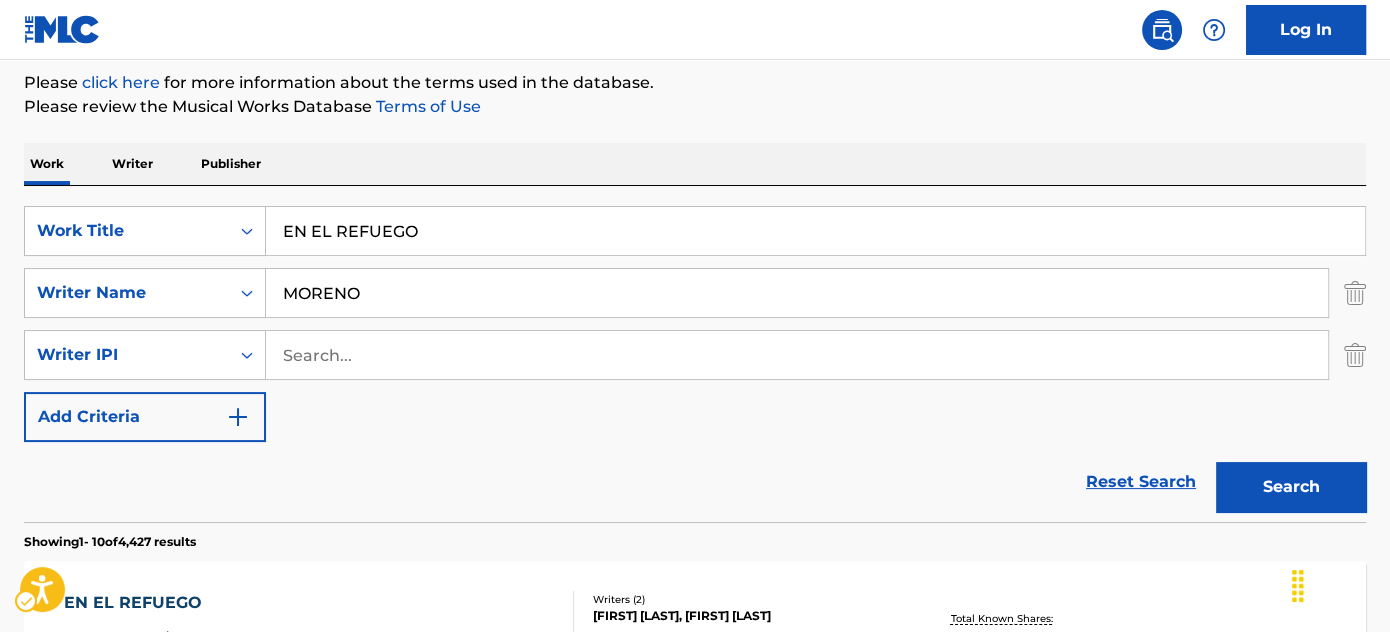 scroll, scrollTop: 171, scrollLeft: 0, axis: vertical 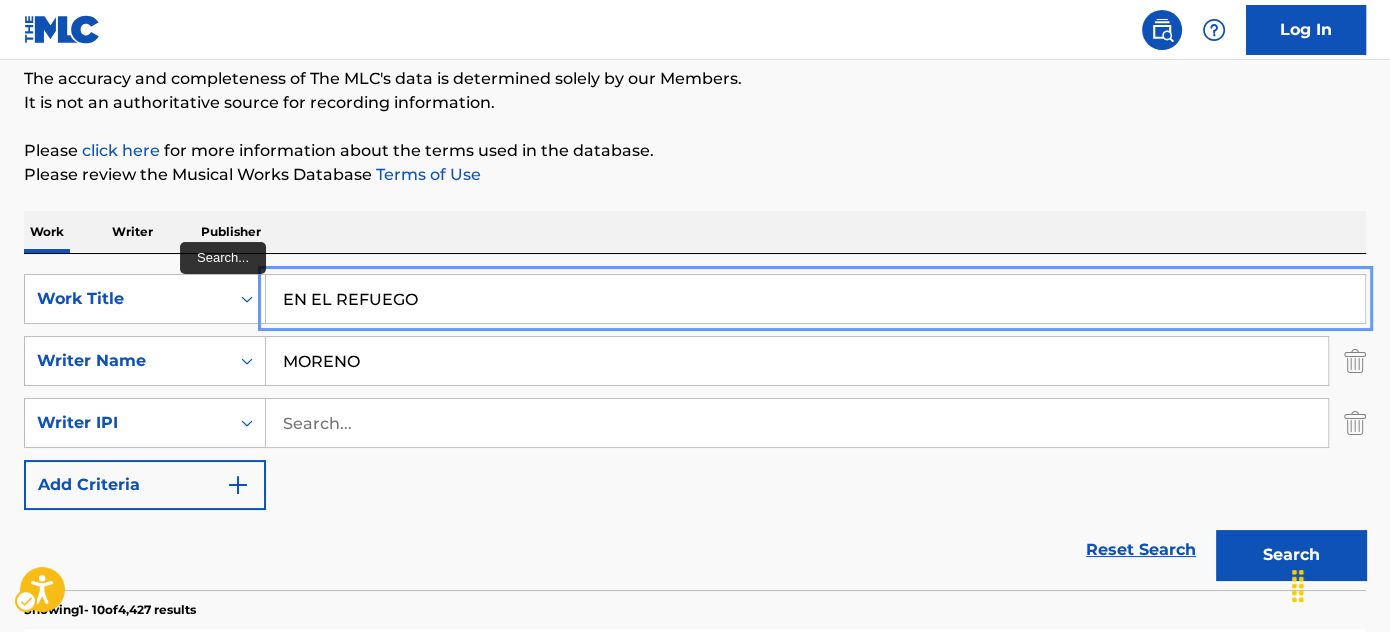 click on "EN EL REFUEGO" at bounding box center (815, 299) 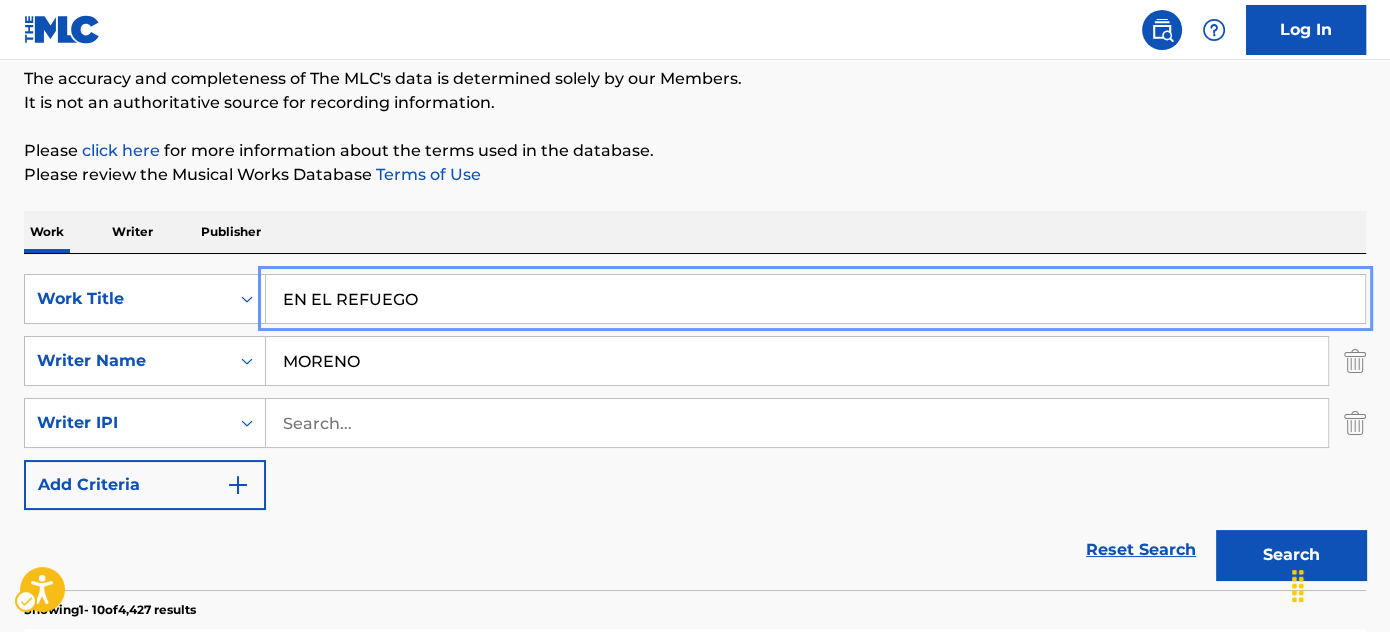 paste on "PARANORMAL" 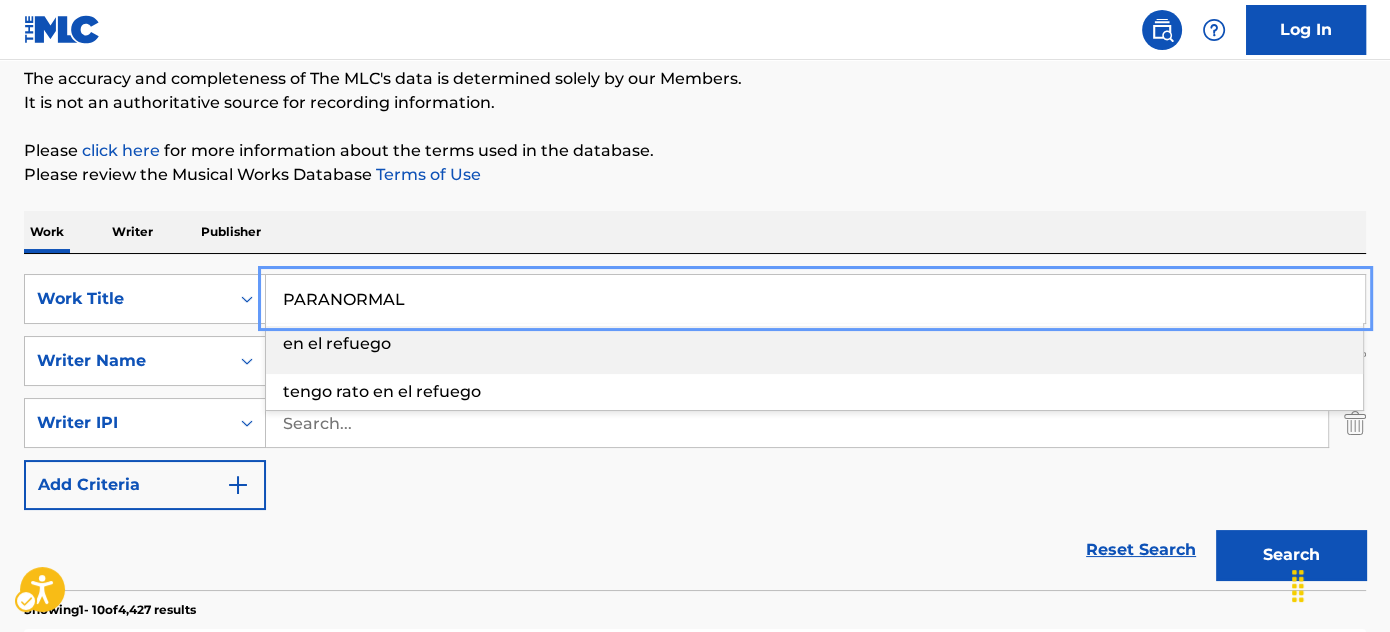 type on "PARANORMAL" 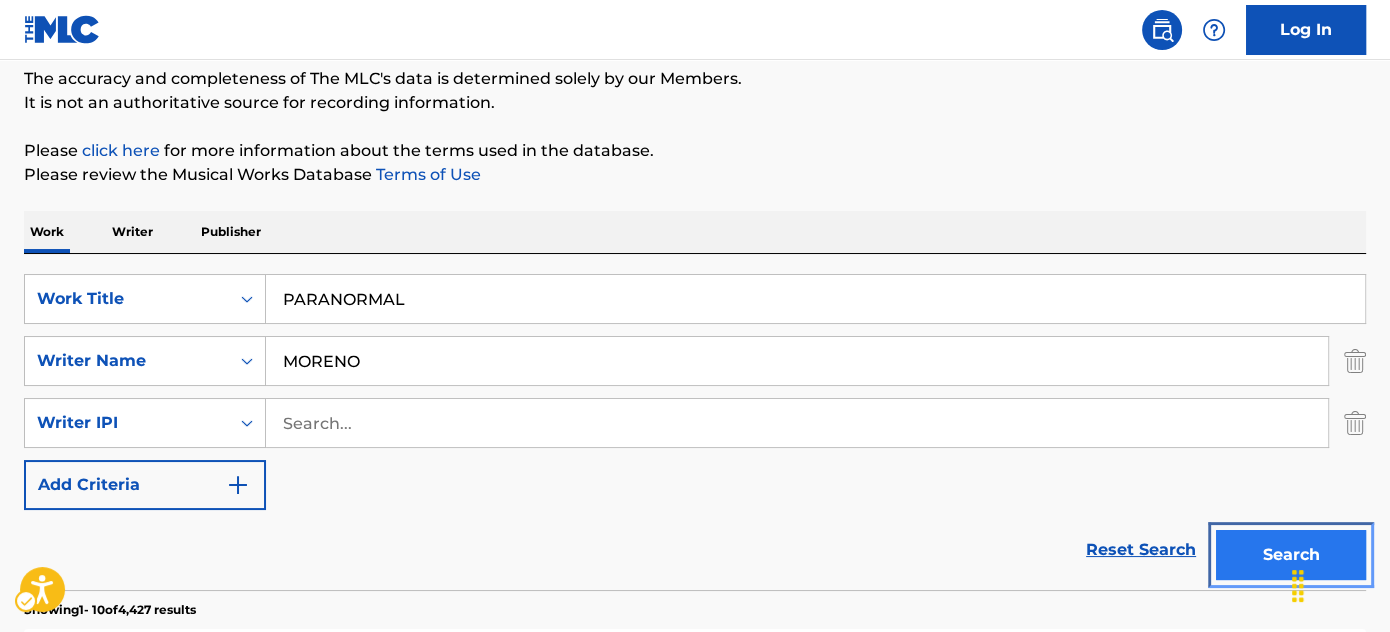 click on "Search" at bounding box center (1291, 555) 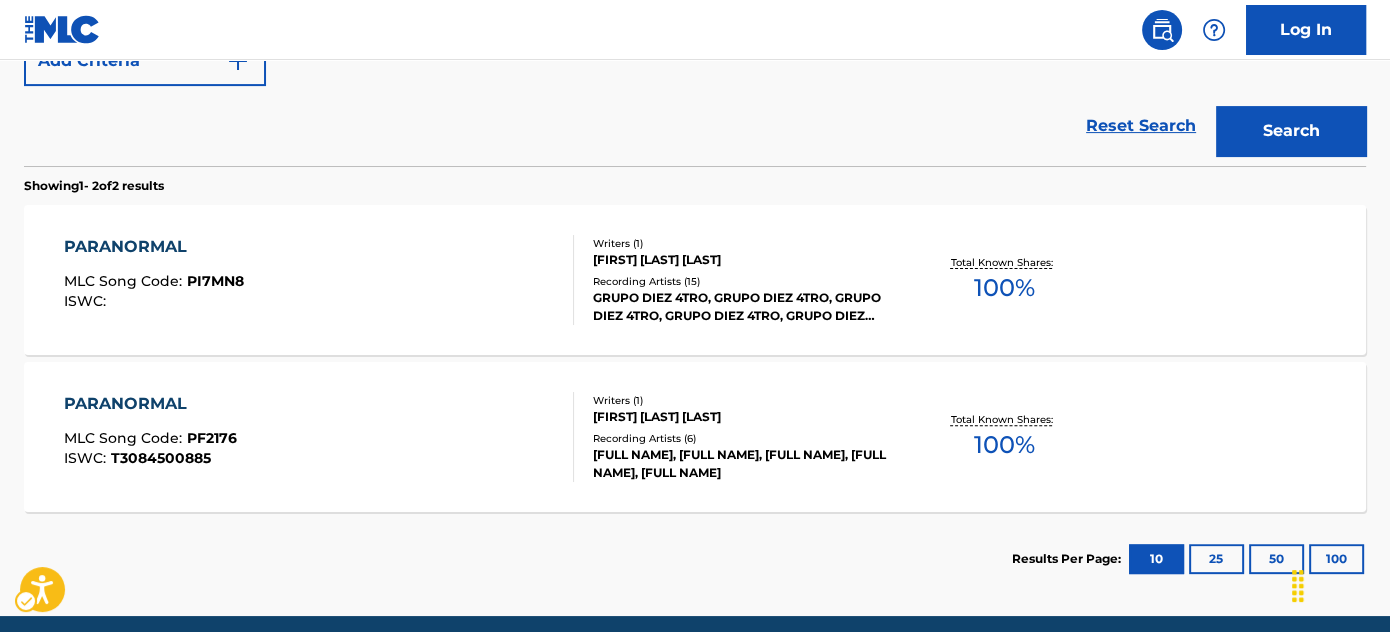 scroll, scrollTop: 626, scrollLeft: 0, axis: vertical 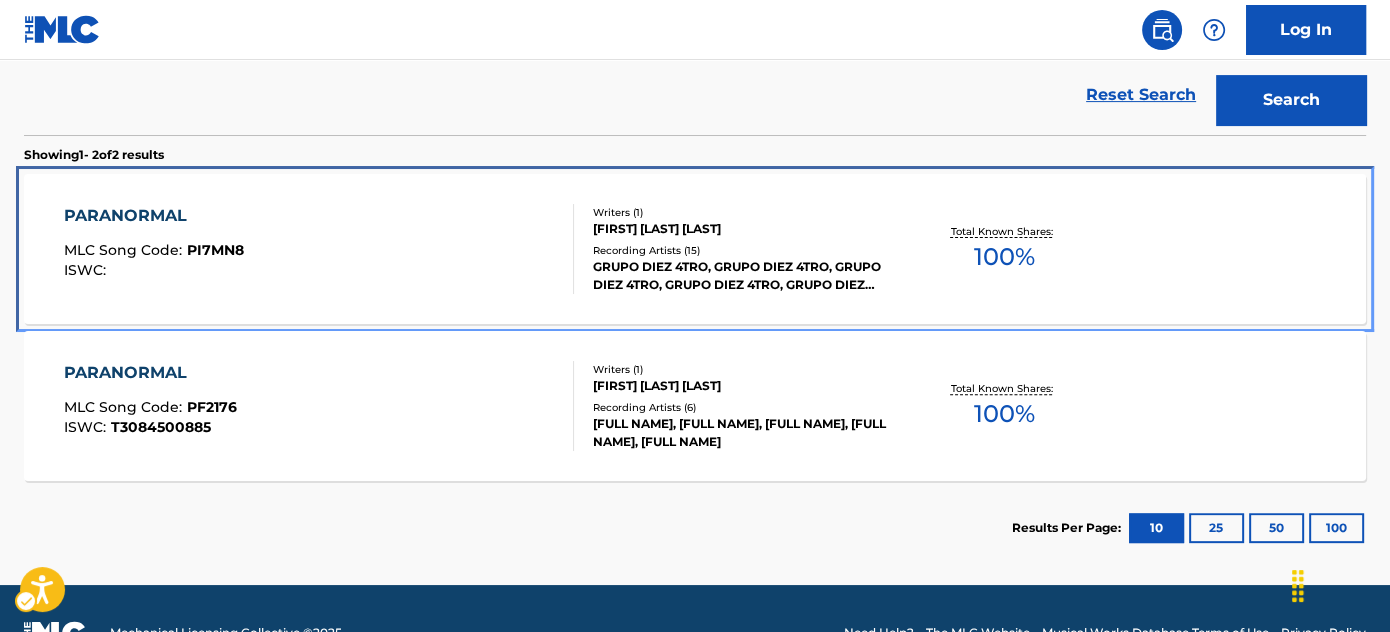 click on "PARANORMAL MLC Song Code : PI7MN8 ISWC :" at bounding box center [319, 249] 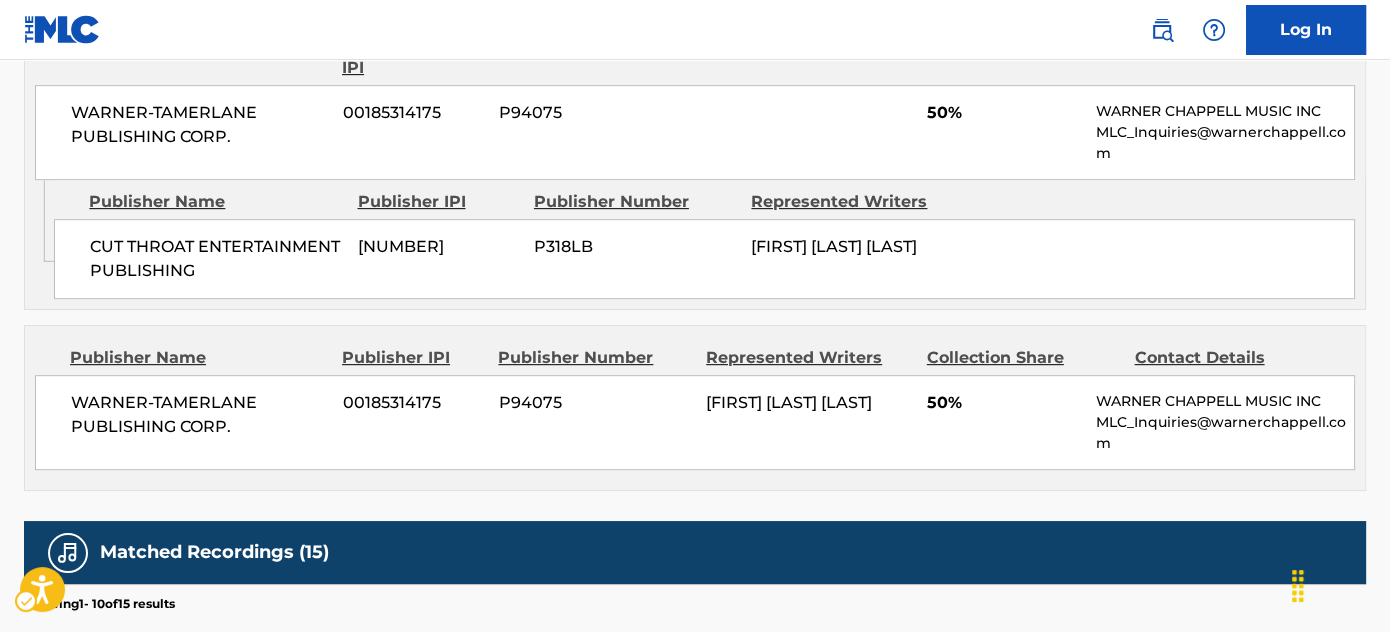 scroll, scrollTop: 1363, scrollLeft: 0, axis: vertical 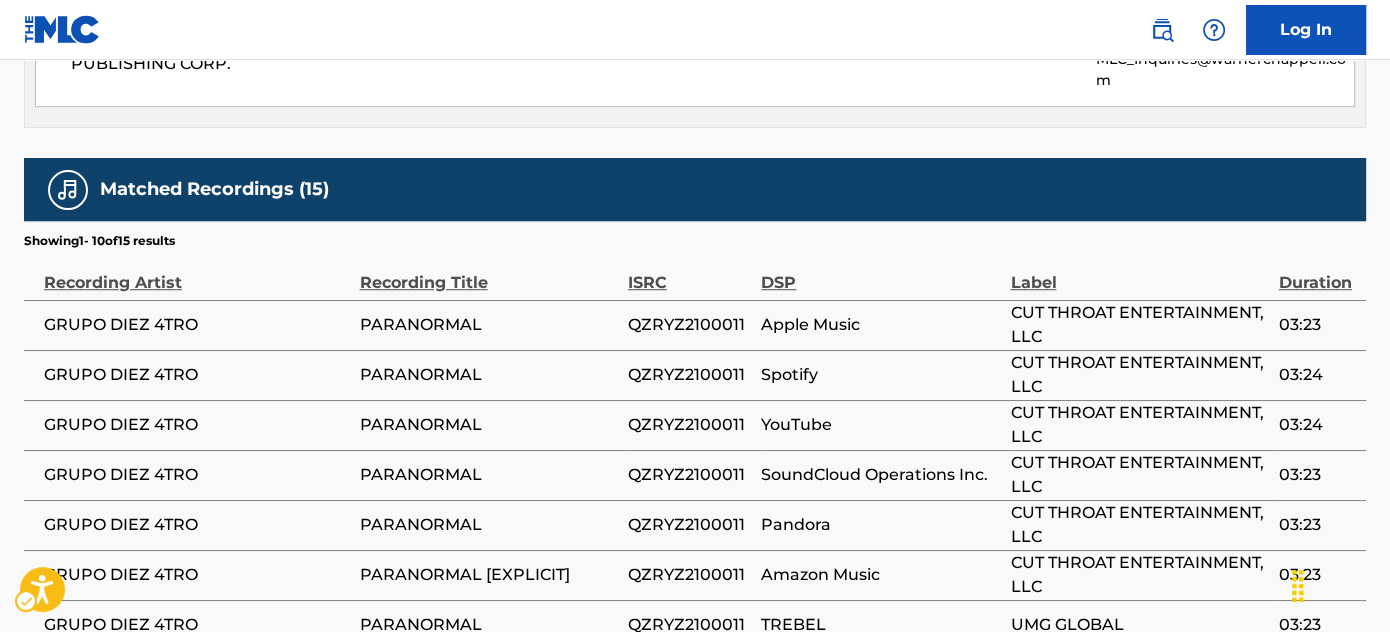 click on "QZRYZ2100011" at bounding box center (689, 325) 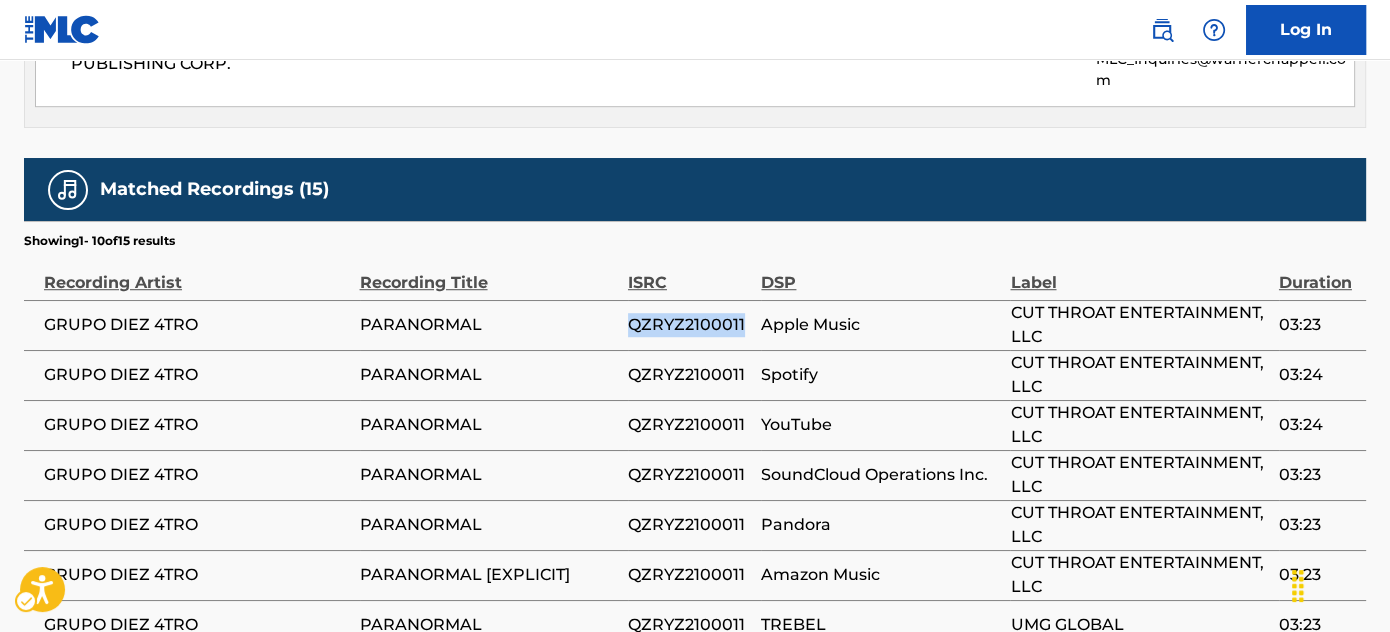 click on "QZRYZ2100011" at bounding box center [689, 325] 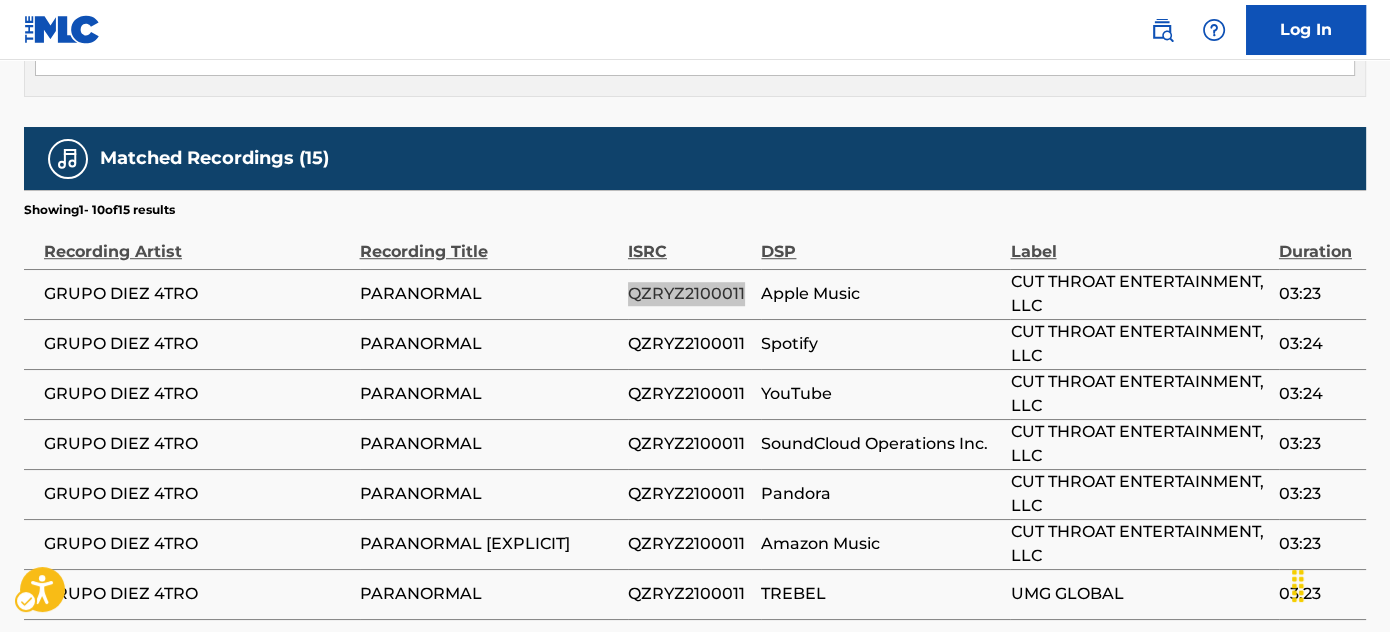 scroll, scrollTop: 1363, scrollLeft: 0, axis: vertical 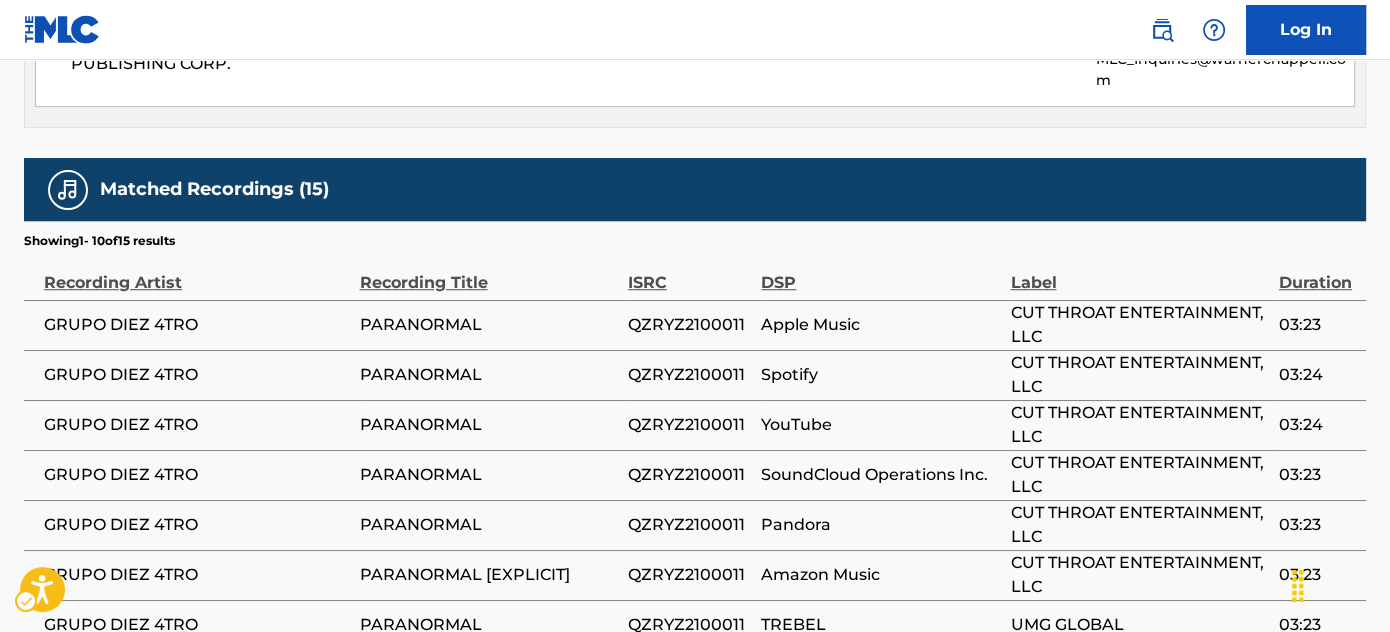 click on "QZRYZ2100011" at bounding box center [689, 475] 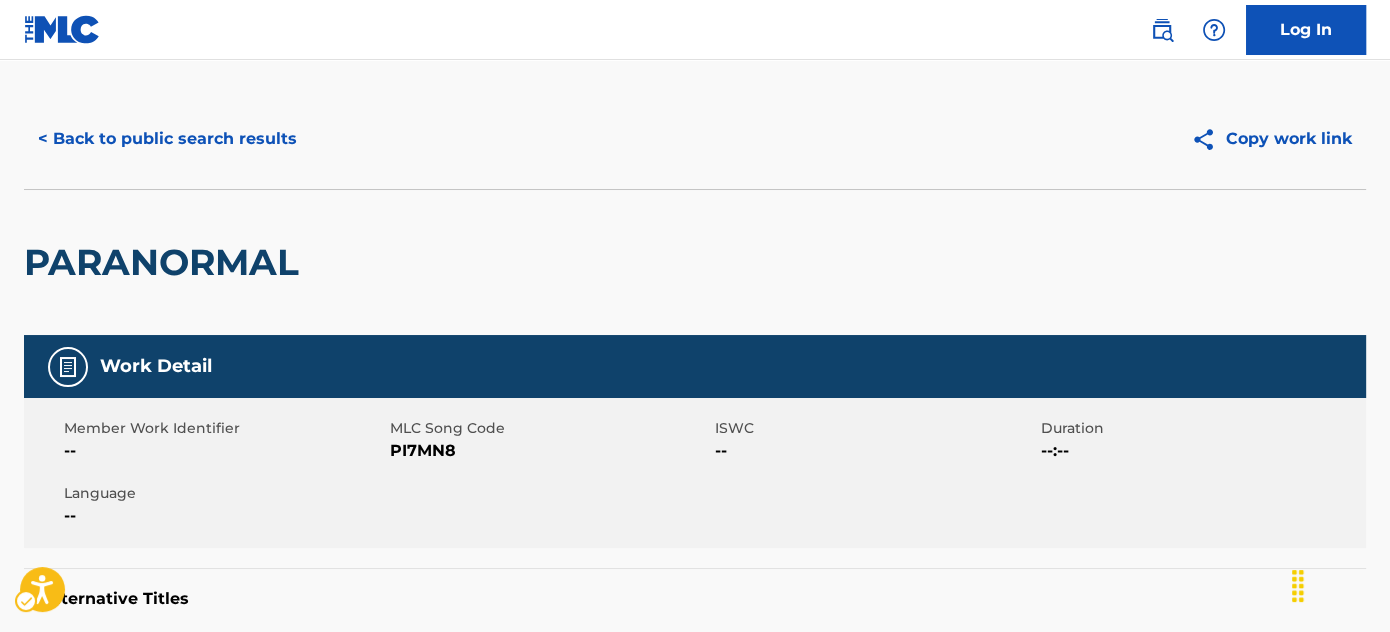 scroll, scrollTop: 0, scrollLeft: 0, axis: both 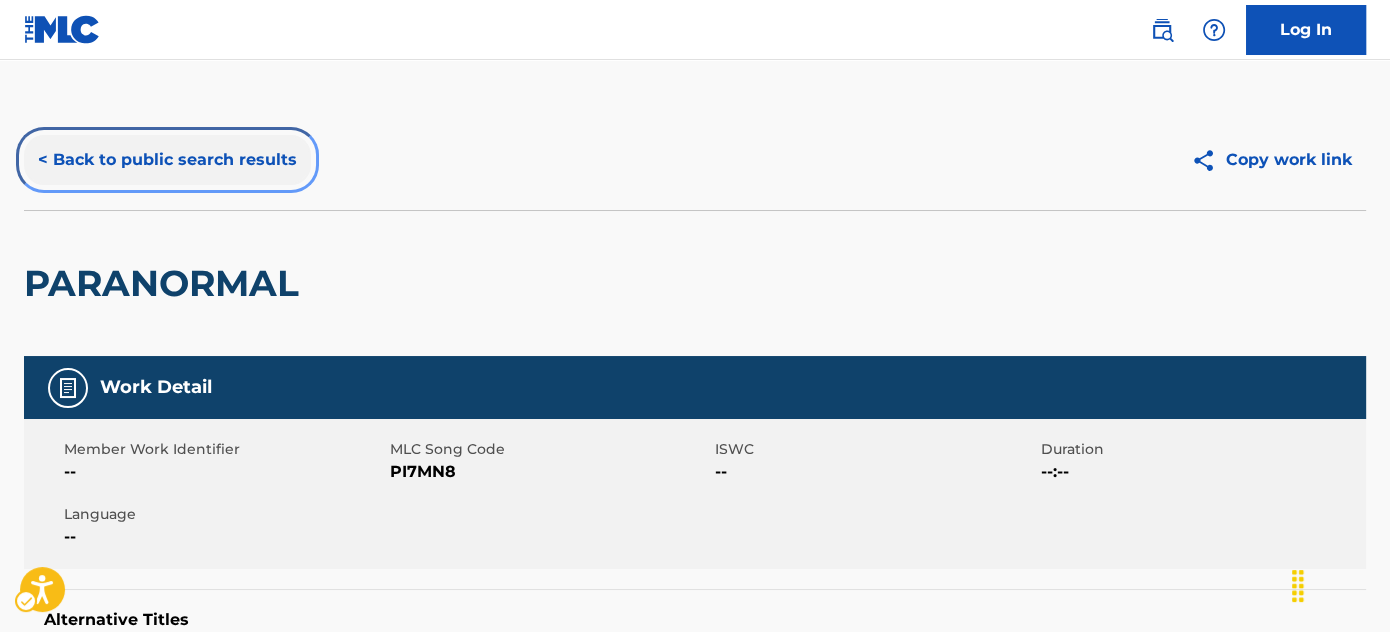 drag, startPoint x: 176, startPoint y: 159, endPoint x: 365, endPoint y: 228, distance: 201.20139 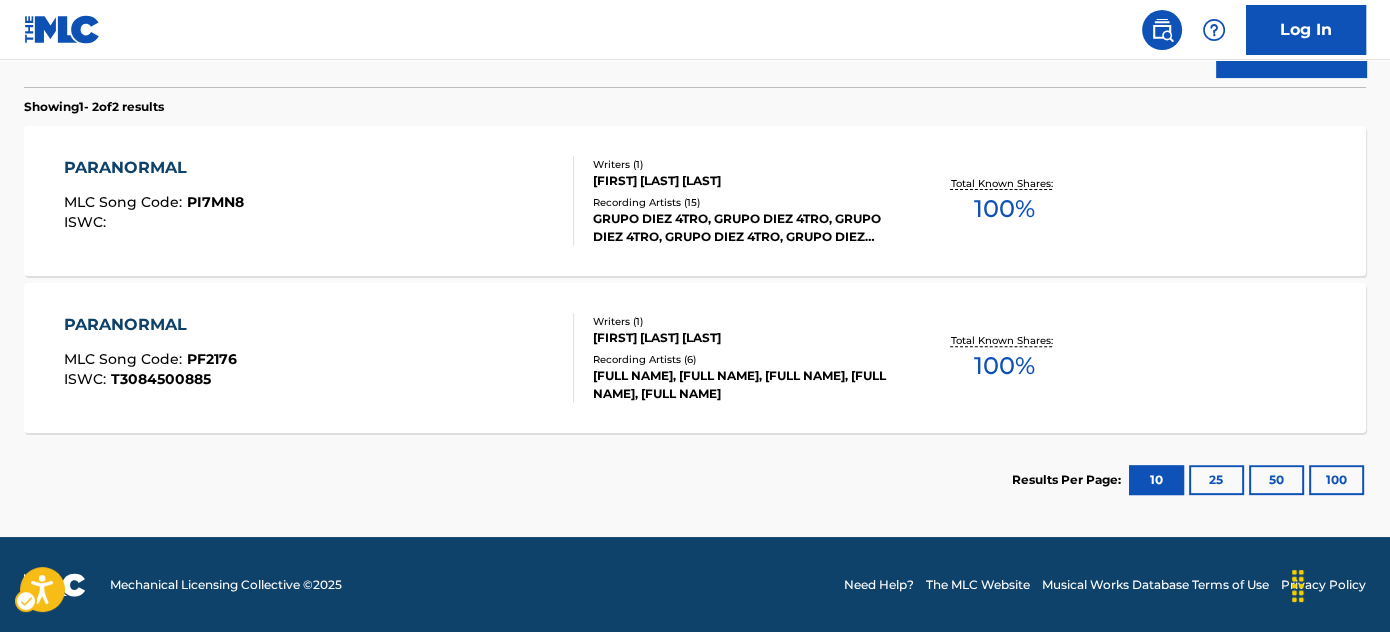 scroll, scrollTop: 37, scrollLeft: 0, axis: vertical 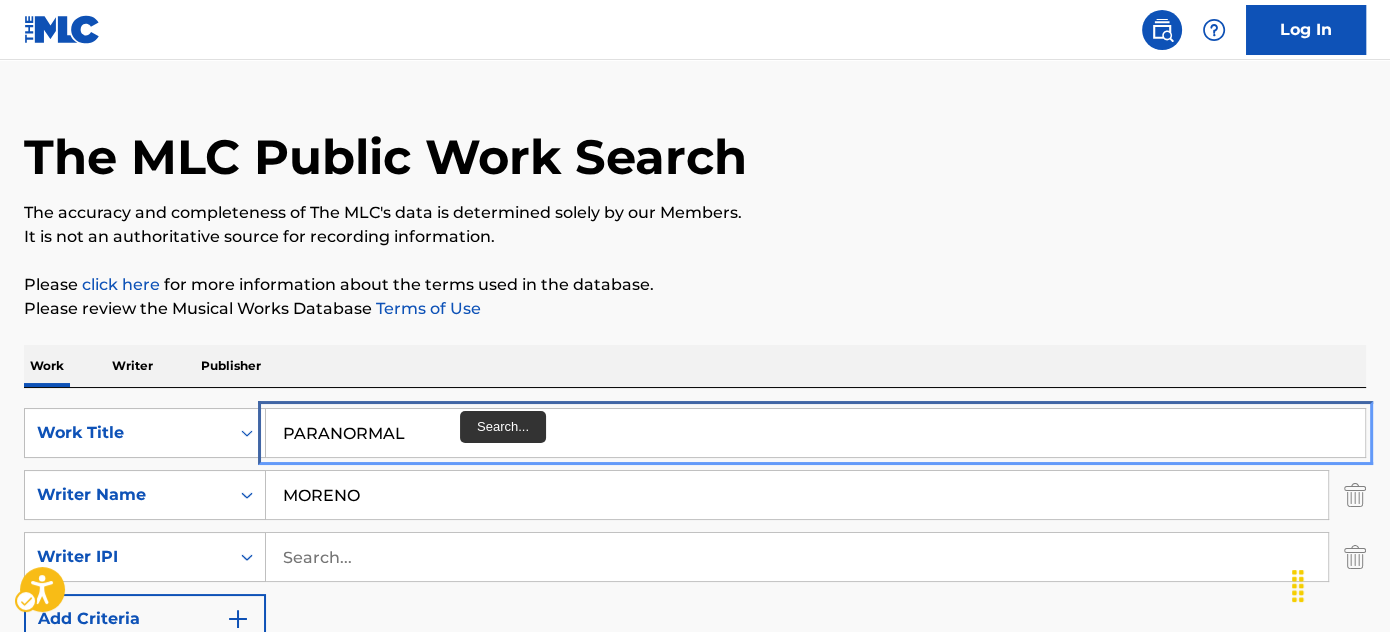 click on "PARANORMAL" at bounding box center [815, 433] 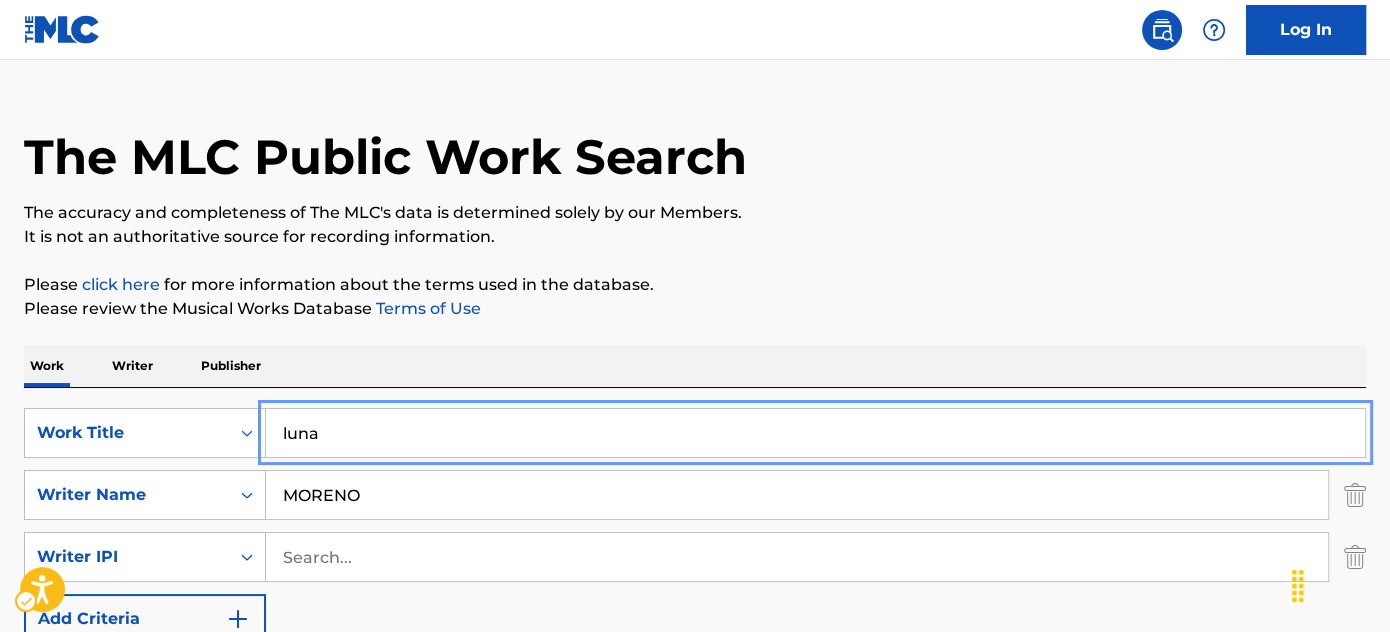 type on "luna" 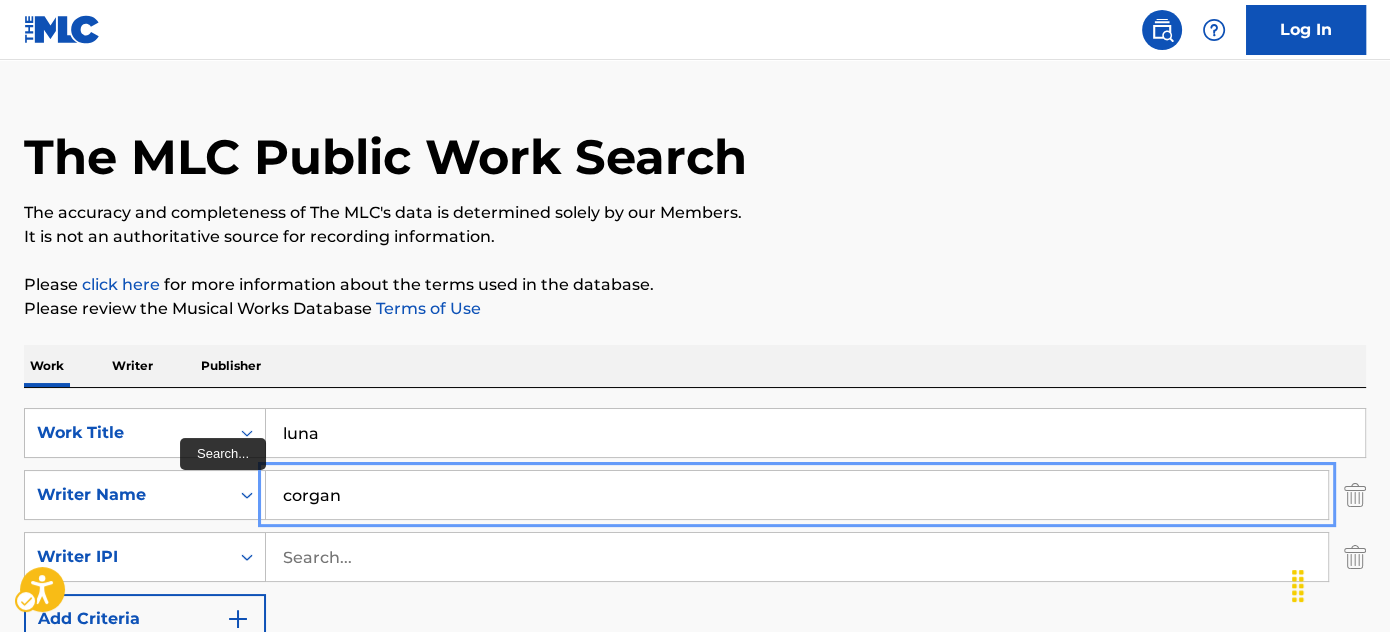type on "corgan" 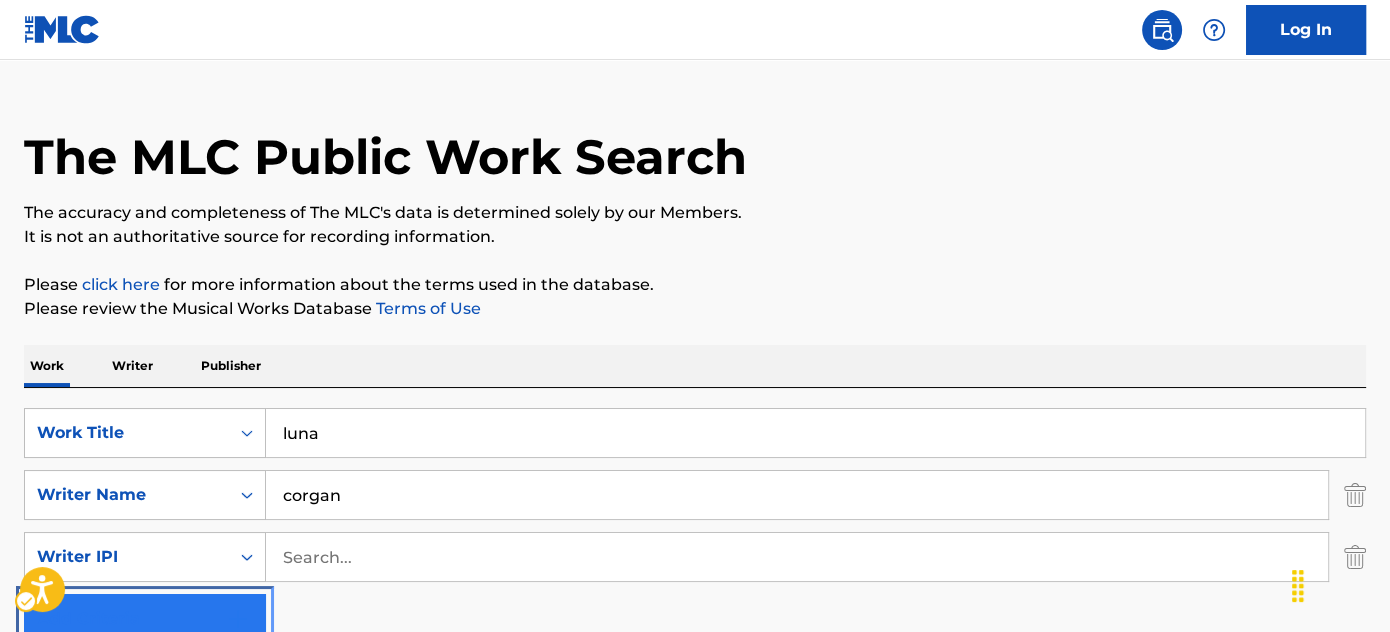 type 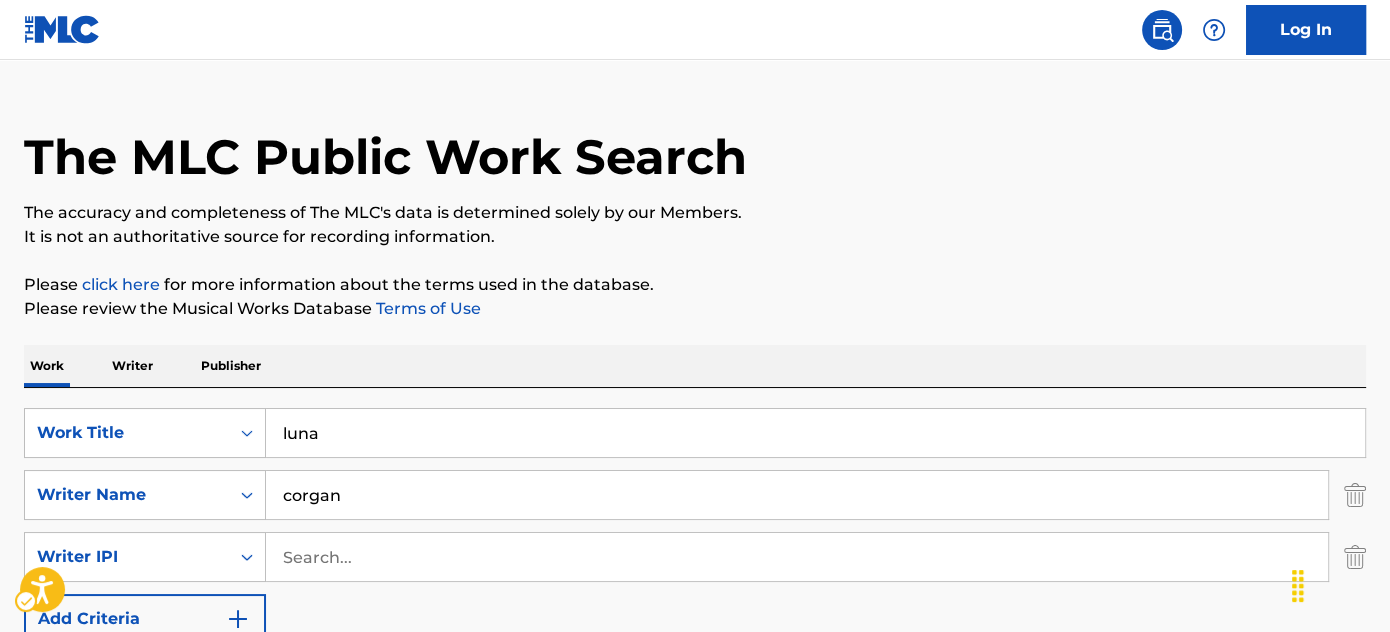 type 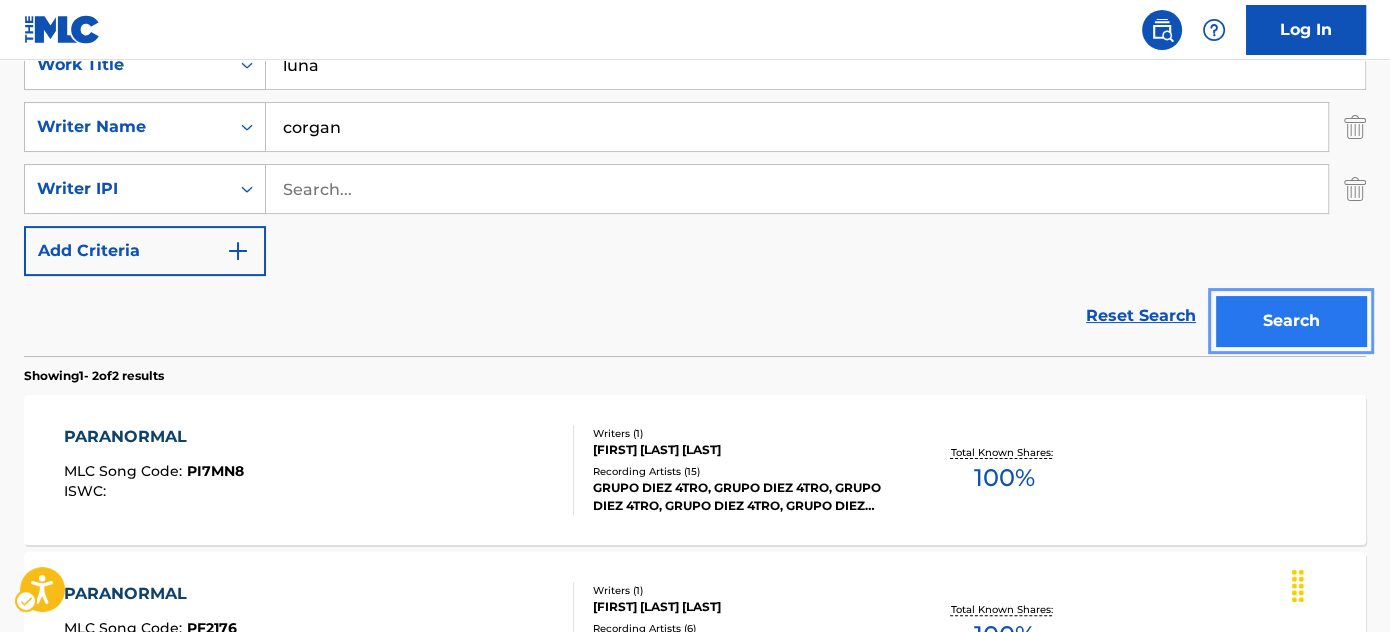 click on "Search" at bounding box center [1291, 321] 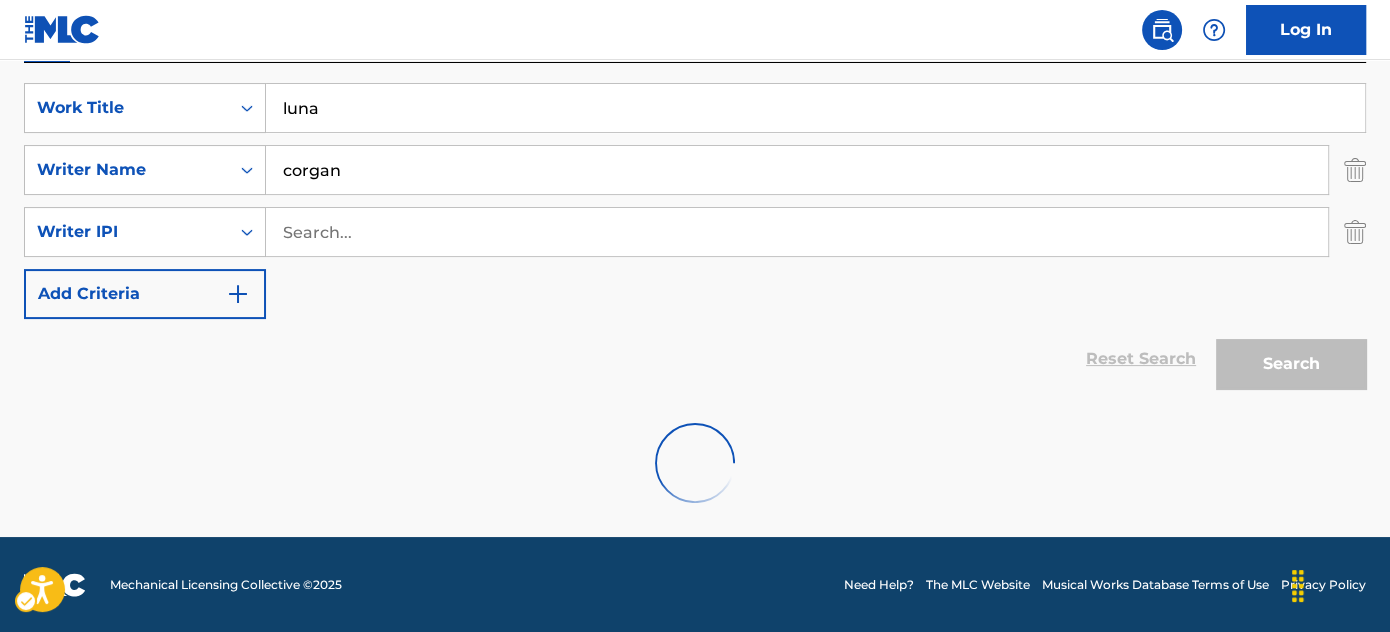 scroll, scrollTop: 405, scrollLeft: 0, axis: vertical 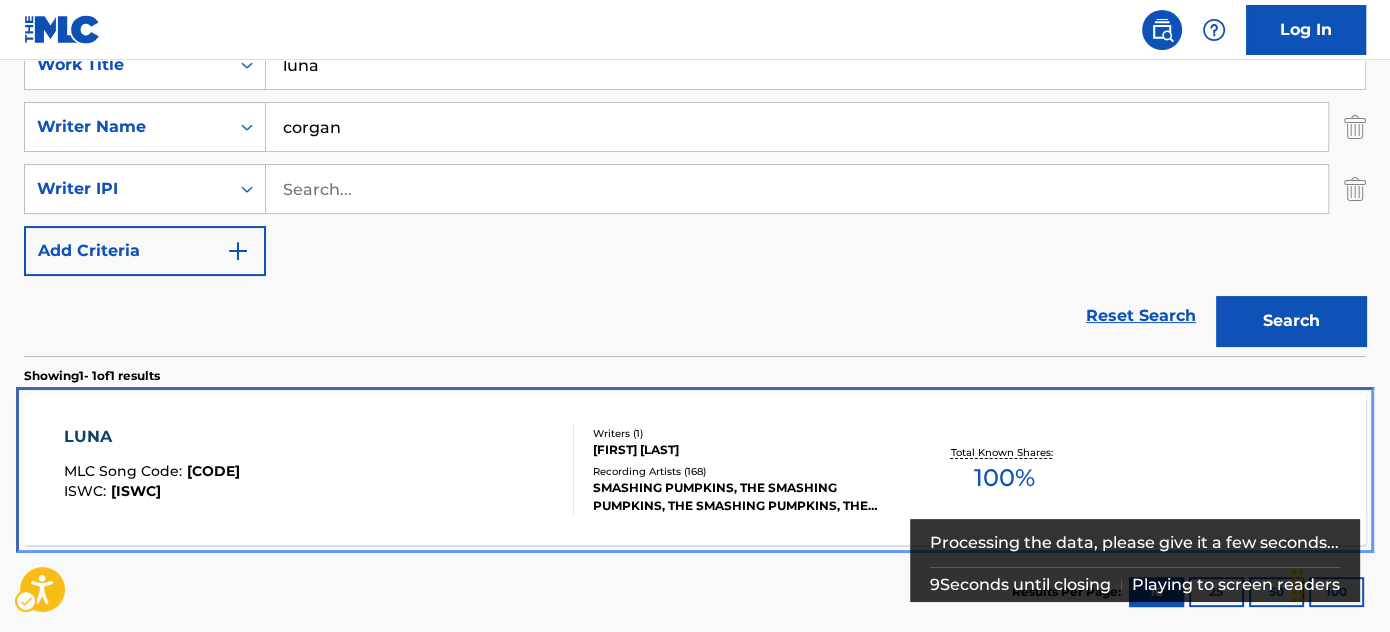 click on "LUNA MLC Song Code : L37845 ISWC : T7000901500" at bounding box center [319, 470] 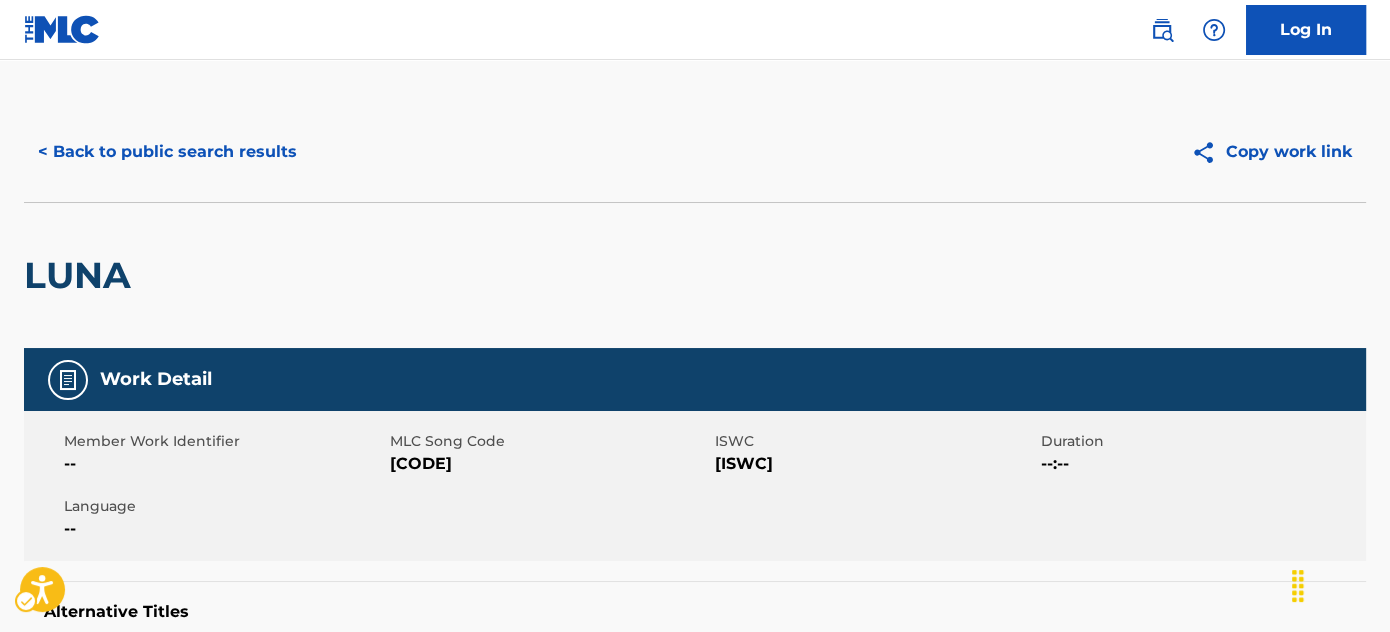 scroll, scrollTop: 0, scrollLeft: 0, axis: both 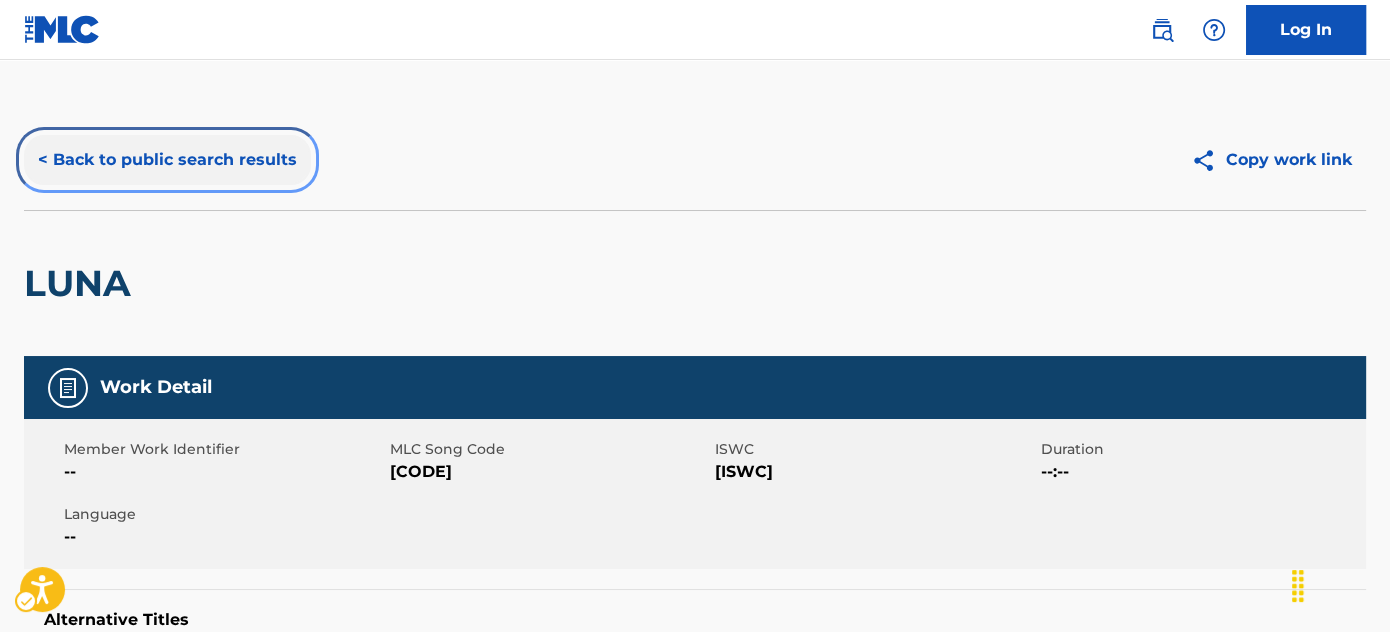 click on "< Back to public search results" at bounding box center (167, 160) 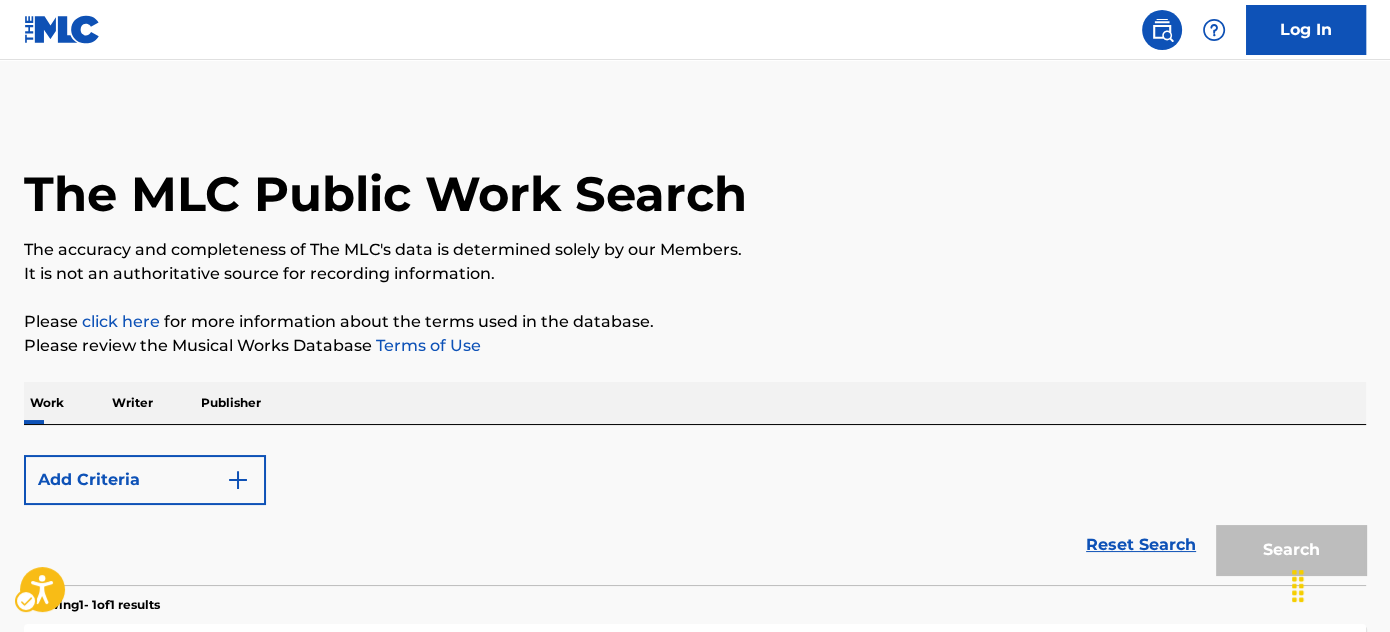 scroll, scrollTop: 341, scrollLeft: 0, axis: vertical 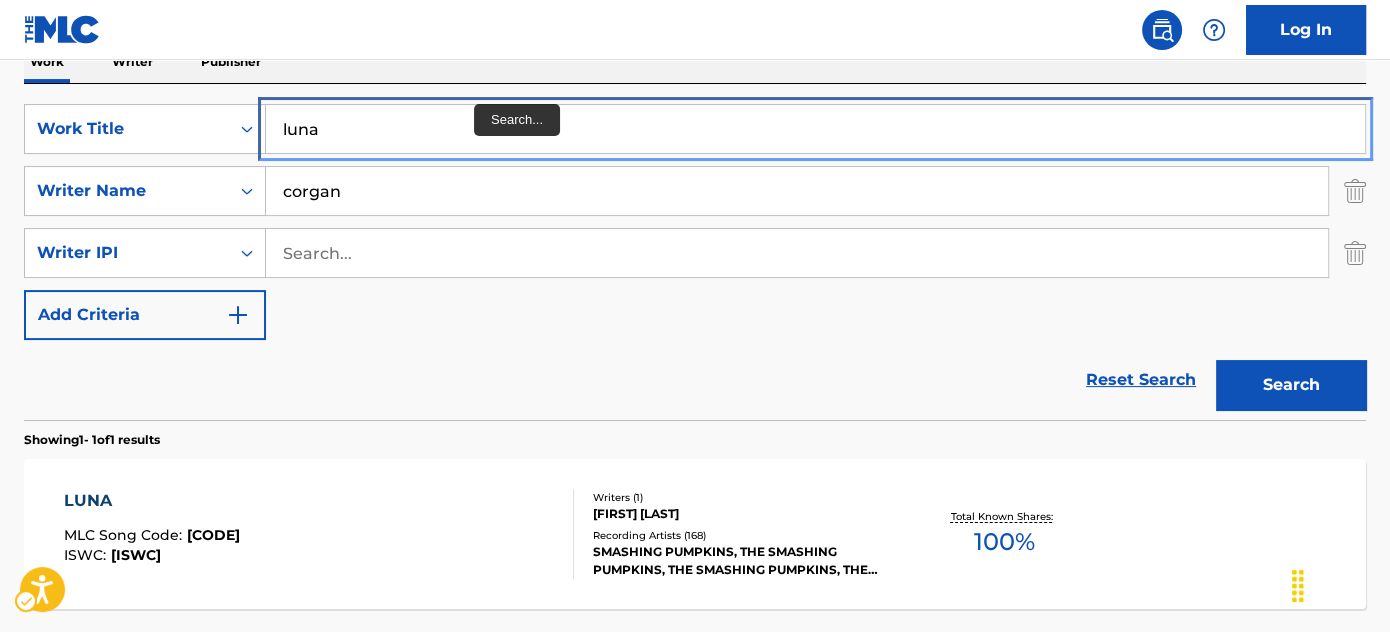 click on "luna" at bounding box center (815, 129) 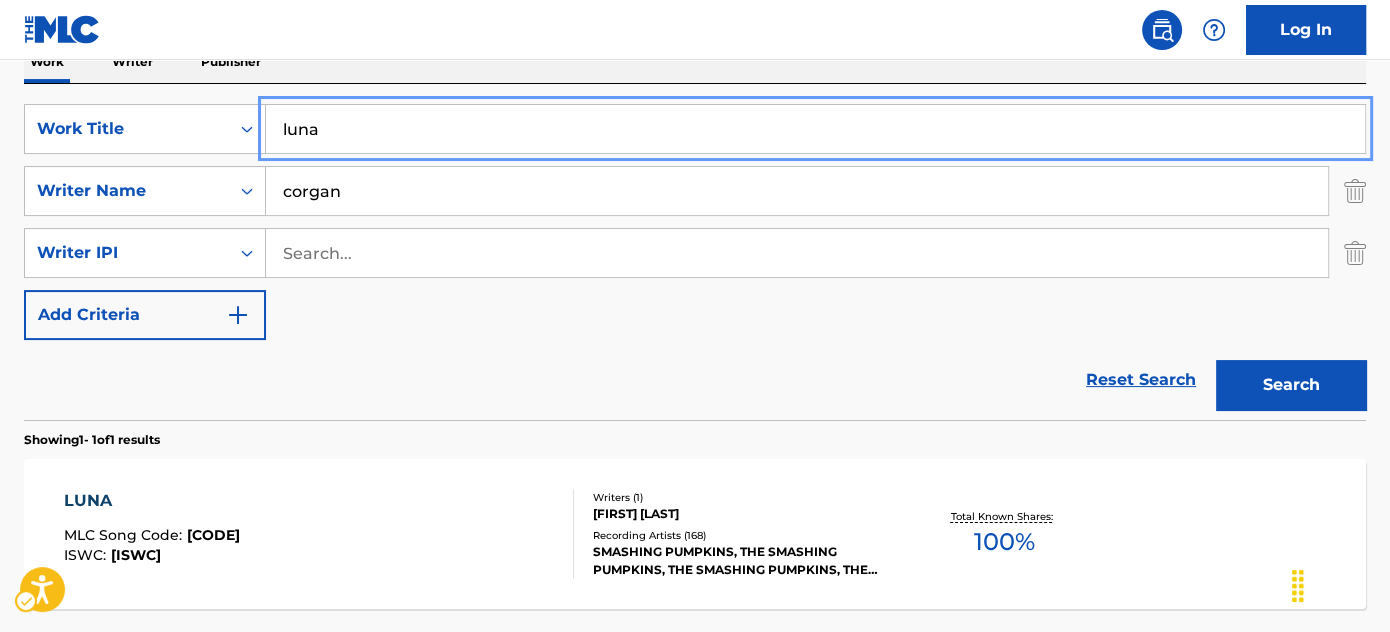 paste on "[FIRST]&[FIRST]" 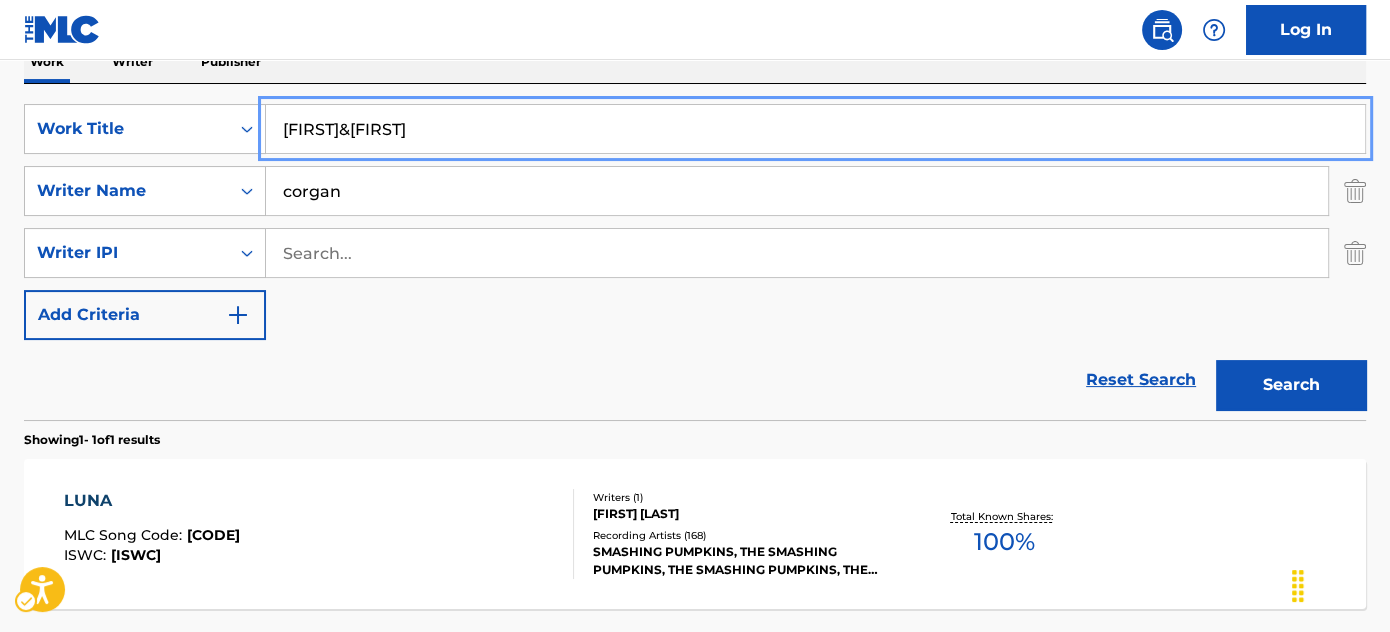 type on "[FIRST]&[FIRST]" 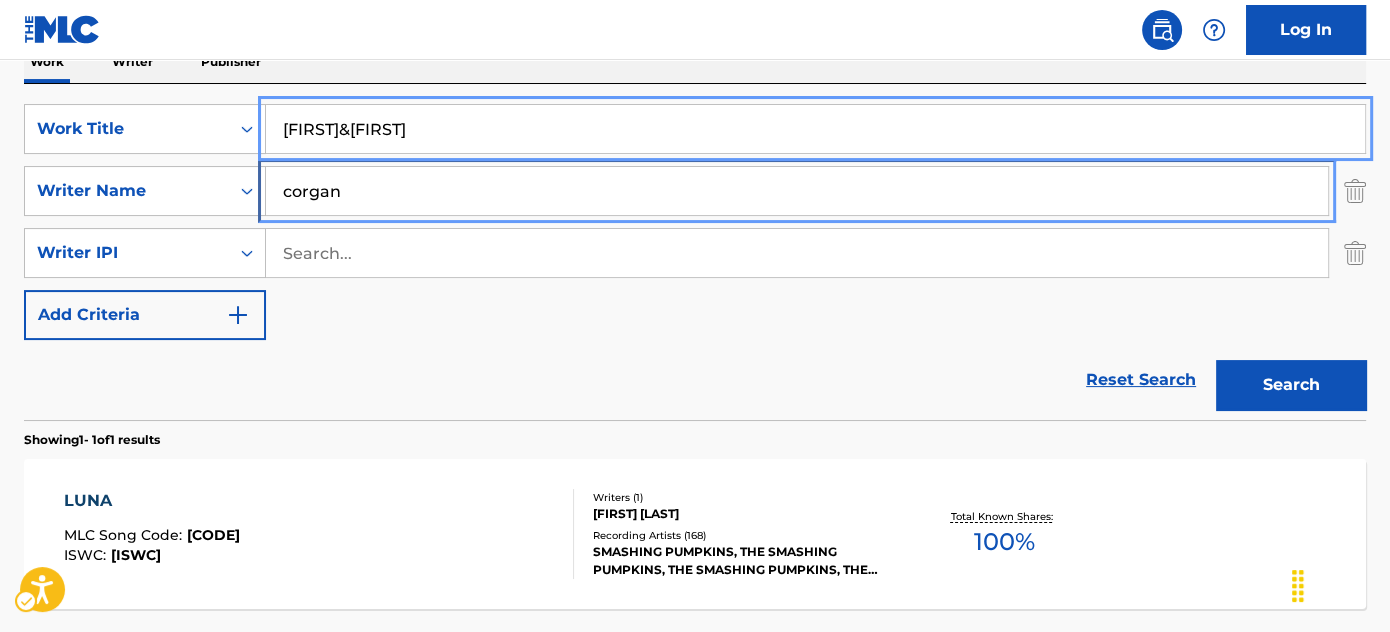 click on "corgan" at bounding box center [797, 191] 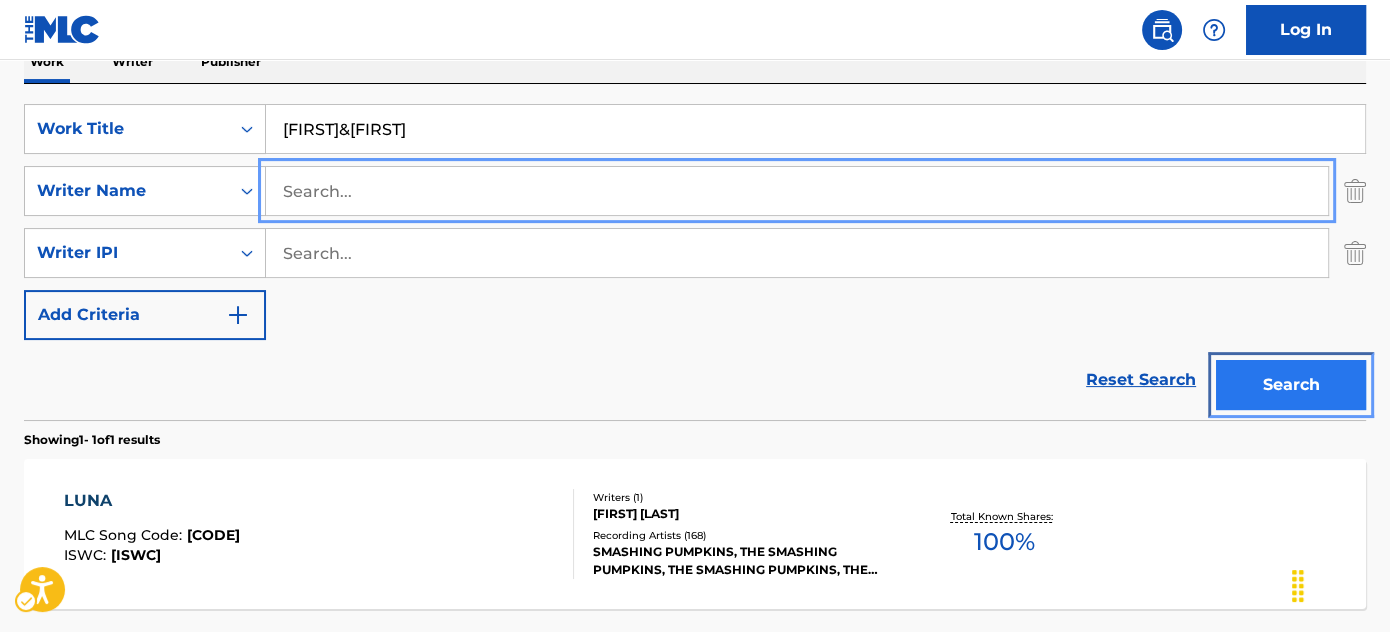 click on "Search" at bounding box center (1291, 385) 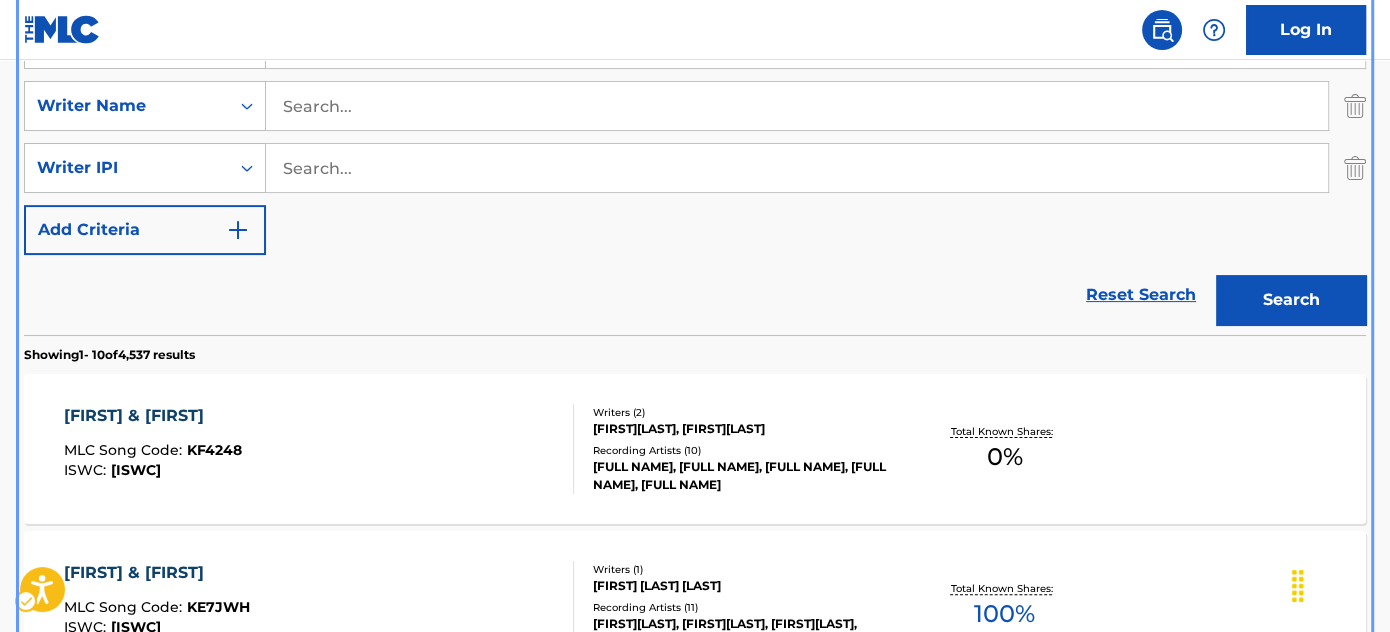 scroll, scrollTop: 61, scrollLeft: 0, axis: vertical 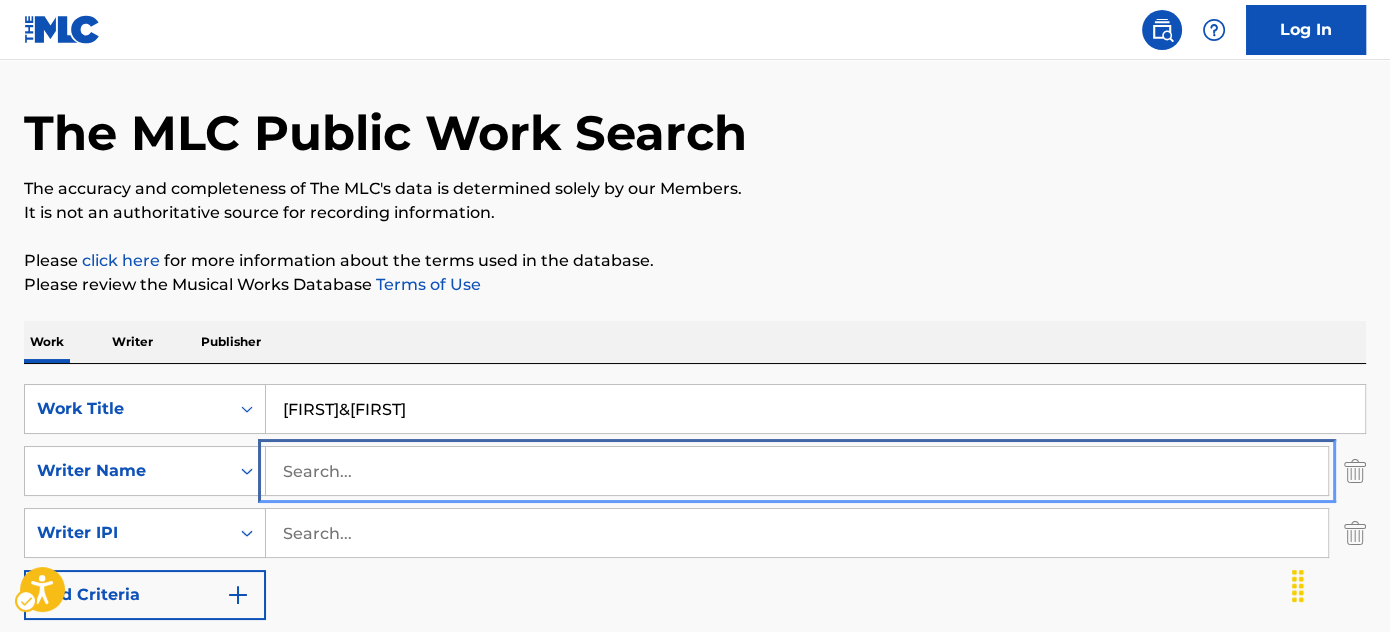 click at bounding box center [797, 471] 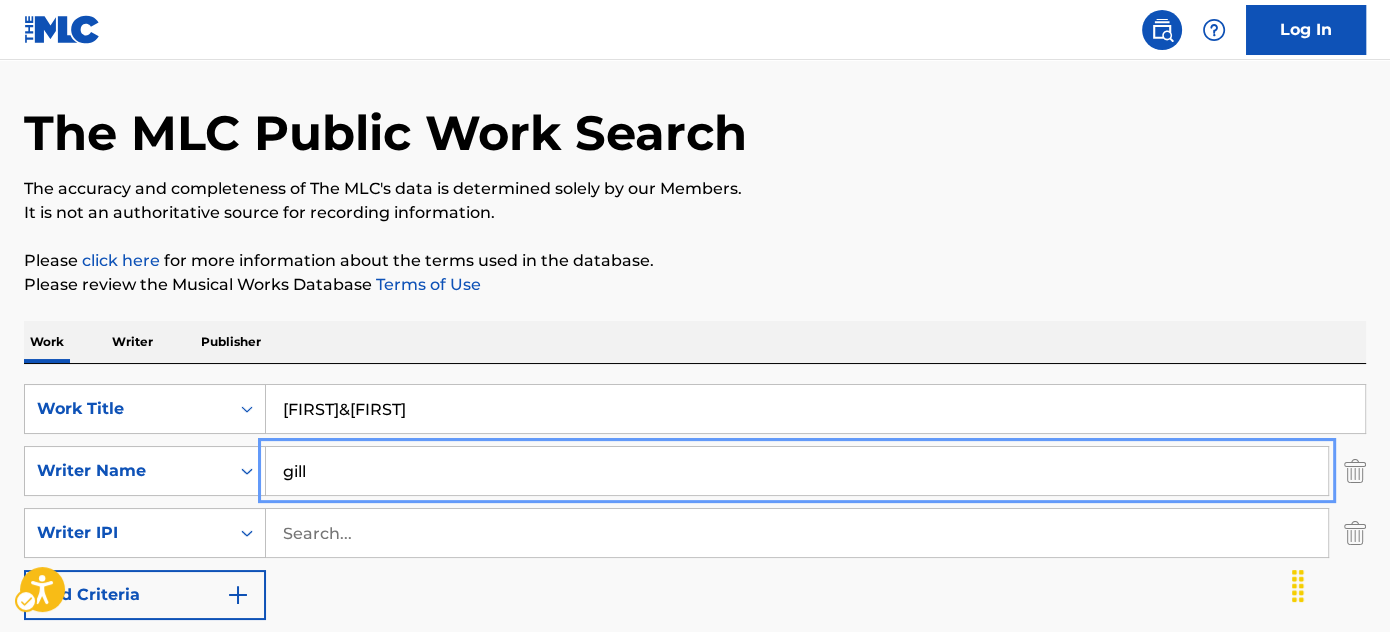type on "gill" 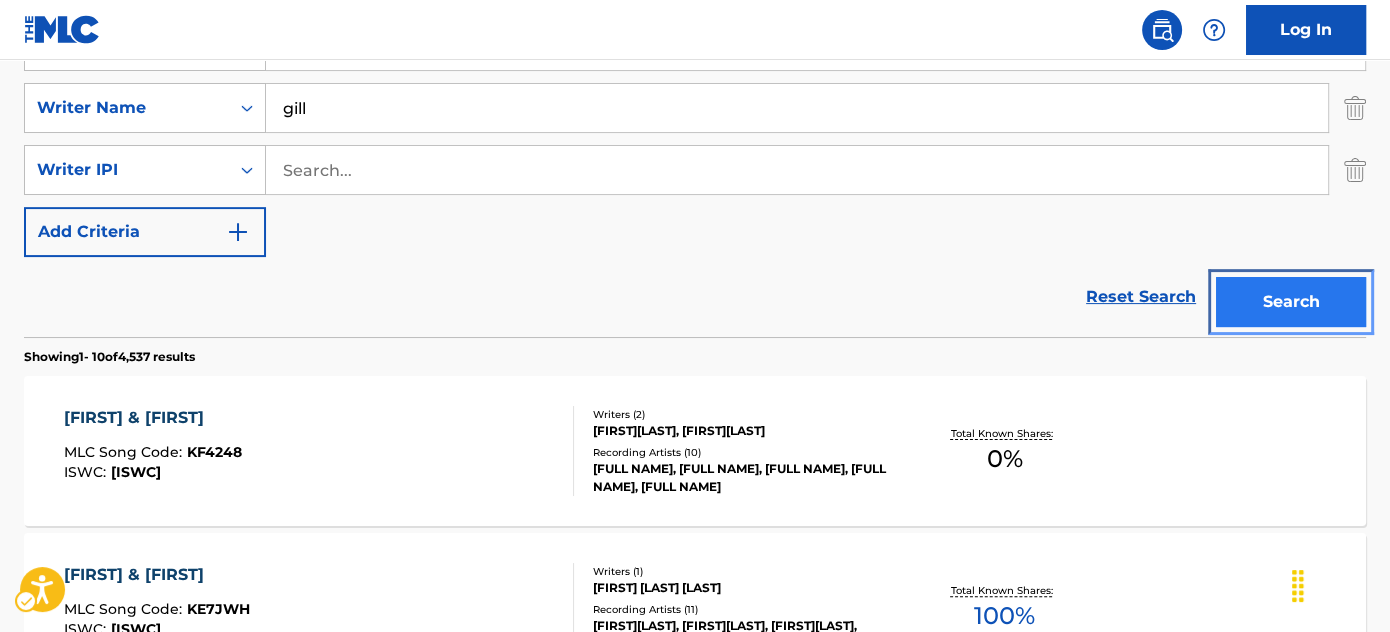 click on "Search" at bounding box center (1291, 302) 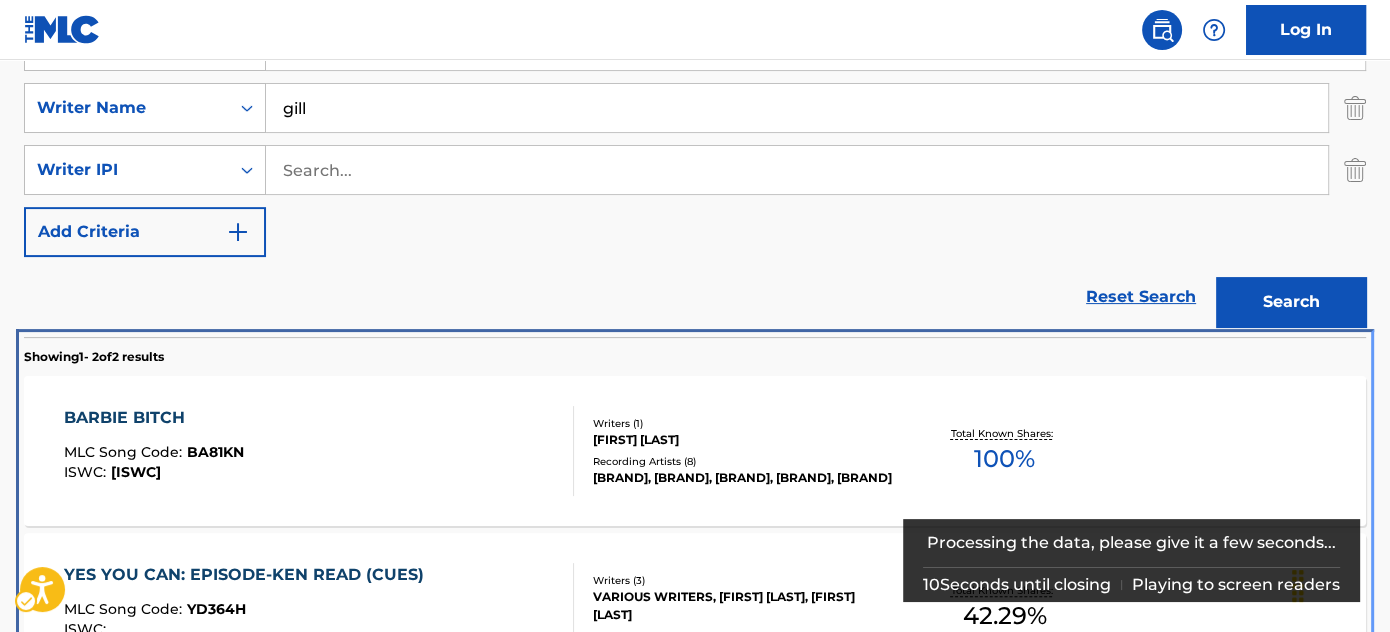 scroll, scrollTop: 568, scrollLeft: 0, axis: vertical 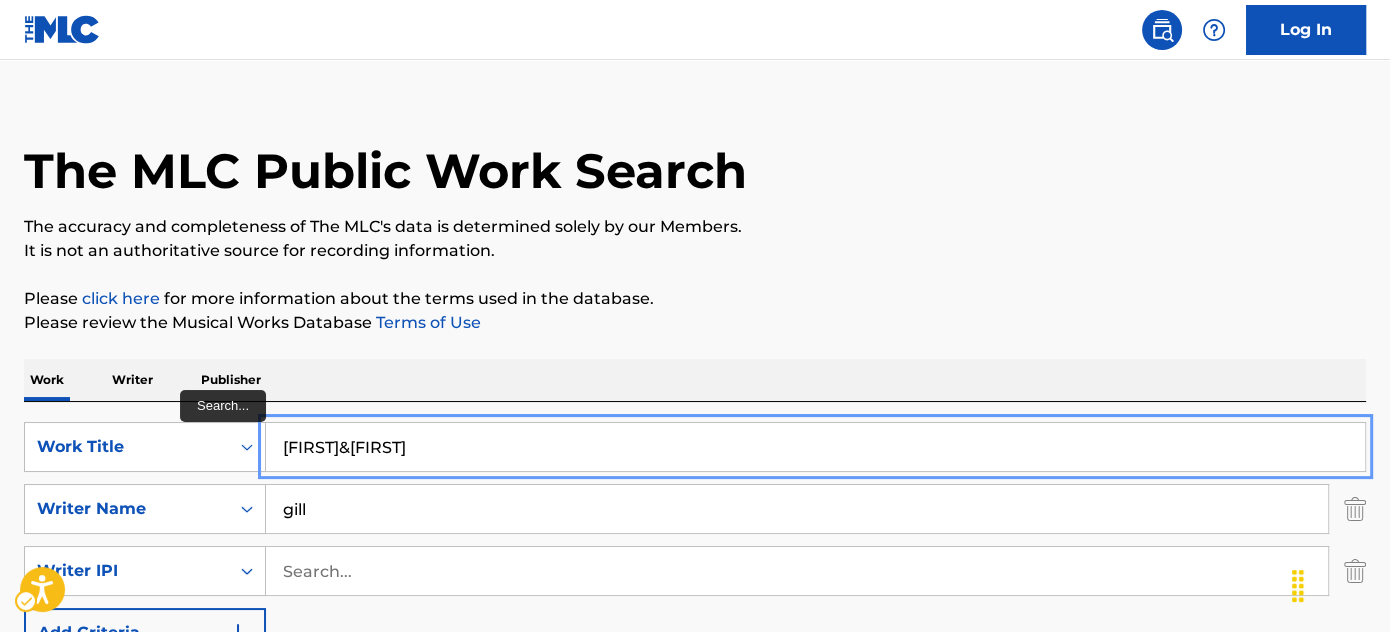 click on "[FIRST]&[FIRST]" at bounding box center [815, 447] 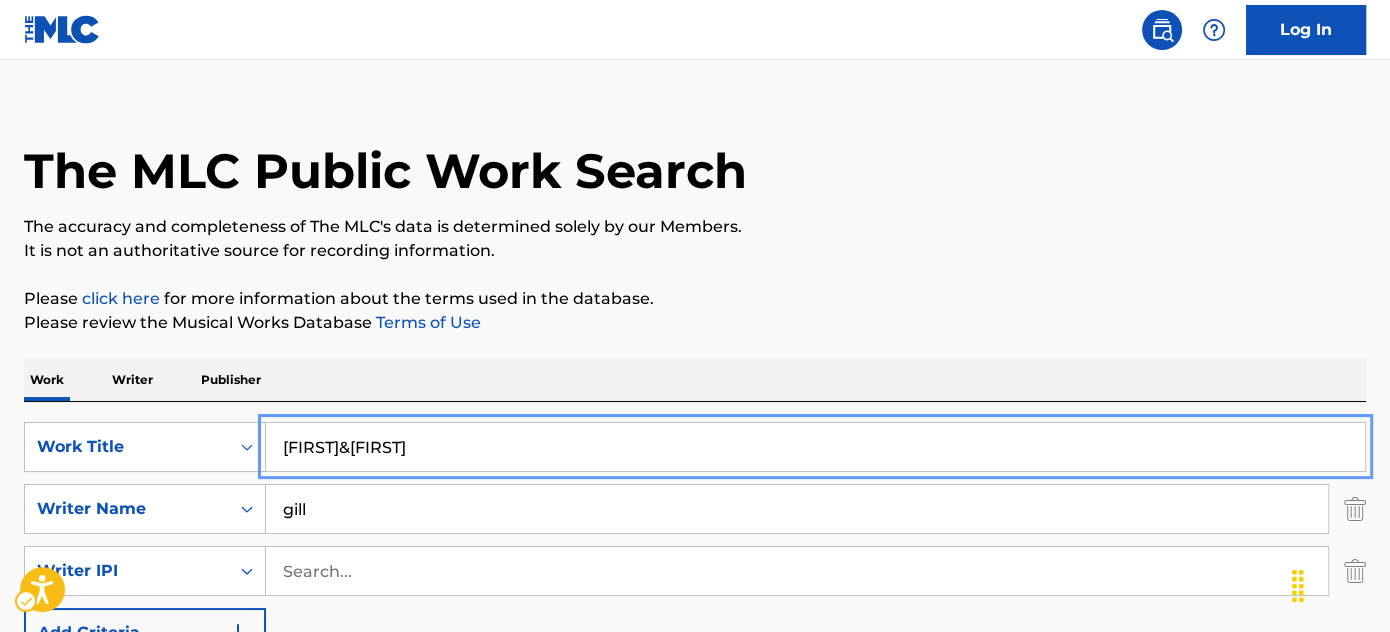 type on "[FIRST]&[FIRST]" 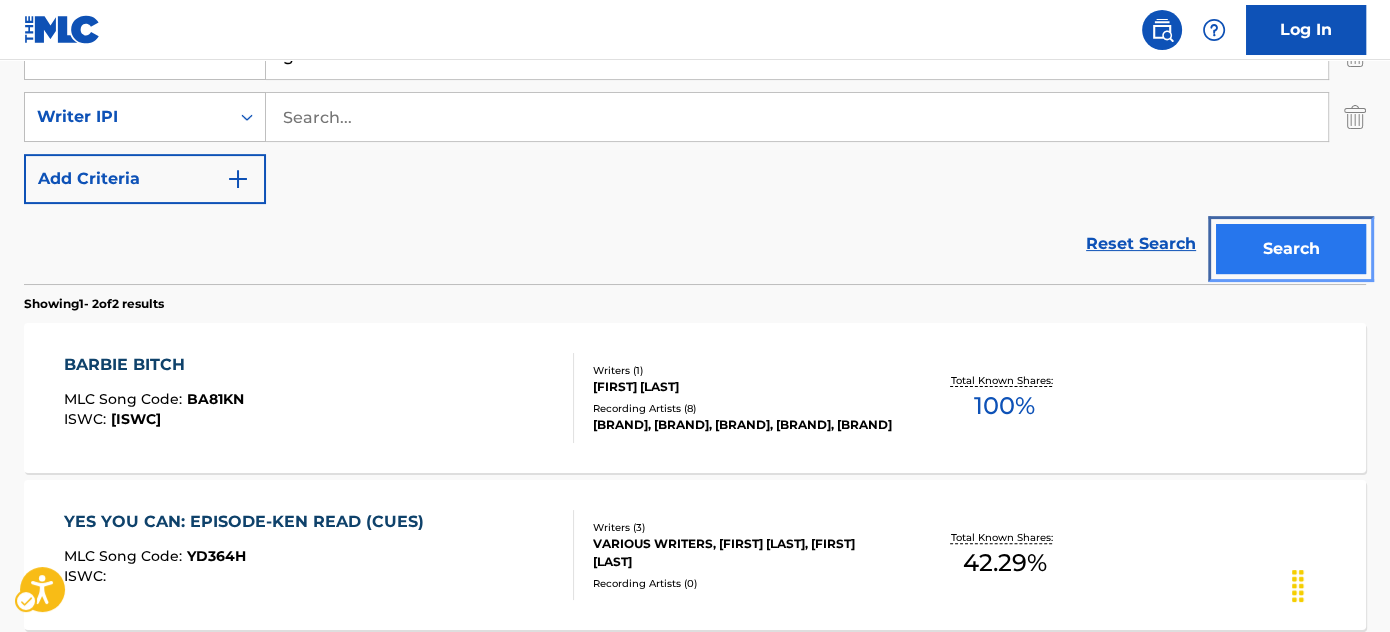click on "Search" at bounding box center [1291, 249] 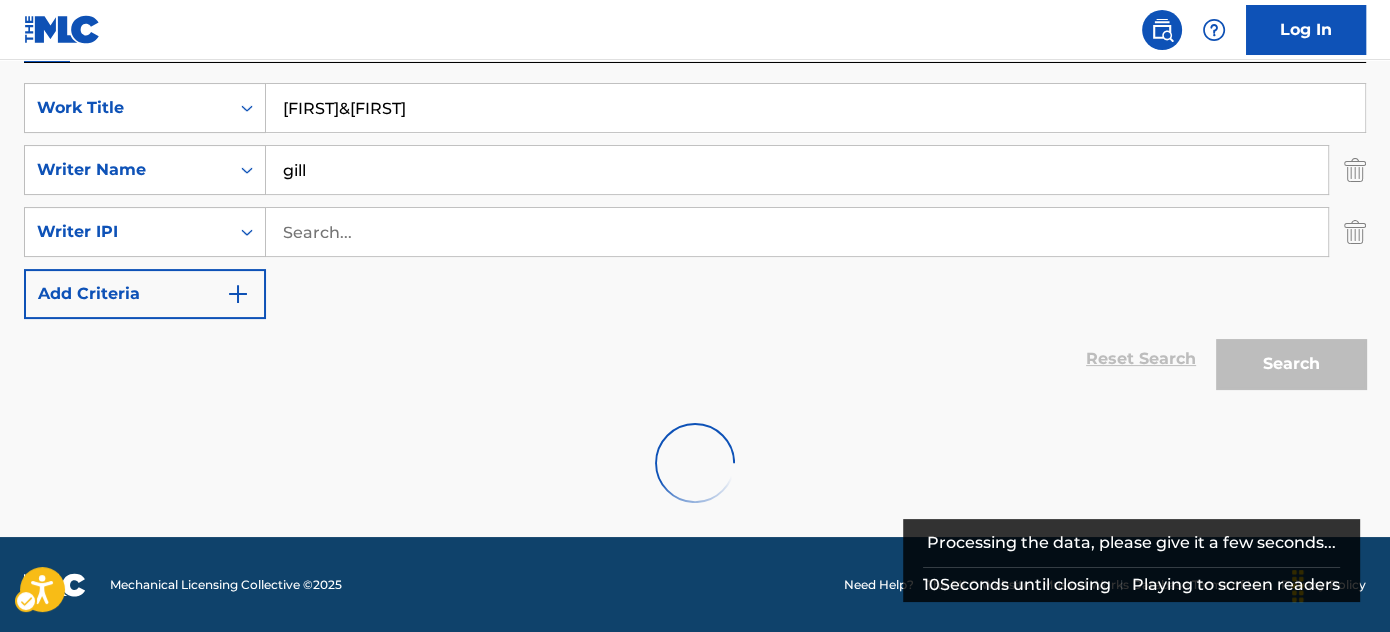 scroll, scrollTop: 477, scrollLeft: 0, axis: vertical 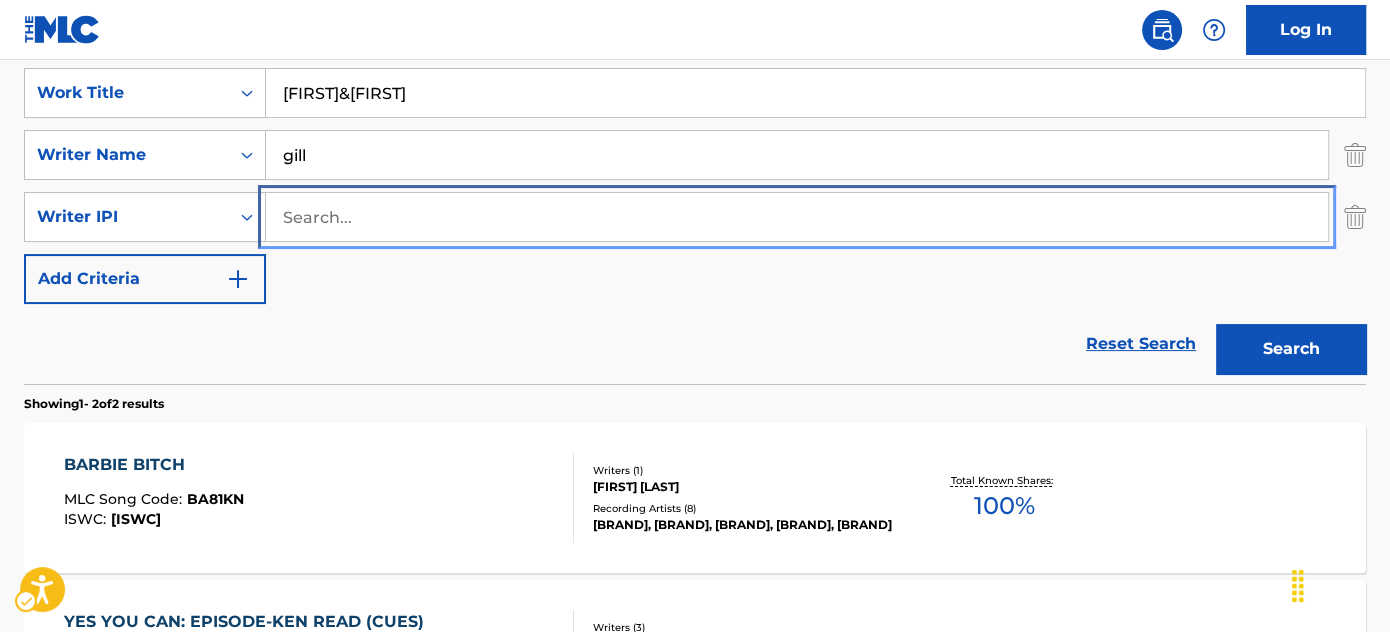 click at bounding box center (797, 217) 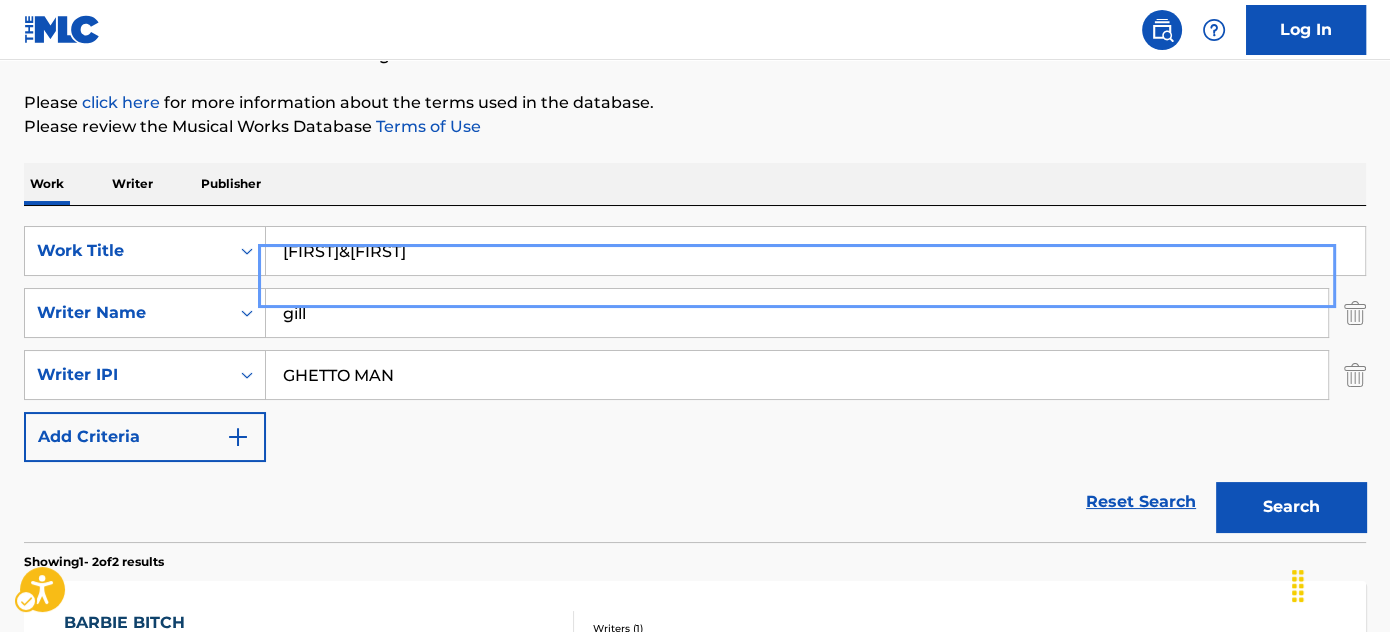scroll, scrollTop: 309, scrollLeft: 0, axis: vertical 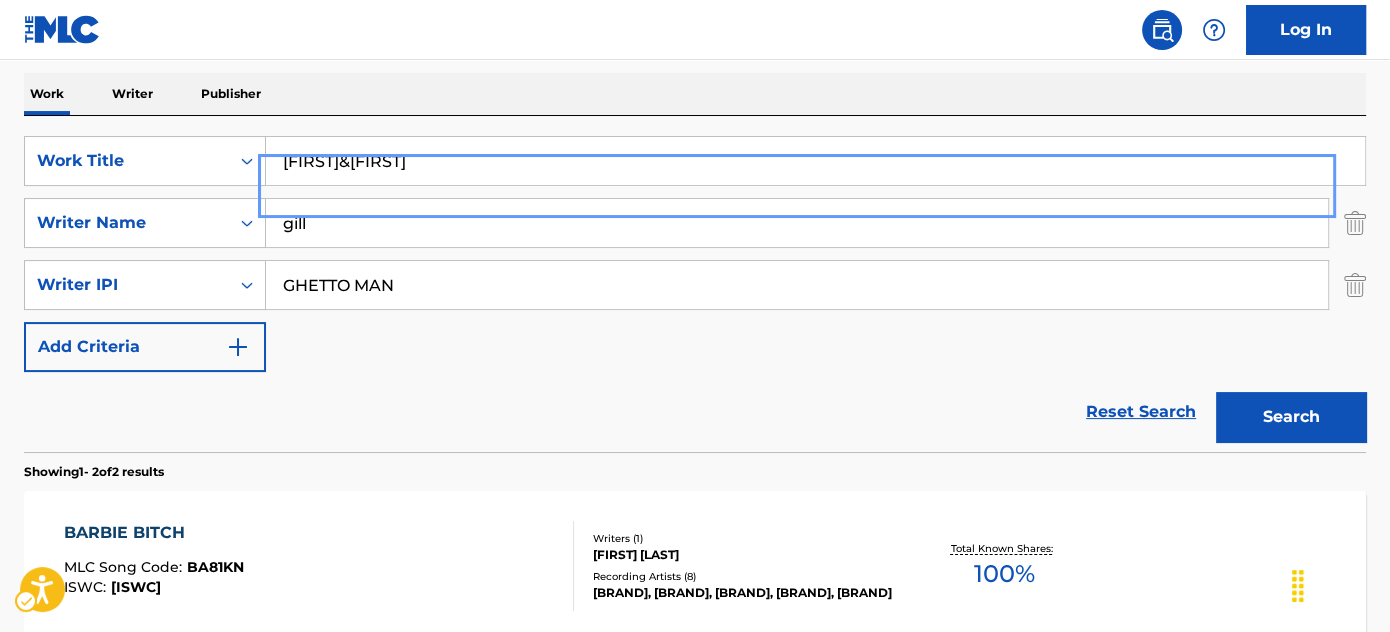 type on "GHETTO MAN" 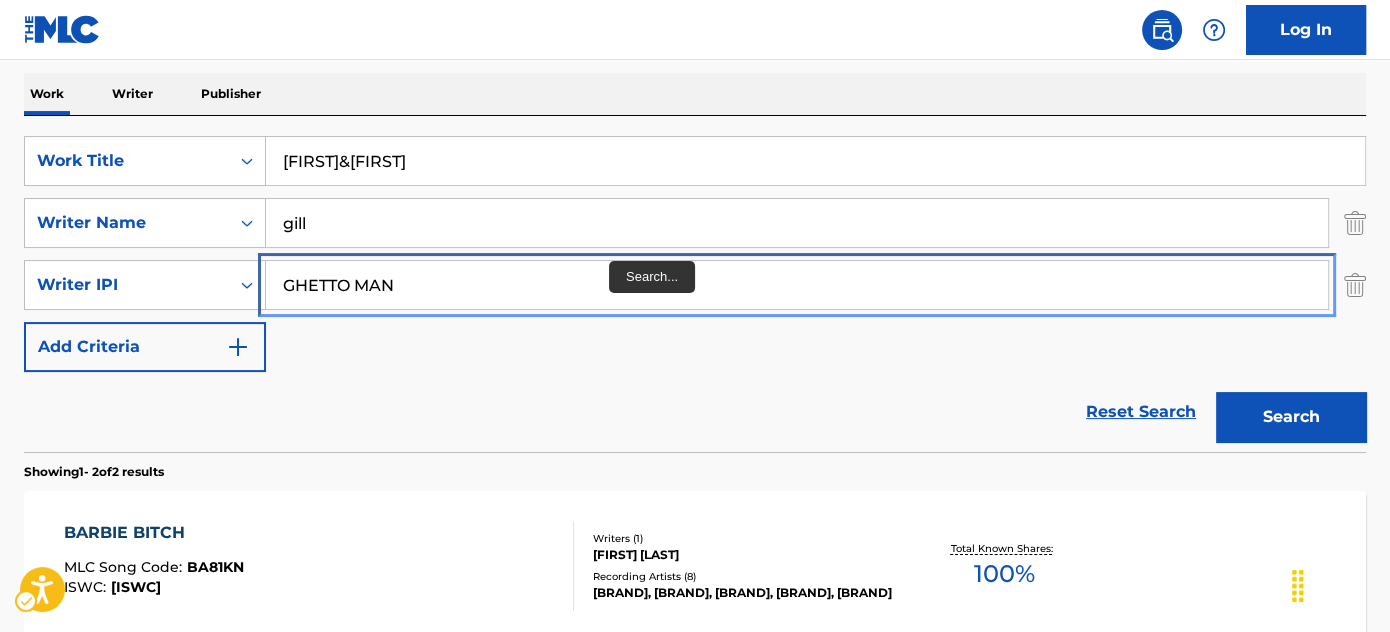 click on "GHETTO MAN" at bounding box center (797, 285) 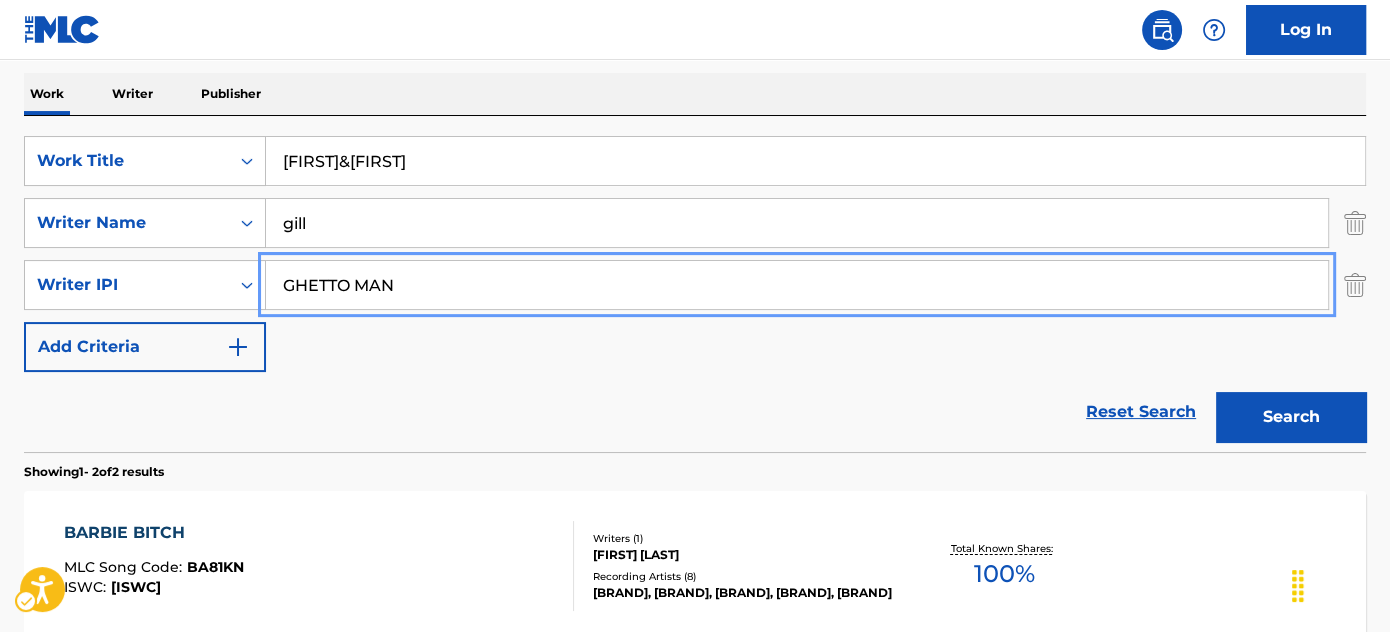 click on "GHETTO MAN" at bounding box center [797, 285] 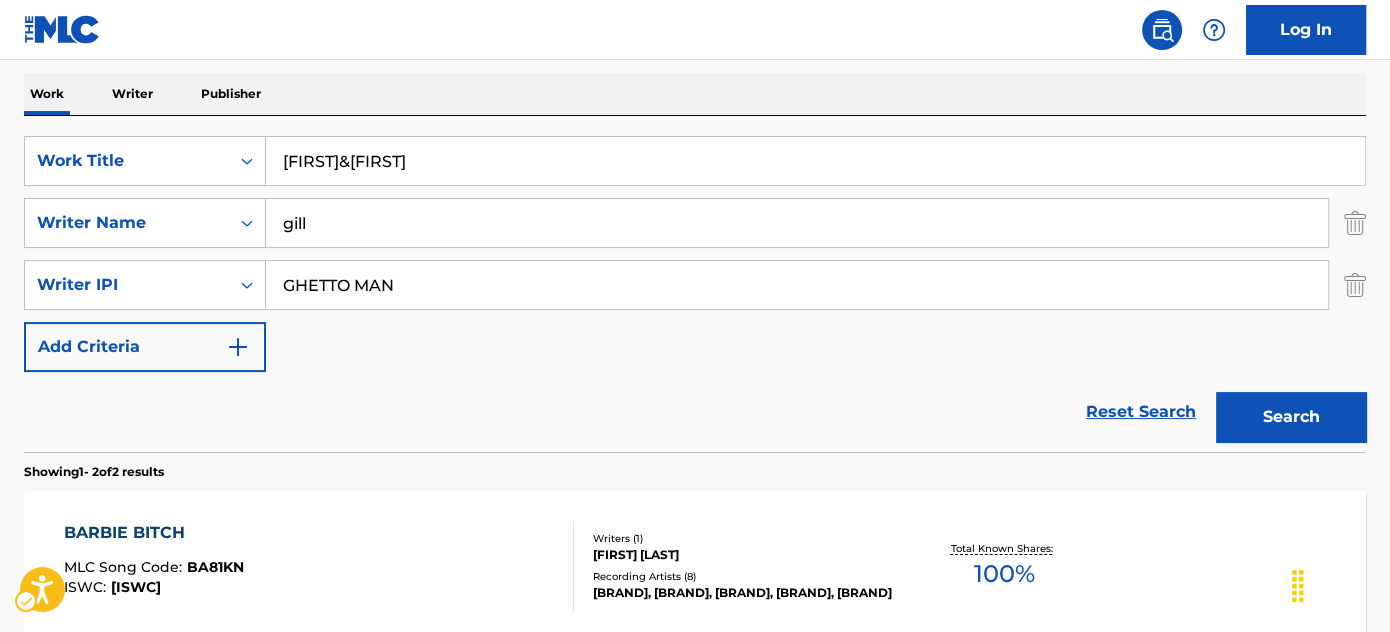 click at bounding box center (1355, 285) 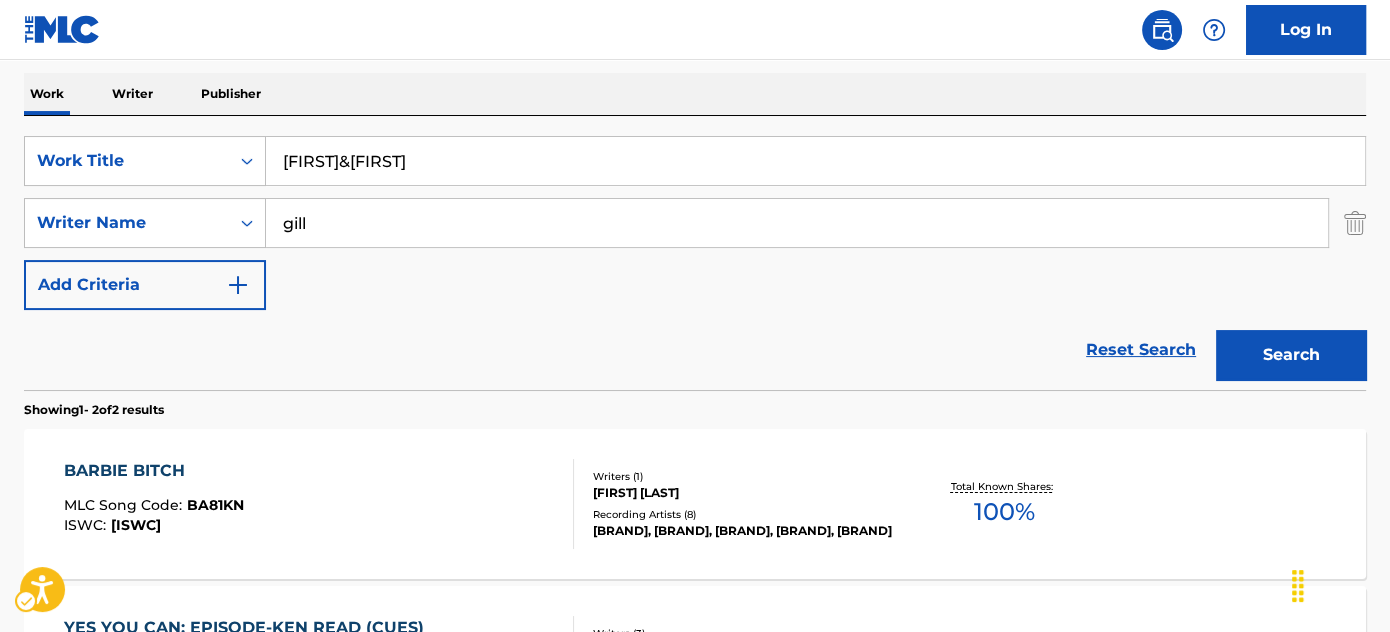 click at bounding box center [1355, 223] 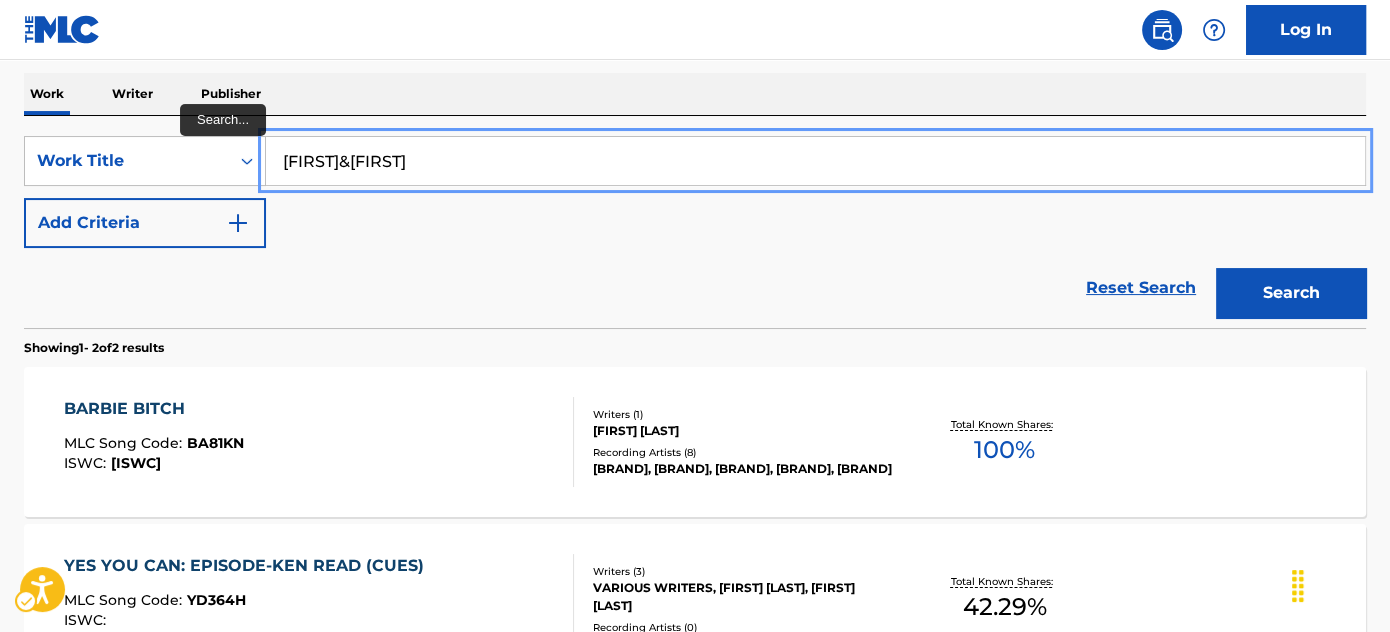 click on "[FIRST]&[FIRST]" at bounding box center (815, 161) 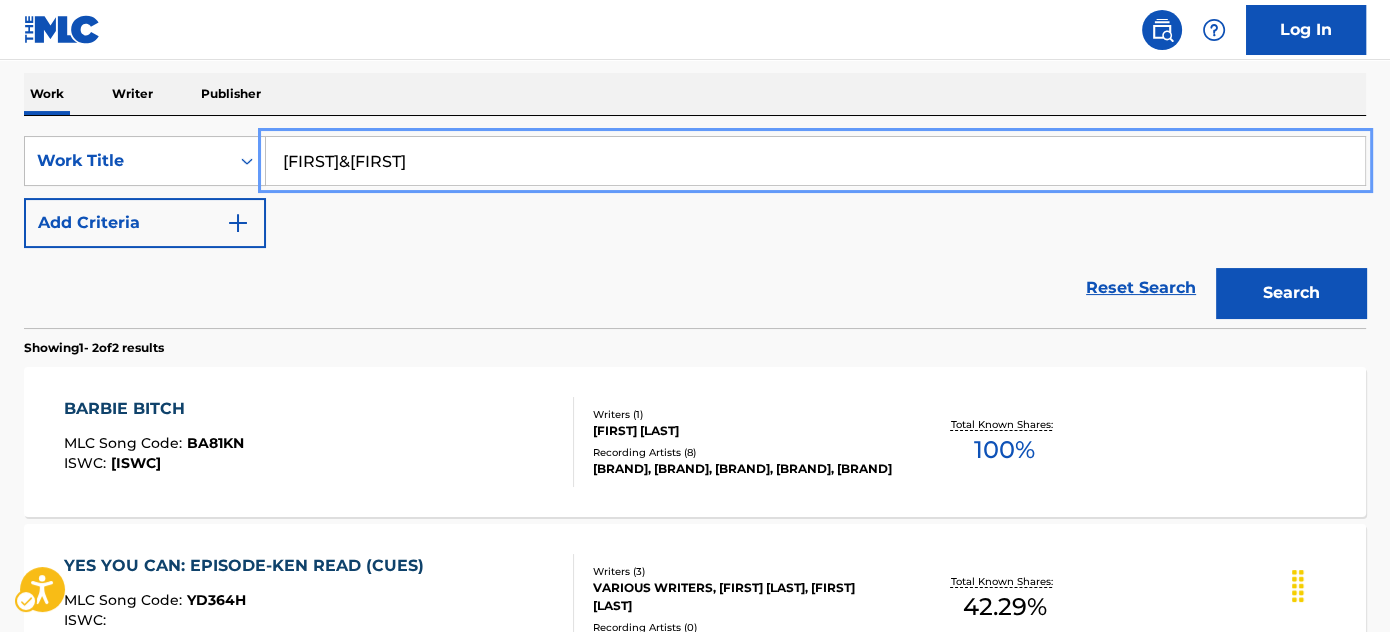 paste on "GHETTO MA" 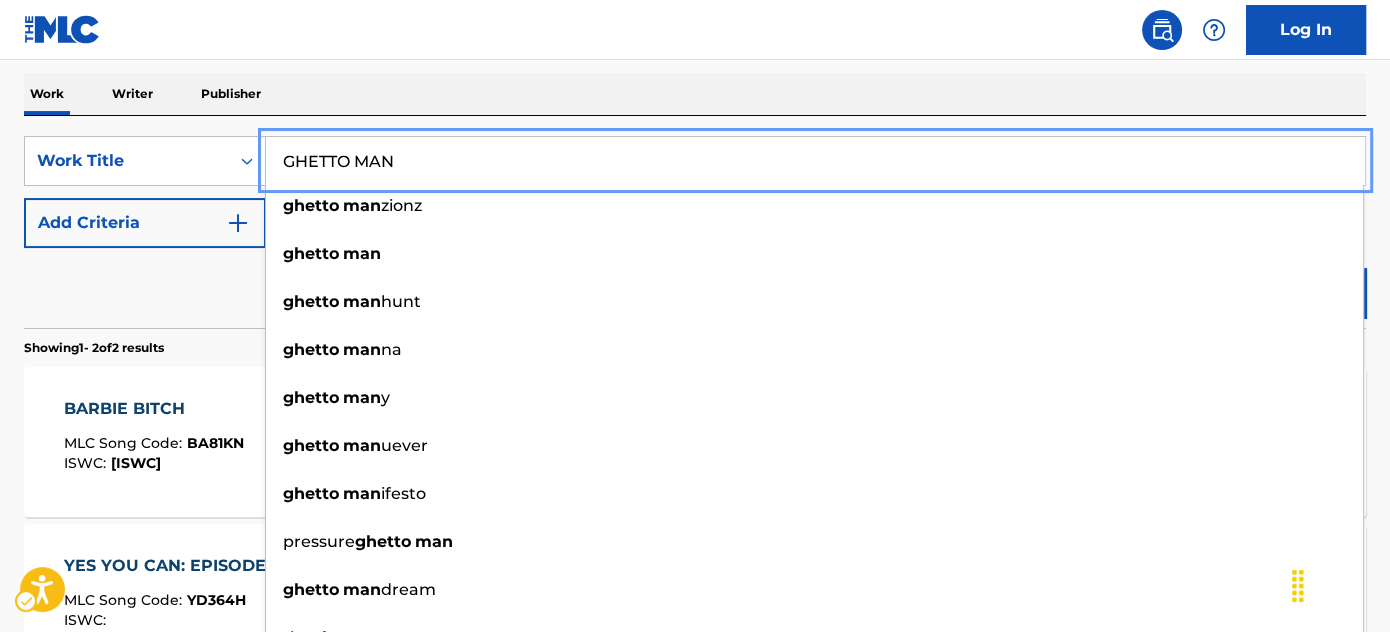 type on "GHETTO MAN" 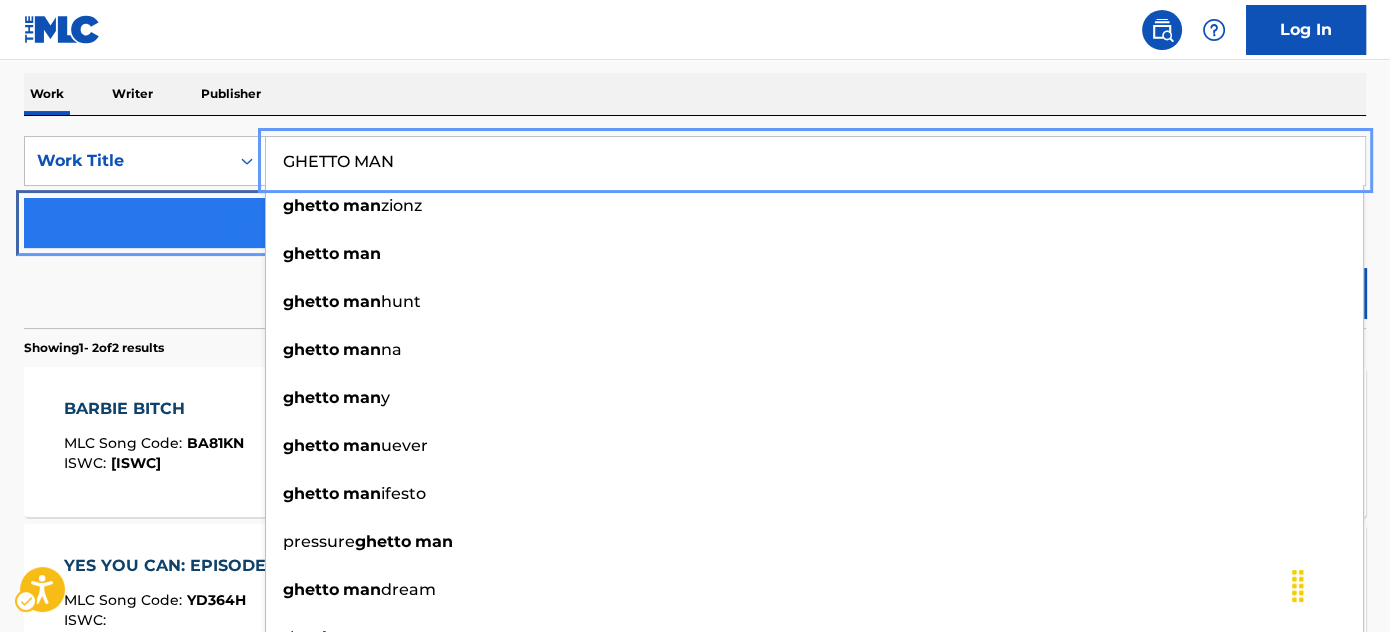 click on "Add Criteria" at bounding box center [145, 223] 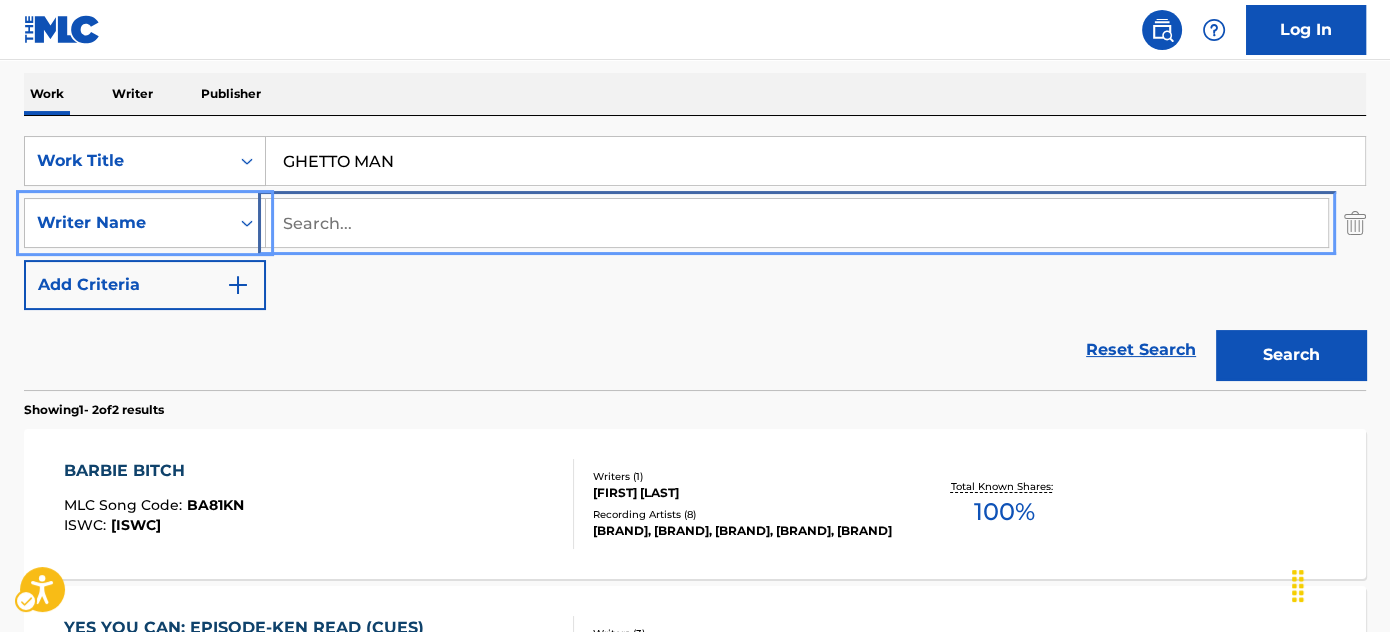 click at bounding box center (797, 223) 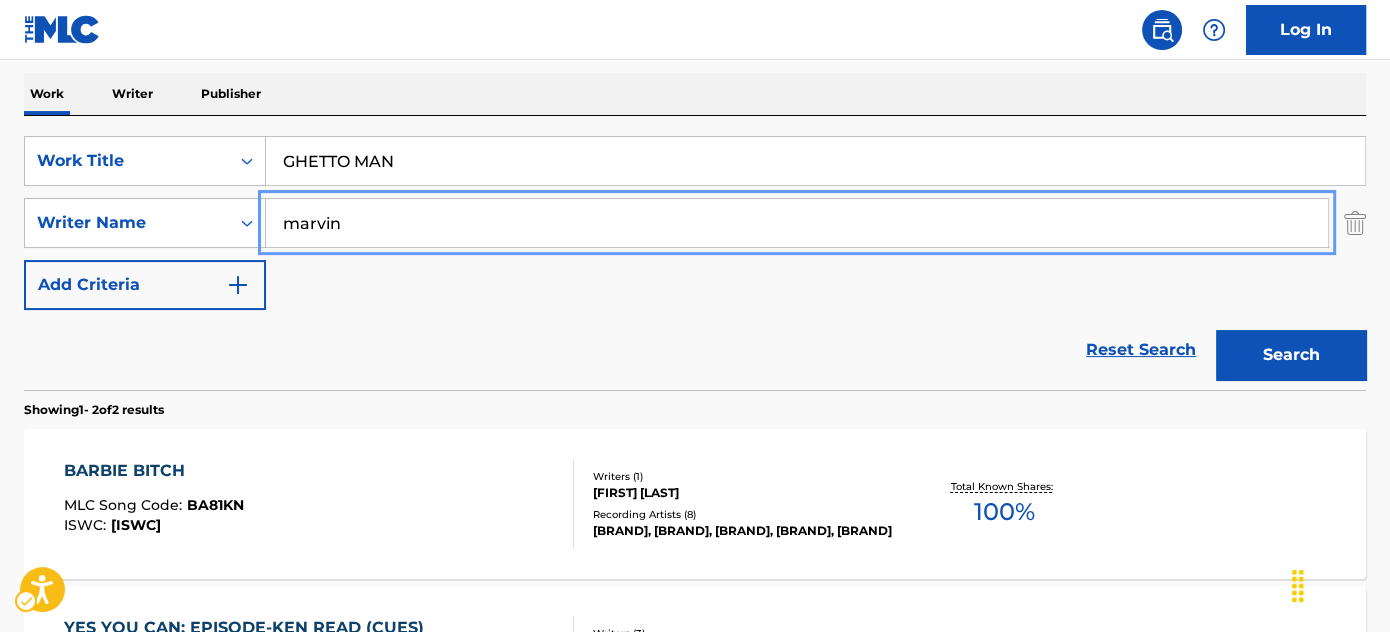 type on "marvin" 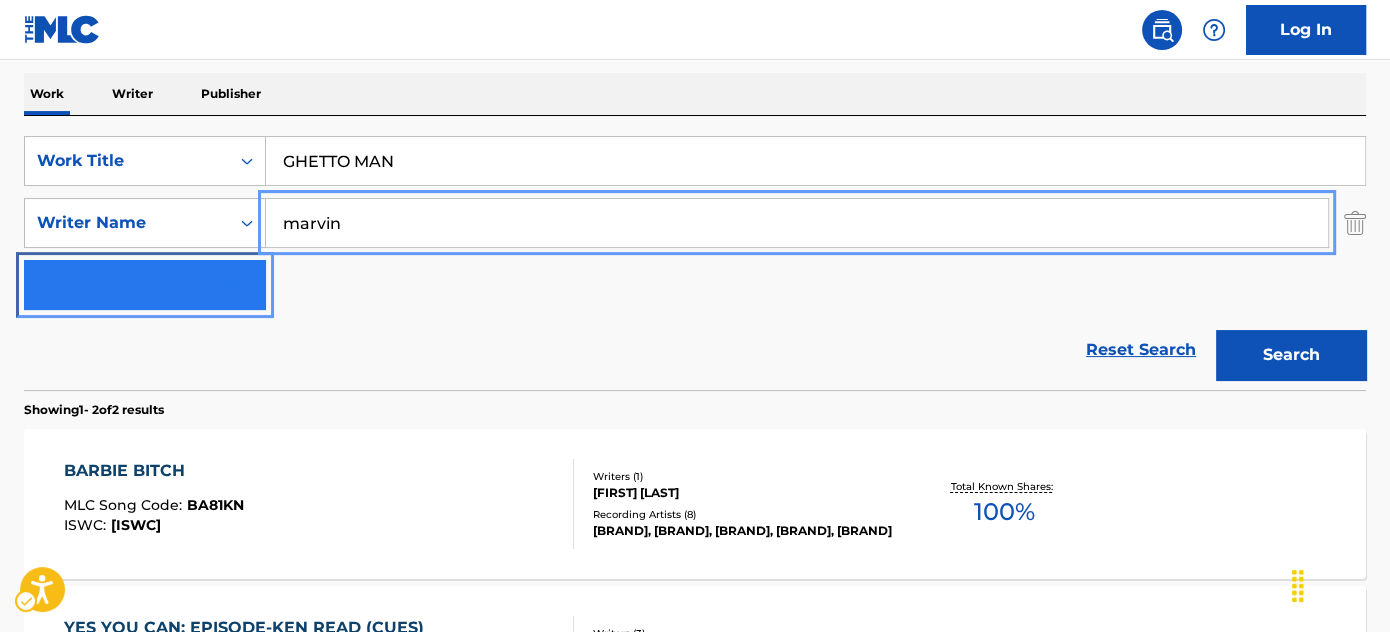 type 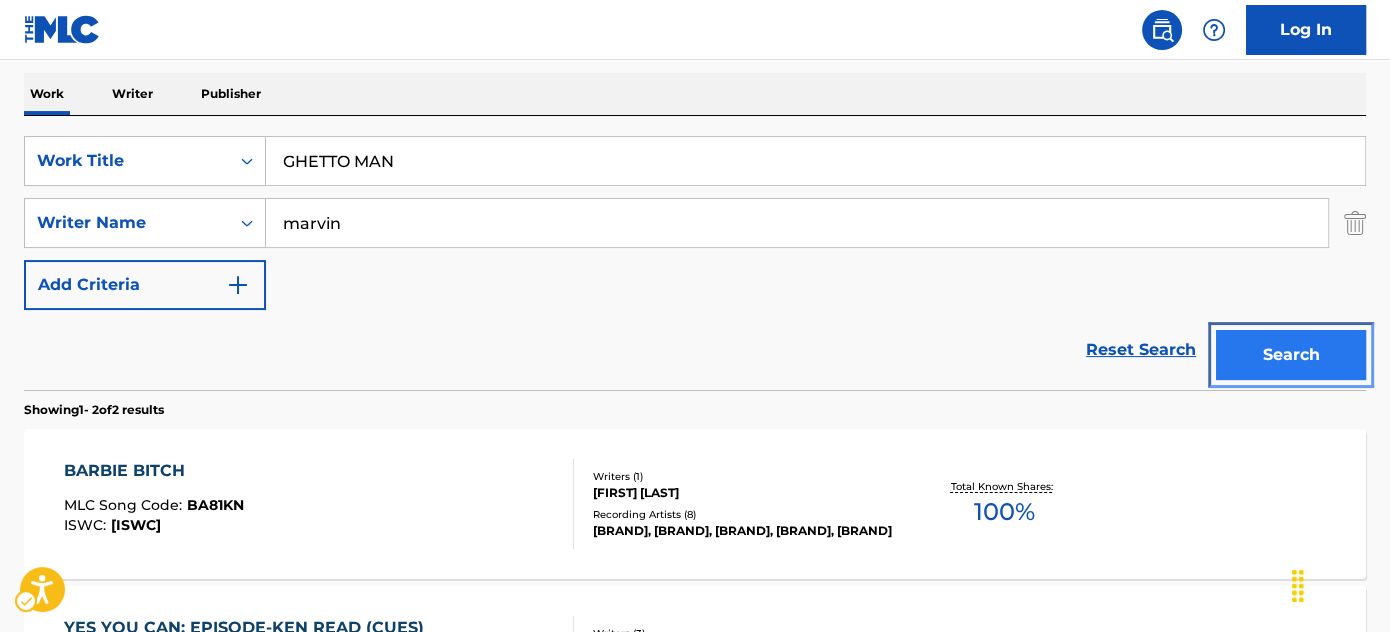 type 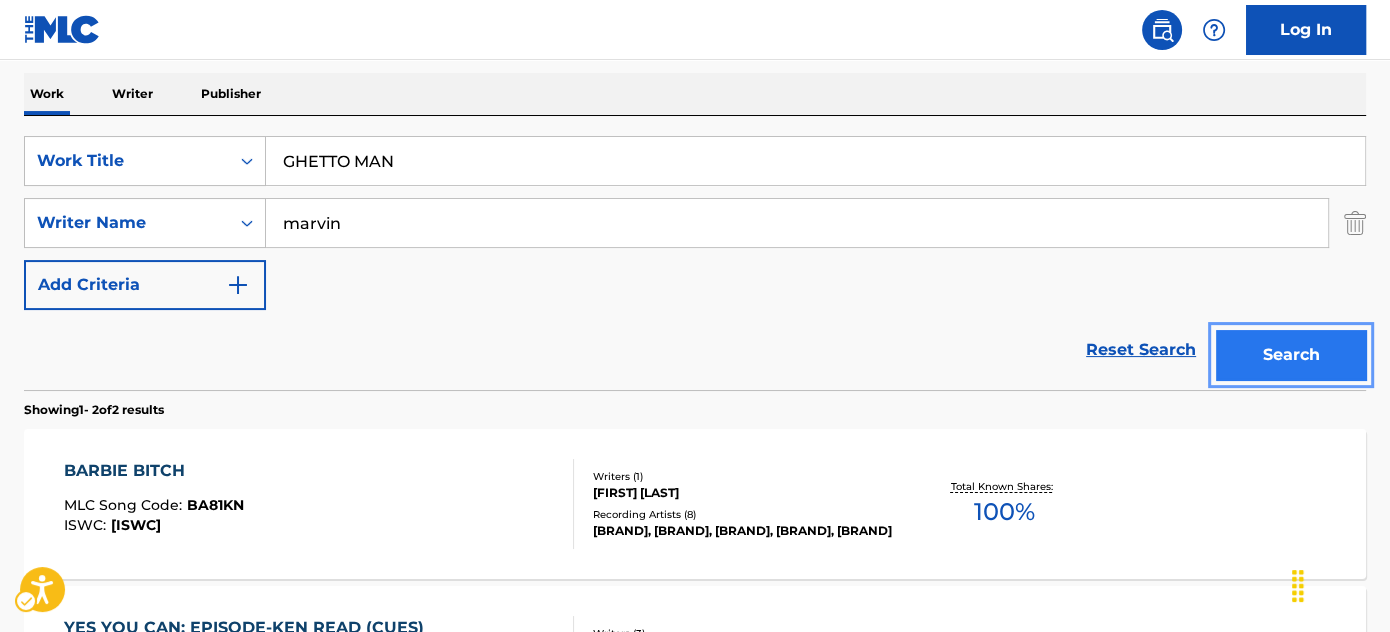 click on "Search" at bounding box center [1291, 355] 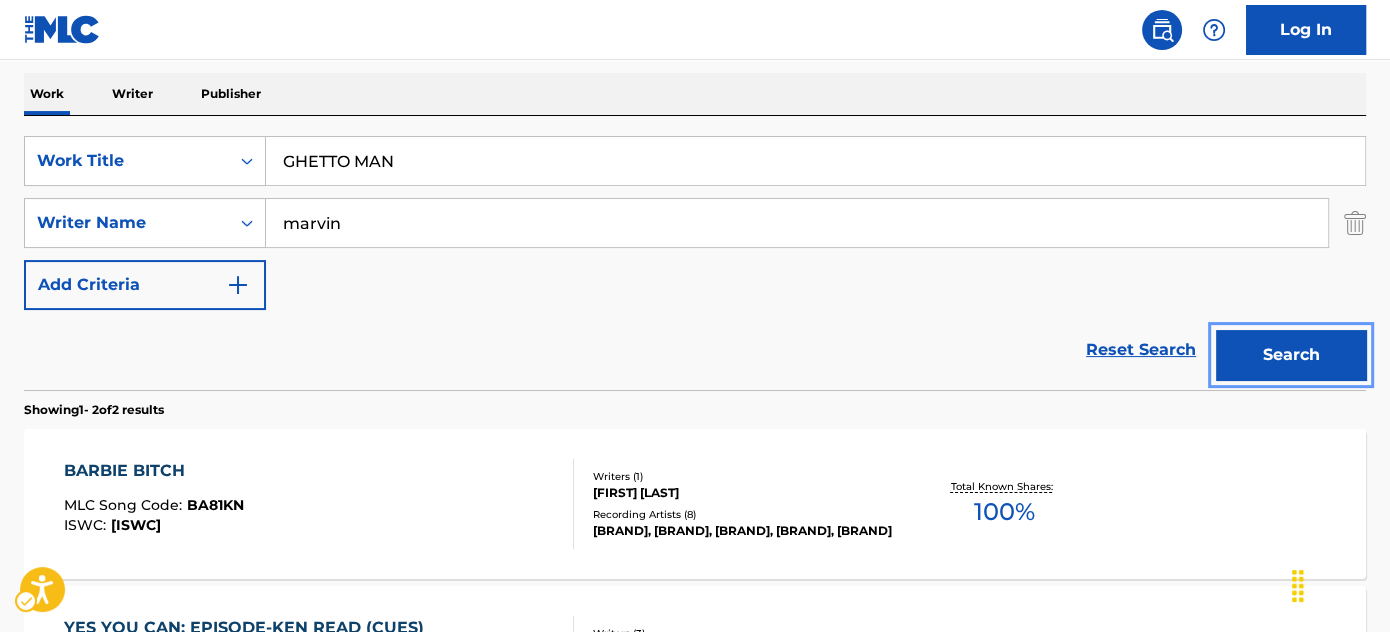 scroll, scrollTop: 301, scrollLeft: 0, axis: vertical 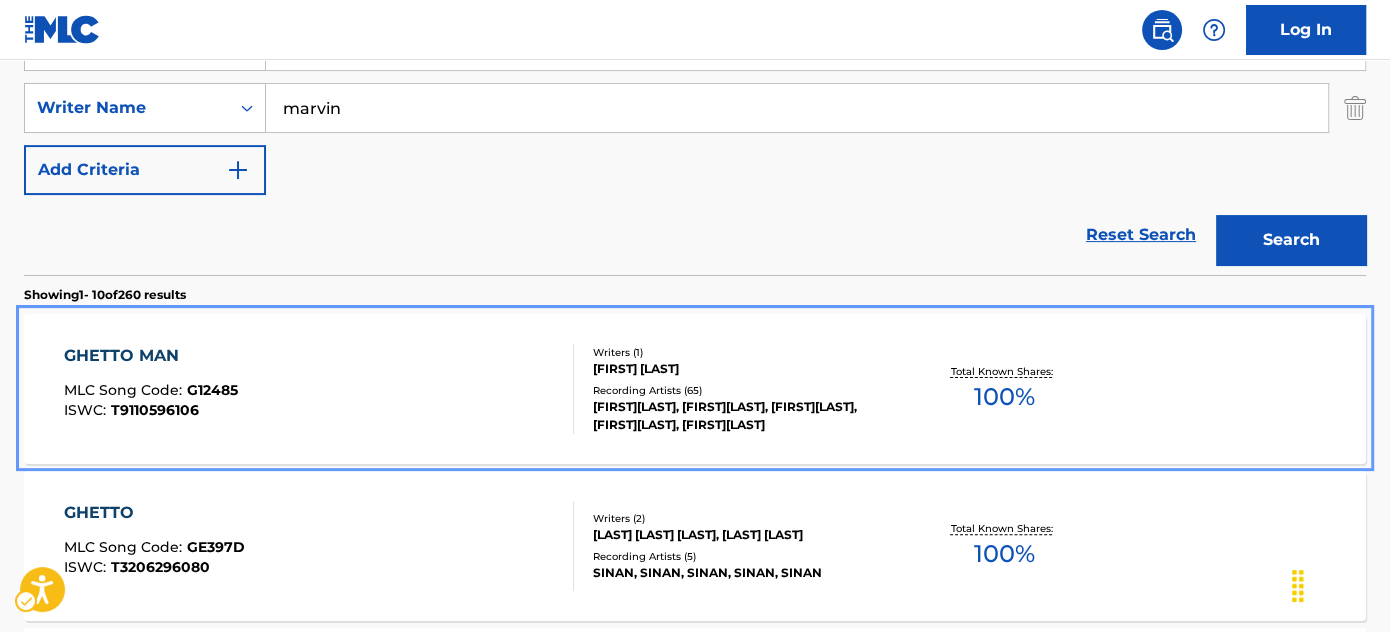 click on "GHETTO MAN MLC Song Code : G12485 ISWC : T9110596106" at bounding box center (319, 389) 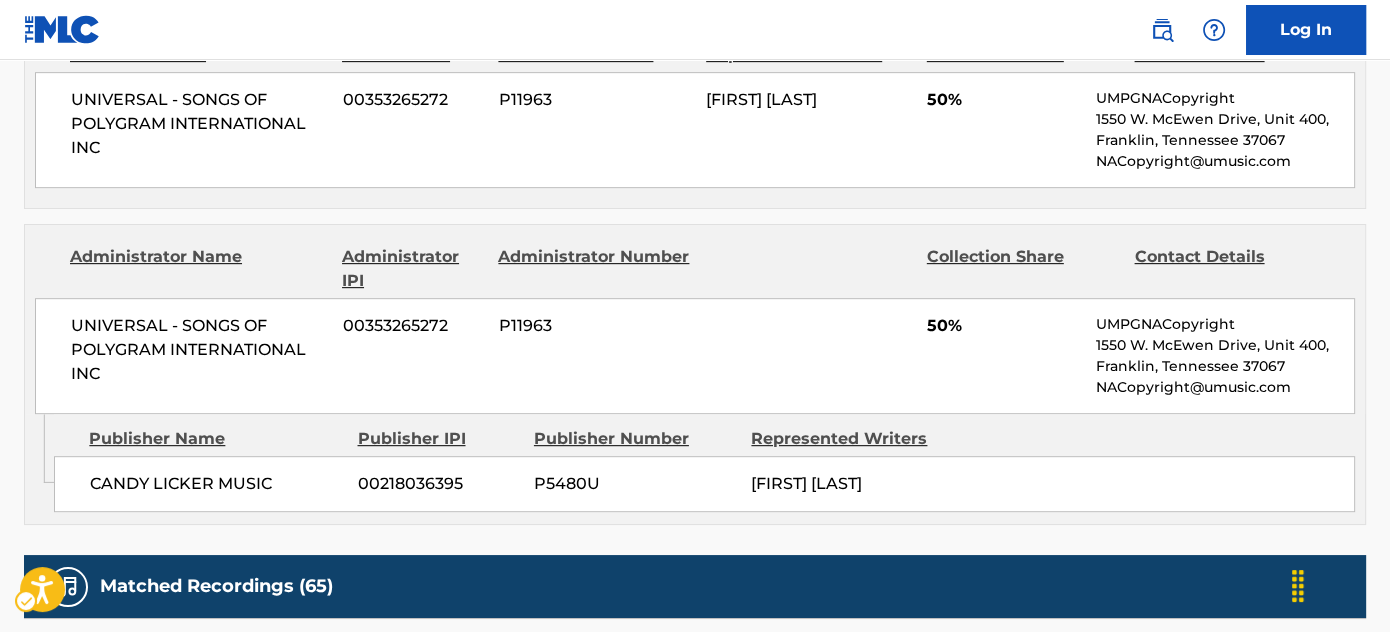 scroll, scrollTop: 1000, scrollLeft: 0, axis: vertical 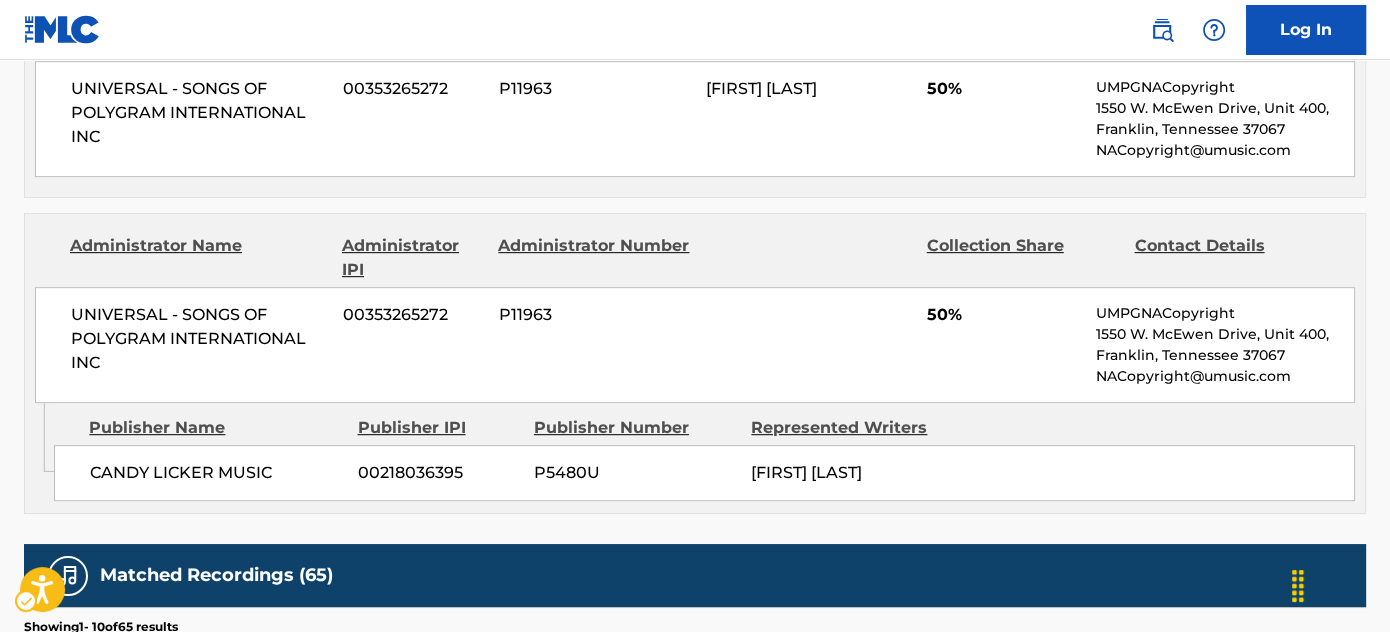 click at bounding box center (809, 258) 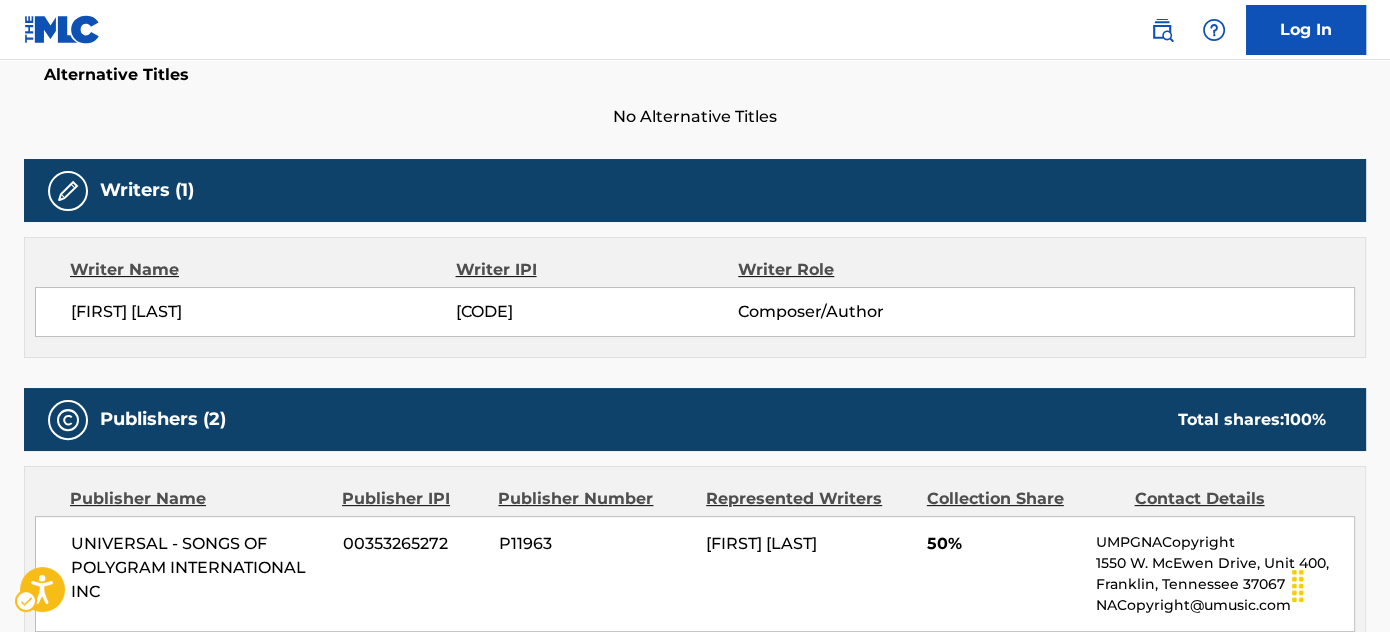 scroll, scrollTop: 0, scrollLeft: 0, axis: both 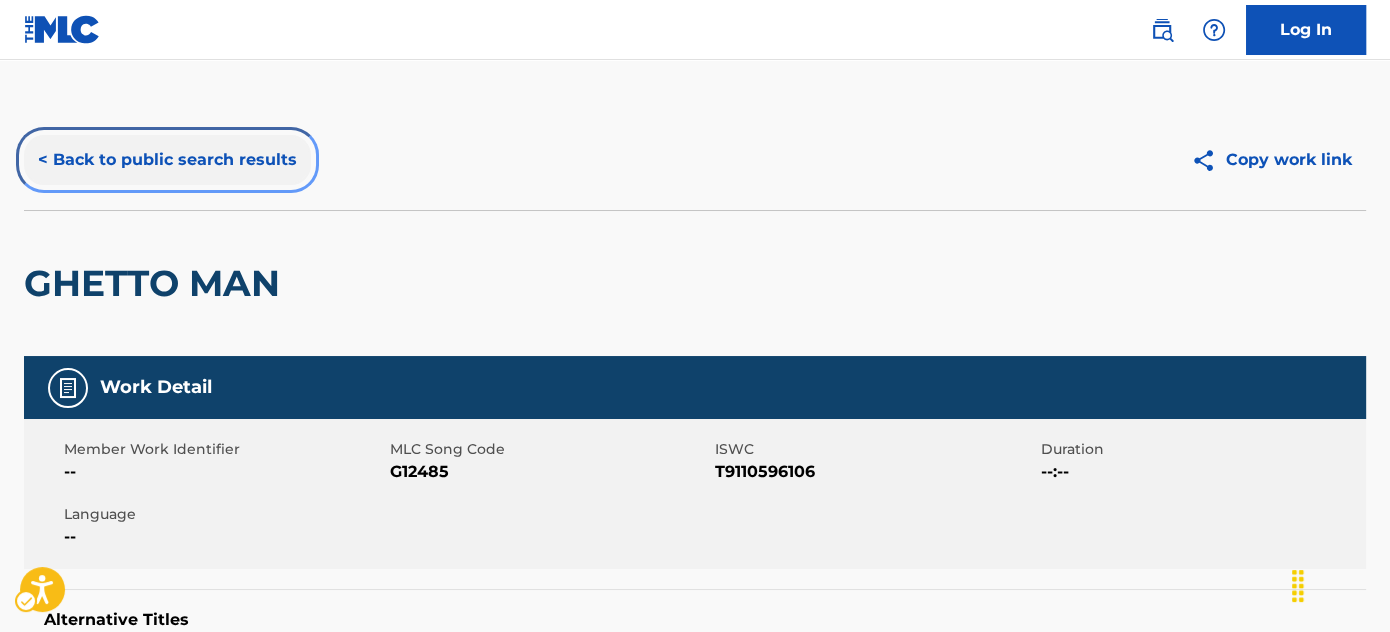 click on "< Back to public search results" at bounding box center (167, 160) 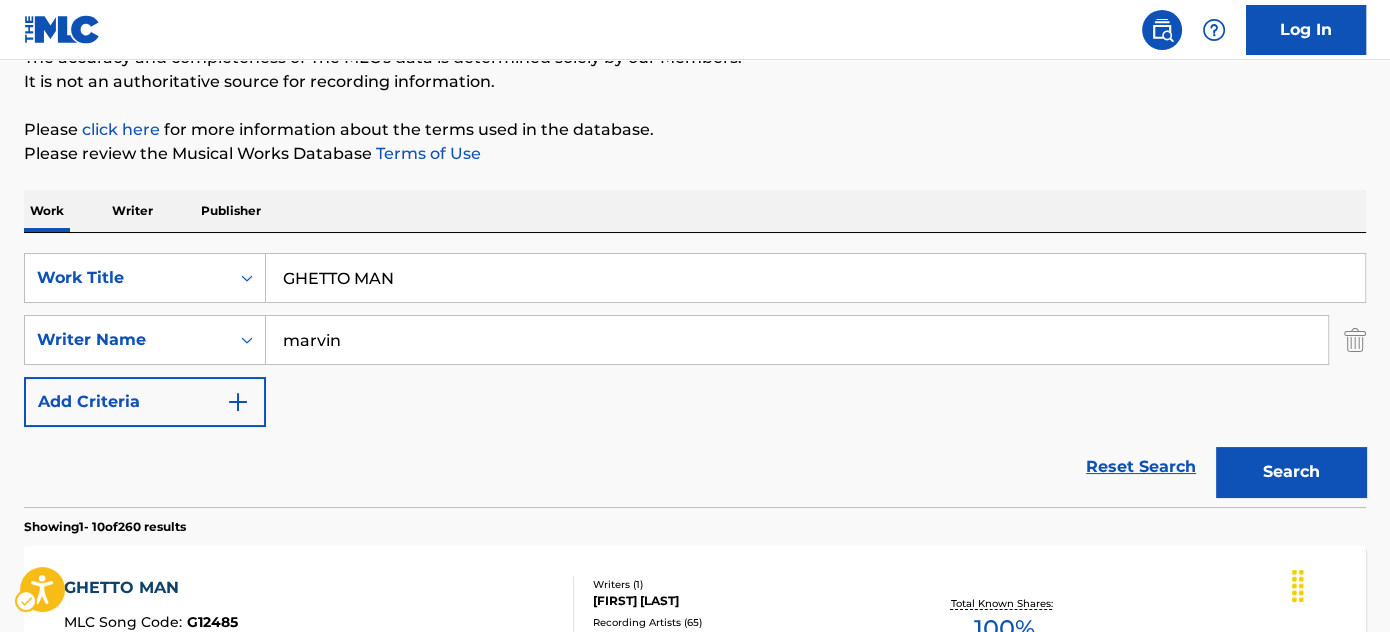 scroll, scrollTop: 152, scrollLeft: 0, axis: vertical 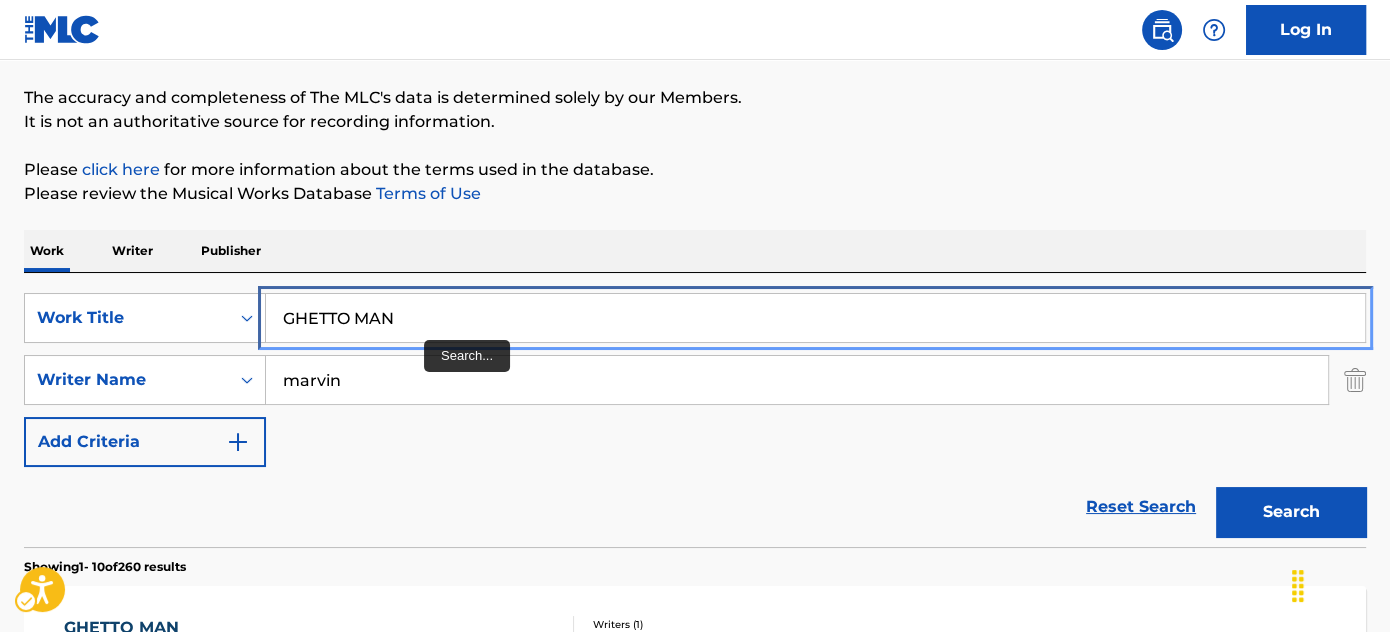 click on "GHETTO MAN" at bounding box center [815, 318] 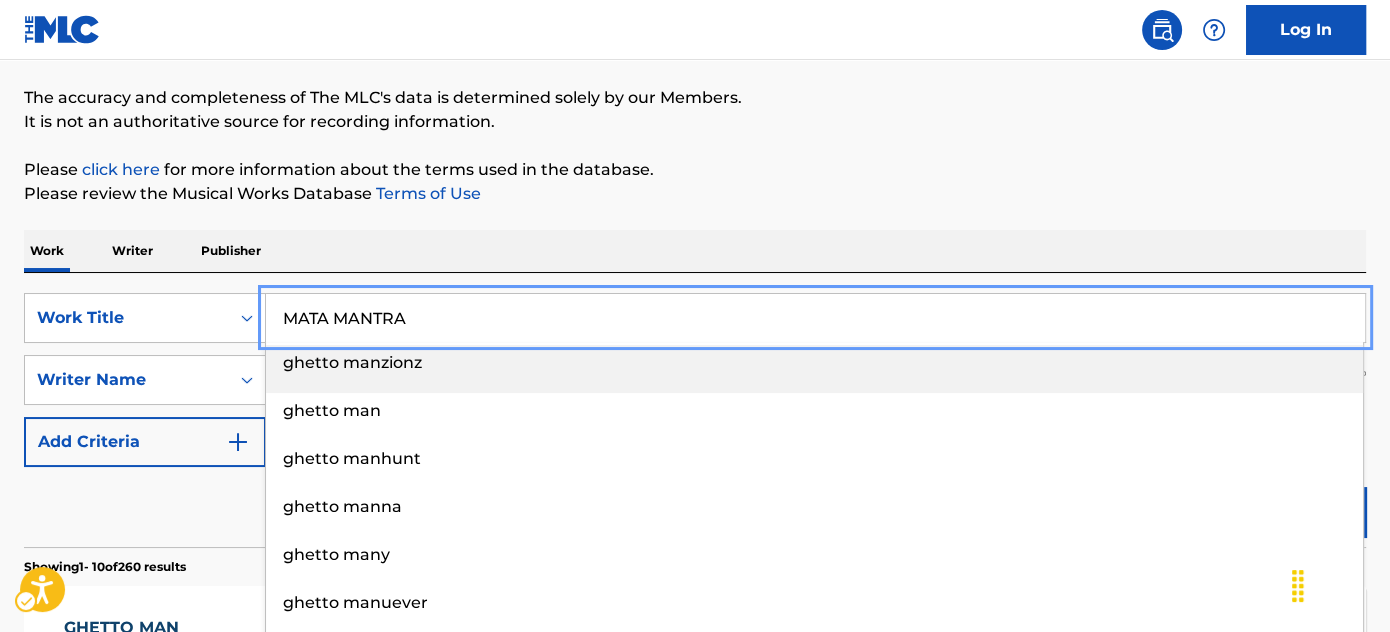 type on "MATA MANTRA" 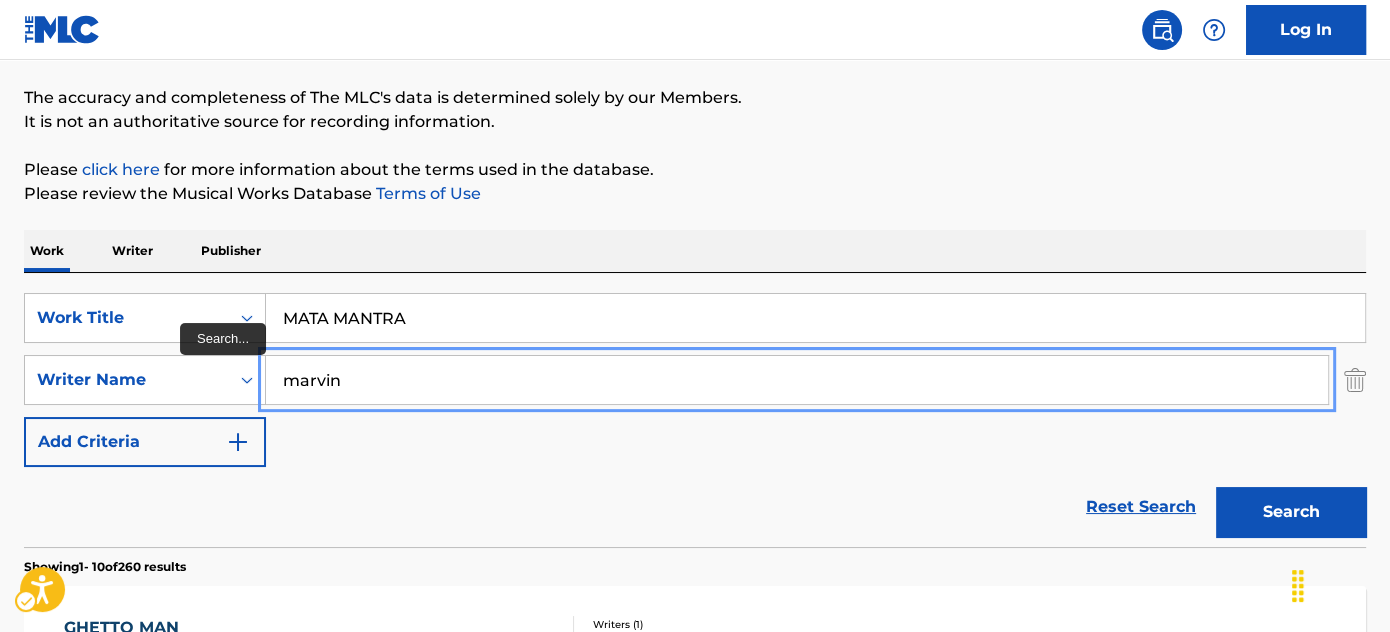 click on "marvin" at bounding box center [797, 380] 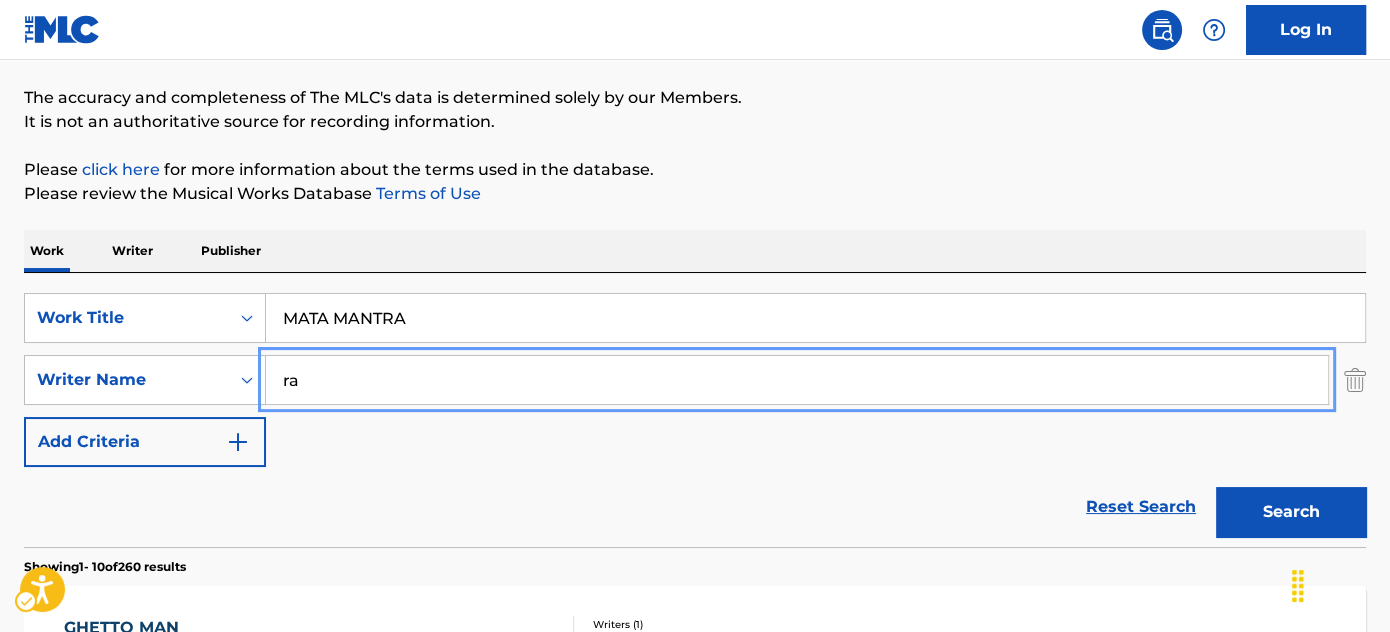 type on "raj" 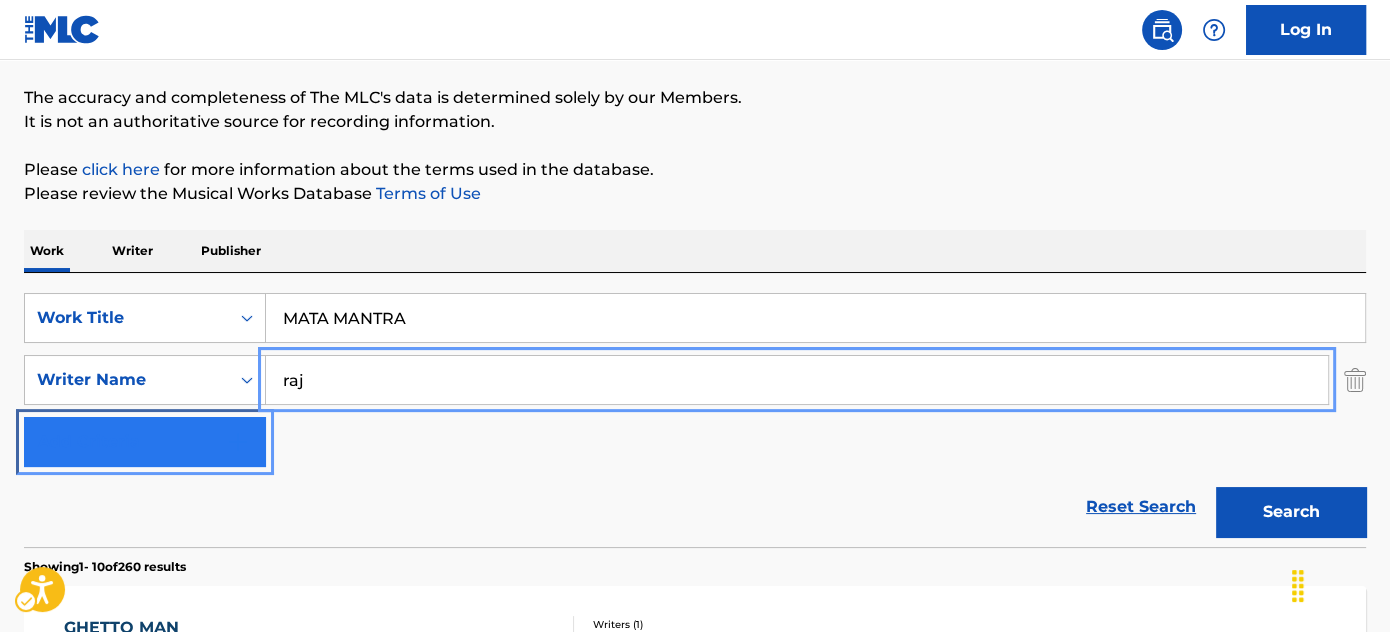 type 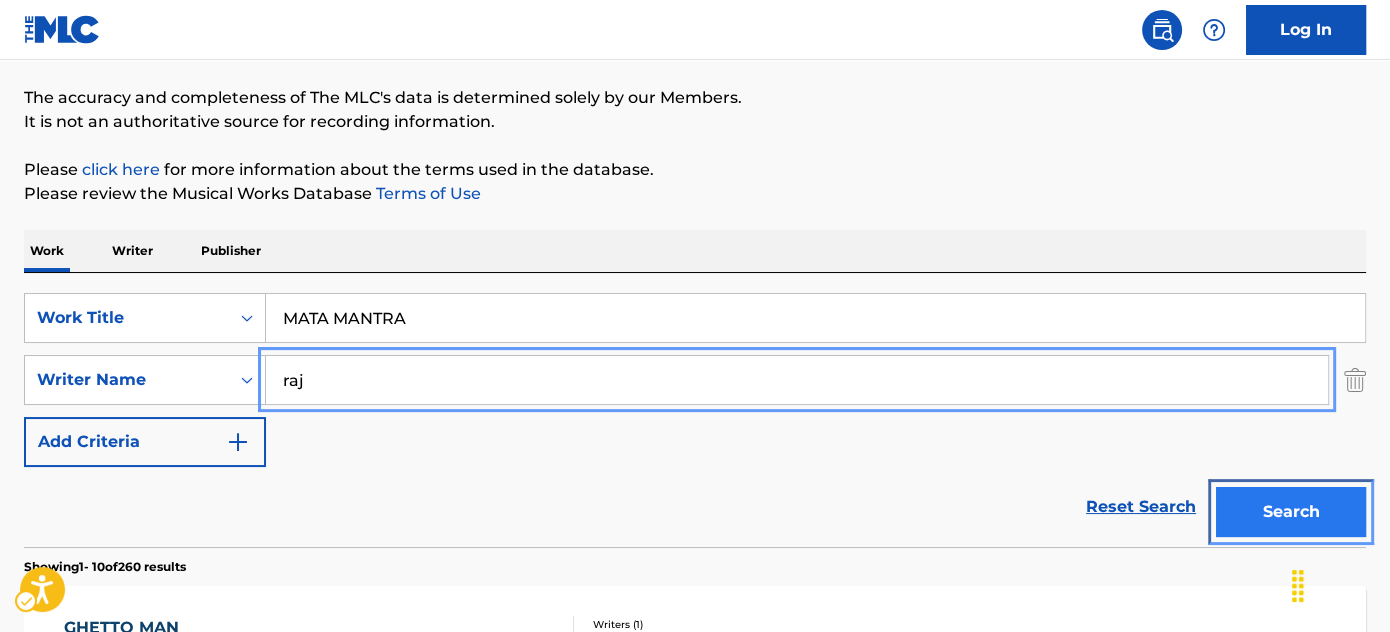 type 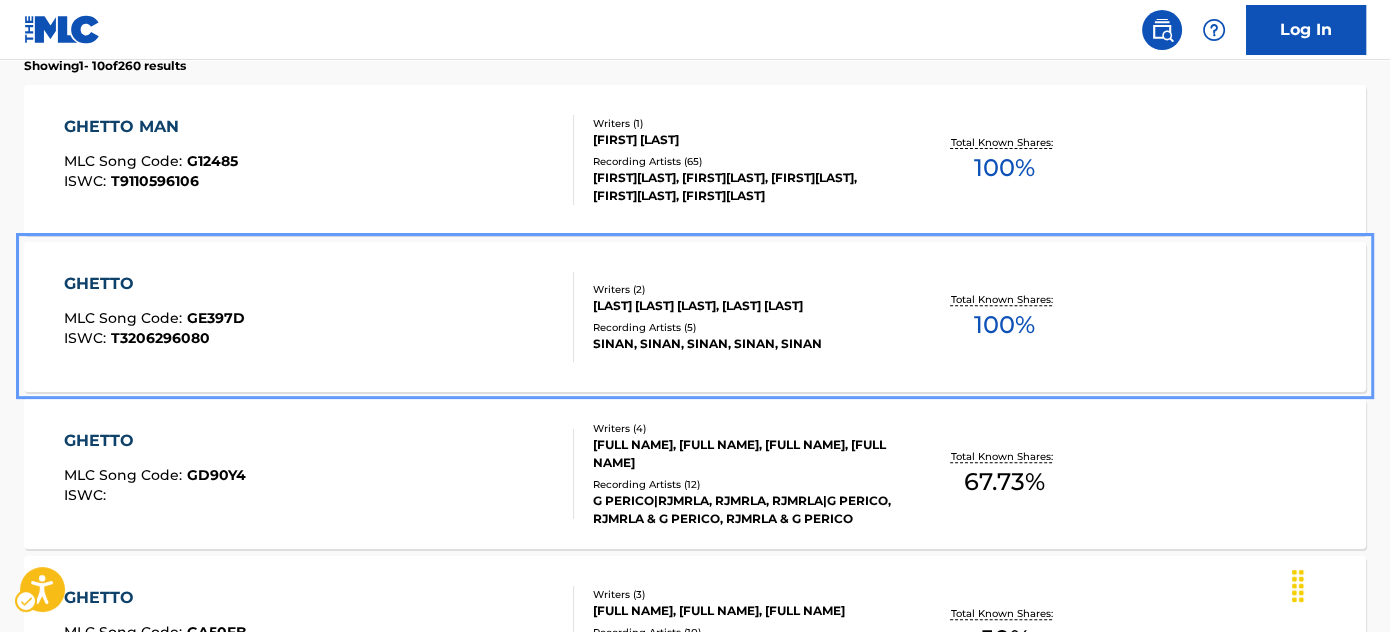 scroll, scrollTop: 290, scrollLeft: 0, axis: vertical 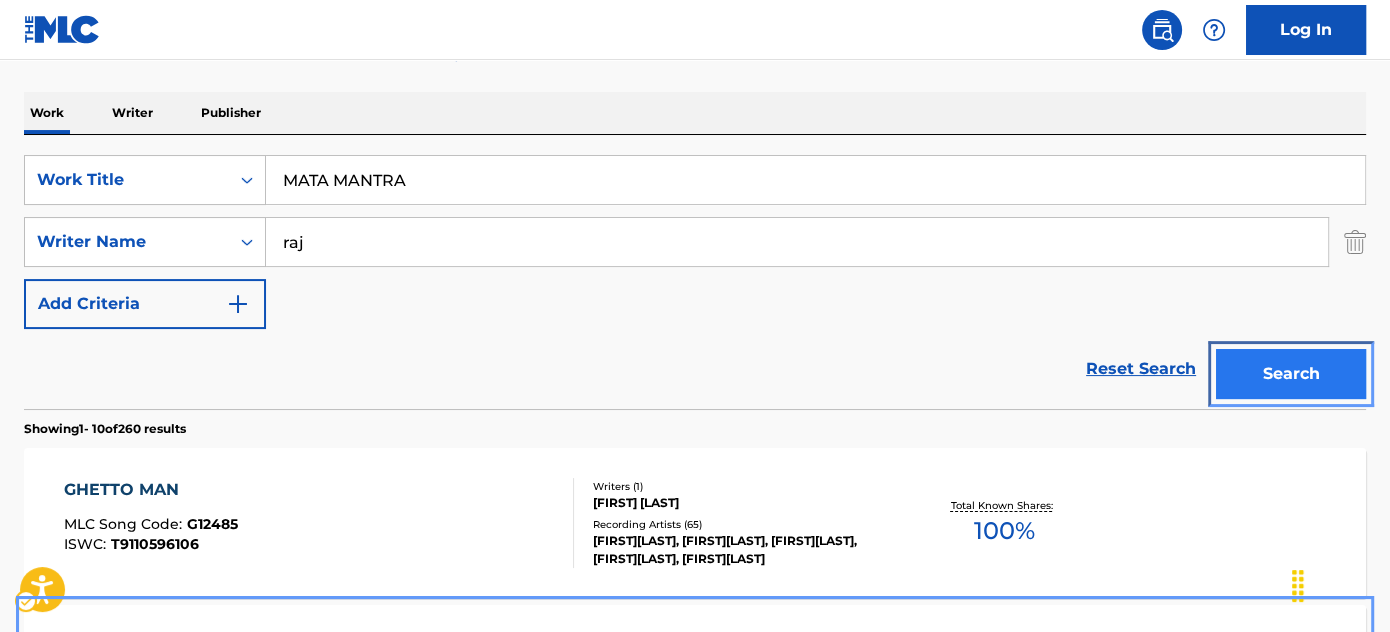 click on "Search" at bounding box center (1291, 374) 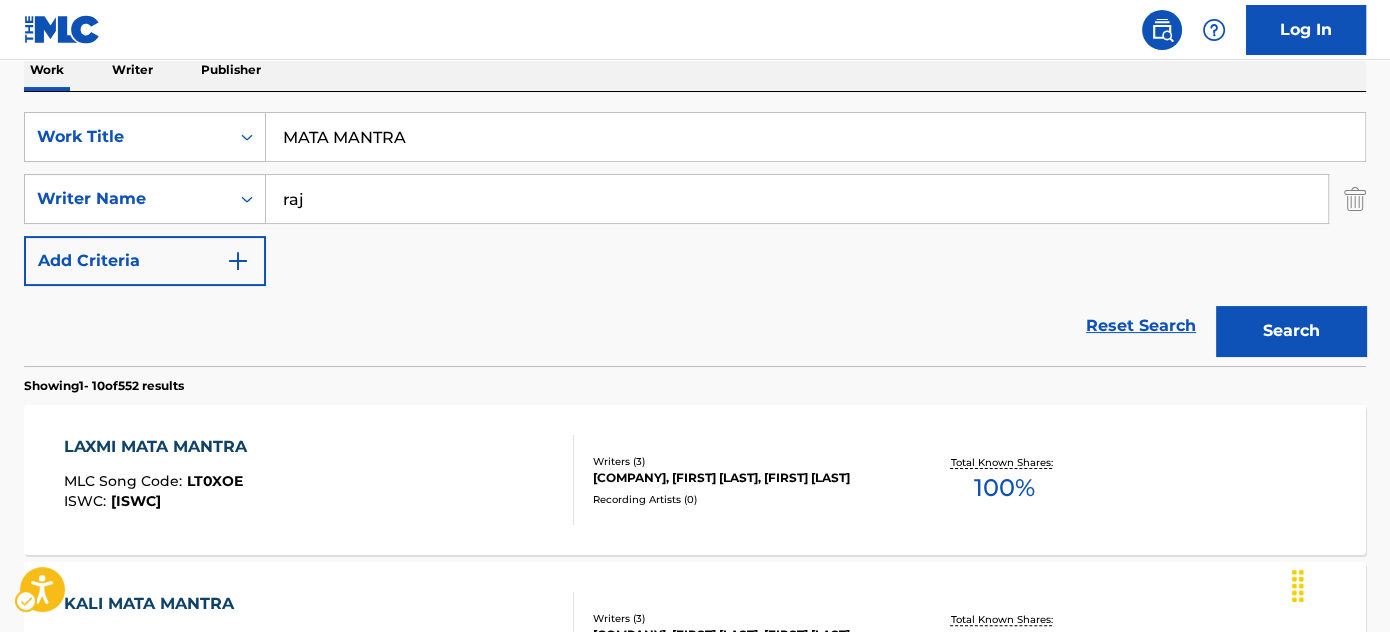 scroll, scrollTop: 332, scrollLeft: 0, axis: vertical 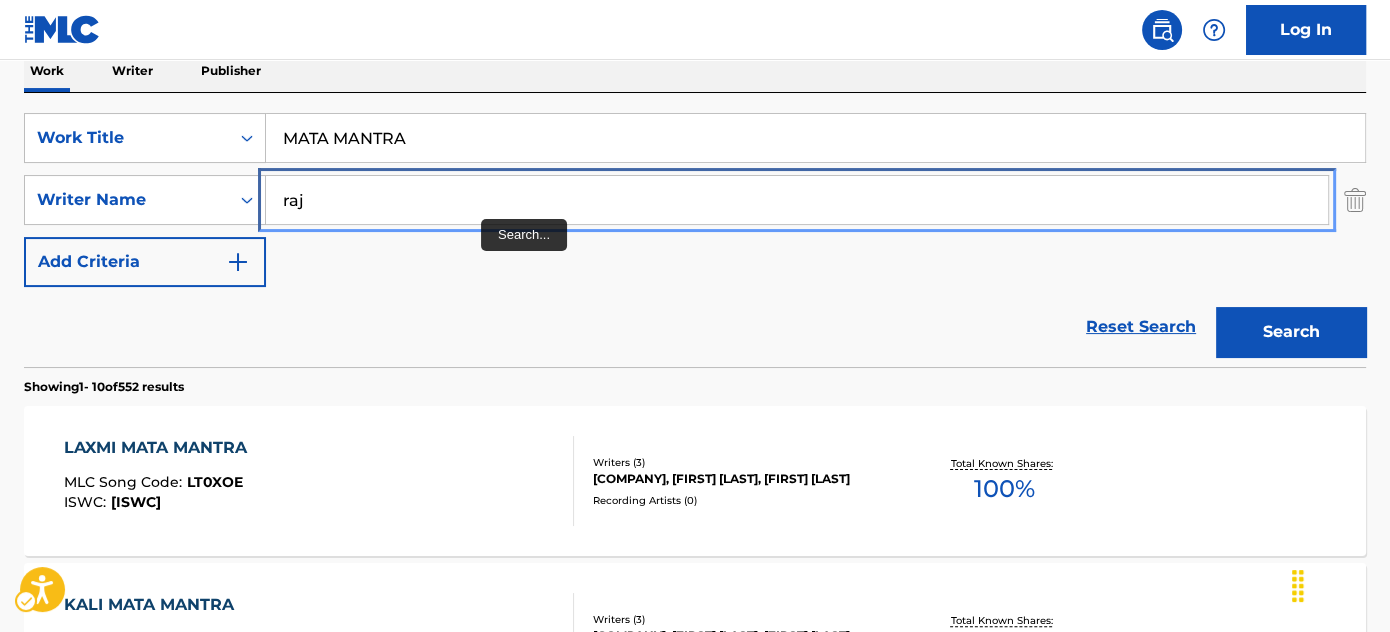 click on "raj" at bounding box center (797, 200) 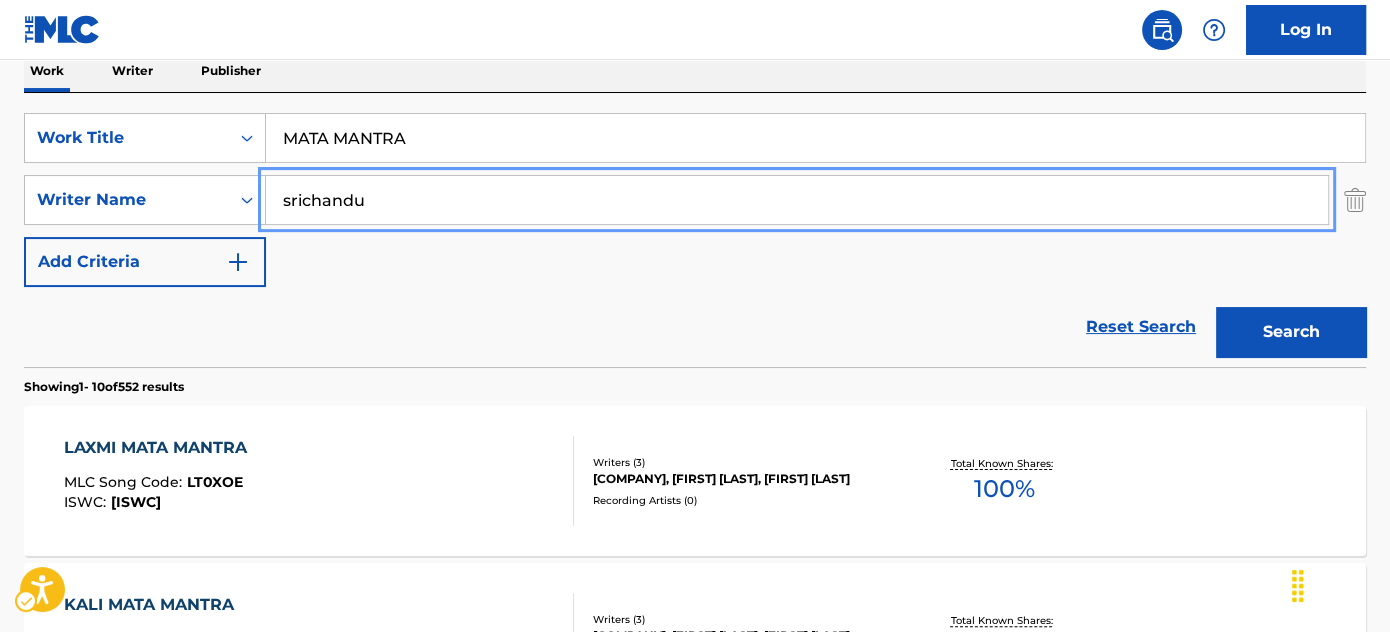 type on "srichandu" 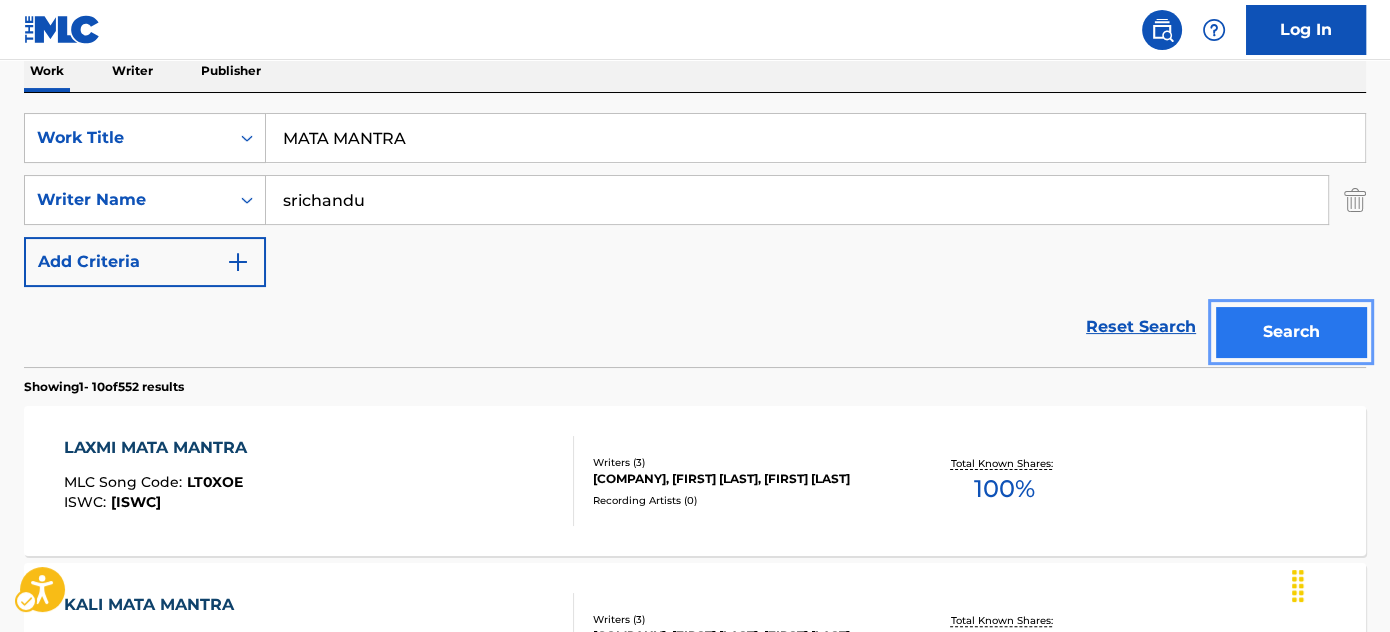 click on "Search" at bounding box center (1291, 332) 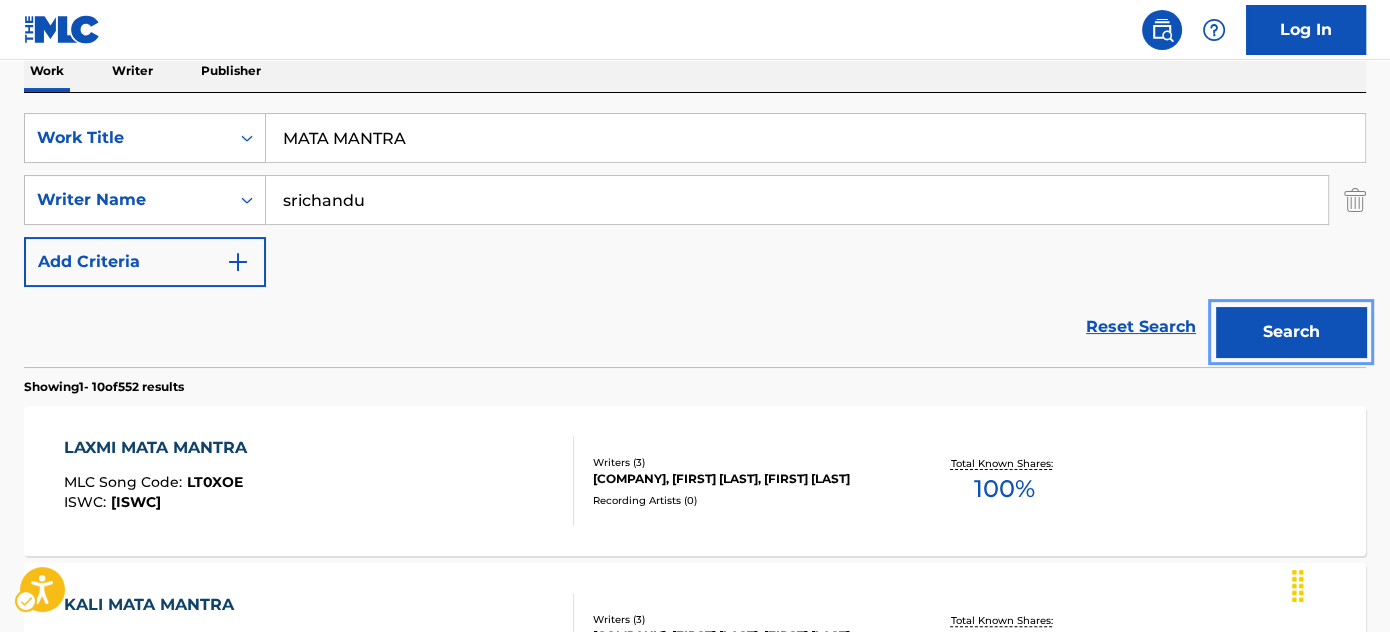 scroll, scrollTop: 301, scrollLeft: 0, axis: vertical 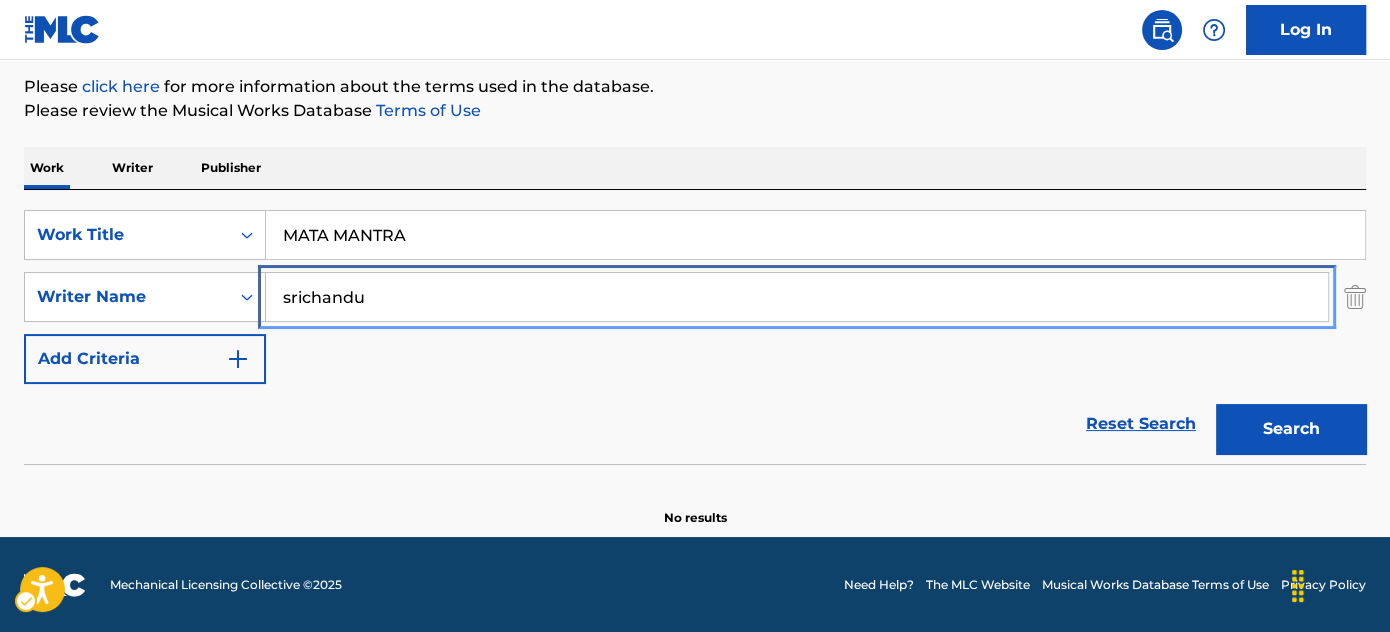 click on "srichandu" at bounding box center [797, 297] 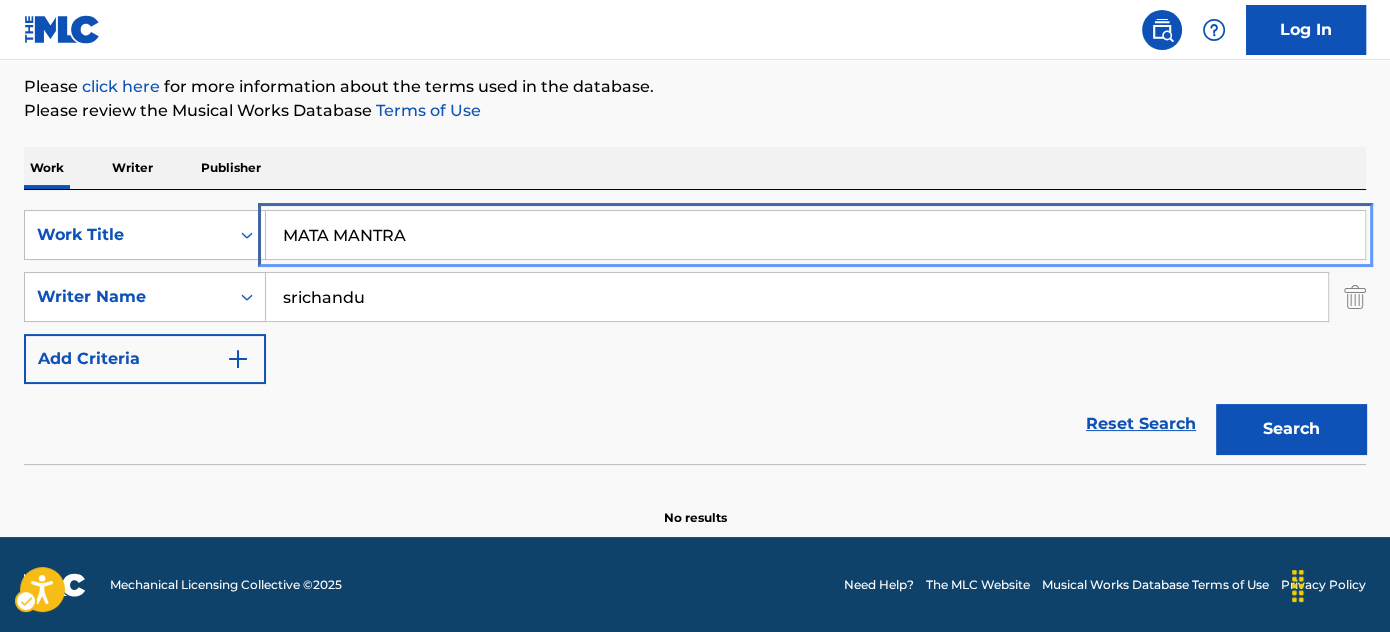 click on "MATA MANTRA" at bounding box center (815, 235) 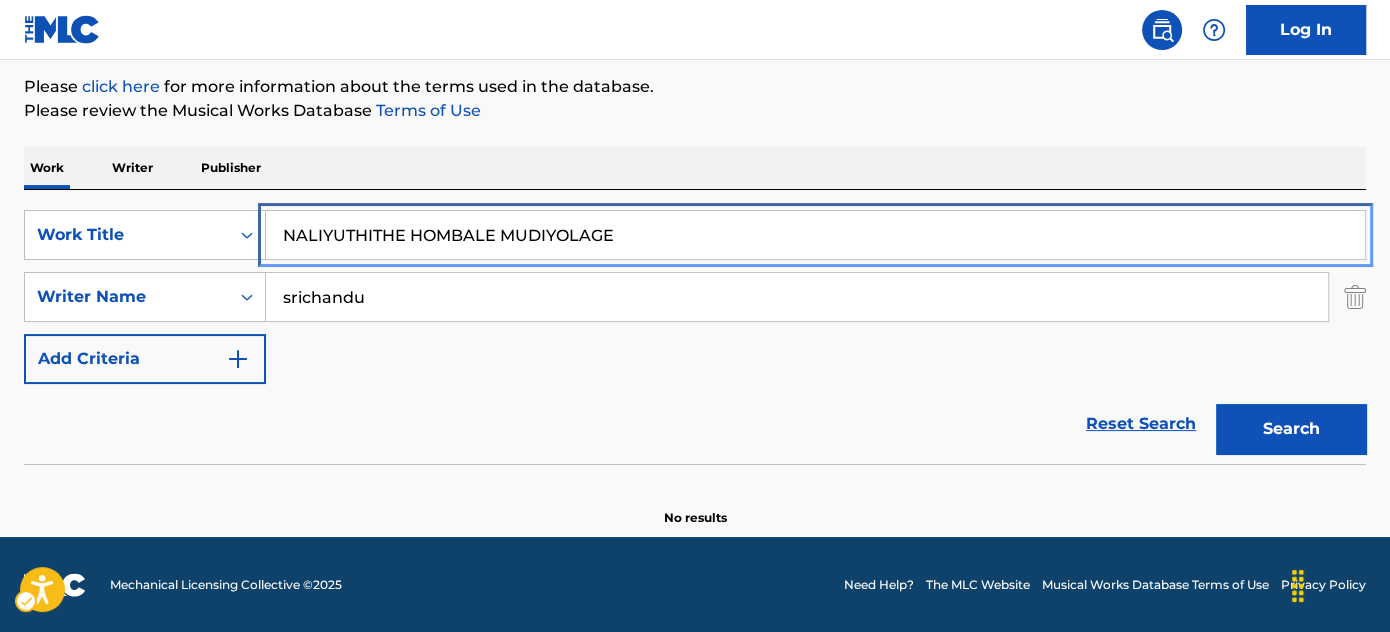 type on "NALIYUTHITHE HOMBALE MUDIYOLAGE" 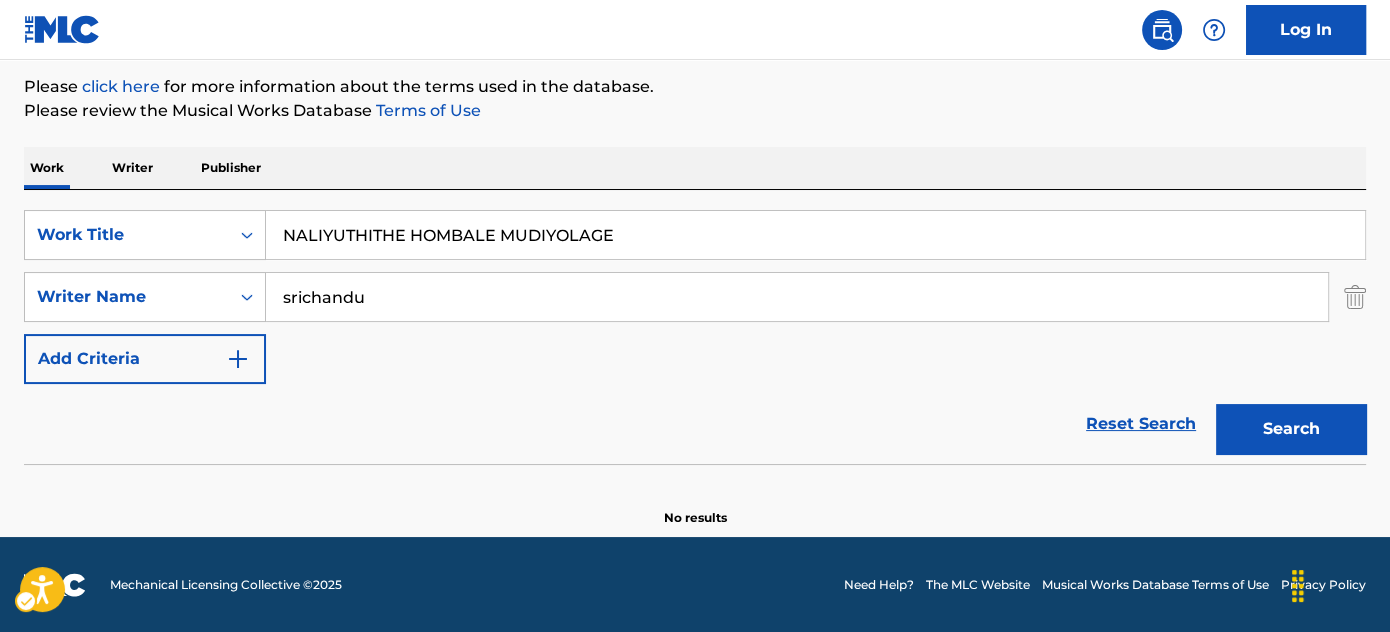 click on "Work Writer Publisher" at bounding box center [695, 168] 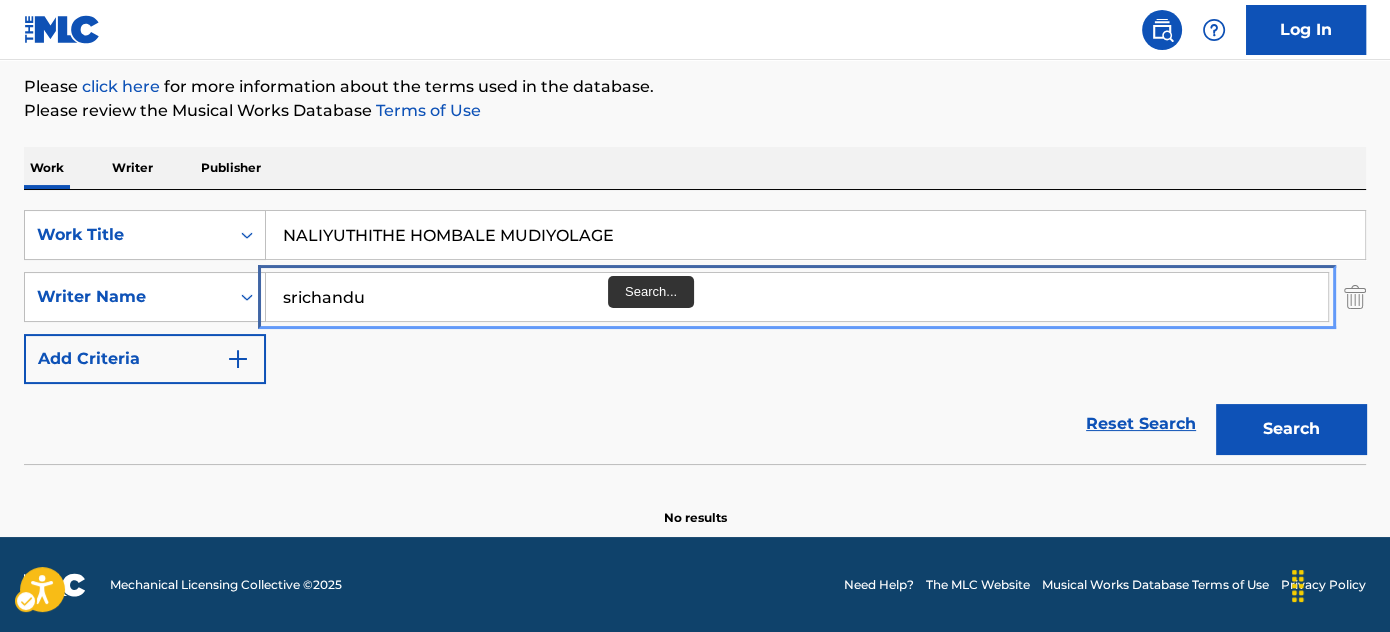 click on "srichandu" at bounding box center [797, 297] 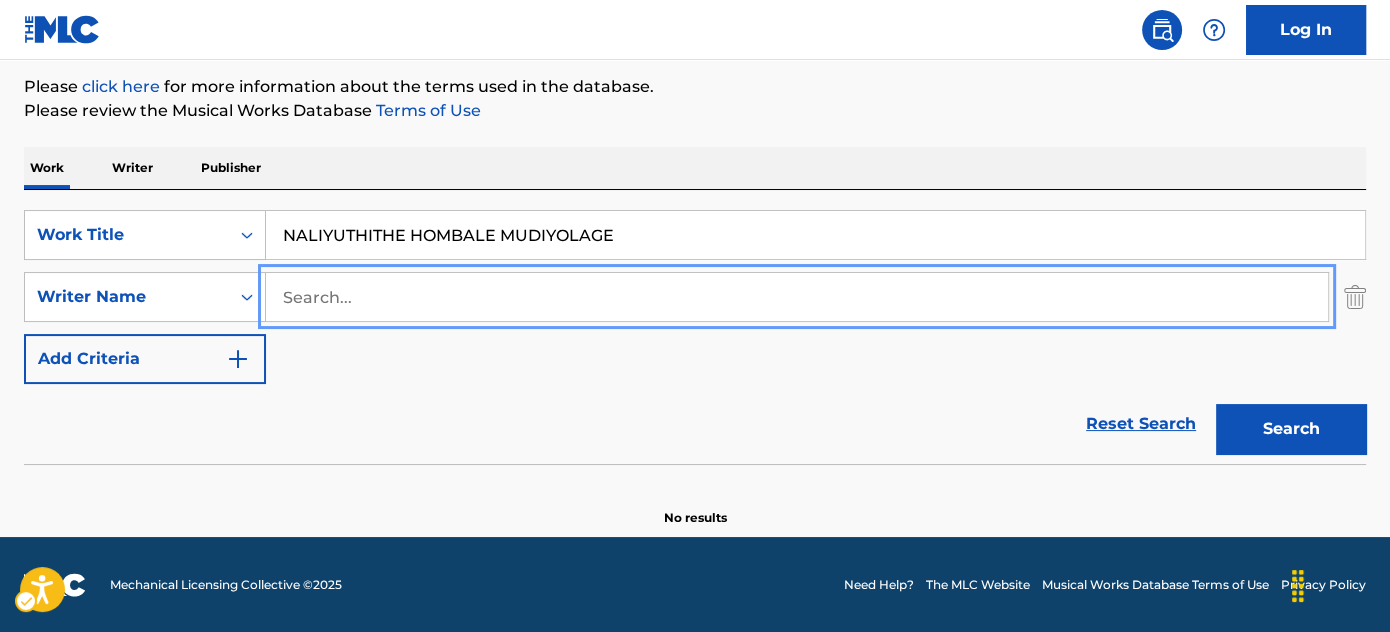 type 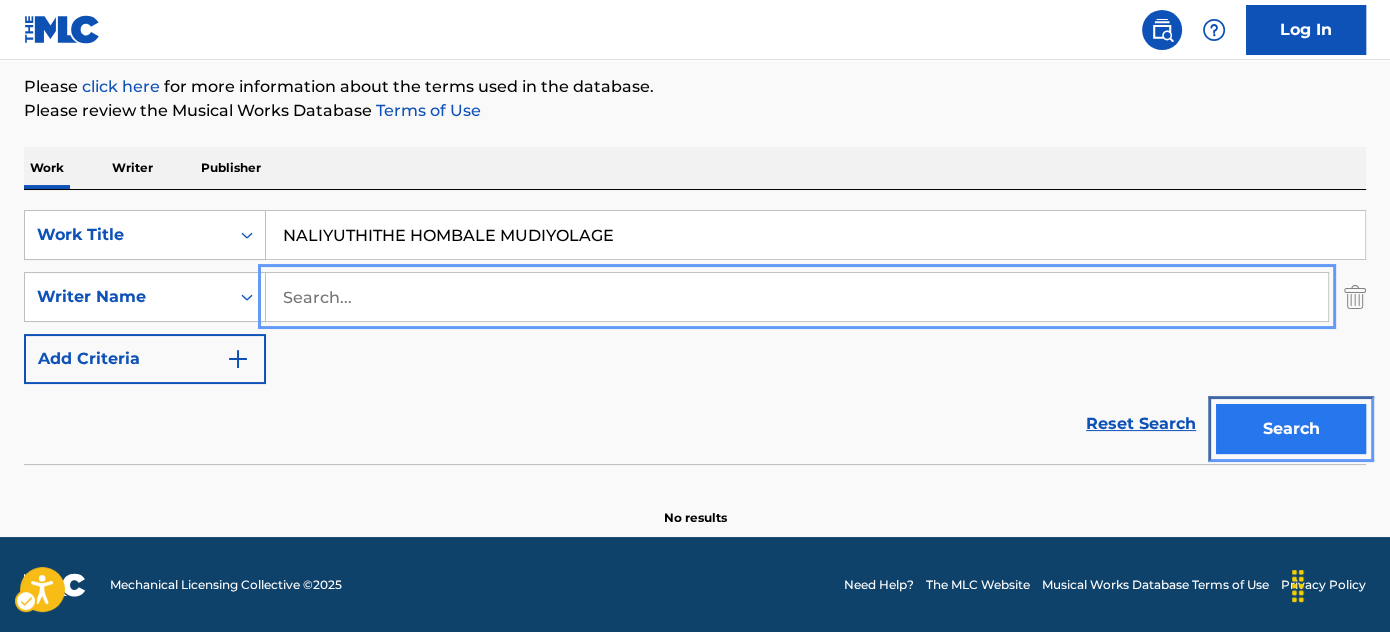 click on "Search" at bounding box center [1291, 429] 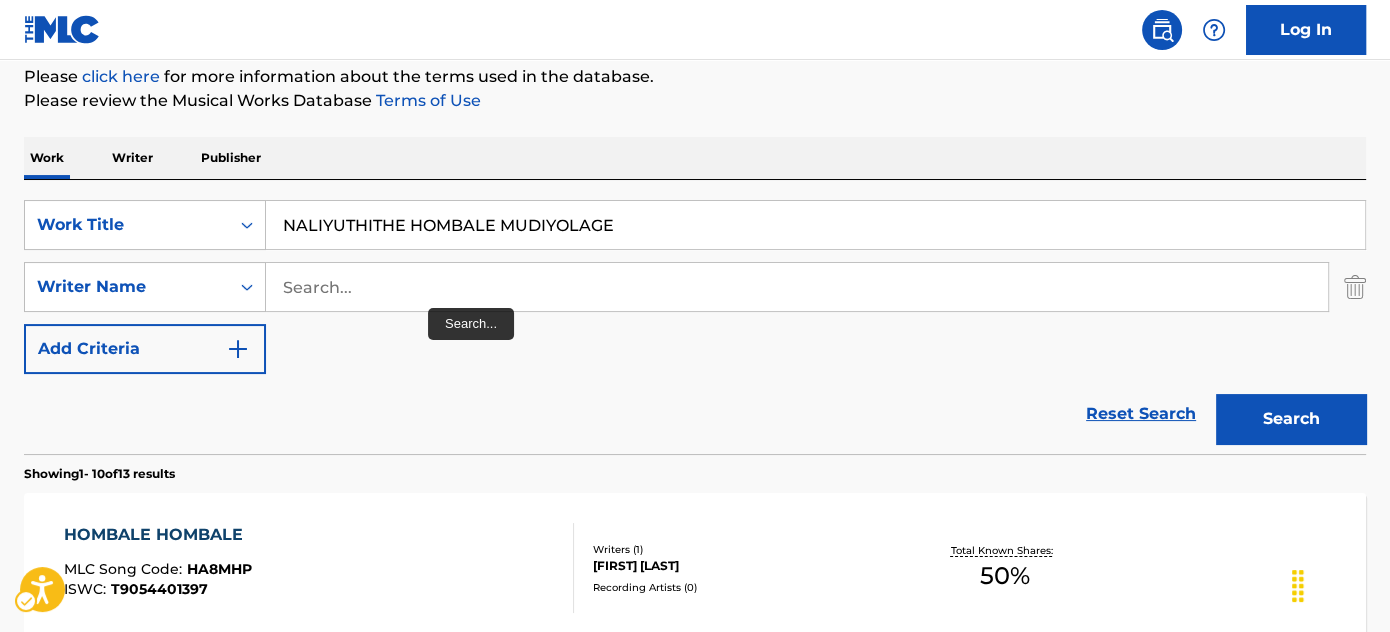 scroll, scrollTop: 242, scrollLeft: 0, axis: vertical 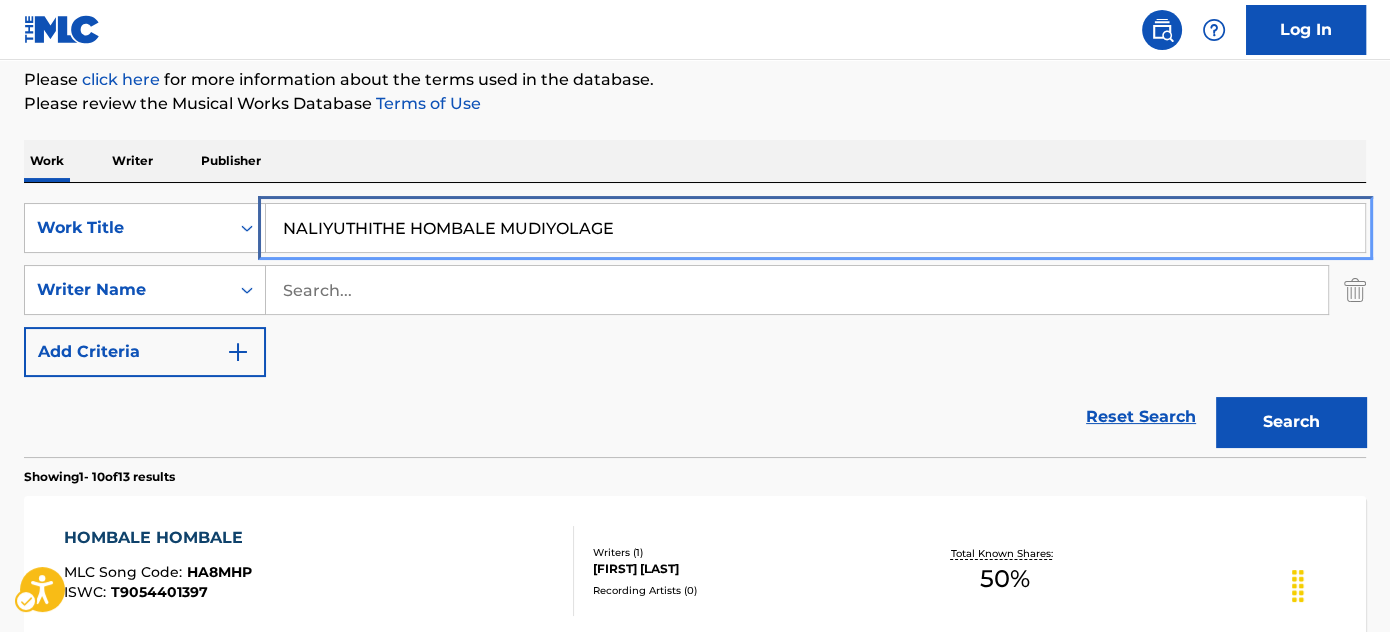 click on "NALIYUTHITHE HOMBALE MUDIYOLAGE" at bounding box center (815, 228) 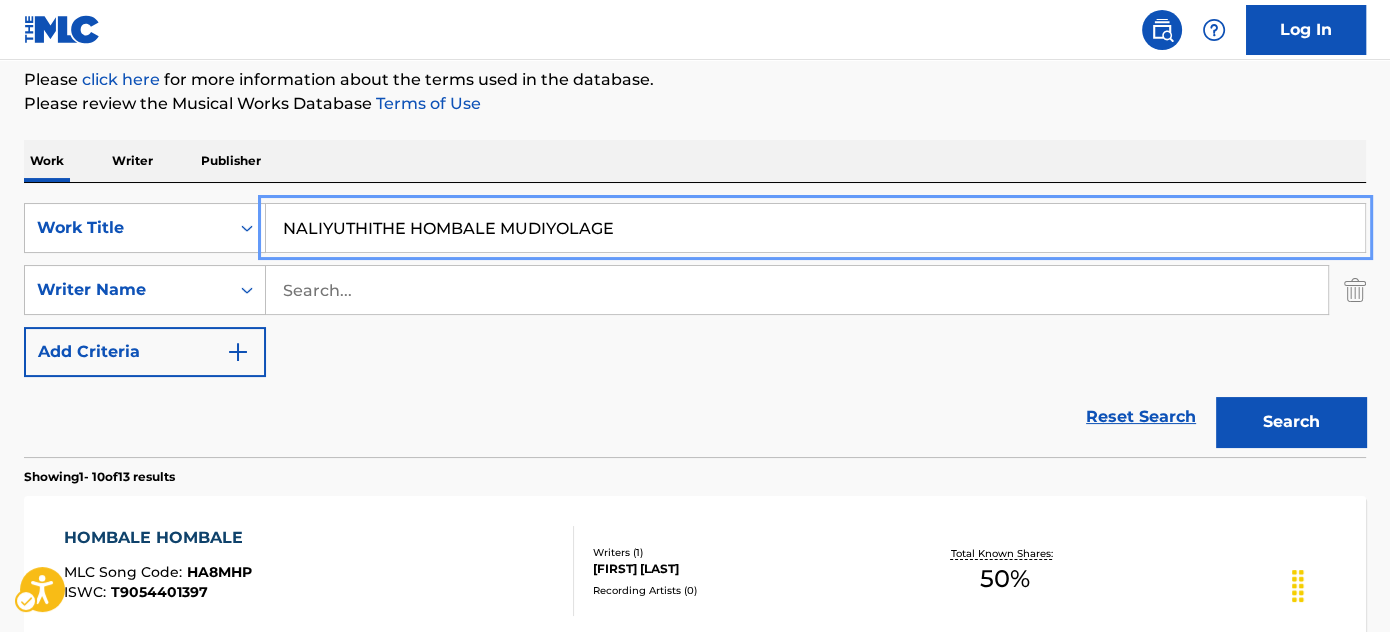 paste on "BANNIRI AKKA BANNIRI" 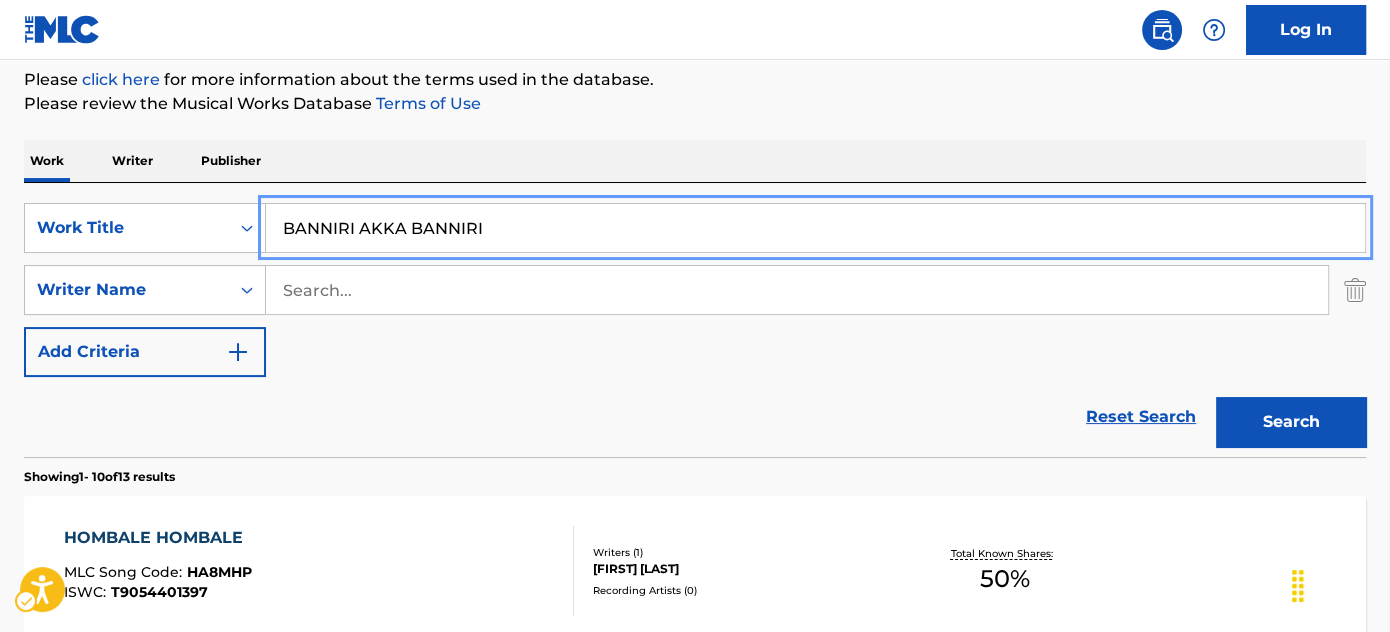 click on "Work Writer Publisher" at bounding box center [695, 161] 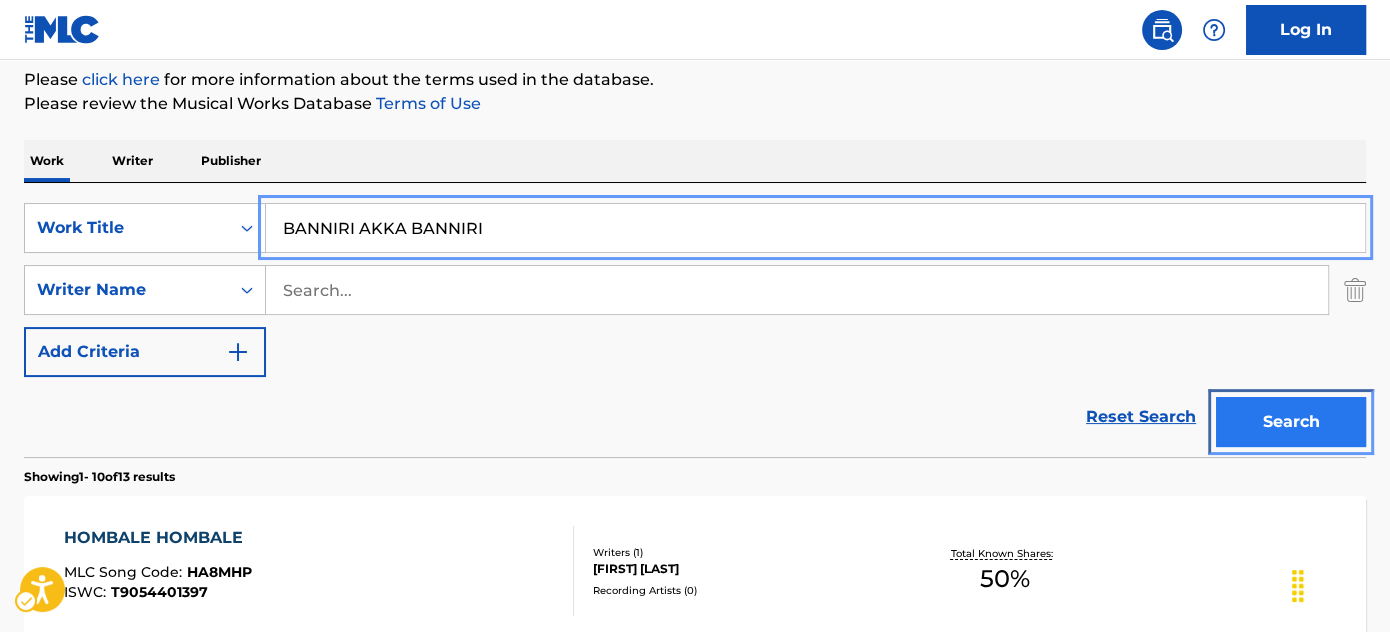 click on "Search" at bounding box center [1291, 422] 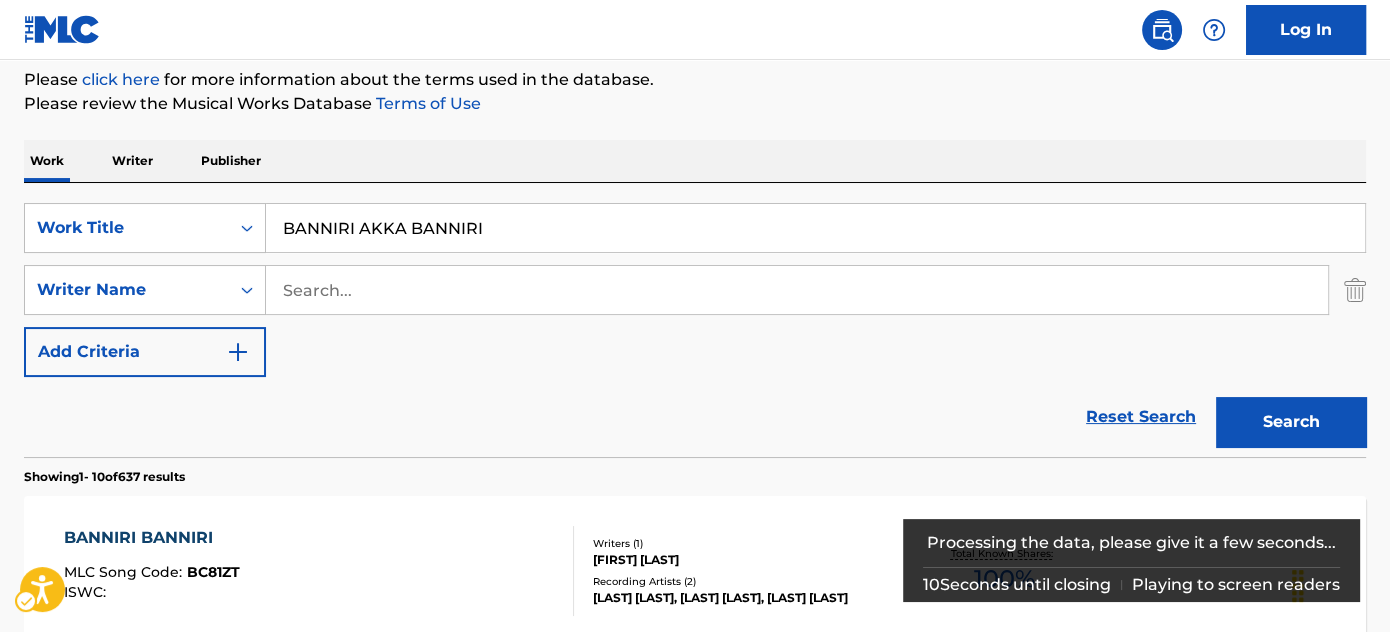scroll, scrollTop: 283, scrollLeft: 0, axis: vertical 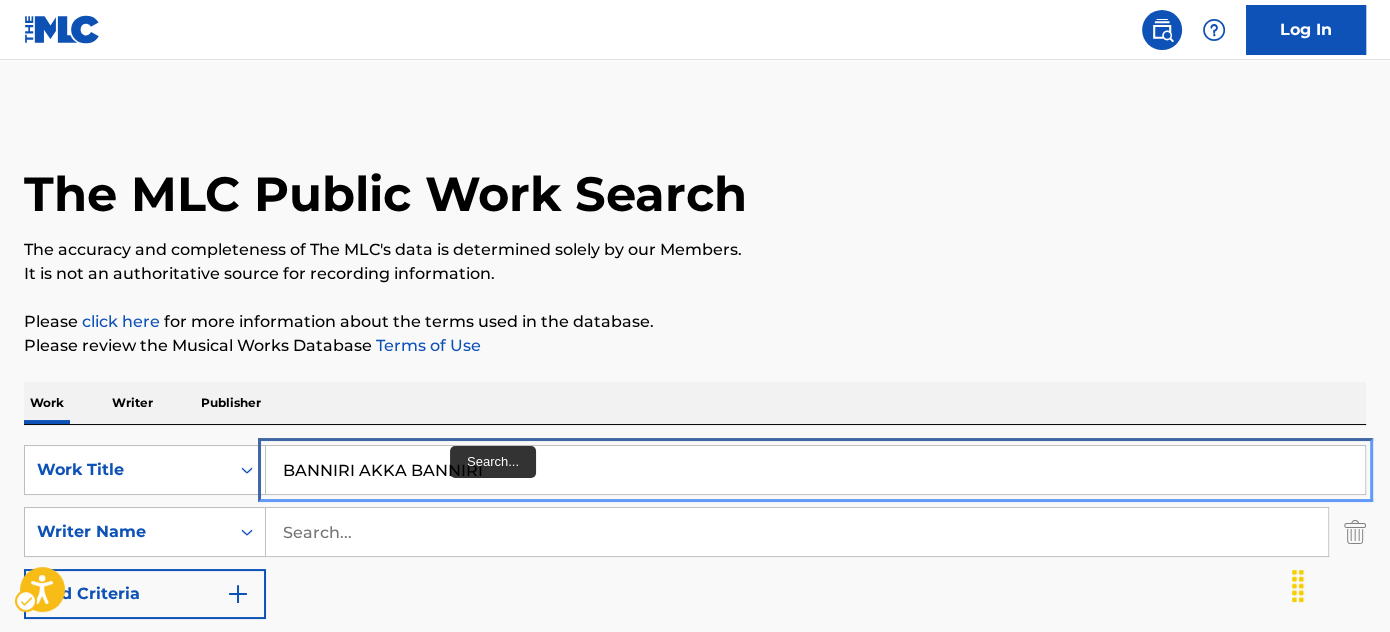click on "BANNIRI AKKA BANNIRI" at bounding box center [815, 470] 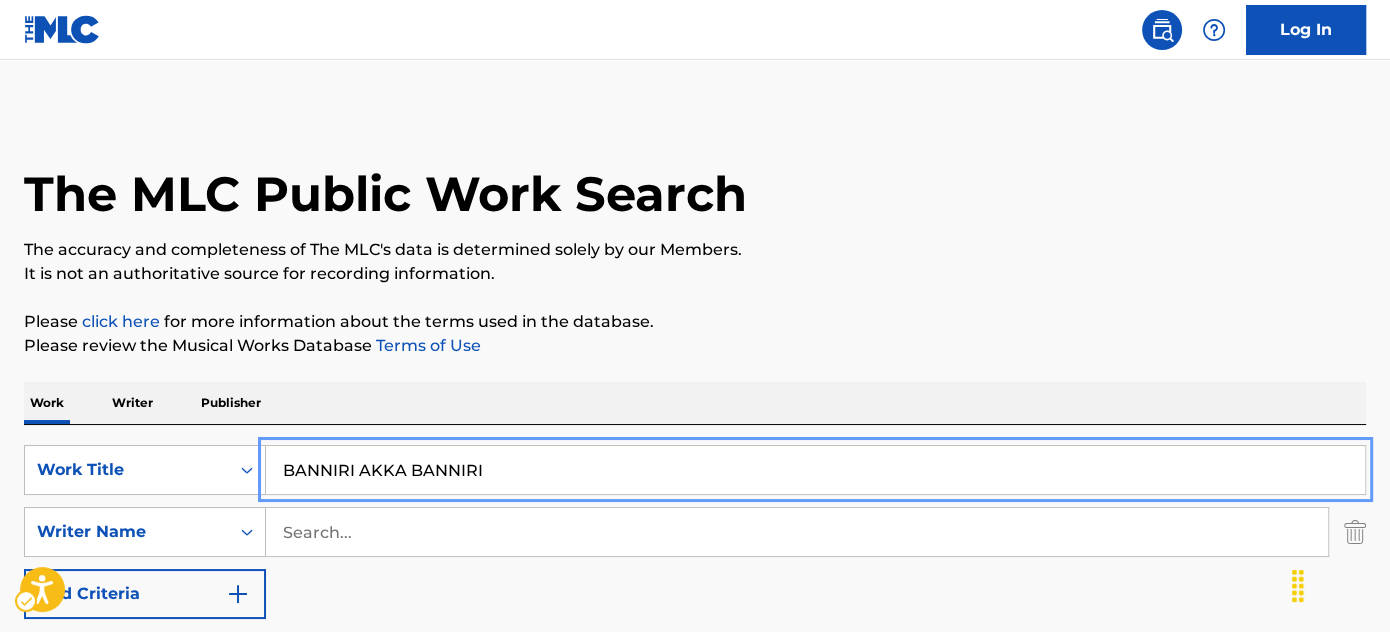 paste on "KARAMUGIVE ANJANEYA" 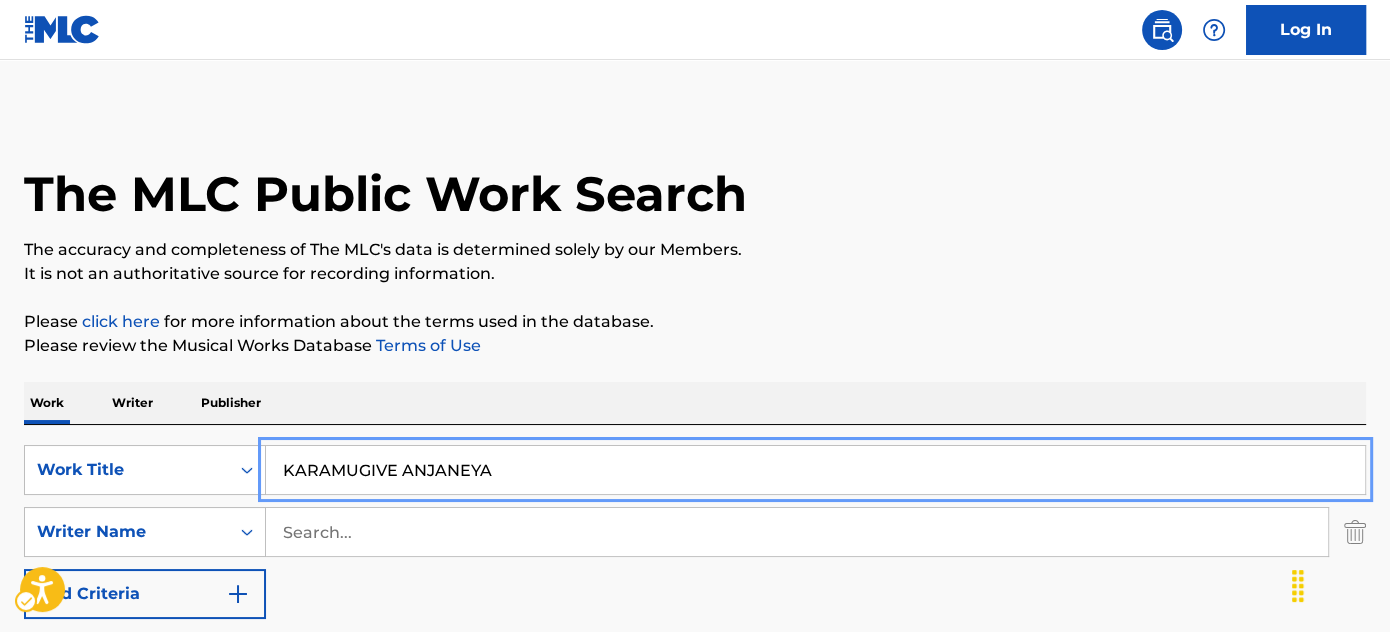 click on "The MLC Public Work Search The accuracy and completeness of The MLC's data is determined solely by our Members. It is not an authoritative source for recording information. Please   click here  | New Window  | New Window   for more information about the terms used in the database. Please review the Musical Works Database   Terms of Use  | New Window  | New Window Work Writer Publisher SearchWithCriteria83fc127f-e82f-4e59-9582-6ac00d39424a Work Title KARAMUGIVE ANJANEYA SearchWithCriteria76b2fbff-19b9-4fa5-aebc-d5e6f94c3f43 Writer Name Add Criteria Reset Search Search Showing  1  -   10  of  637   results   BANNIRI BANNIRI MLC Song Code : BC81ZT ISWC : Writers ( 1 ) [FULL NAME] Recording Artists ( 2 ) [FULL NAME], [FULL NAME], [FULL NAME] Total Known Shares: 100 % BANNIRI BANNIRI MLC Song Code : BC4YXI ISWC : Writers ( 2 ) [FULL NAME], [FULL NAME] Recording Artists ( 0 ) Total Known Shares: 100 % BANNIRI BANNIRI MLC Song Code : BC913Q ISWC : T3007349506 Writers ( 1 ) [FULL NAME] 2 ) 25 % : :" at bounding box center [695, 1257] 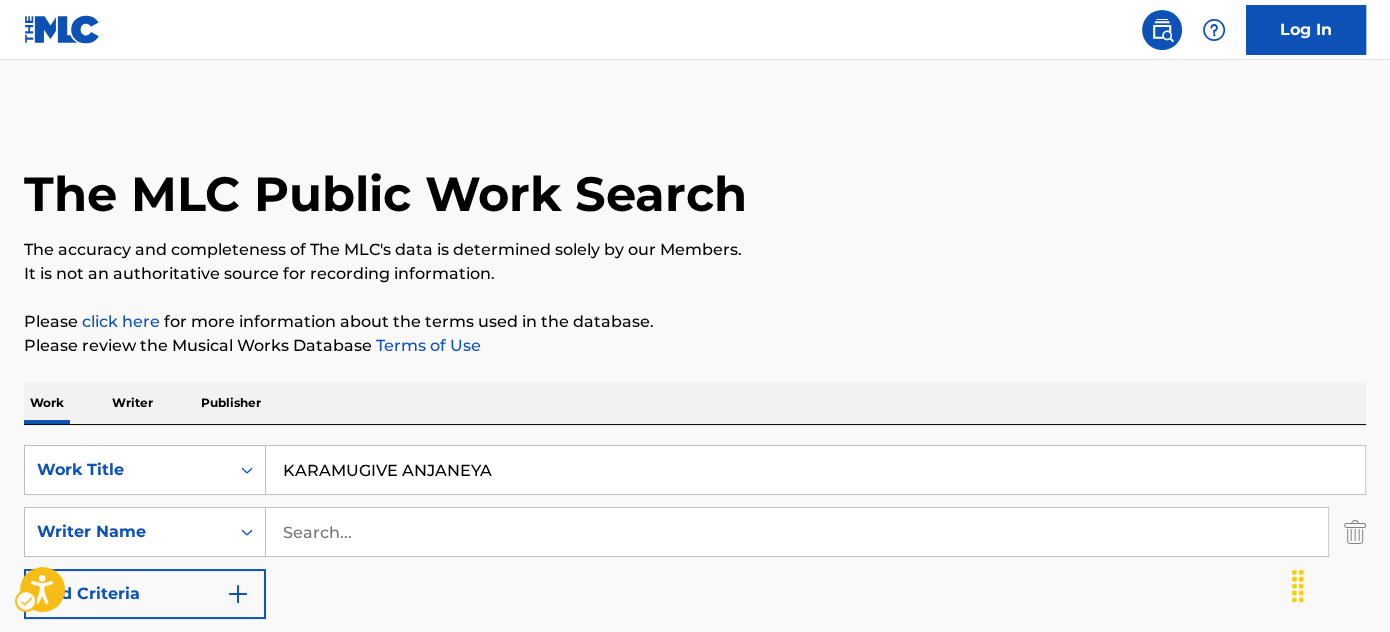 scroll, scrollTop: 363, scrollLeft: 0, axis: vertical 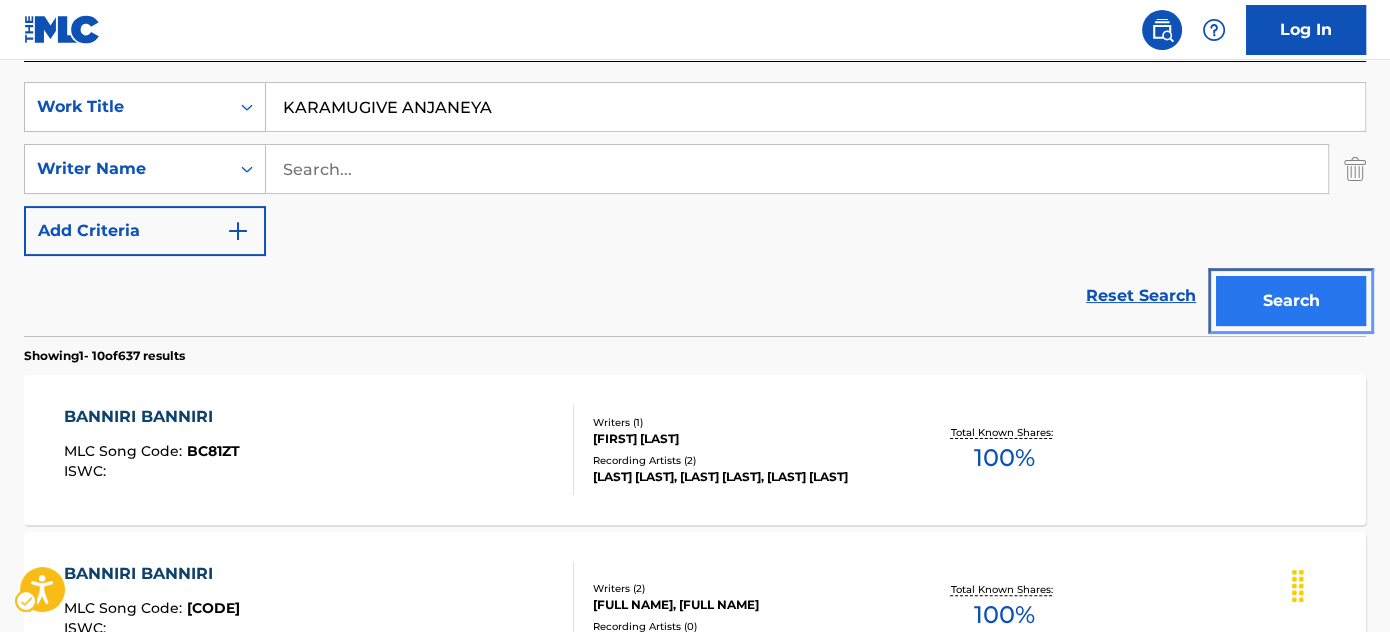 click on "Search" at bounding box center (1291, 301) 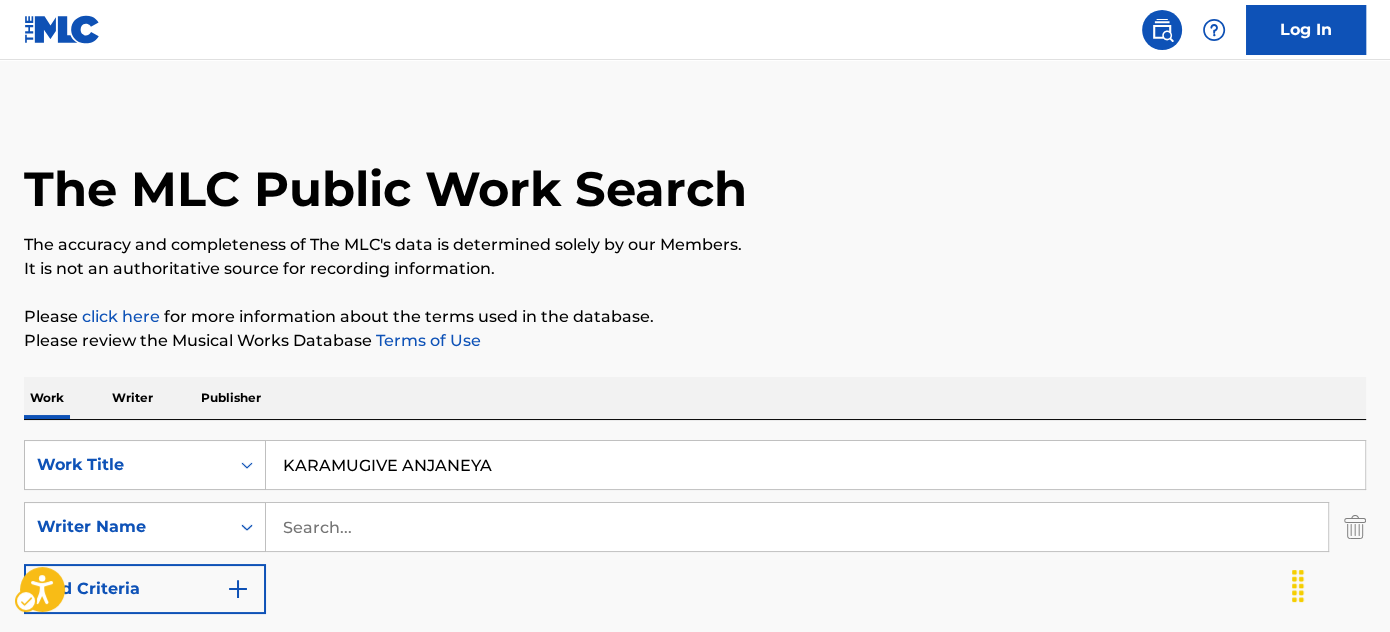 scroll, scrollTop: 0, scrollLeft: 0, axis: both 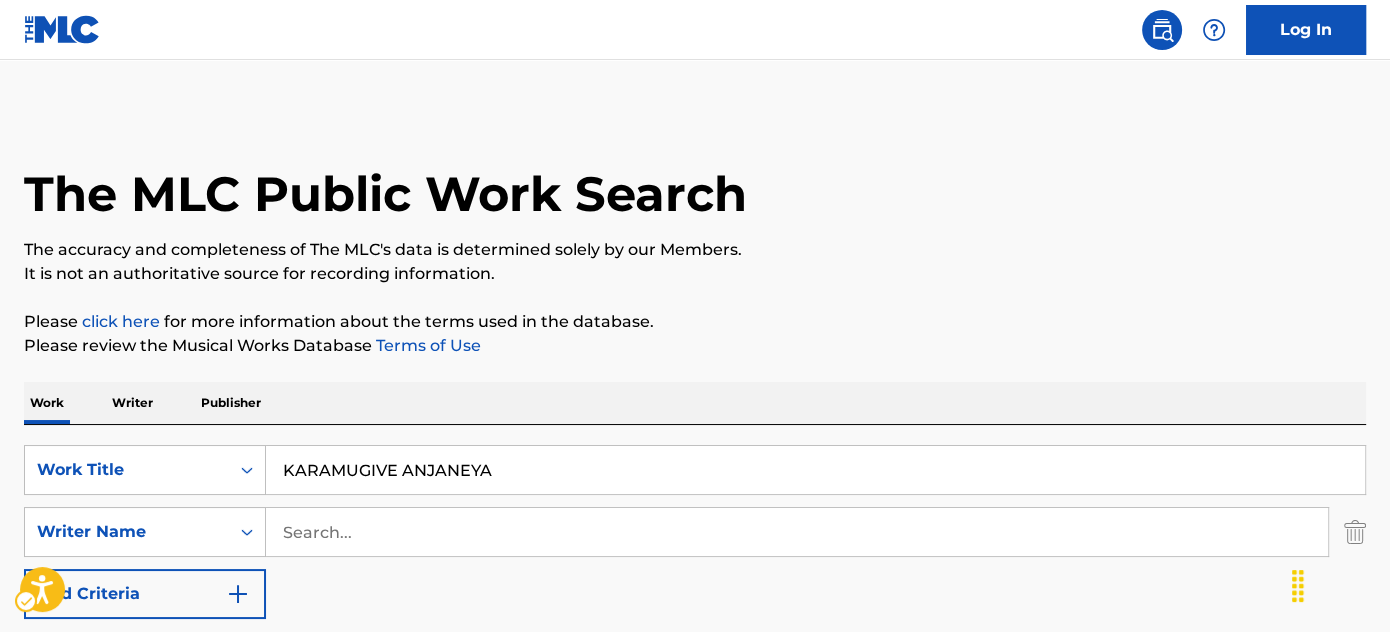 drag, startPoint x: 525, startPoint y: 280, endPoint x: 504, endPoint y: 375, distance: 97.29337 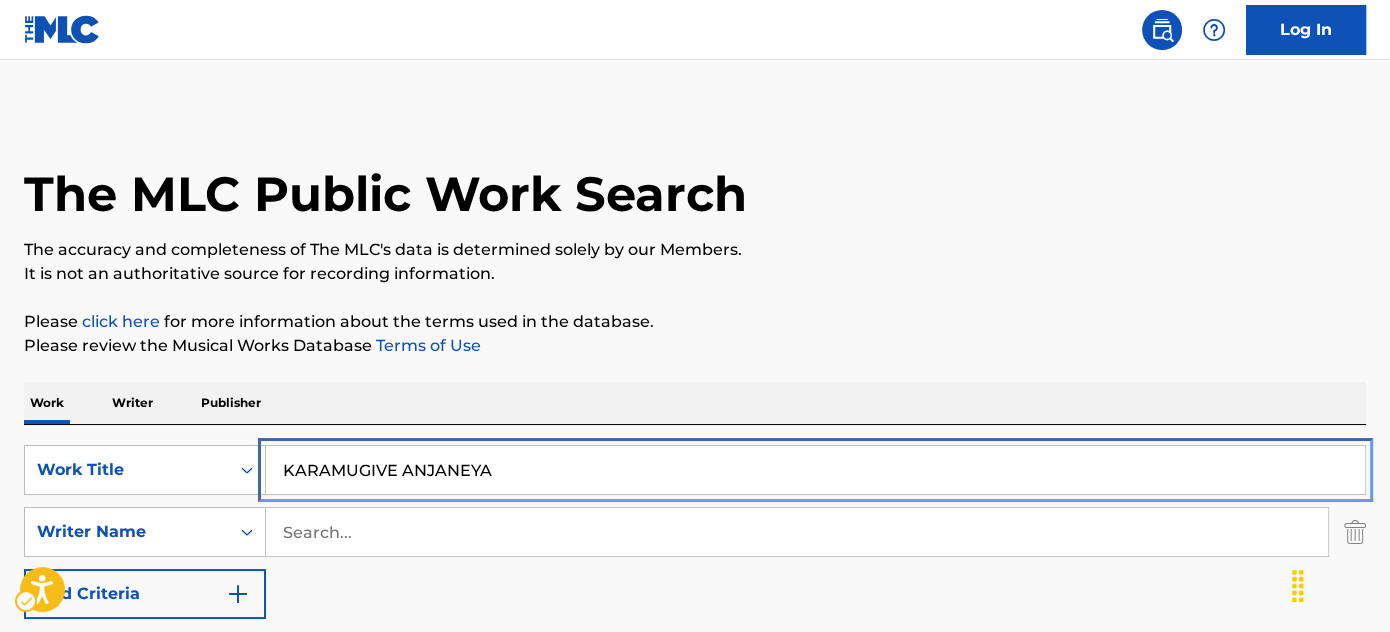 click on "KARAMUGIVE ANJANEYA" at bounding box center (815, 470) 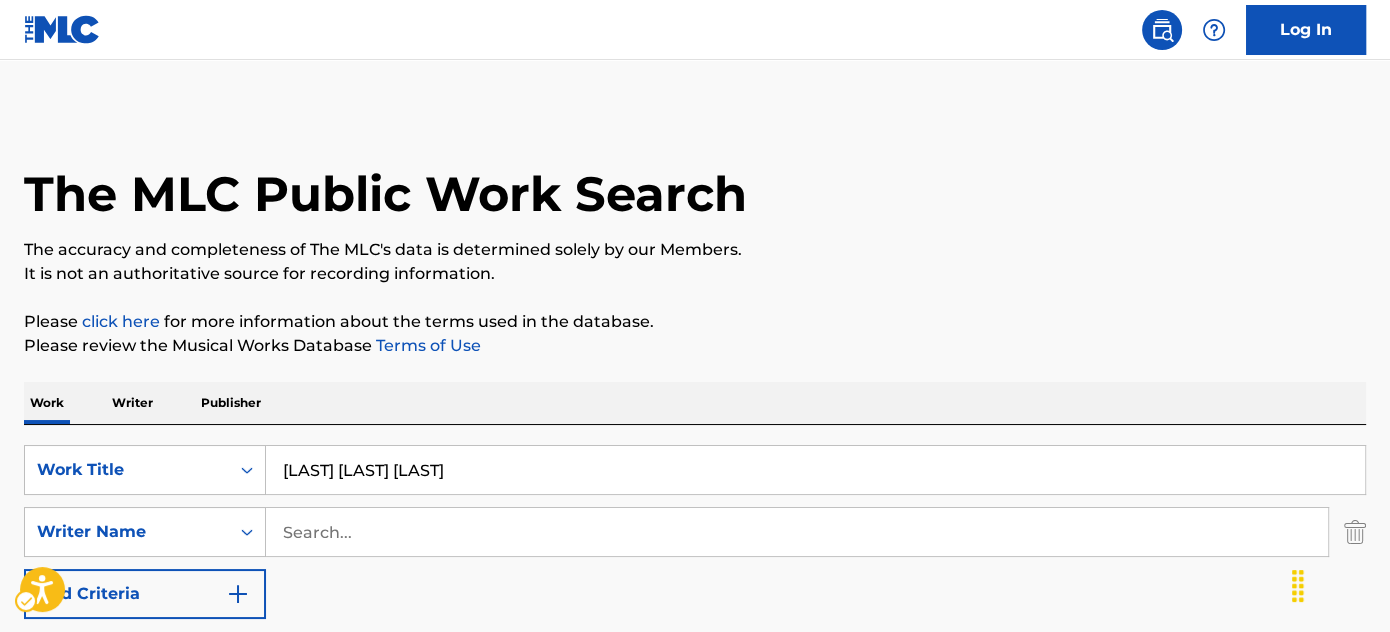 click on "The MLC Public Work Search The accuracy and completeness of The MLC's data is determined solely by our Members. It is not an authoritative source for recording information. Please   click here  | New Window  | New Window   for more information about the terms used in the database. Please review the Musical Works Database   Terms of Use  | New Window  | New Window Work Writer Publisher SearchWithCriteria83fc127f-e82f-4e59-9582-6ac00d39424a Work Title MURU RUPAVA THALIDHA SearchWithCriteria76b2fbff-19b9-4fa5-aebc-d5e6f94c3f43 Writer Name Add Criteria Reset Search Search Showing  1  -   10  of  413   results   KARAMUGIVE MLC Song Code : KE3JUJ ISWC : T3006254957 Writers ( 2 ) [LAST] [FIRST], [FIRST] [LAST] Recording Artists ( 1 ) [FIRST] [LAST] Total Known Shares: 75 % KARAMUGIVE MLC Song Code : KE8WMO ISWC : T9151600861 Writers ( 2 ) M .RANGA RAO, [FIRST] [LAST] Recording Artists ( 0 ) Total Known Shares: 50 % KARAMUGIVE MLC Song Code : KE91TB ISWC : Writers ( 2 ) DR. [LAST], [FIRST] [LAST] Recording Artists ( 1 ) 100 % : :" at bounding box center (695, 1257) 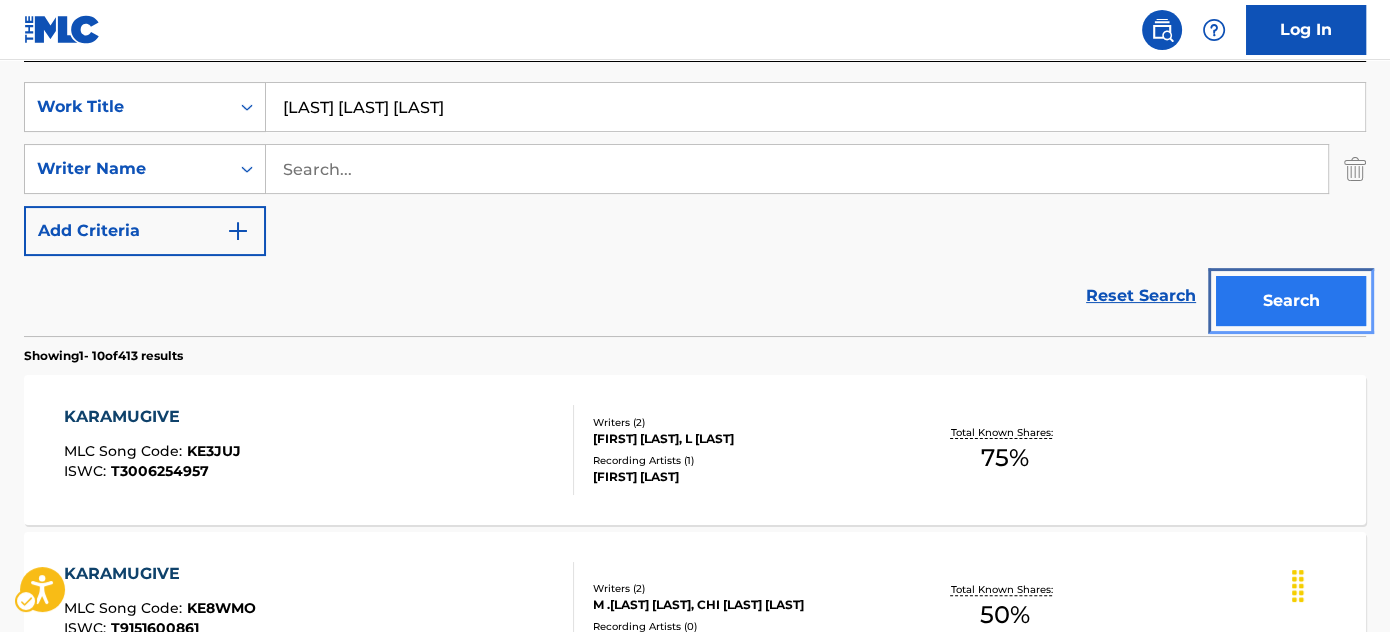 click on "Search" at bounding box center [1291, 301] 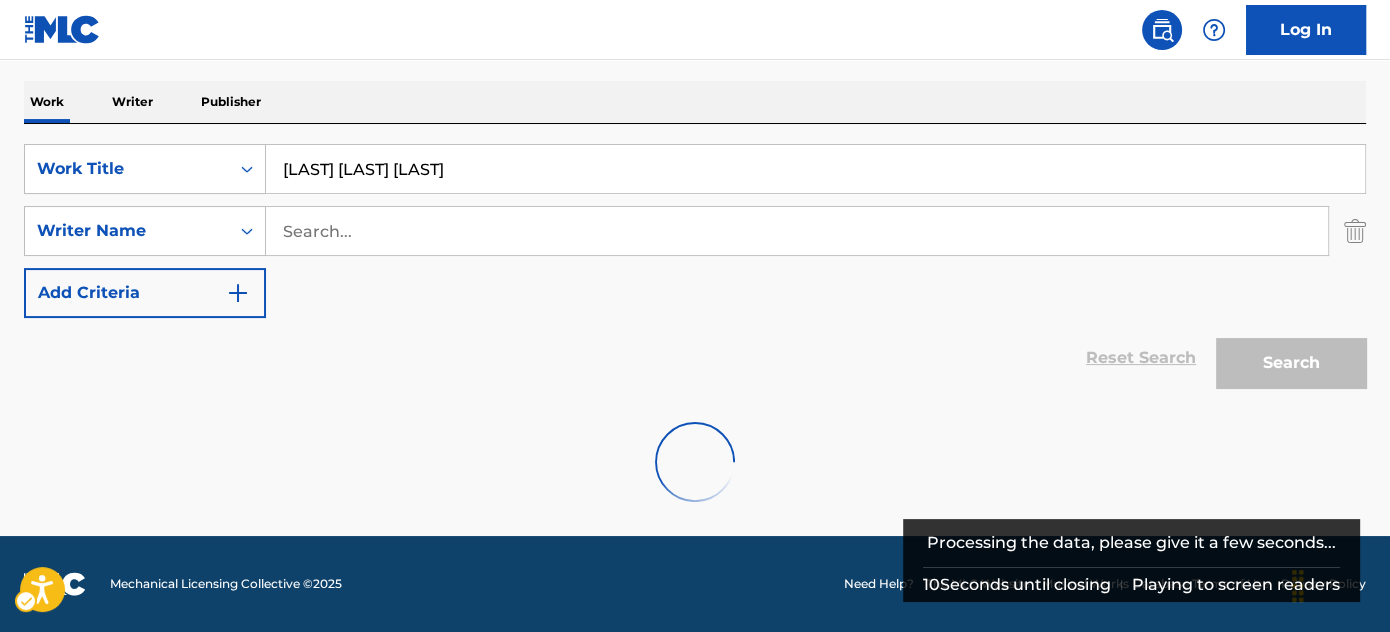 scroll, scrollTop: 363, scrollLeft: 0, axis: vertical 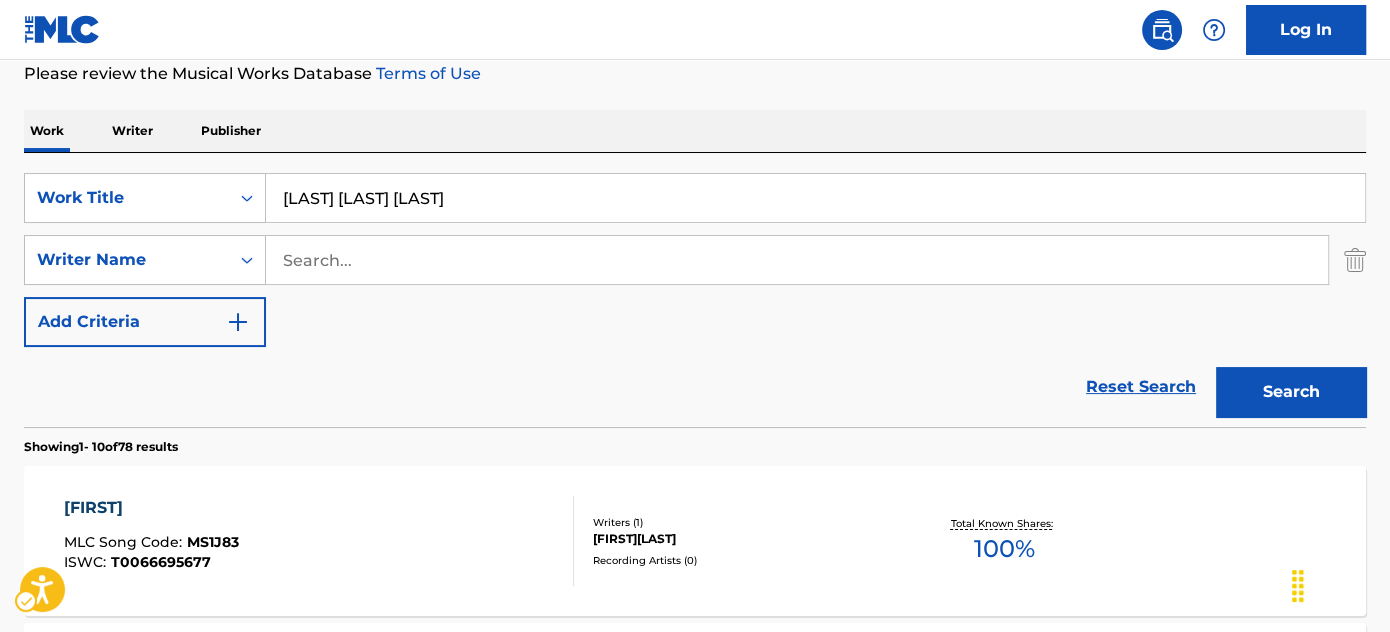 click on "Reset Search Search" at bounding box center (695, 387) 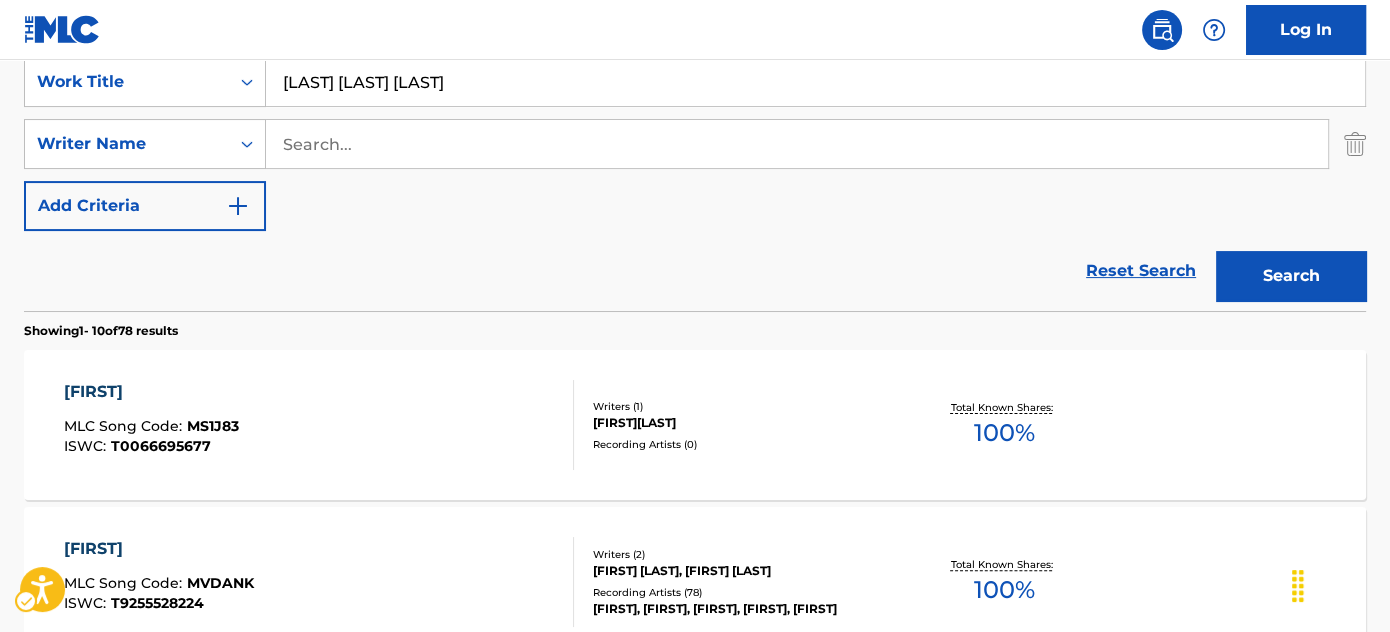 scroll, scrollTop: 363, scrollLeft: 0, axis: vertical 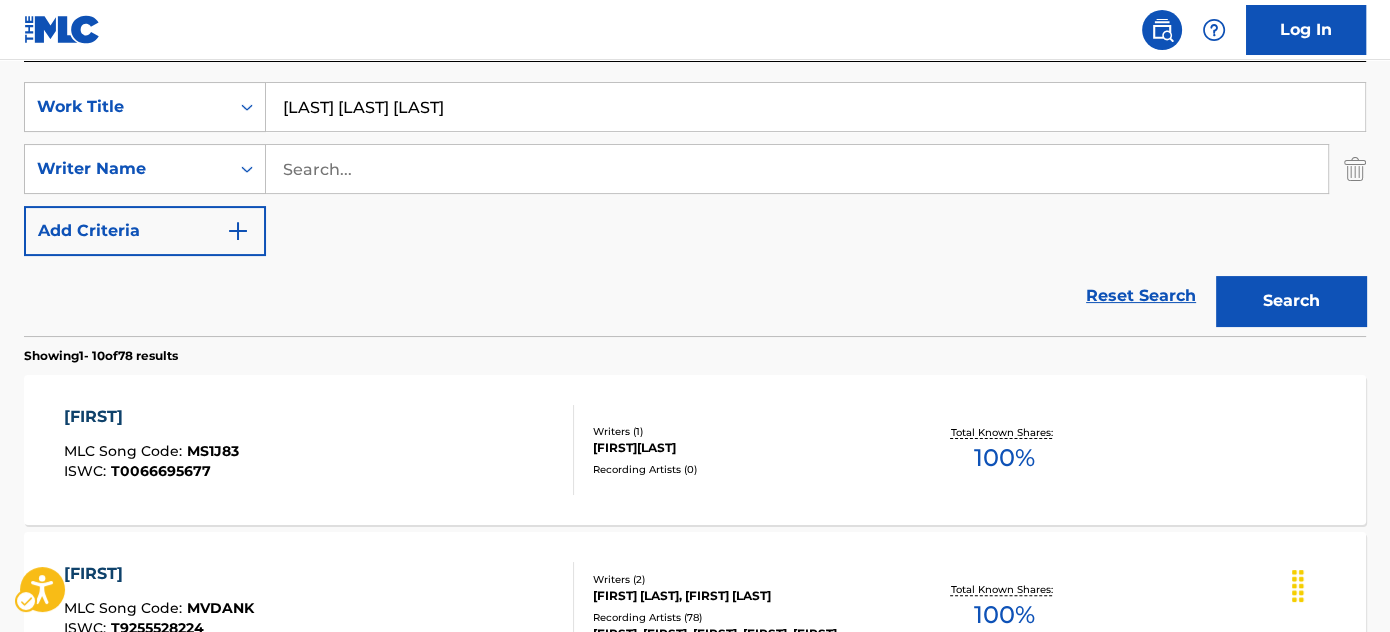 click on "Reset Search Search" at bounding box center [695, 296] 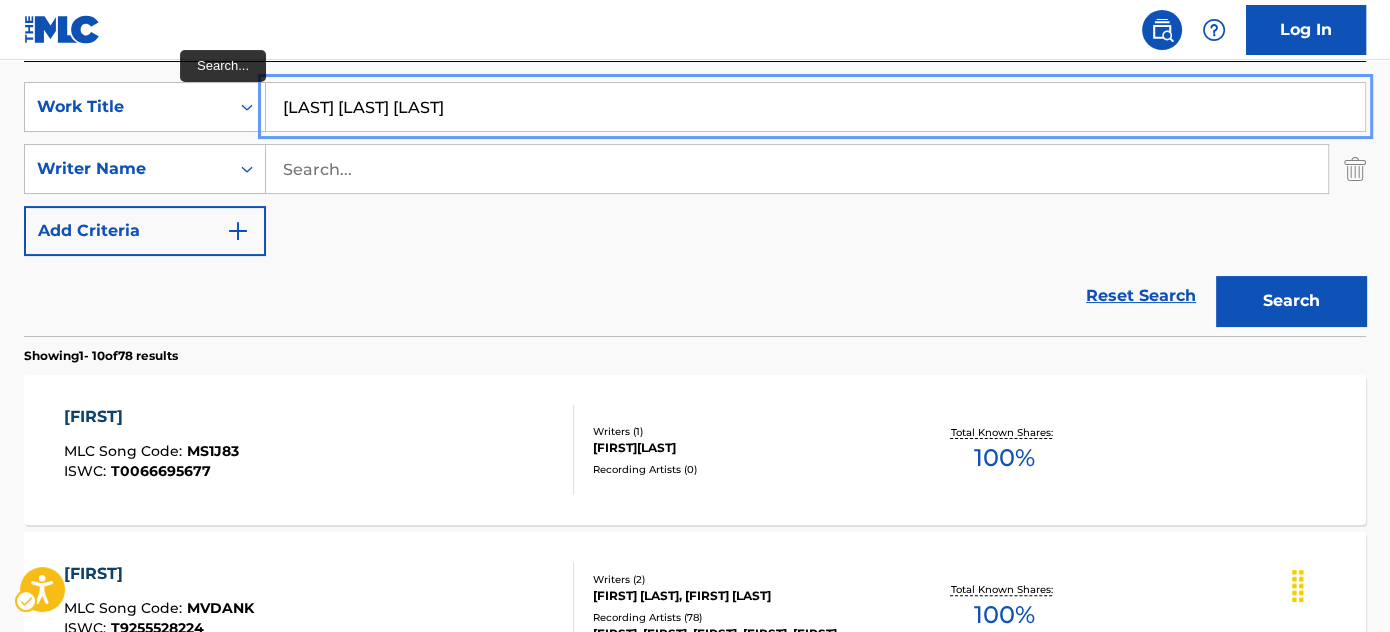 click on "[LAST] [LAST] [LAST]" at bounding box center [815, 107] 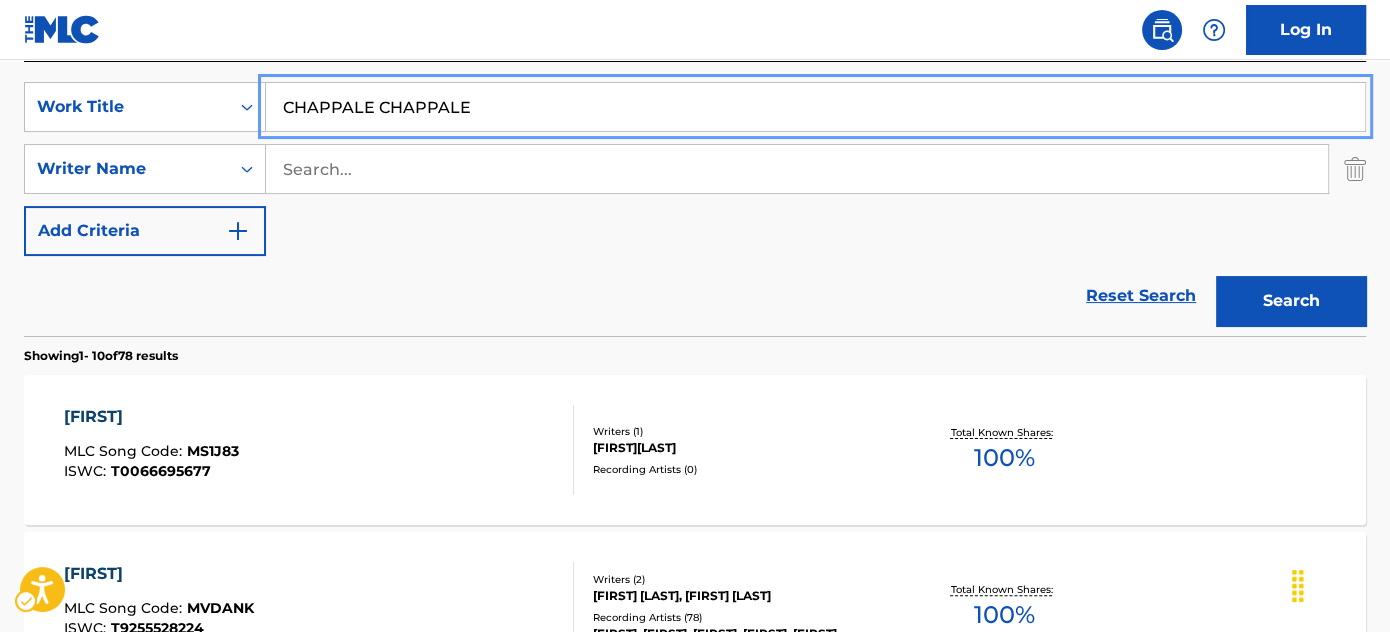 type on "CHAPPALE CHAPPALE" 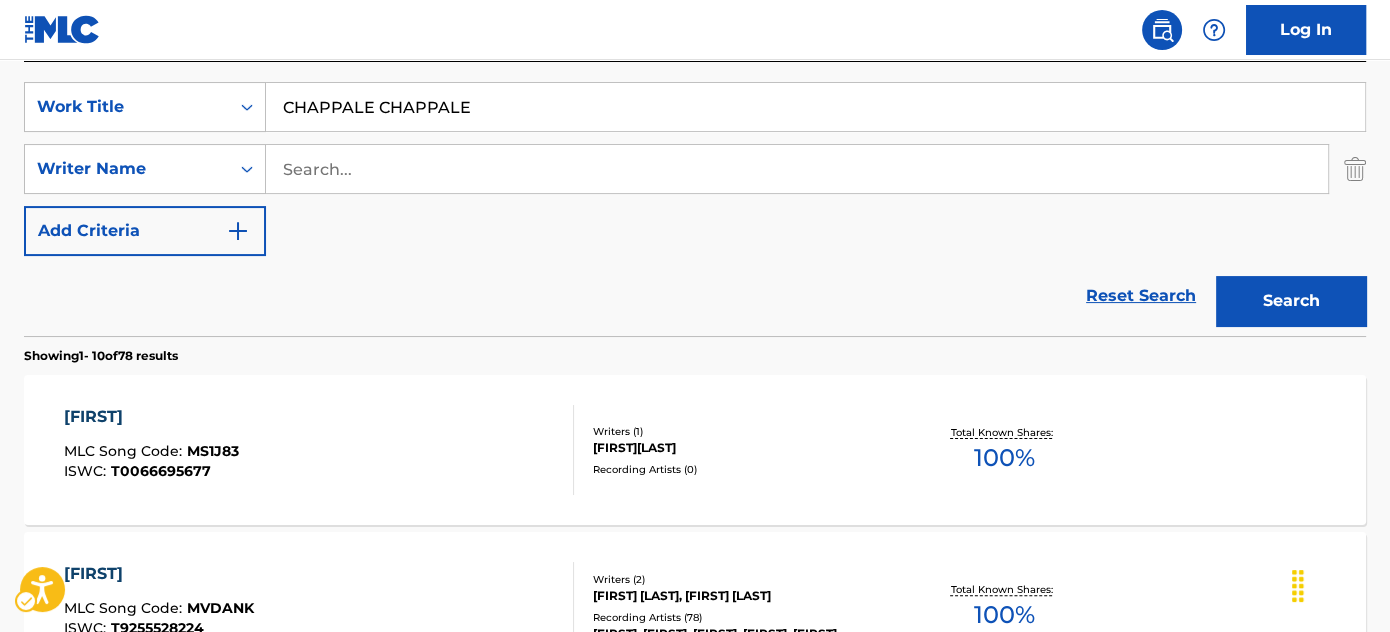 click on "| Redirects to homepage Public Search Log In" at bounding box center (695, 30) 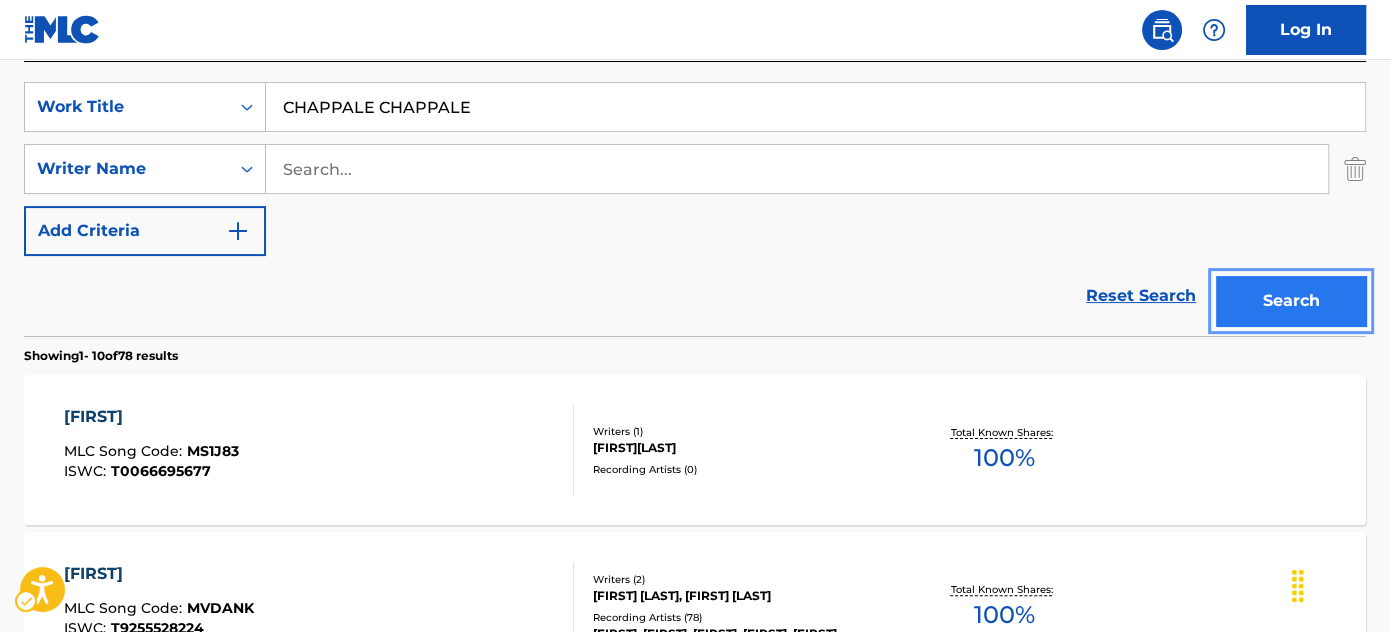 click on "Search" at bounding box center [1291, 301] 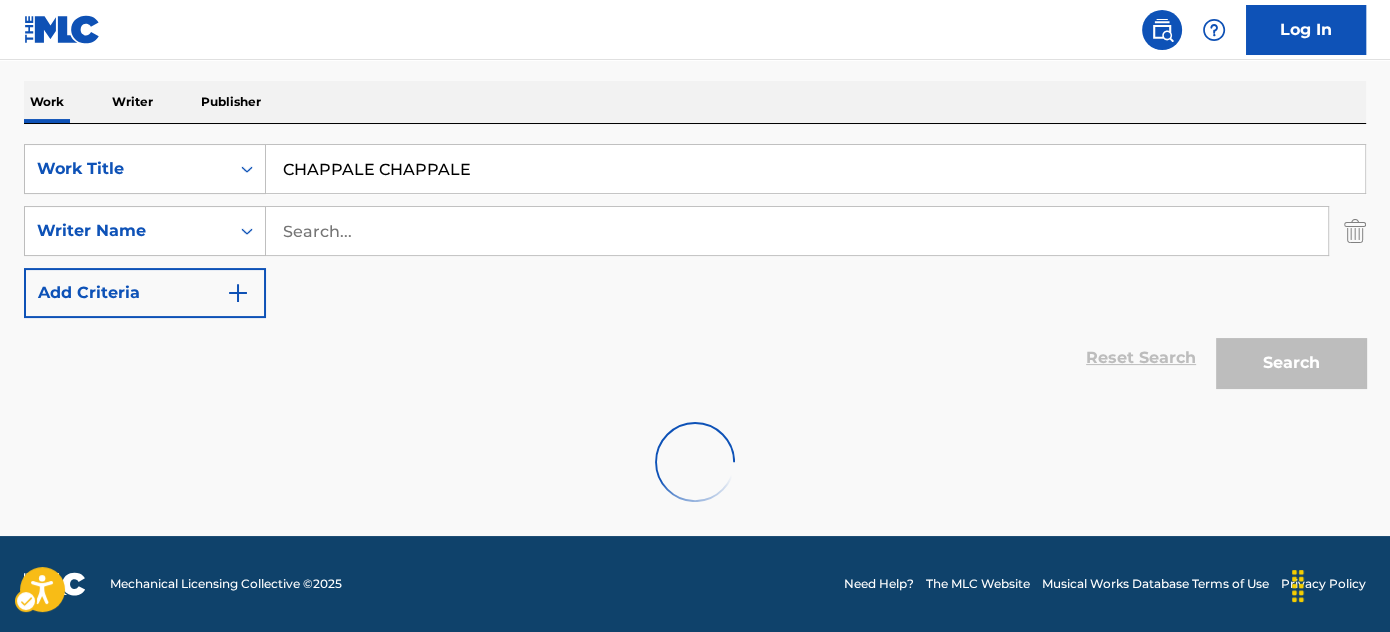 scroll, scrollTop: 363, scrollLeft: 0, axis: vertical 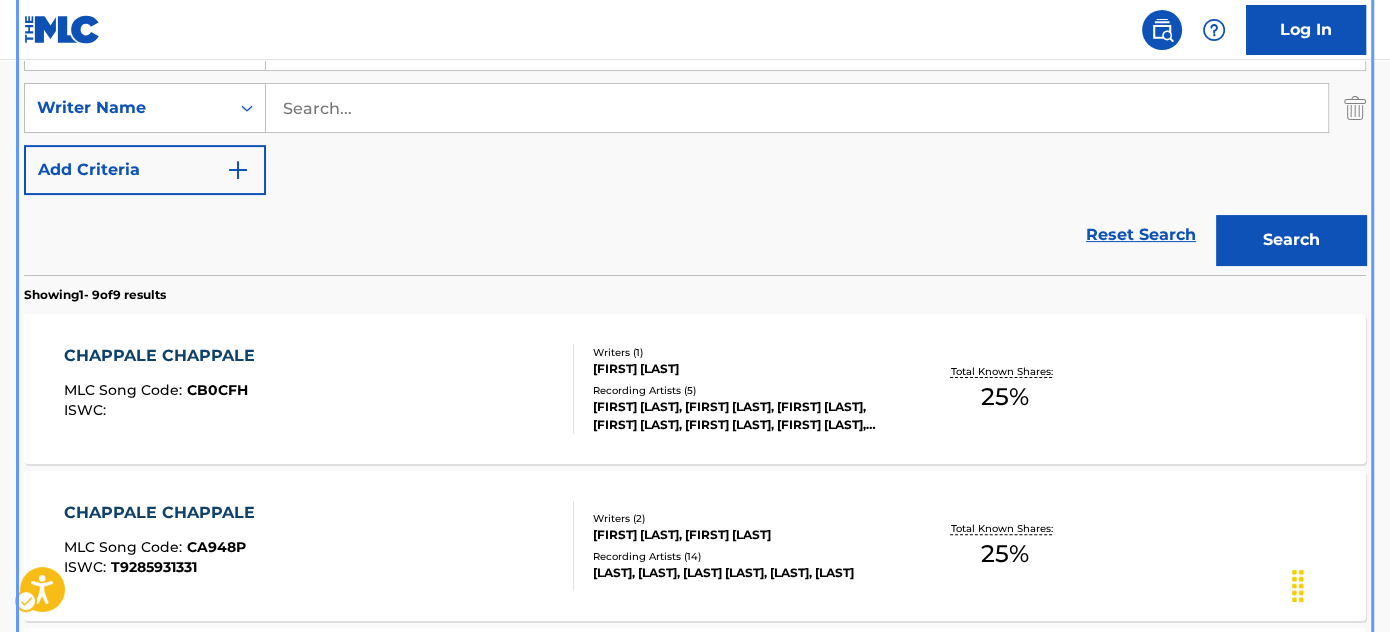 click on "Reset Search Search" at bounding box center (695, 235) 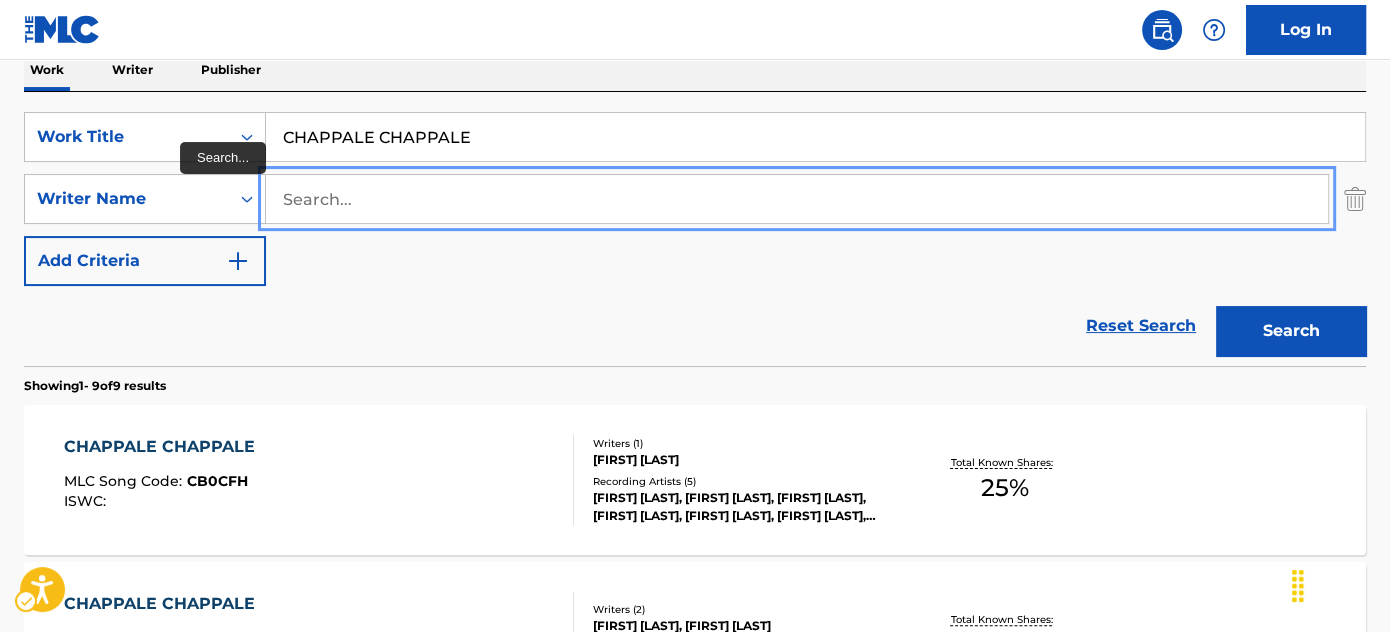 click at bounding box center (797, 199) 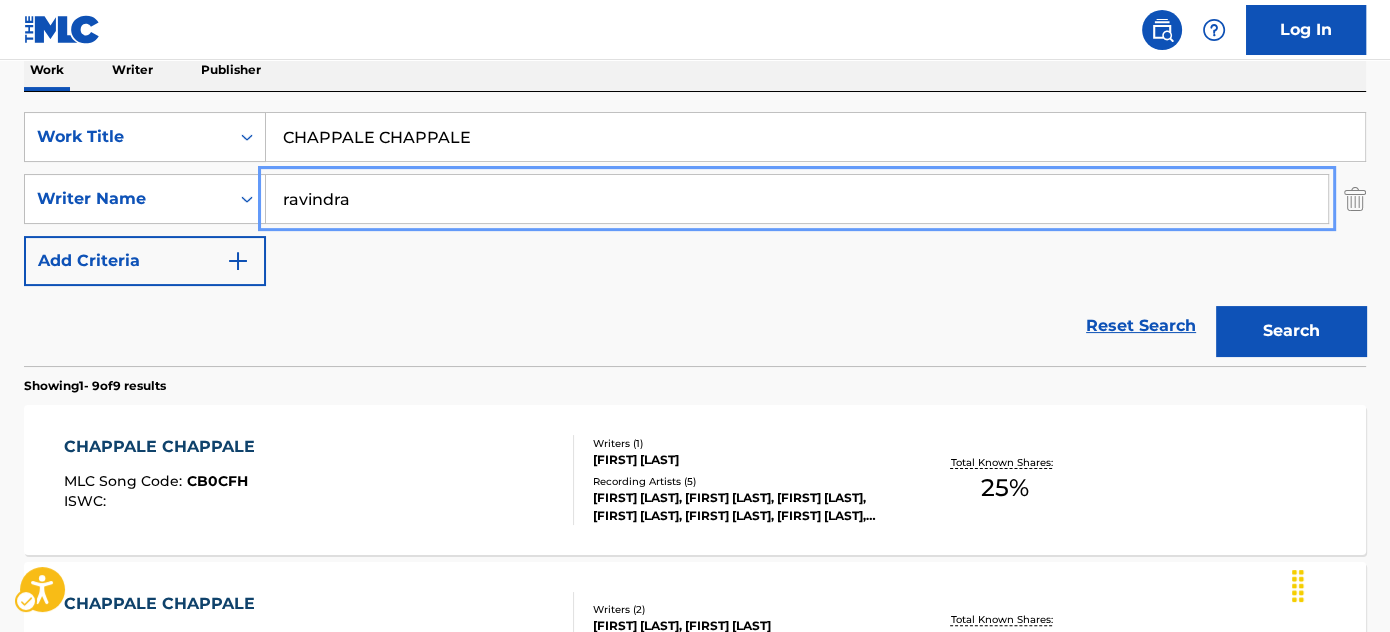 type on "ravindra" 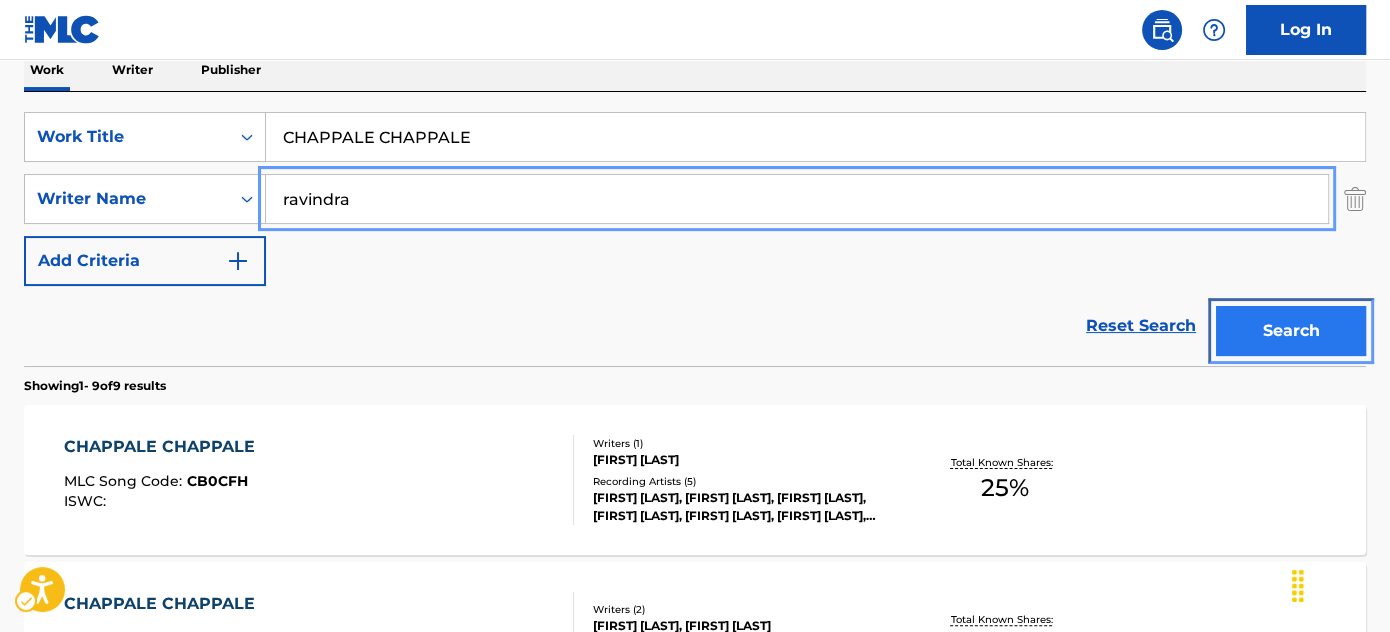 click on "Search" at bounding box center [1291, 331] 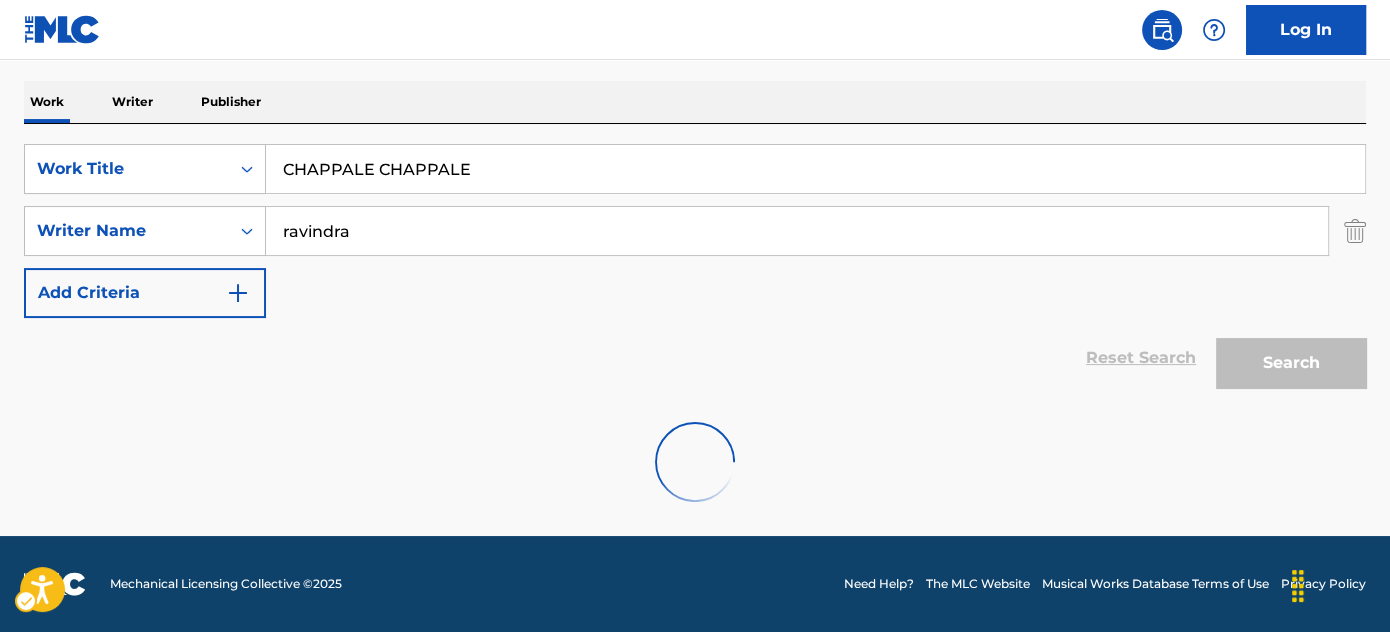 scroll, scrollTop: 235, scrollLeft: 0, axis: vertical 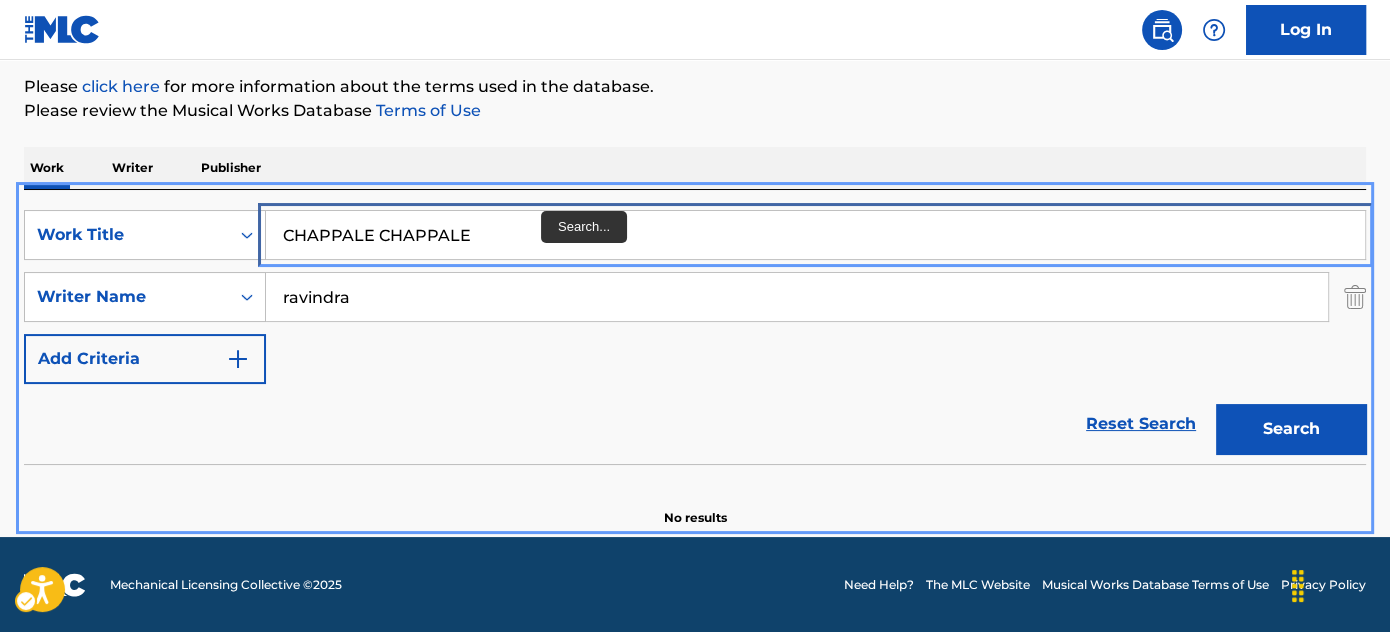 click on "CHAPPALE CHAPPALE" at bounding box center [815, 235] 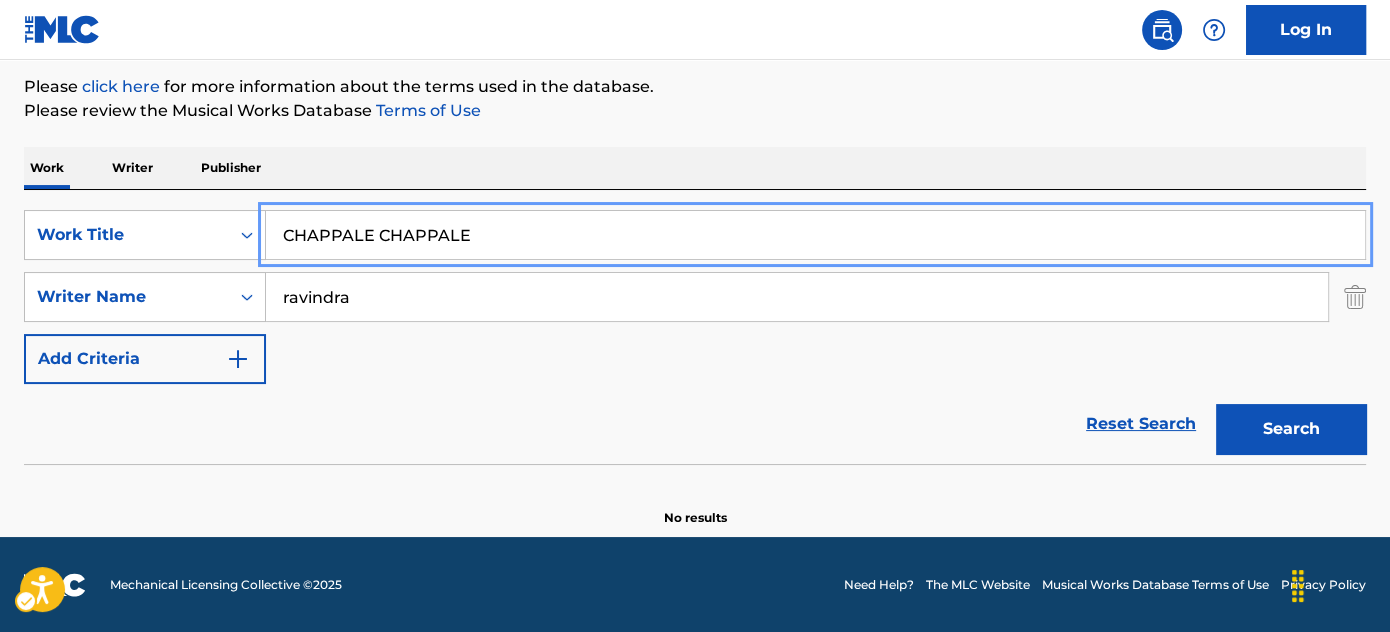 paste on "BIGTEAM BIGDREAM" 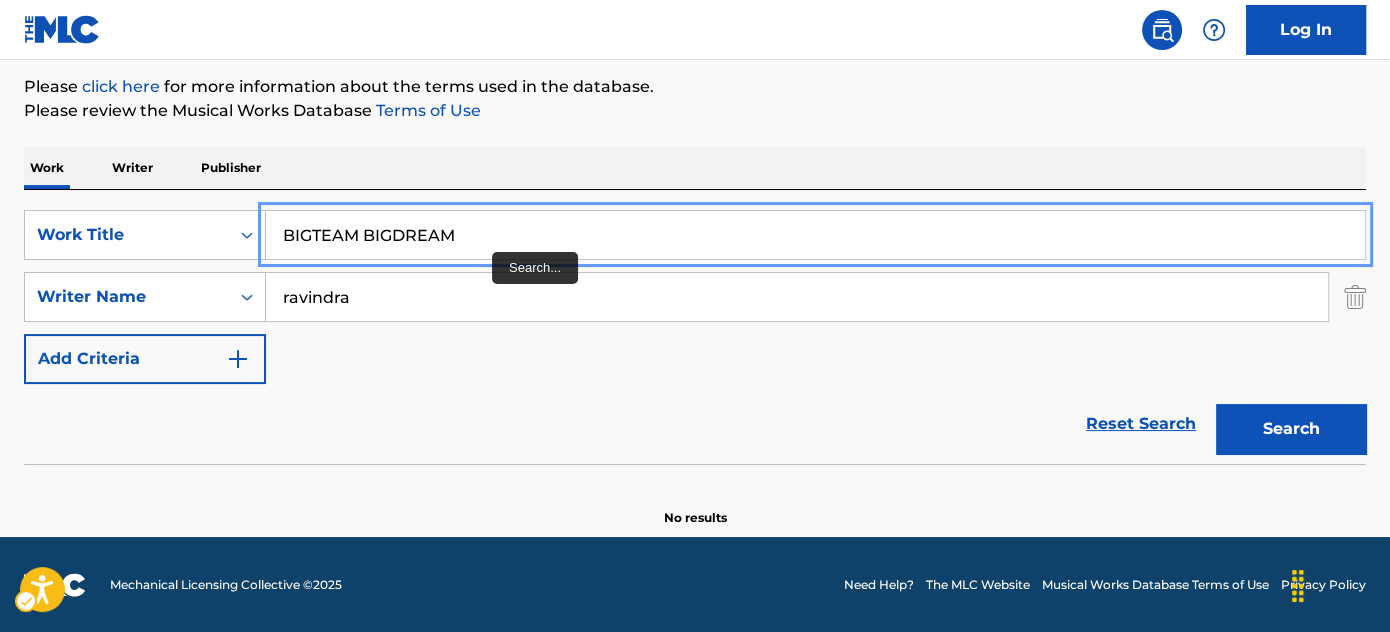 type on "BIGTEAM BIGDREAM" 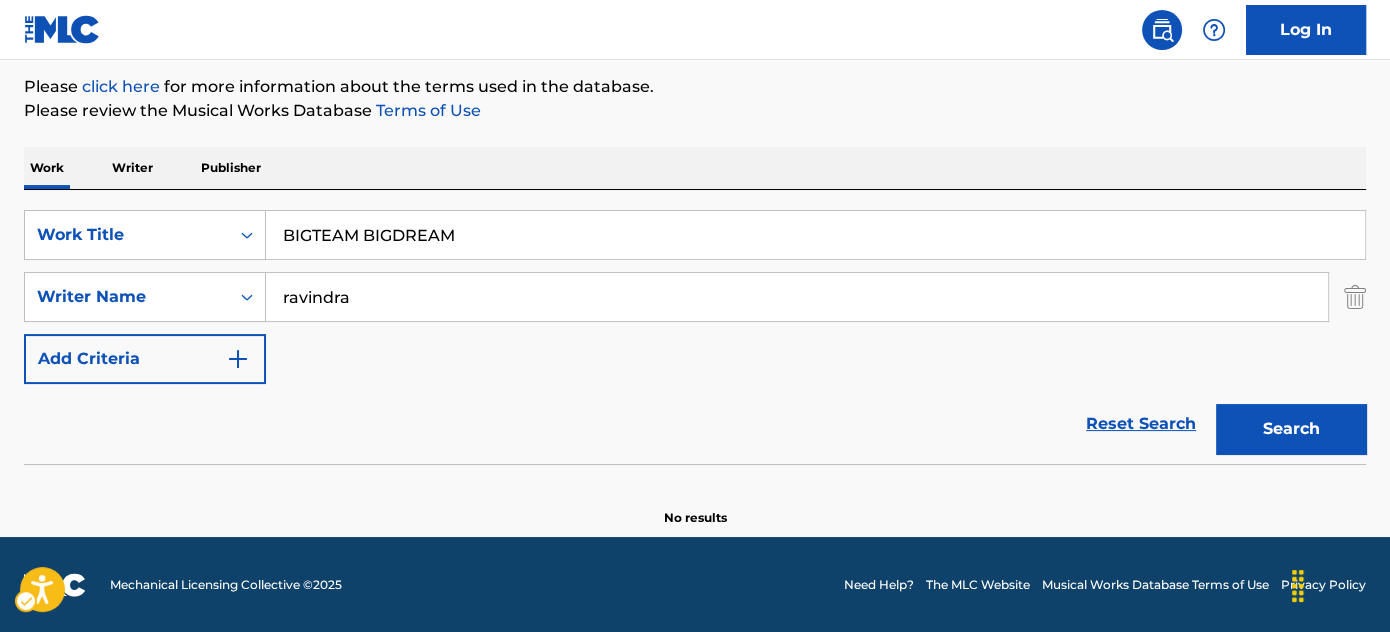 click on "Work Writer Publisher" at bounding box center (695, 168) 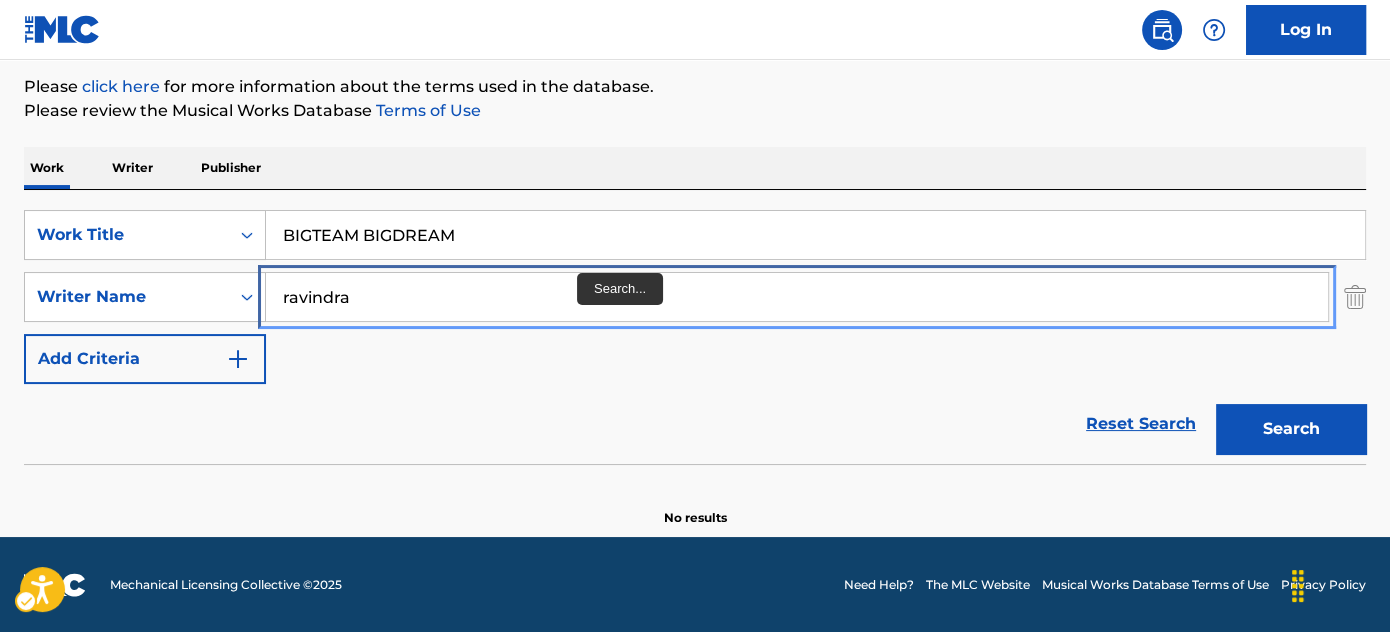 click on "ravindra" at bounding box center (797, 297) 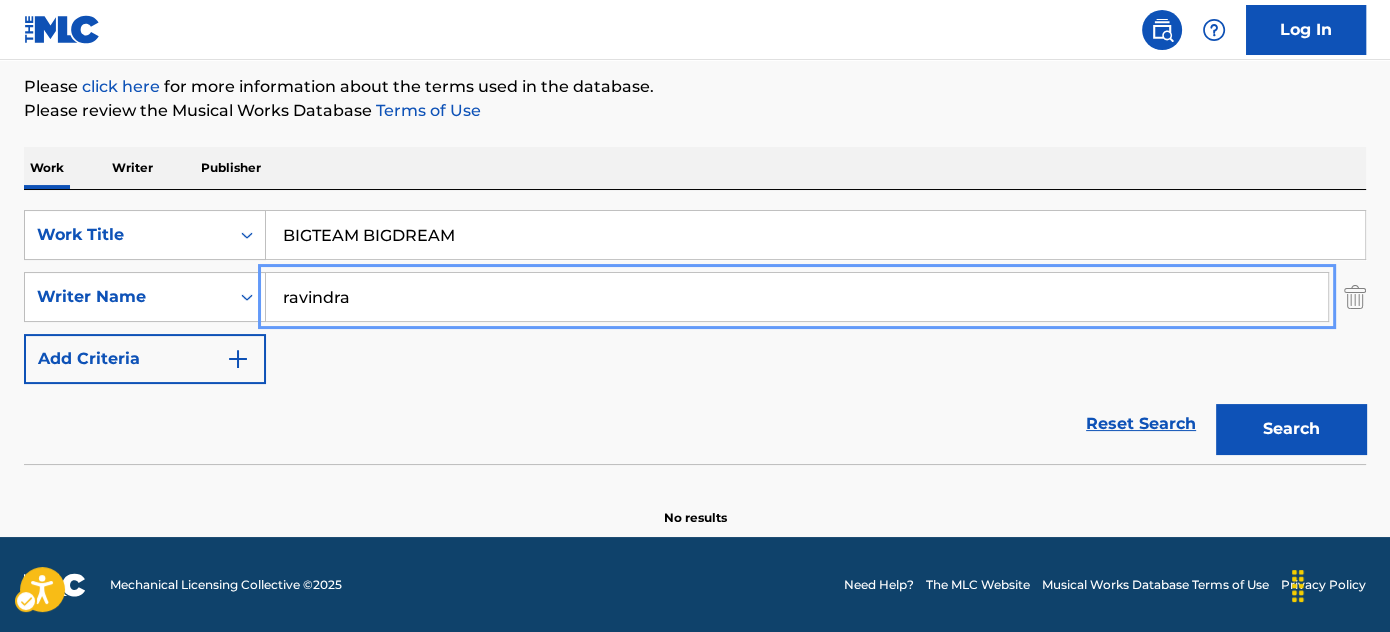 click on "ravindra" at bounding box center [797, 297] 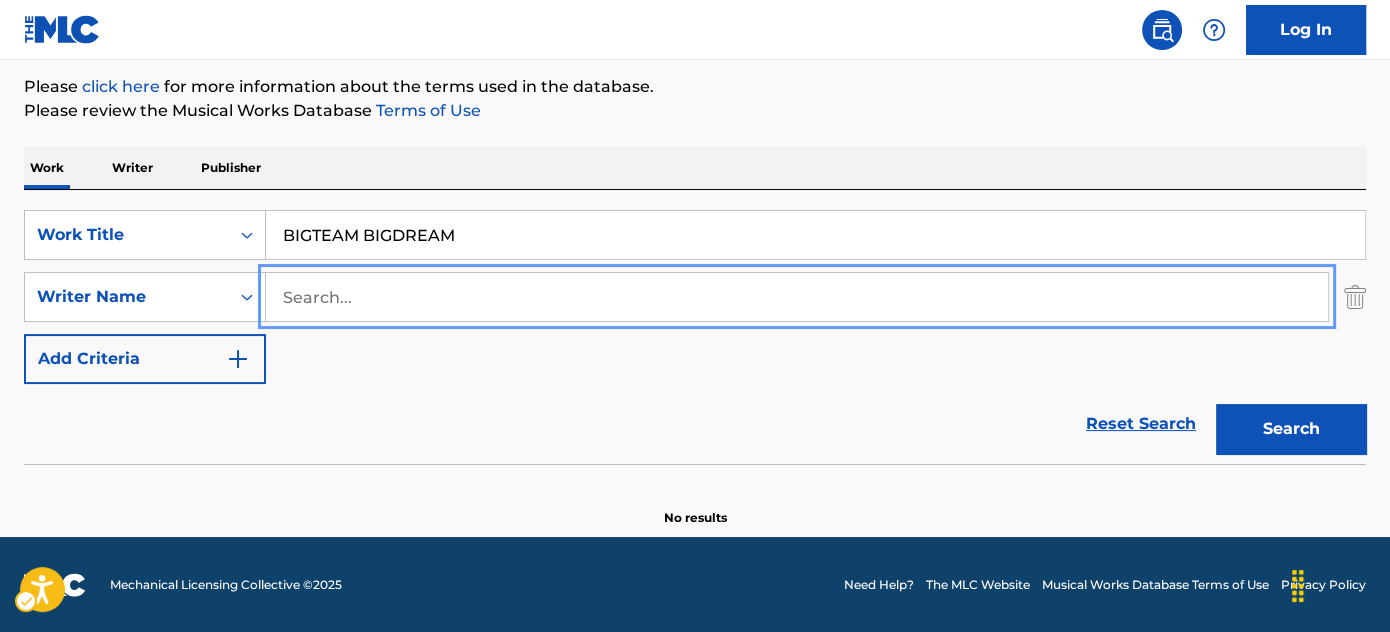 type 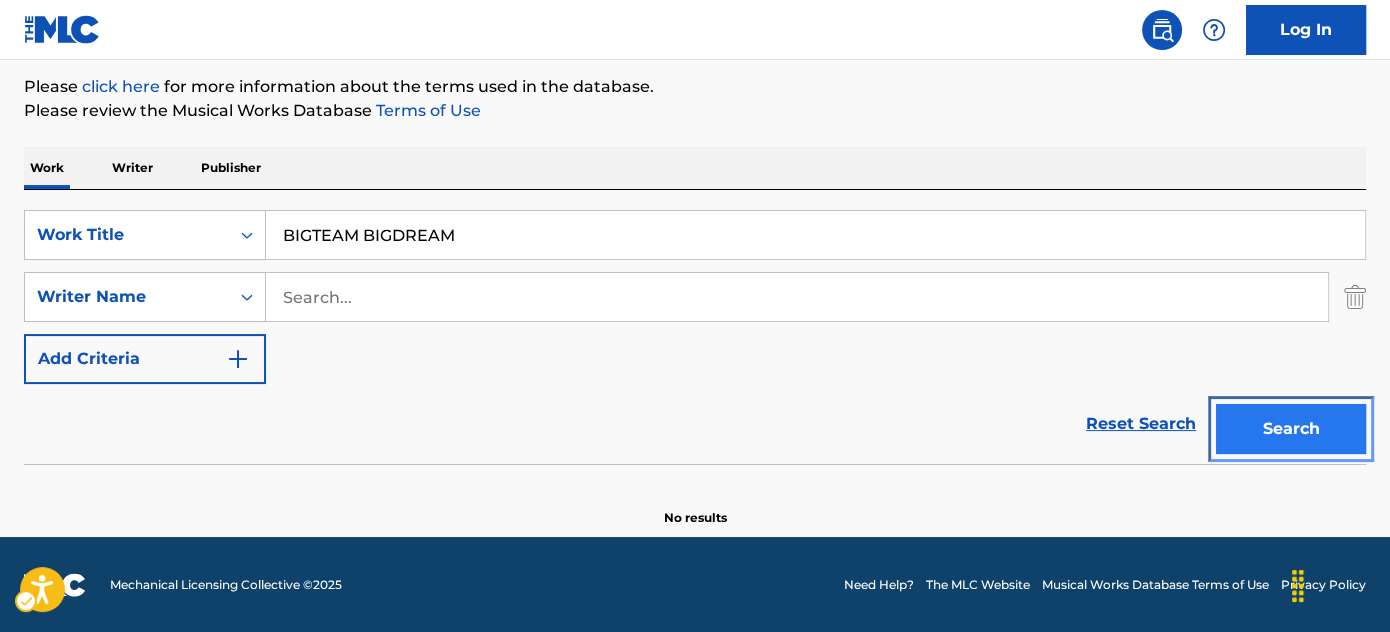 click on "Search" at bounding box center [1291, 429] 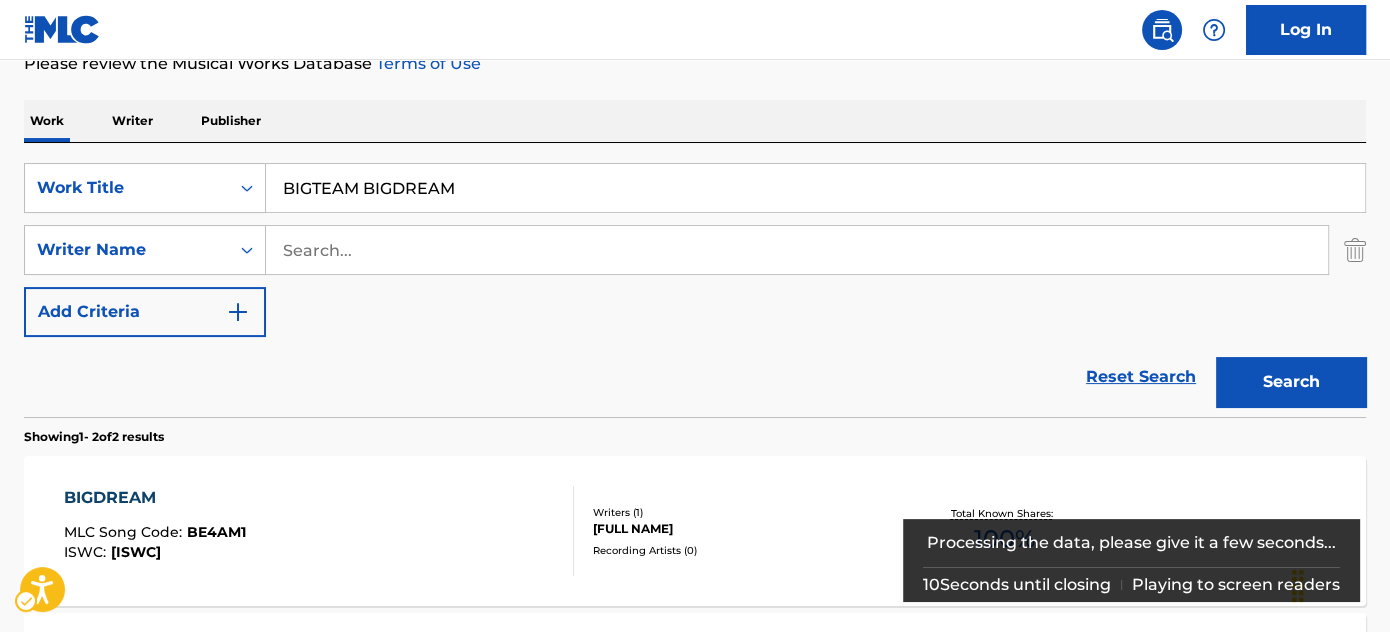 scroll, scrollTop: 361, scrollLeft: 0, axis: vertical 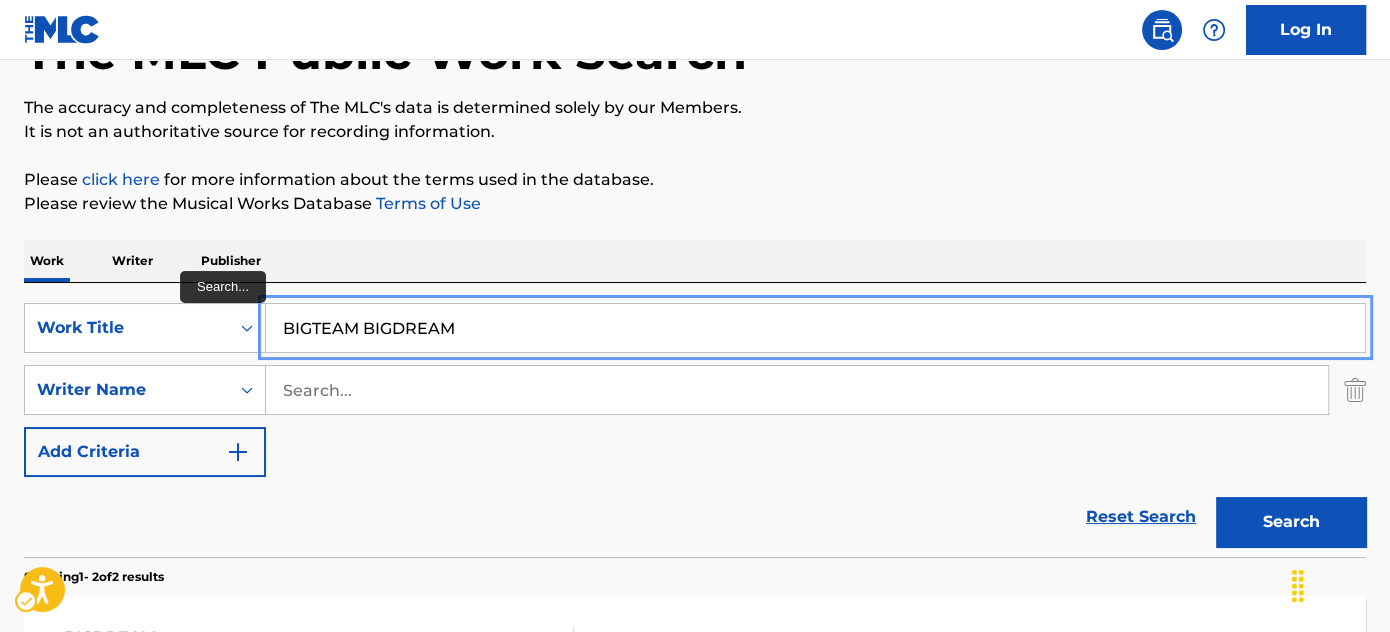 click on "BIGTEAM BIGDREAM" at bounding box center [815, 328] 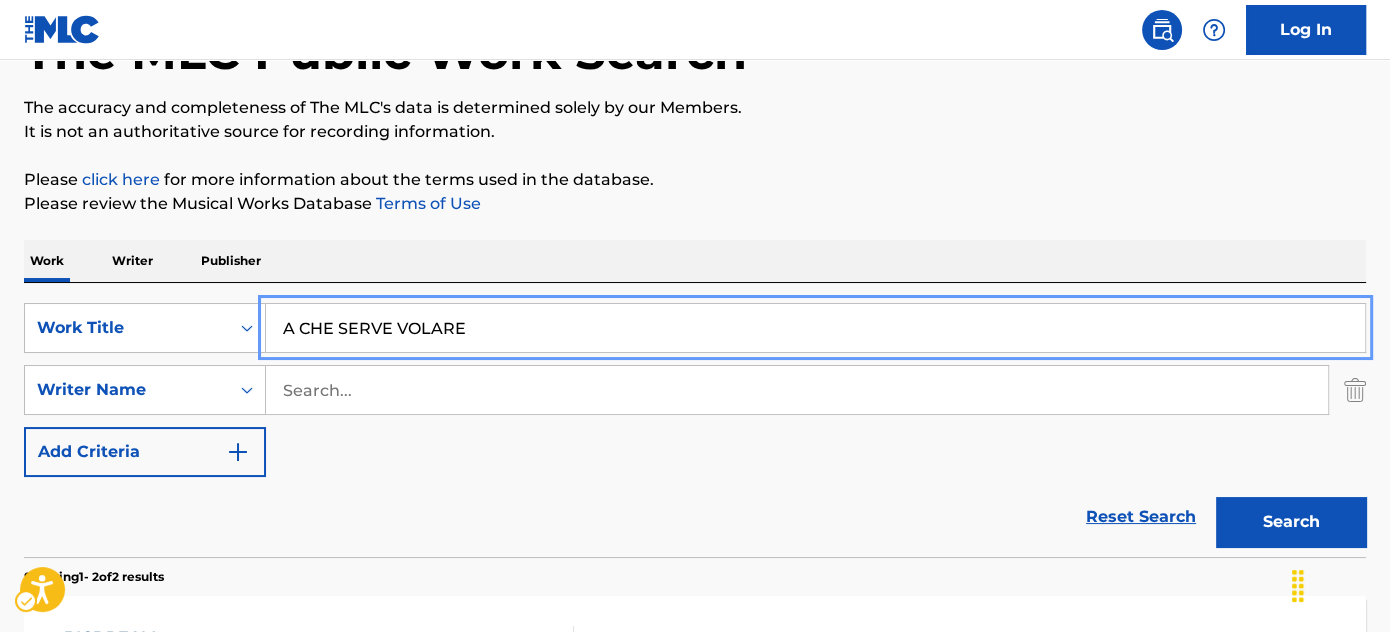 type on "A CHE SERVE VOLARE" 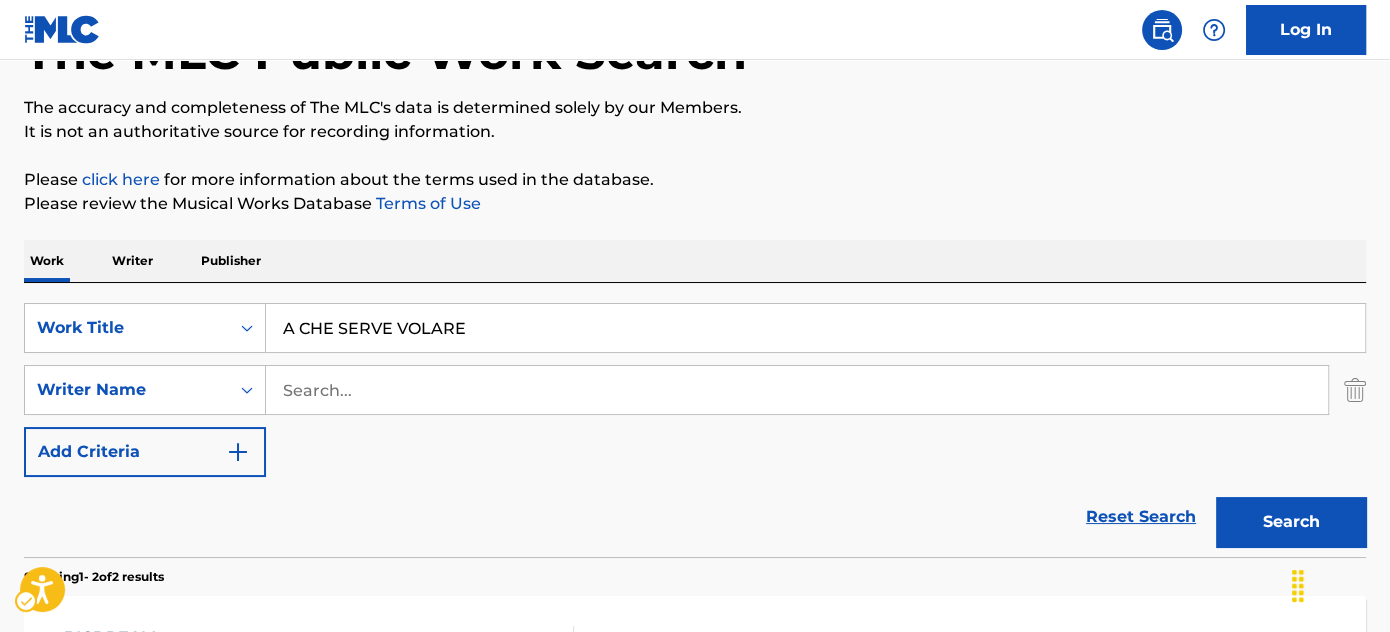 click on "Work Writer Publisher" at bounding box center [695, 261] 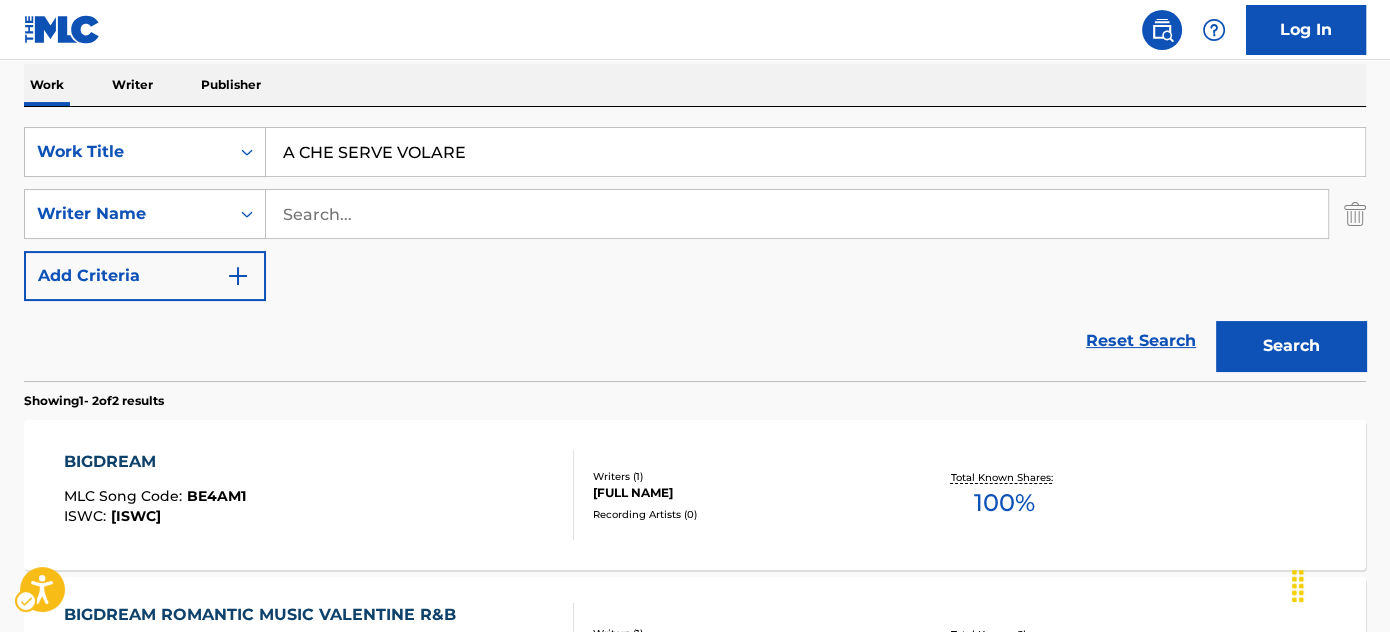 scroll, scrollTop: 324, scrollLeft: 0, axis: vertical 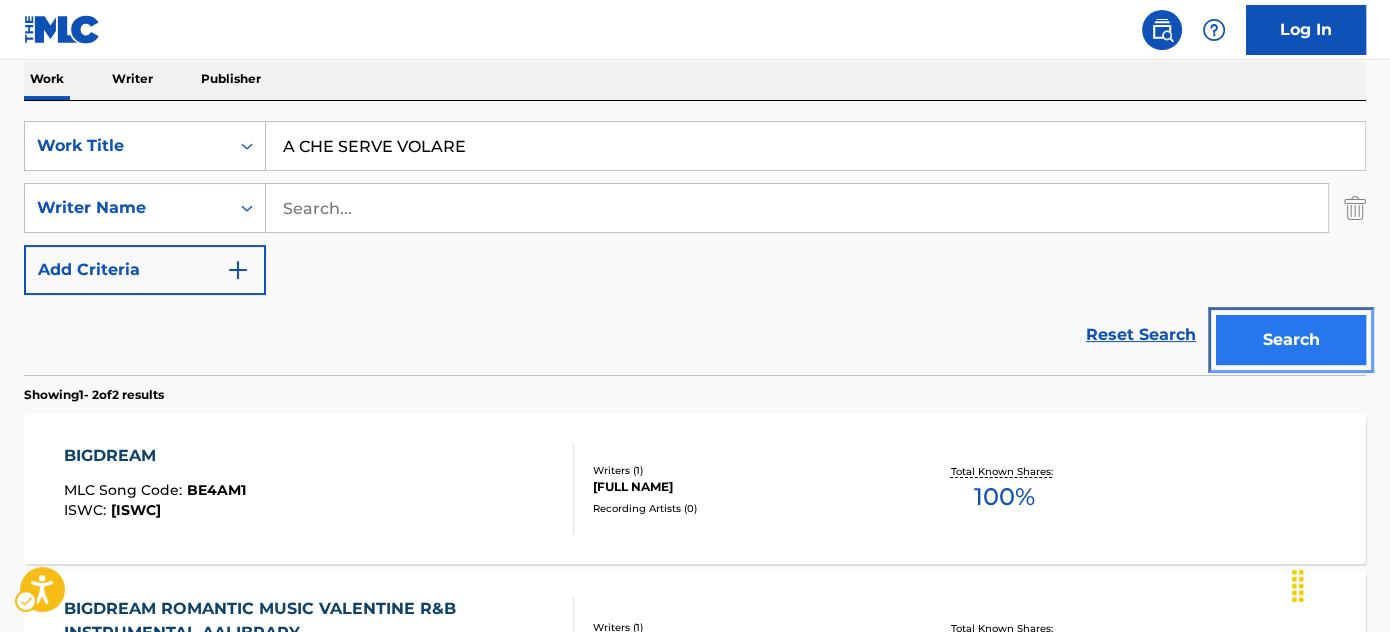 click on "Search" at bounding box center [1291, 340] 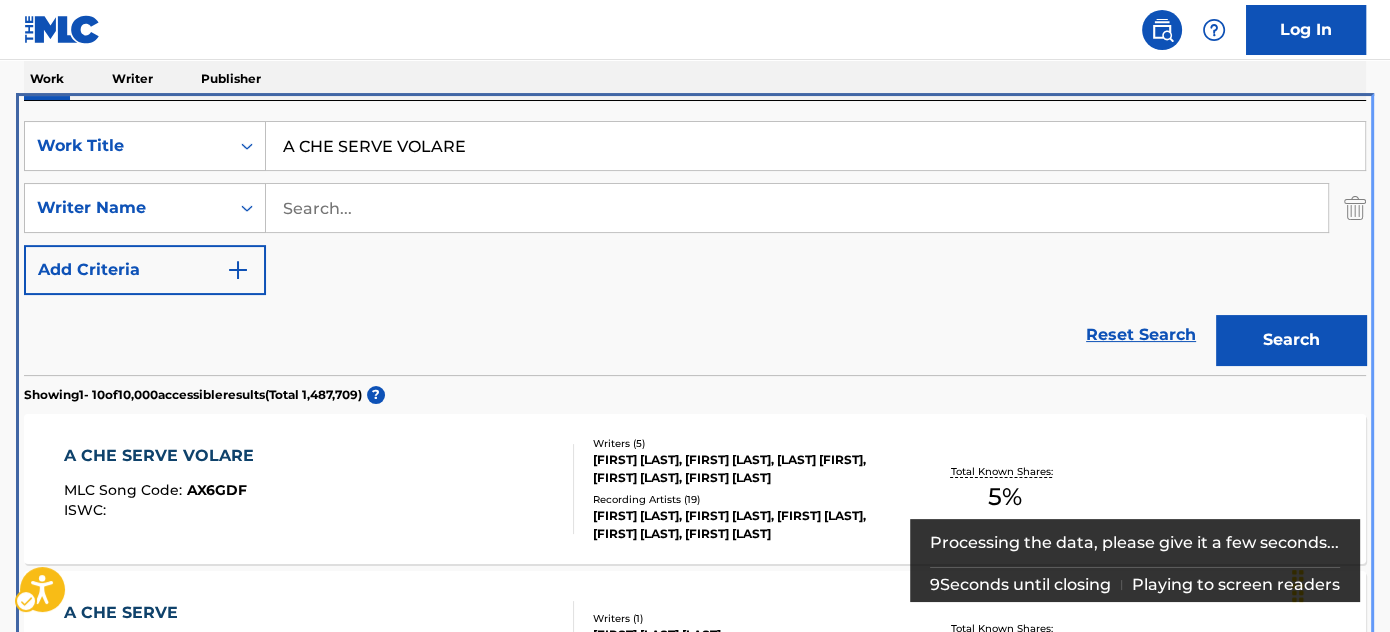 scroll, scrollTop: 597, scrollLeft: 0, axis: vertical 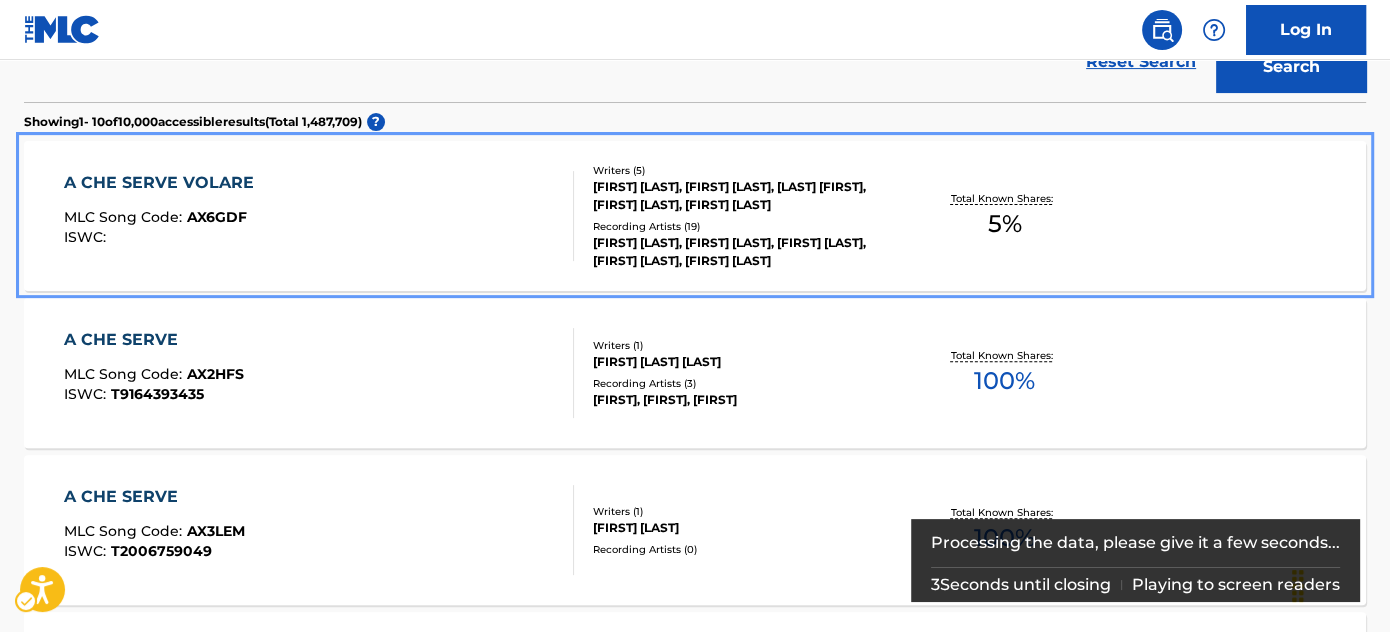 click at bounding box center (565, 216) 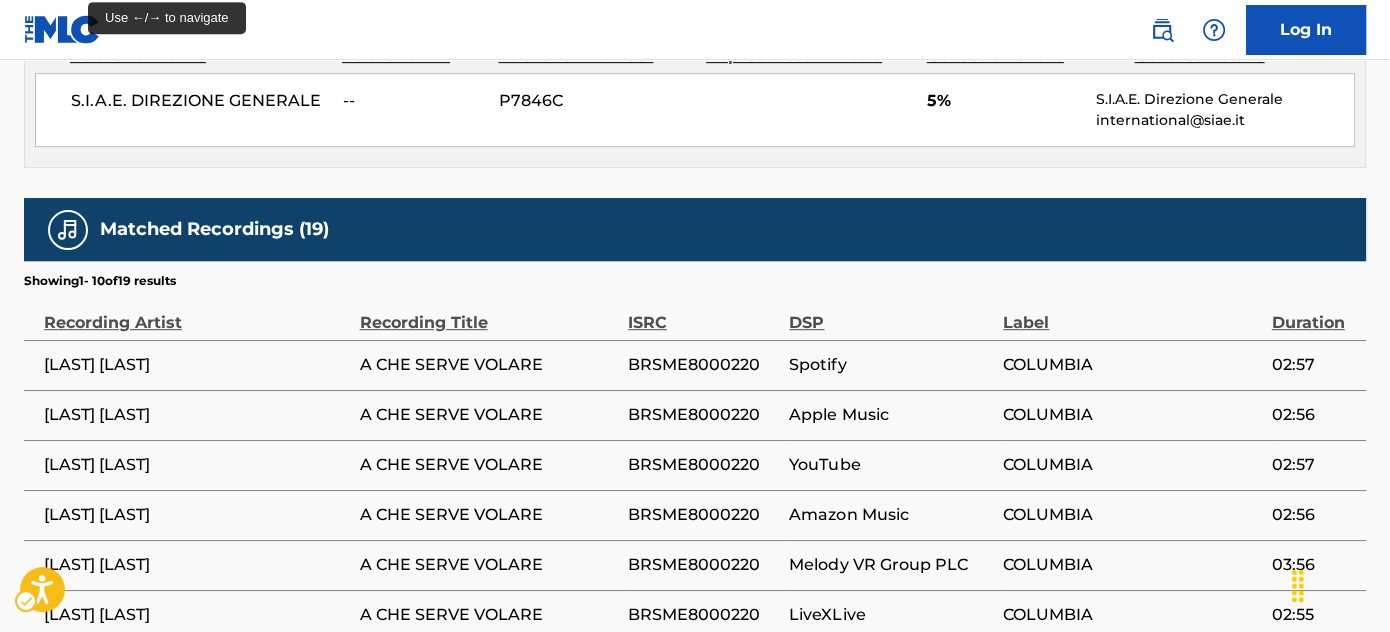 scroll, scrollTop: 1494, scrollLeft: 0, axis: vertical 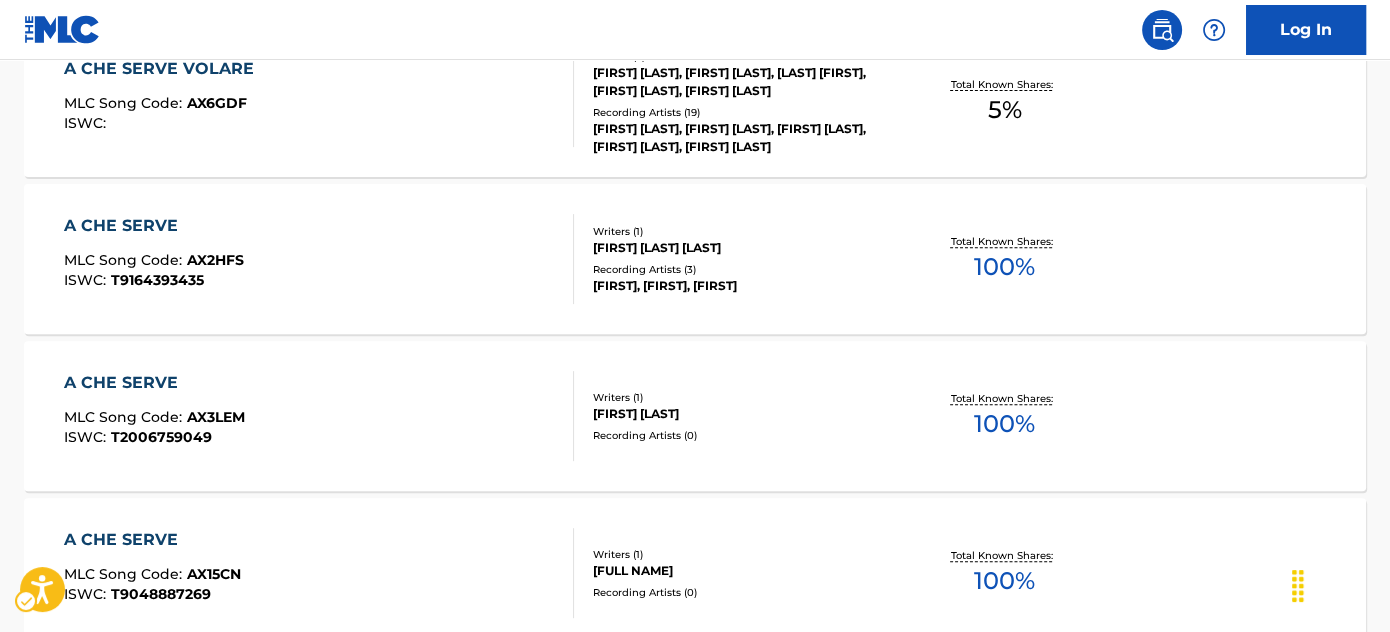 click on "| Redirects to homepage Public Search Log In" at bounding box center [695, 30] 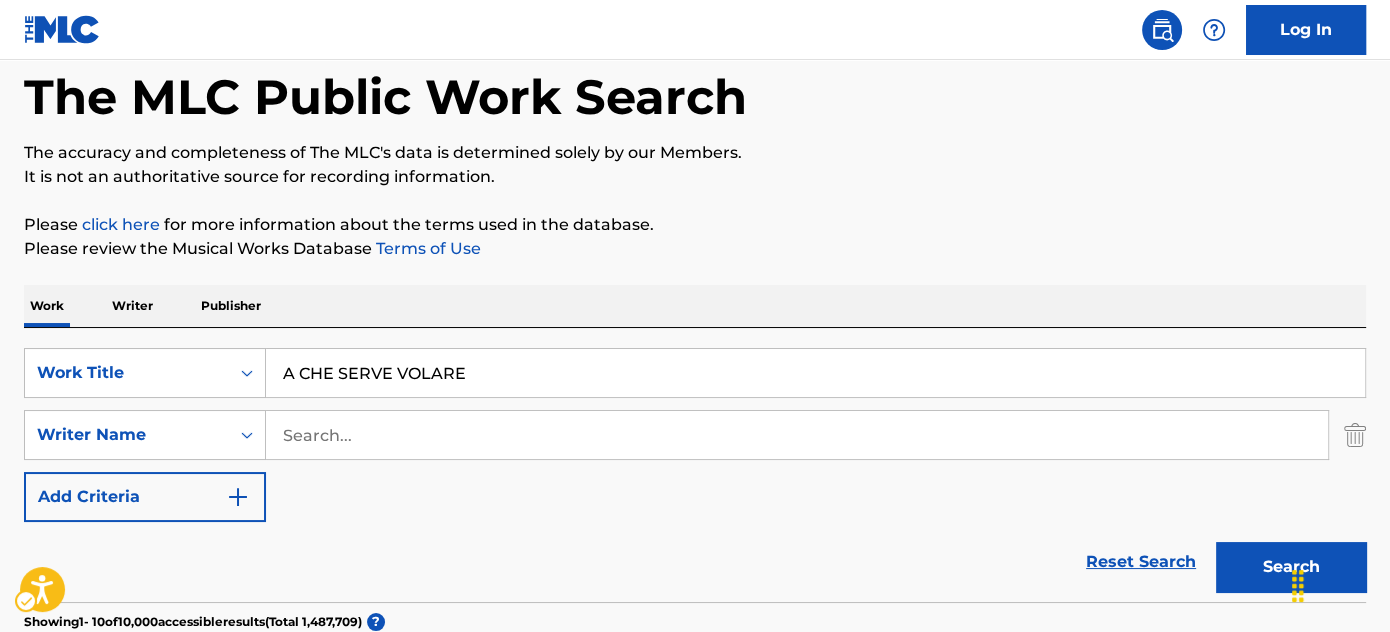 scroll, scrollTop: 0, scrollLeft: 0, axis: both 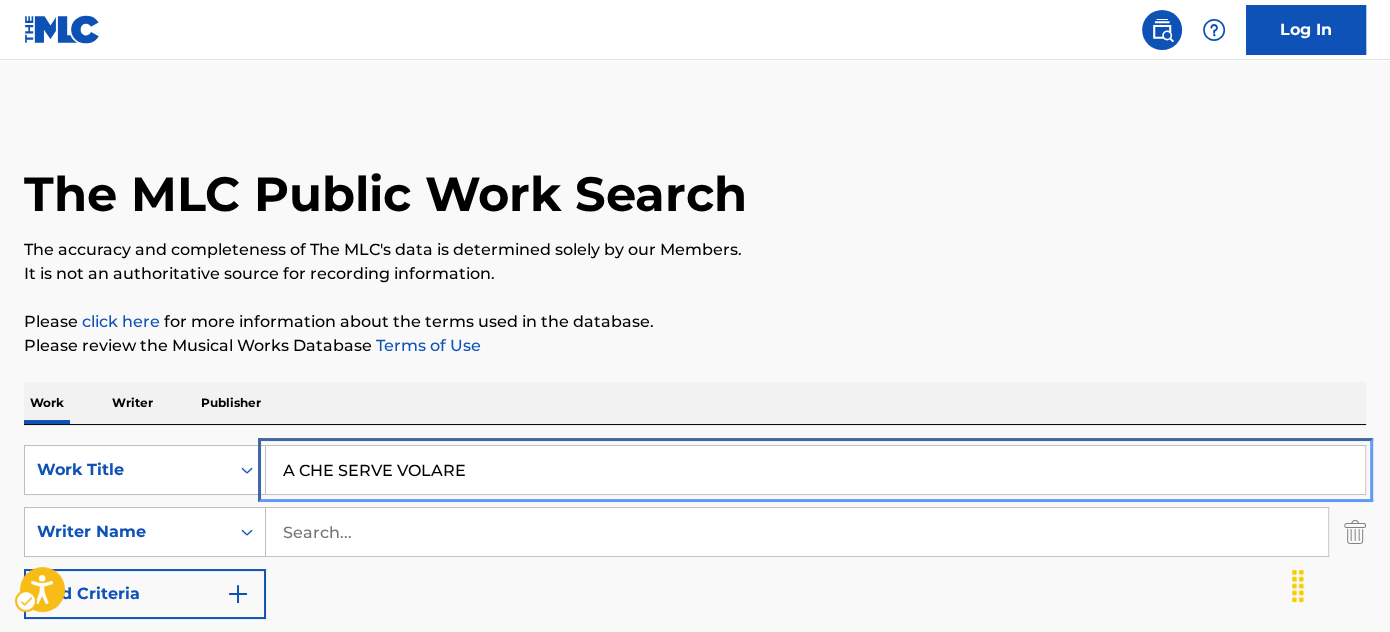 click on "A CHE SERVE VOLARE" at bounding box center (815, 470) 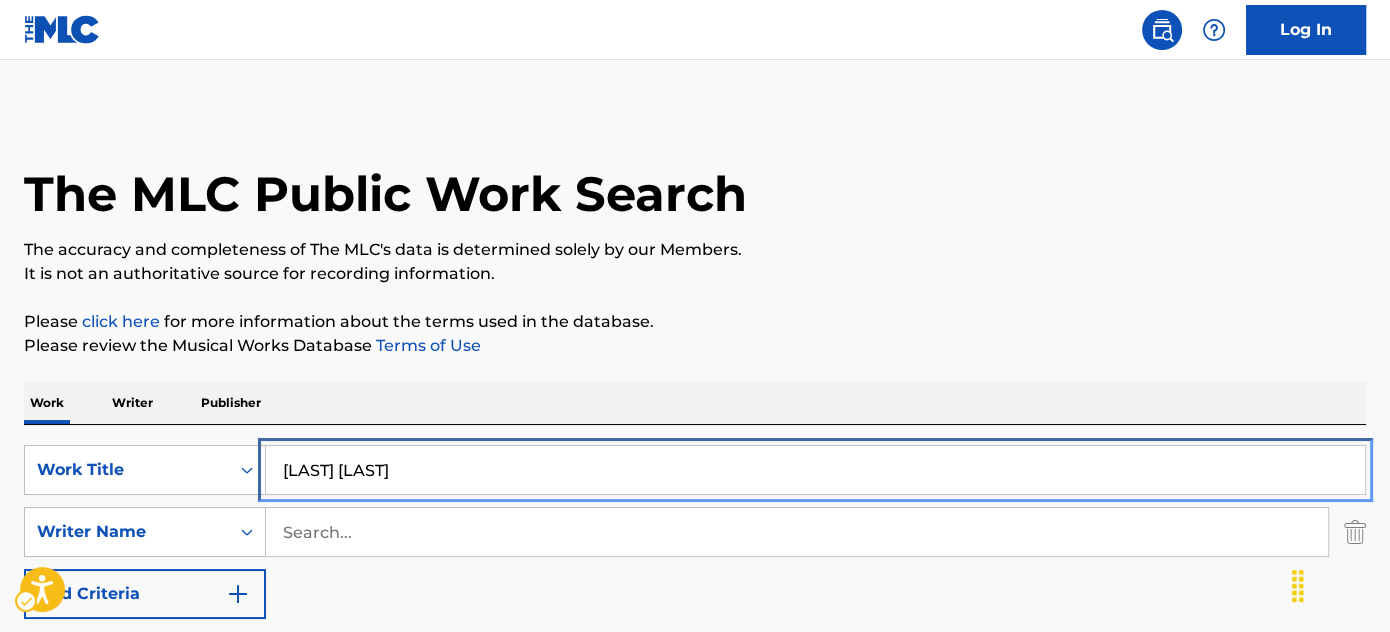 type on "[LAST] [LAST]" 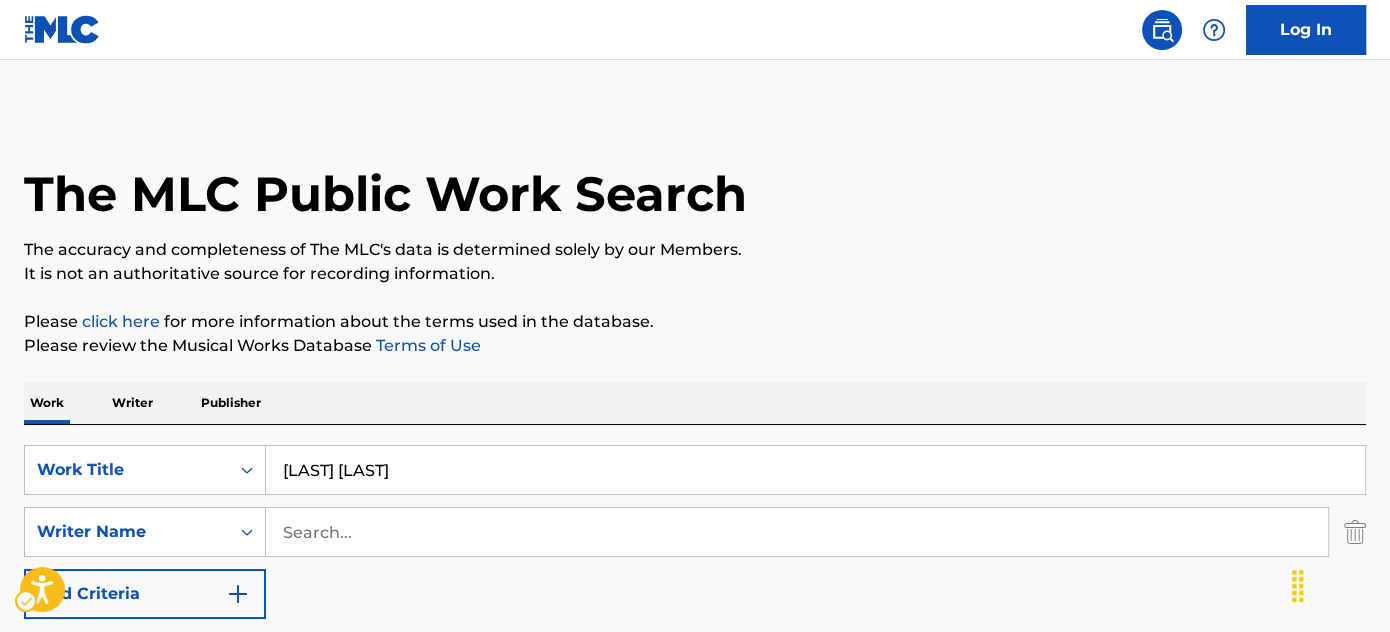 click on "The MLC Public Work Search The accuracy and completeness of The MLC's data is determined solely by our Members. It is not an authoritative source for recording information. Please   click here  | New Window   for more information about the terms used in the database. Please review the Musical Works Database   Terms of Use  | New Window Work Writer Publisher SearchWithCriteria83fc127f-e82f-4e59-9582-6ac00d39424a Work Title AMATO AMORE SearchWithCriteria76b2fbff-19b9-4fa5-aebc-d5e6f94c3f43 Writer Name Add Criteria Reset Search  | Submit Search Showing  1  -   10  of  10,000  accessible  results  (Total   1,487,709 ) ? A CHE SERVE VOLARE MLC Song Code : AX6GDF ISWC : Writers ( 5 ) [FIRST] [LAST], [FIRST] [LAST], [LAST] [FIRST], [FIRST] [LAST], [FIRST] [LAST] Recording Artists ( 19 ) [FIRST] [LAST], [FIRST] [LAST], [FIRST] [LAST], [FIRST] [LAST], [FIRST] [LAST] Total Known Shares: 5 % A CHE SERVE MLC Song Code : AX2HFS ISWC : T9164393435 Writers ( 1 ) [FIRST] [LAST] Recording Artists ( 3 ) 100 % : AX3LEM" at bounding box center [695, 1257] 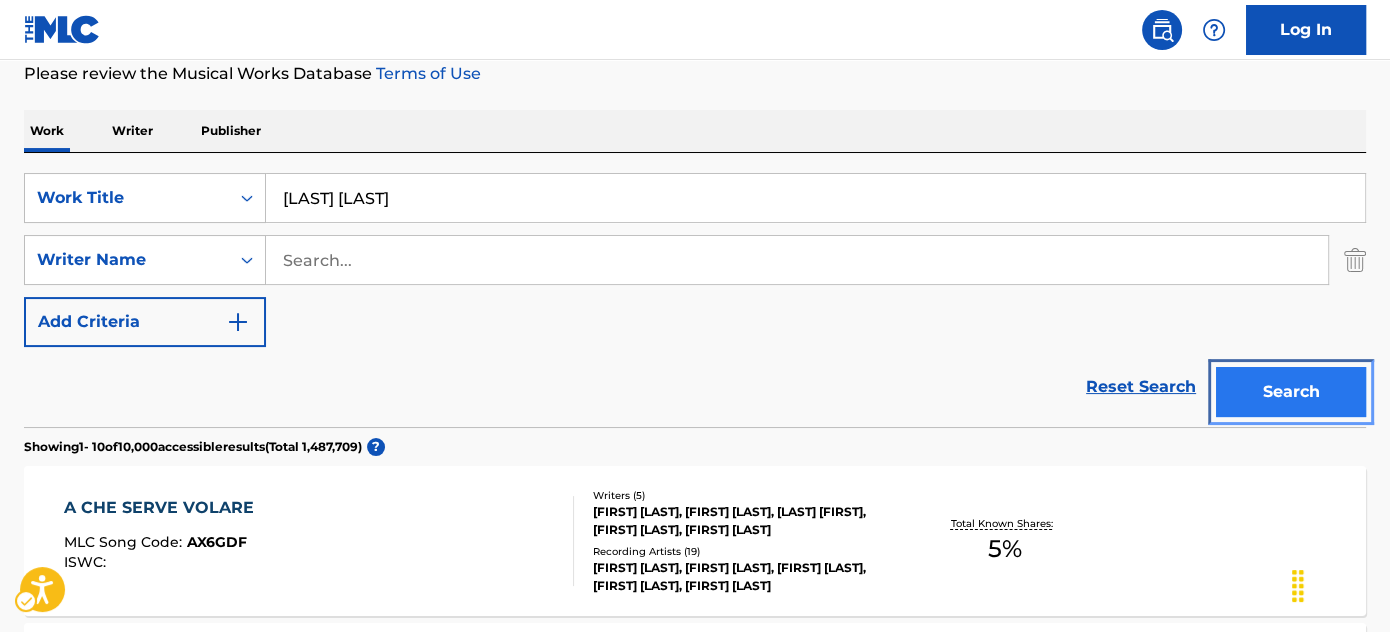 click on "Search" at bounding box center [1291, 392] 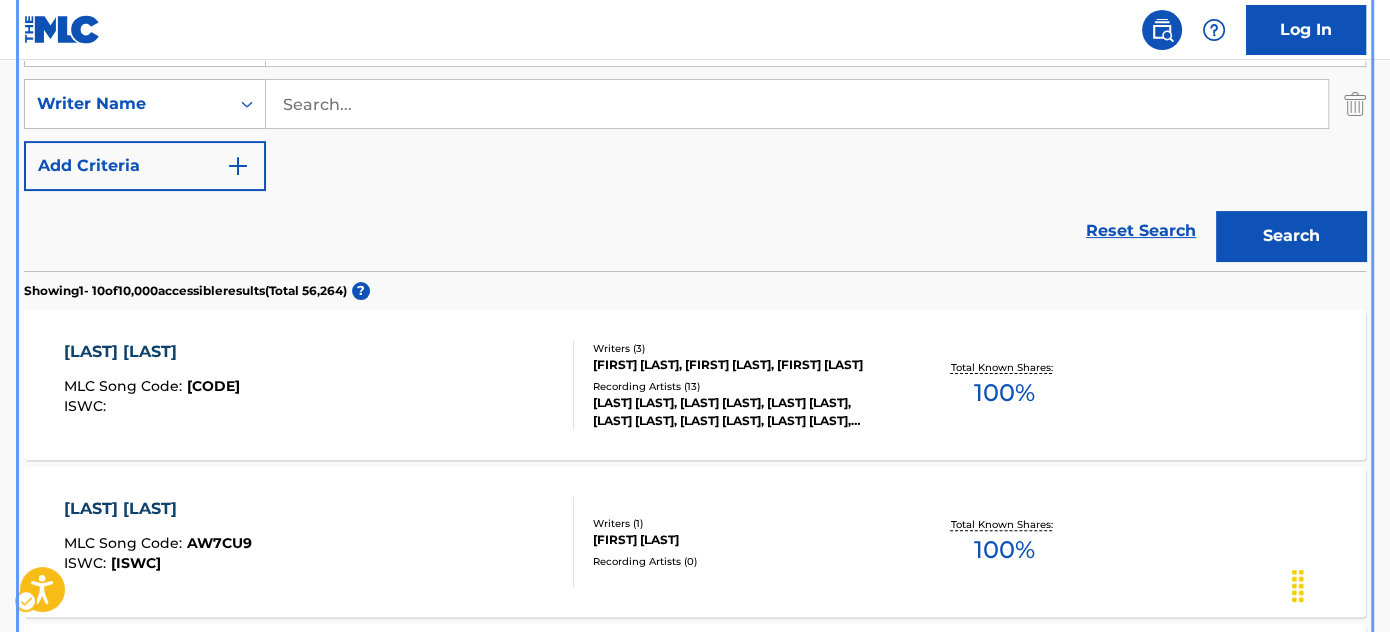 scroll, scrollTop: 362, scrollLeft: 0, axis: vertical 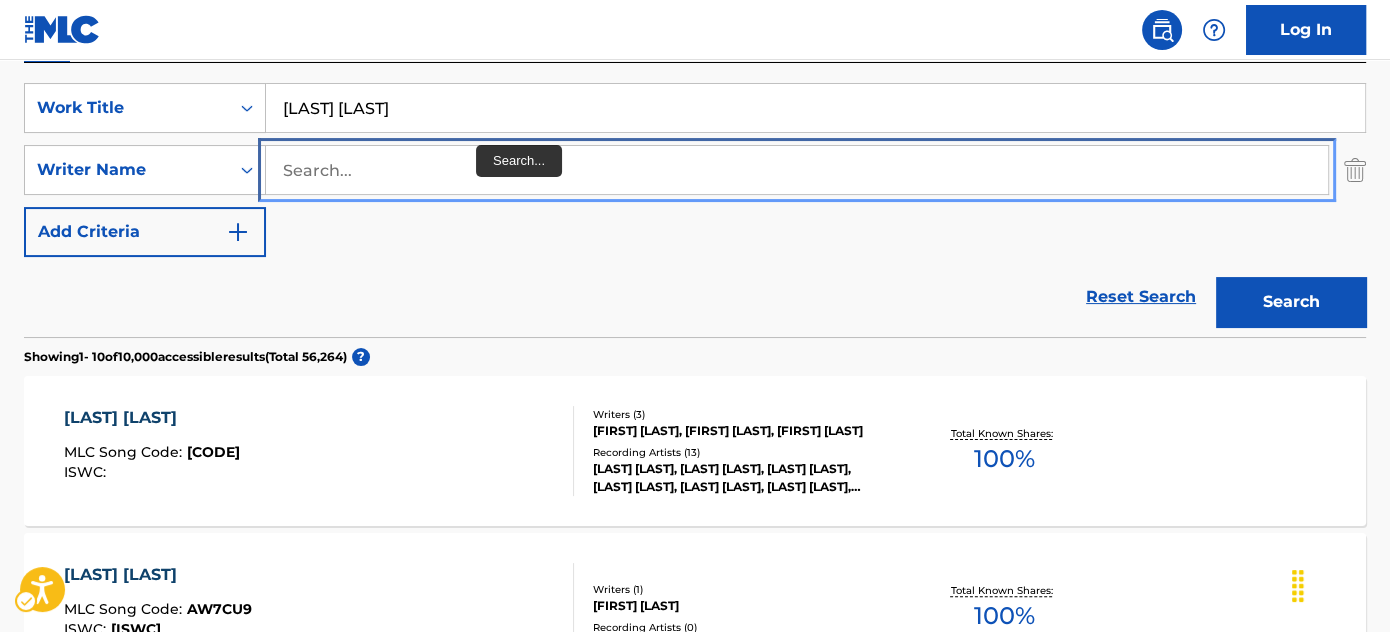 click at bounding box center (797, 170) 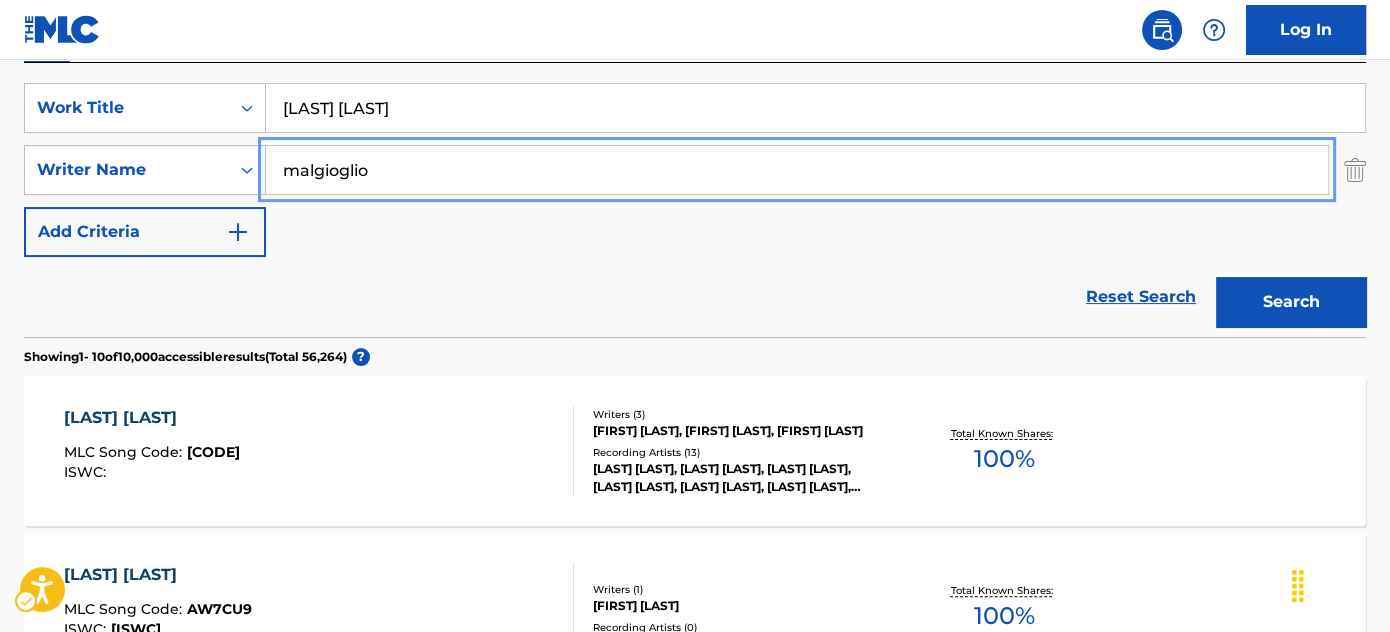type on "malgioglio" 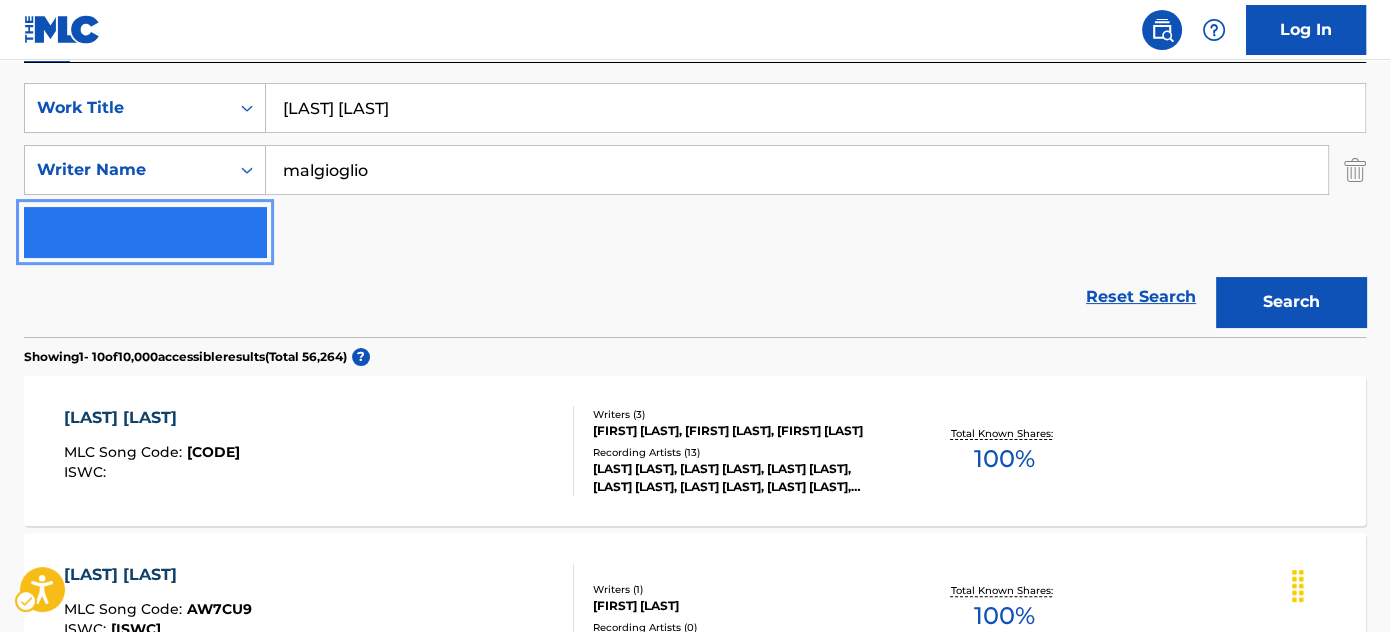 type 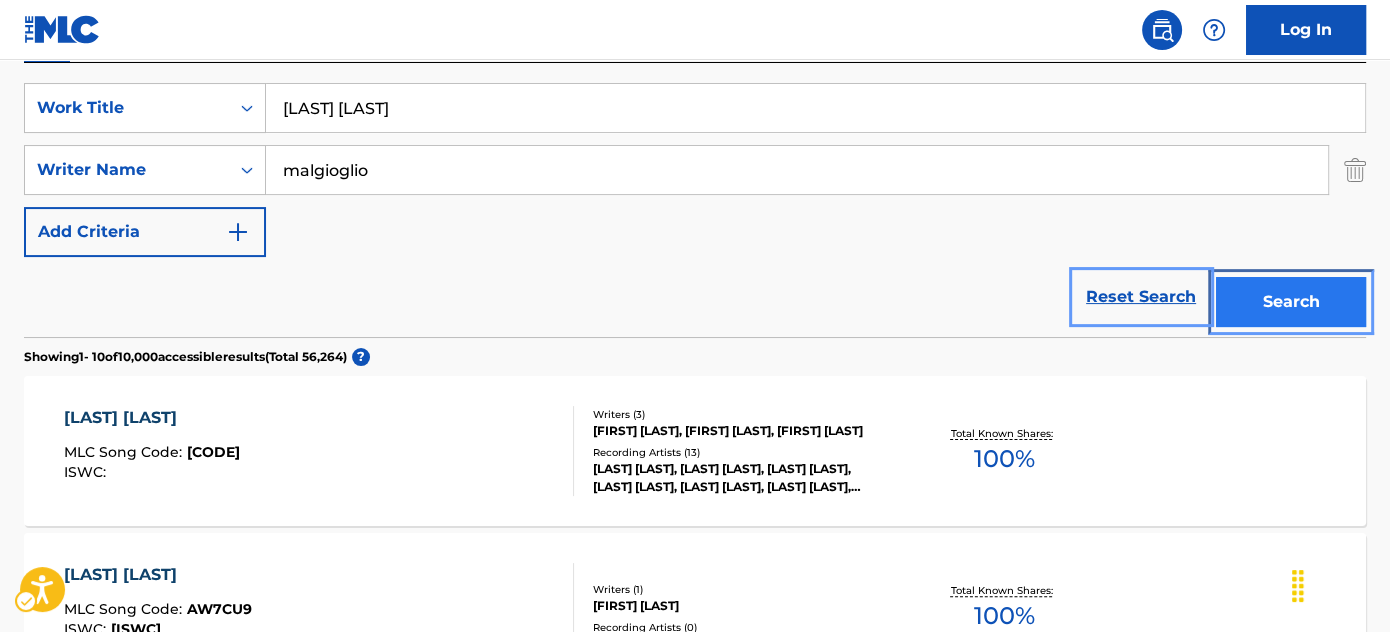 type 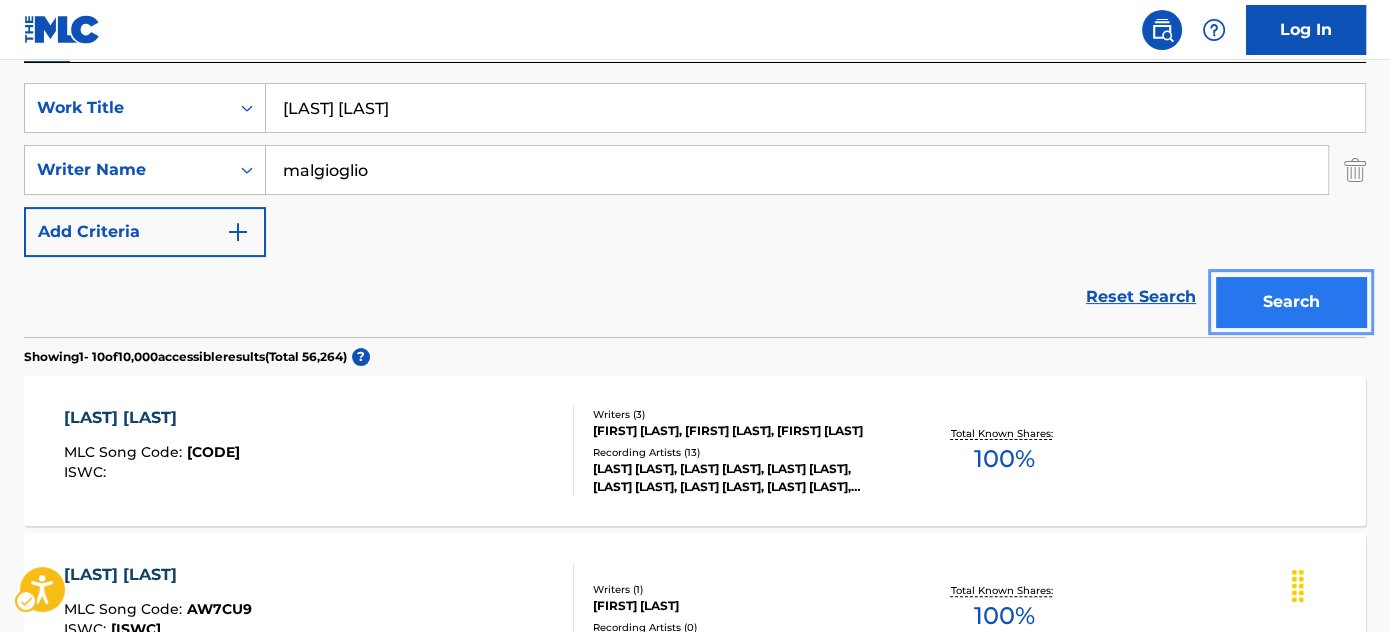 click on "Search" at bounding box center (1291, 302) 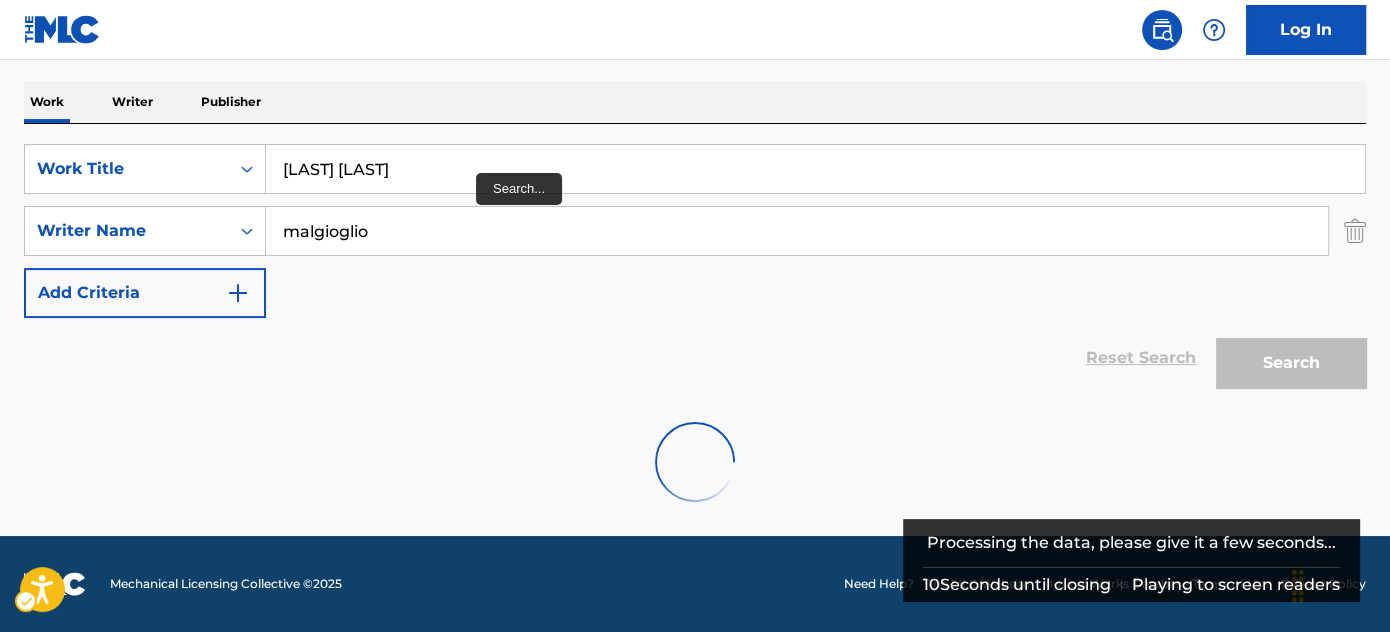 scroll, scrollTop: 362, scrollLeft: 0, axis: vertical 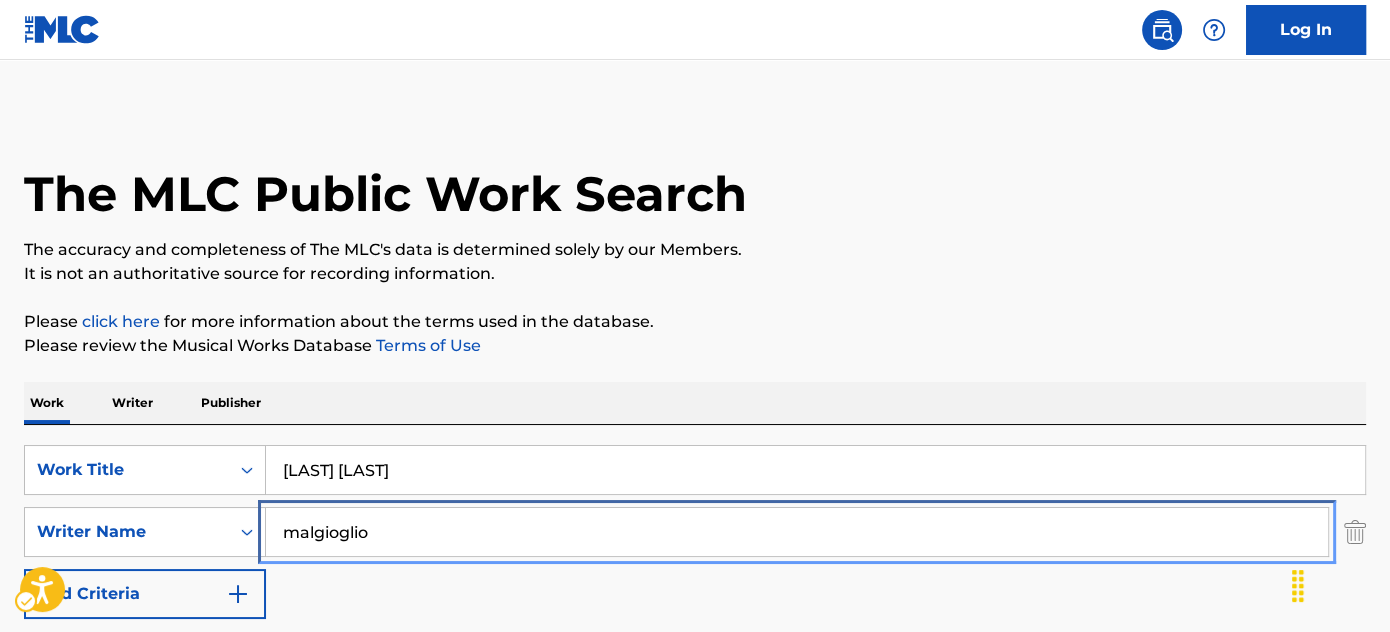 click on "malgioglio" at bounding box center (797, 532) 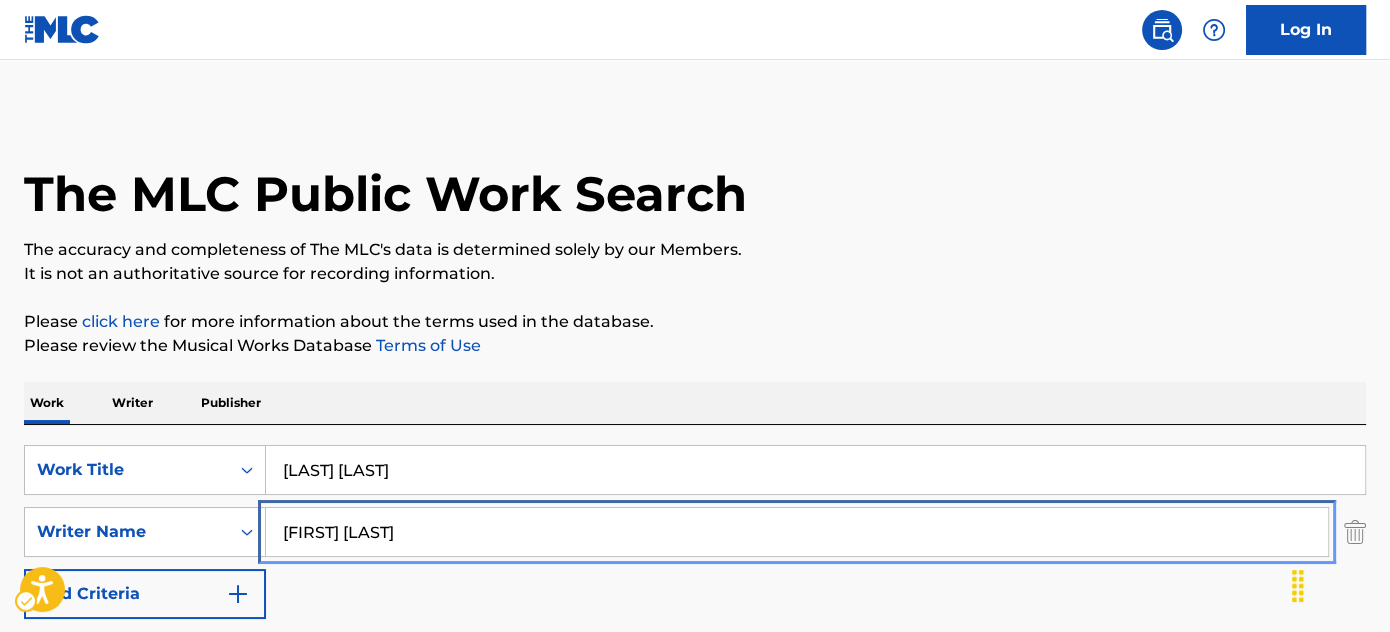 type on "[FIRST] [LAST]" 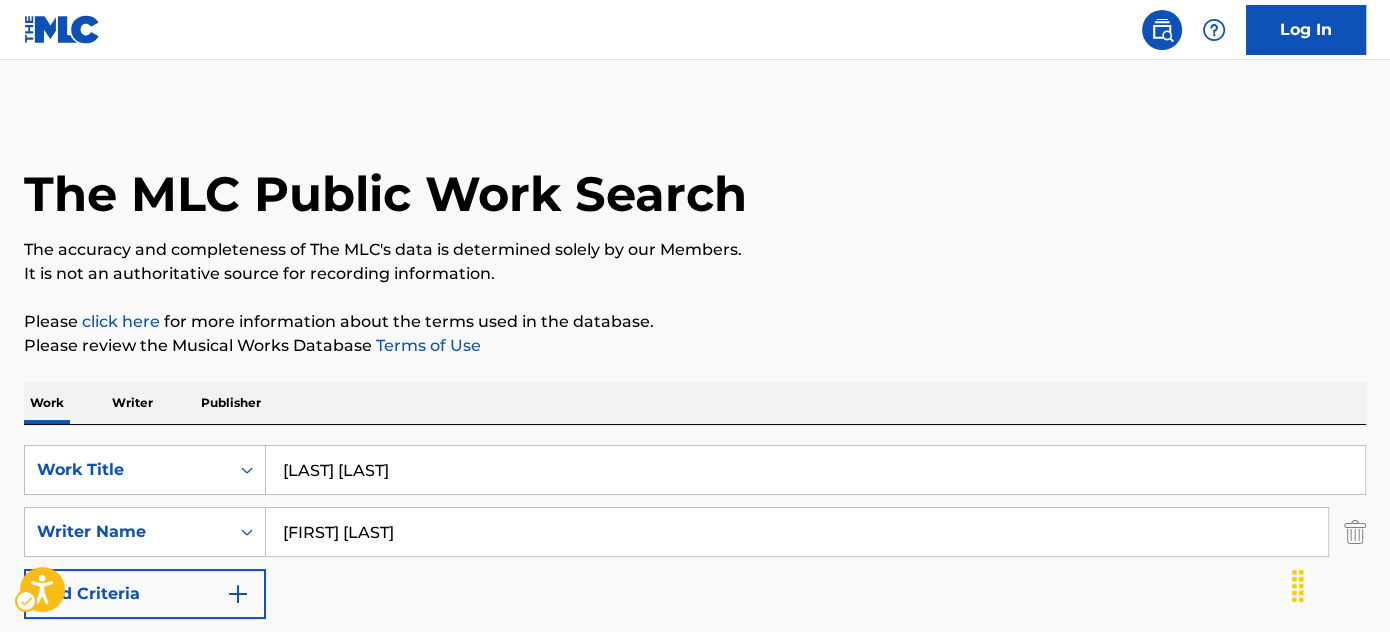 click on "The MLC Public Work Search The accuracy and completeness of The MLC's data is determined solely by our Members. It is not an authoritative source for recording information. Please click here | New Window for more information about the terms used in the database. Please review the Musical Works Database Terms of Use | New Window Work Writer Publisher SearchWithCriteria83fc127f-e82f-4e59-9582-6ac00d39424a Work Title AMATO AMORE SearchWithCriteria76b2fbff-19b9-4fa5-aebc-d5e6f94c3f43 Writer Name [FIRST] [LAST] Add Criteria Reset Search | Submit Search Showing 1 - 10 of 38 results AMORE AMORE MIO MLC Song Code : AW6H1N ISWC : [ISWC] Writers ( 1 ) [FIRST] [LAST] Recording Artists ( 0 ) Total Known Shares: 100 % REGGAE AMORE MLC Song Code : RO7NZV ISWC : [ISWC] Writers ( 4 ) [FIRST] [LAST], [FIRST] [LAST], [FIRST] [LAST], [FIRST] [LAST] Recording Artists ( 0 ) Total Known Shares: 41.67 % AMANTE AMORE MLC Song Code : A46983 ISWC : Writers ( 2 )" at bounding box center [695, 1257] 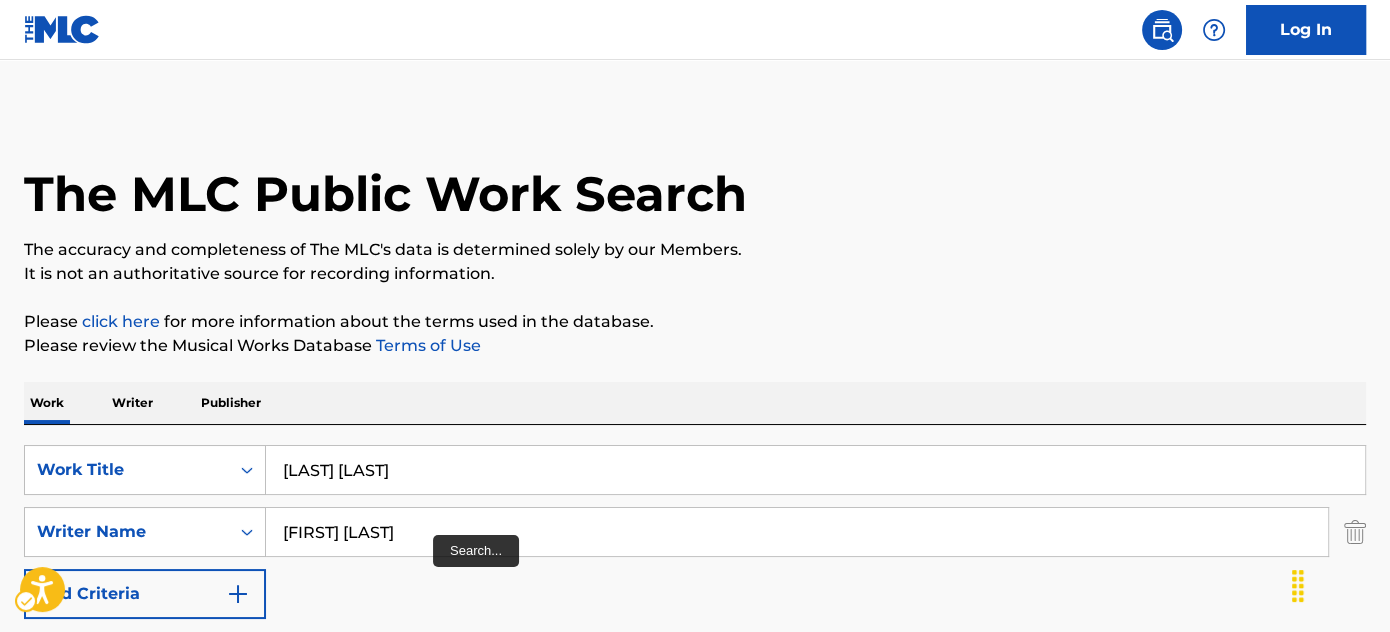 scroll, scrollTop: 181, scrollLeft: 0, axis: vertical 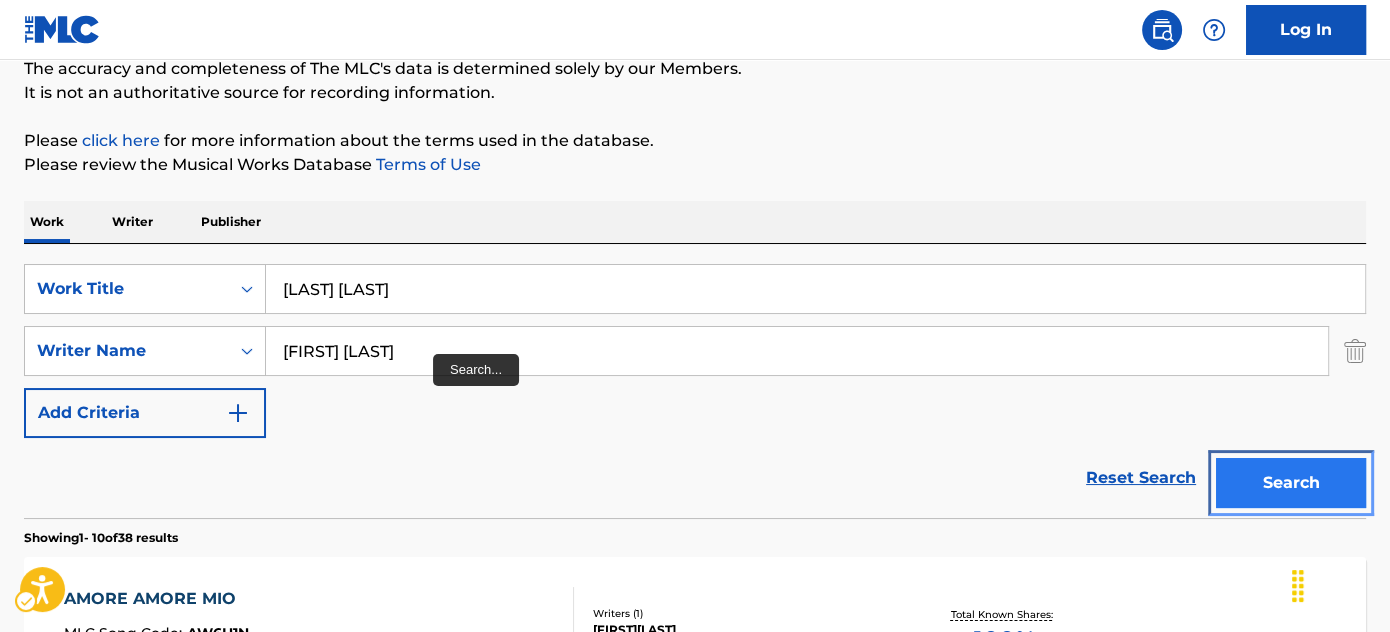 click on "Search" at bounding box center [1291, 483] 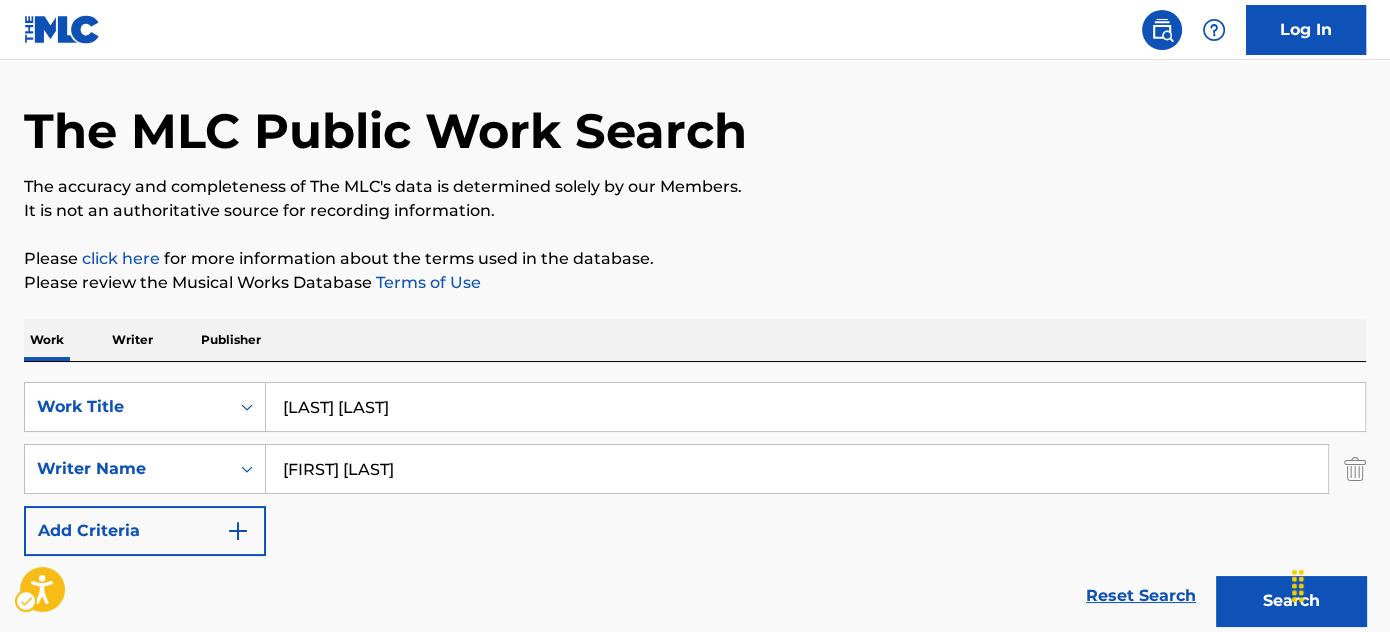 scroll, scrollTop: 62, scrollLeft: 0, axis: vertical 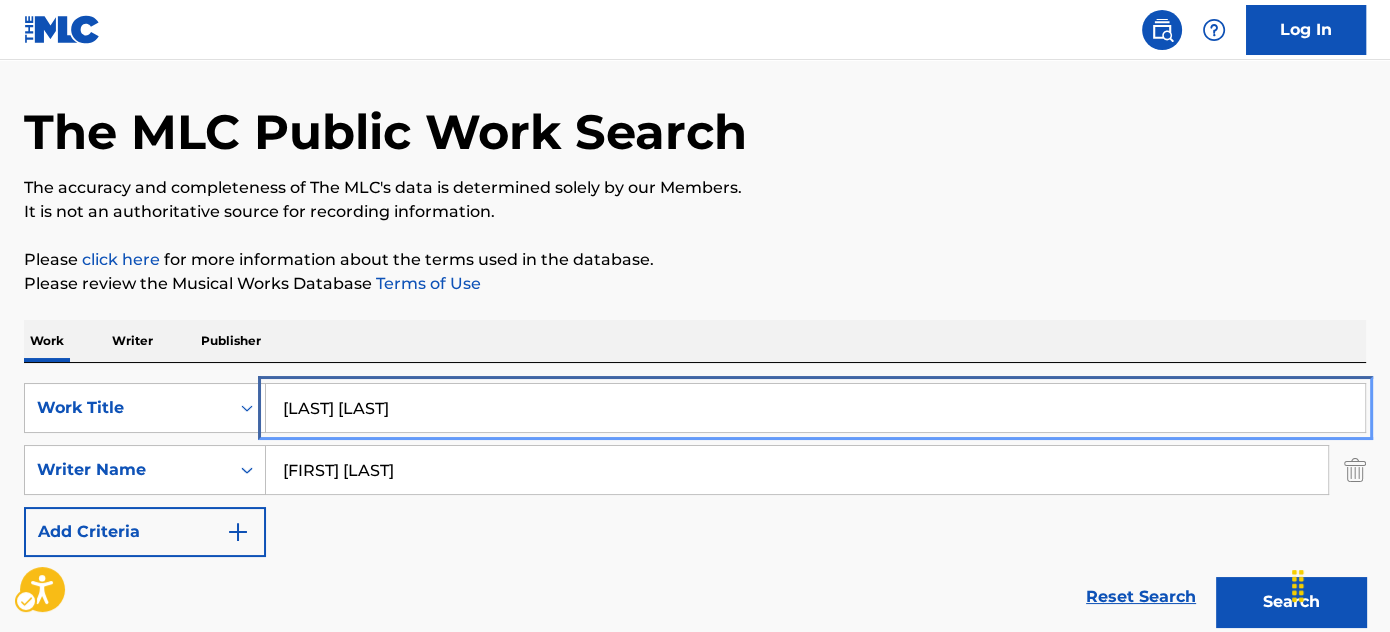 click on "[LAST] [LAST]" at bounding box center (815, 408) 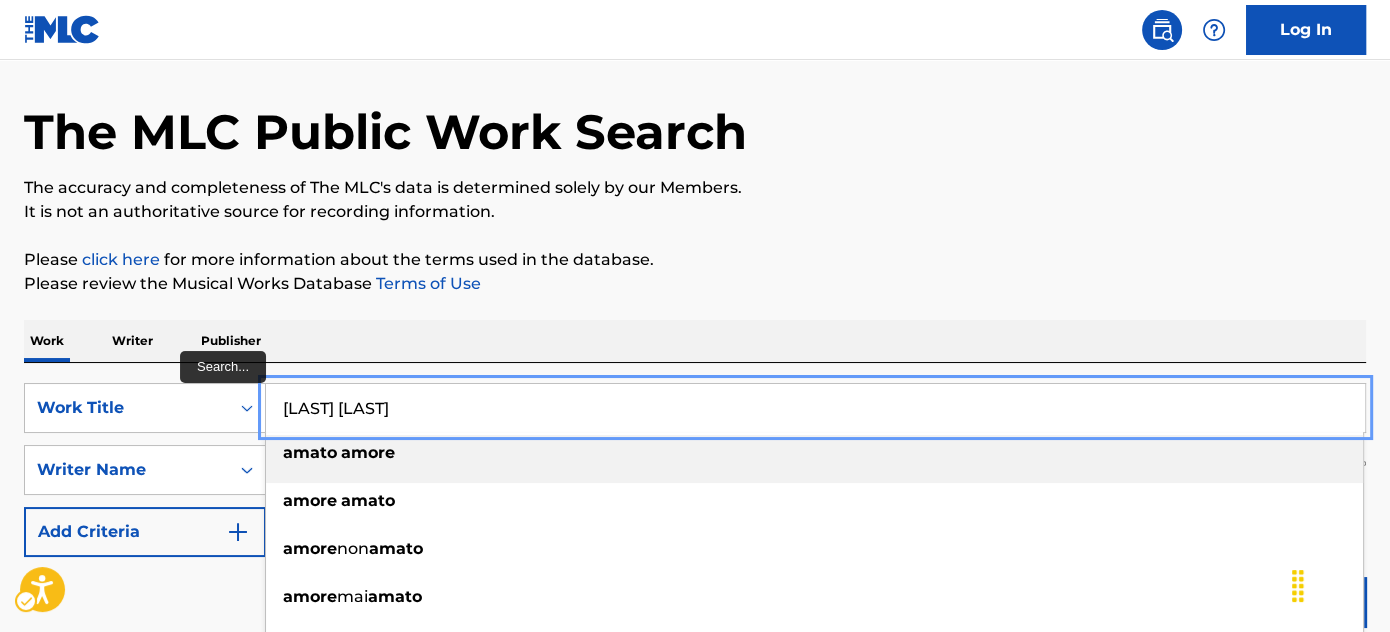 paste on "[FIRST][LAST]" 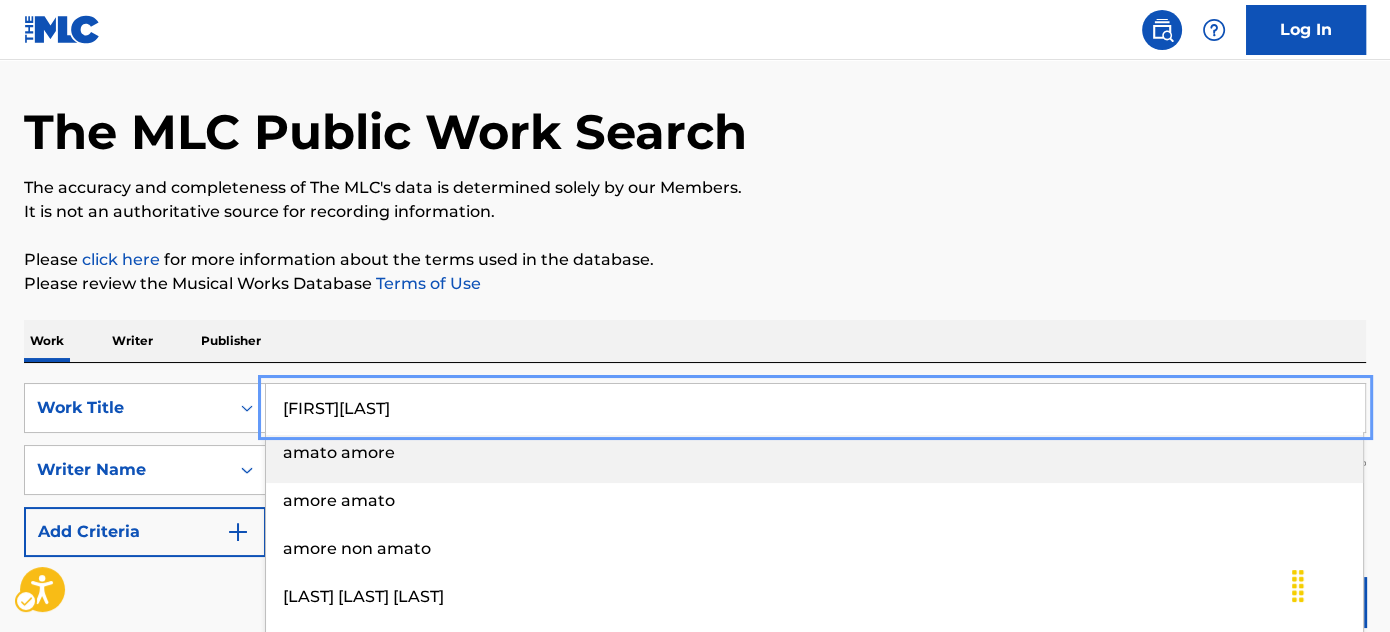 type on "[FIRST][LAST]" 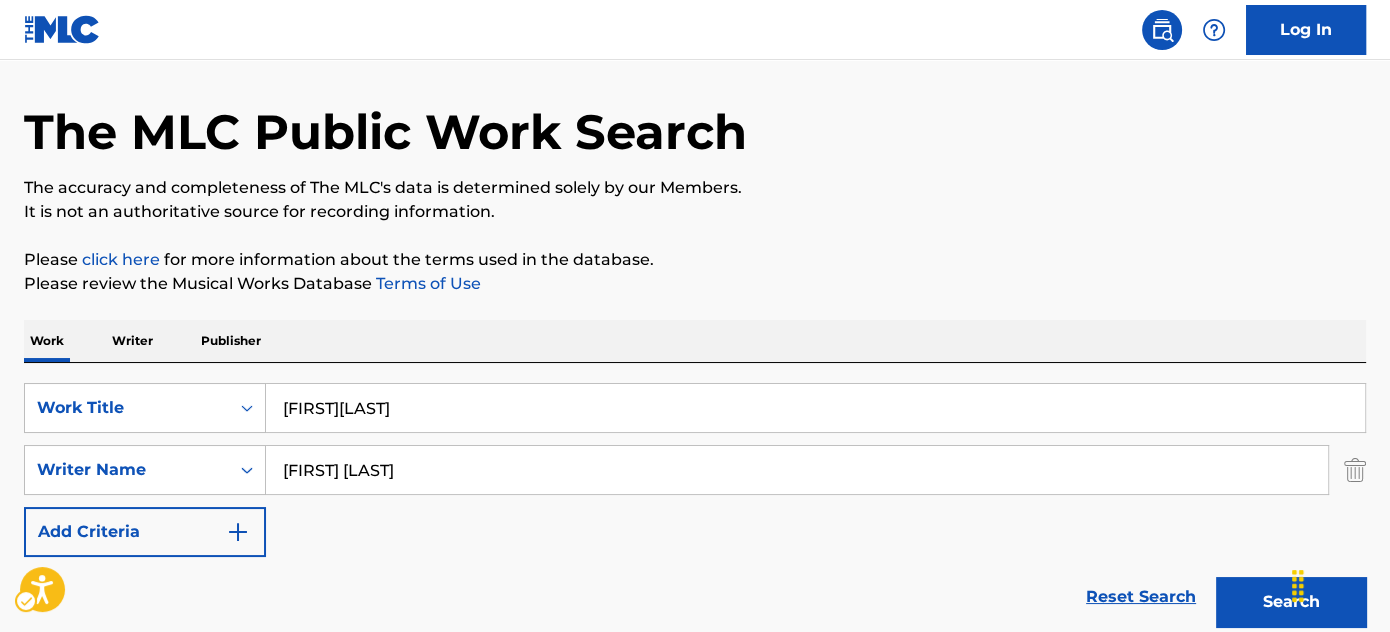 click on "Please review the Musical Works Database   Terms of Use  | New Window" at bounding box center (695, 284) 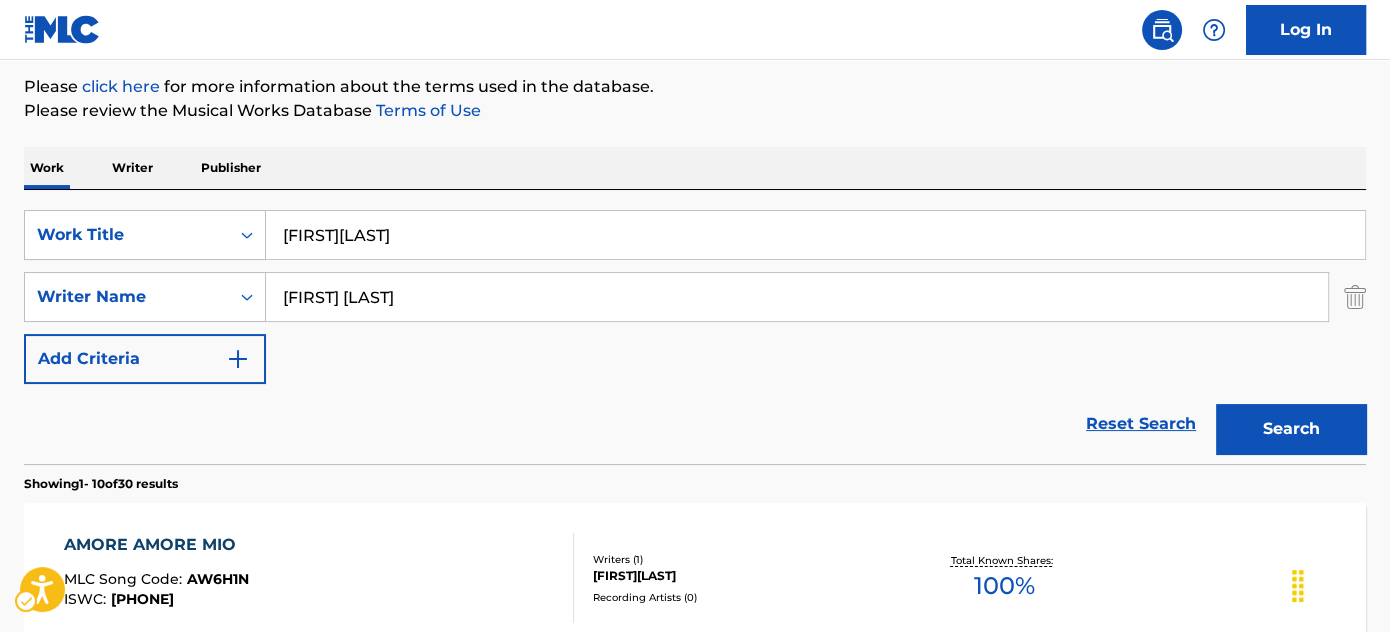scroll, scrollTop: 244, scrollLeft: 0, axis: vertical 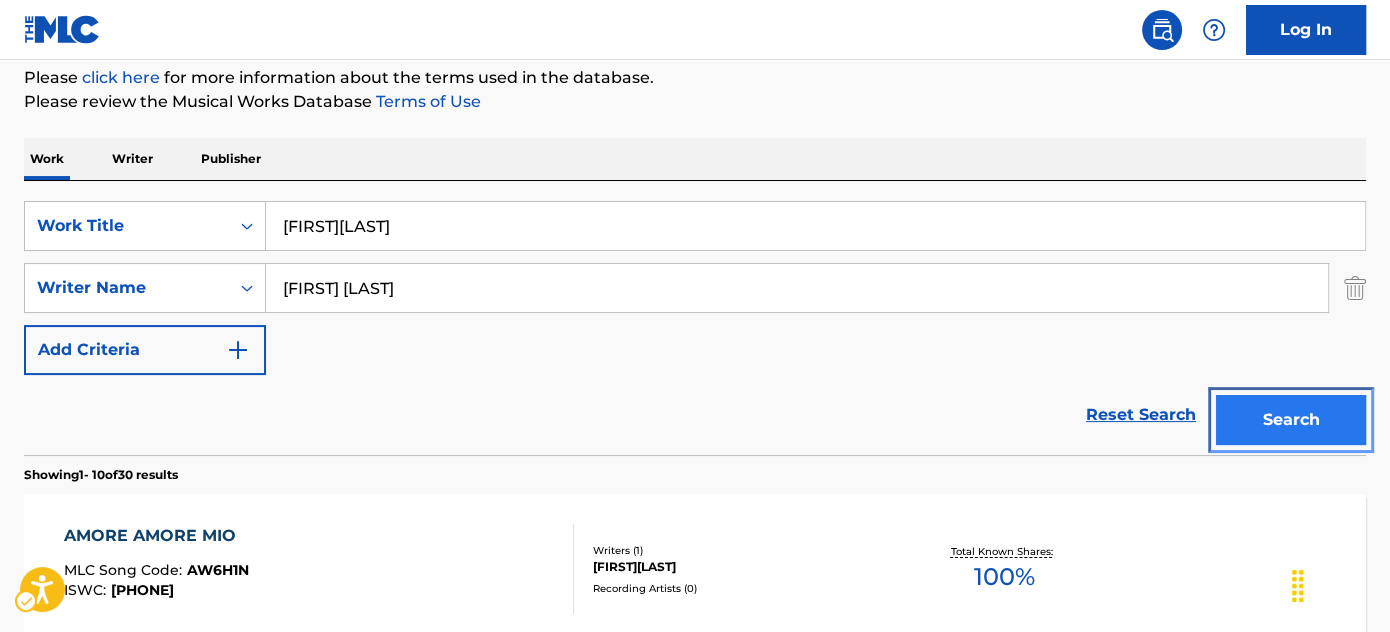 click on "Search" at bounding box center [1291, 420] 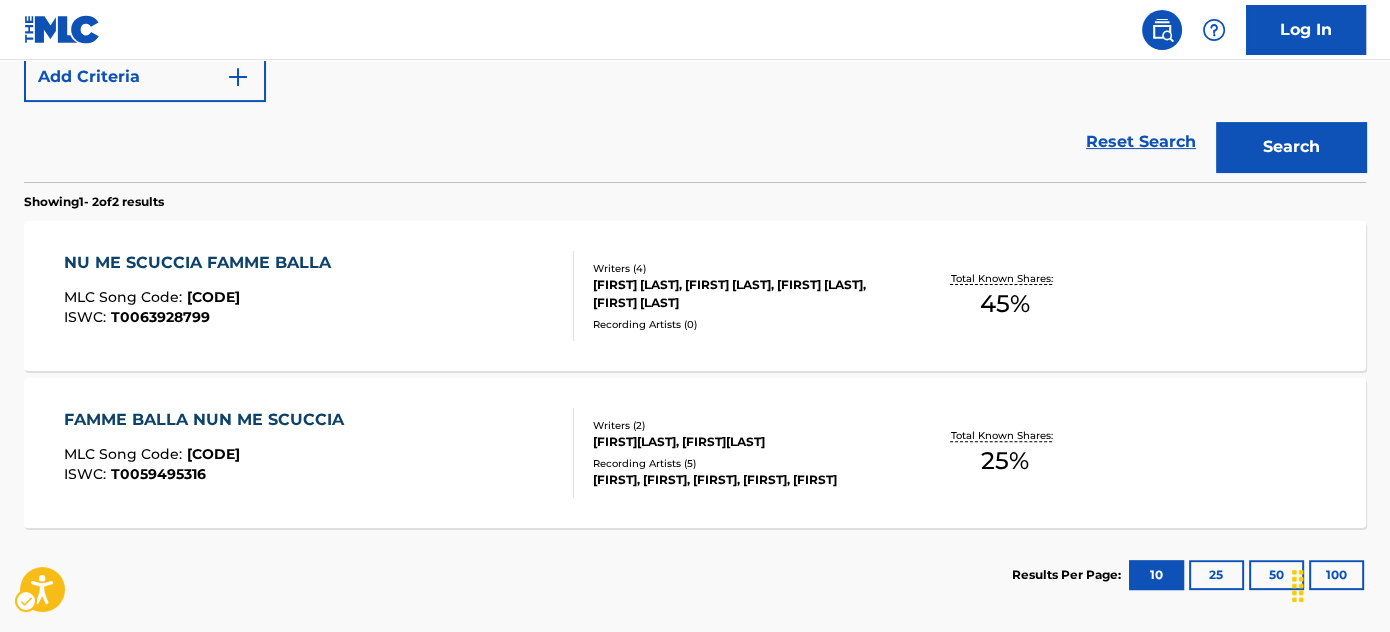 scroll, scrollTop: 153, scrollLeft: 0, axis: vertical 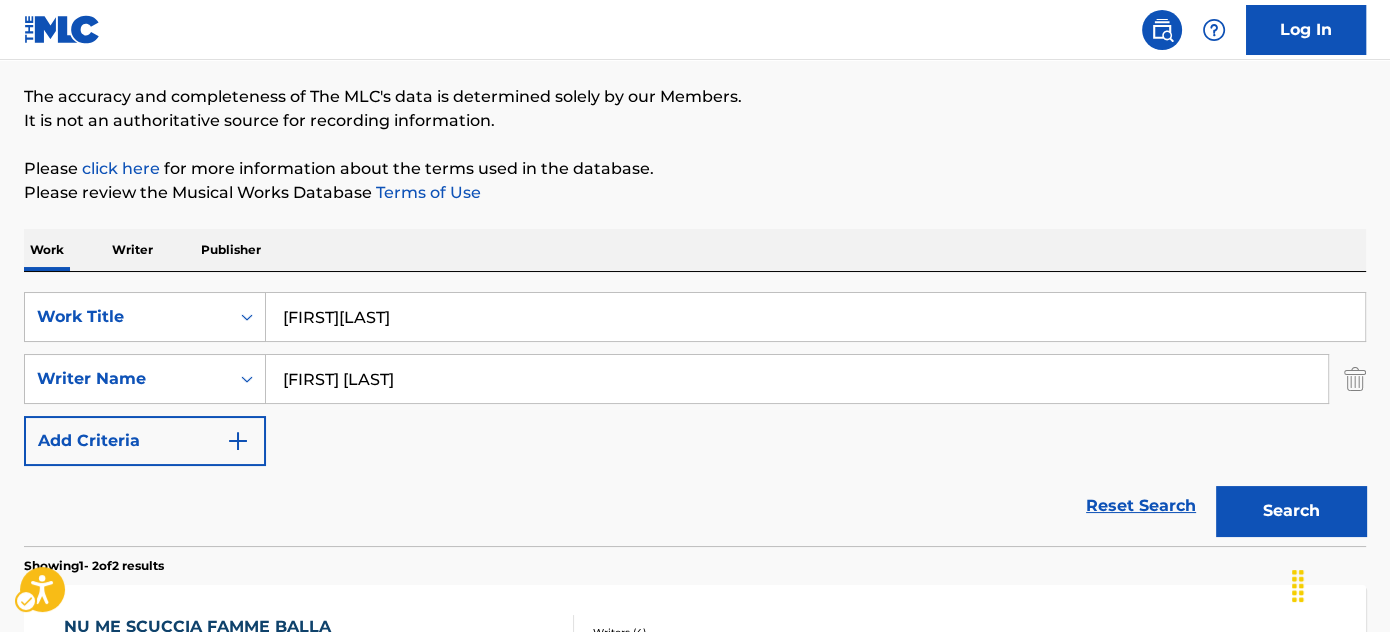 click at bounding box center (1355, 379) 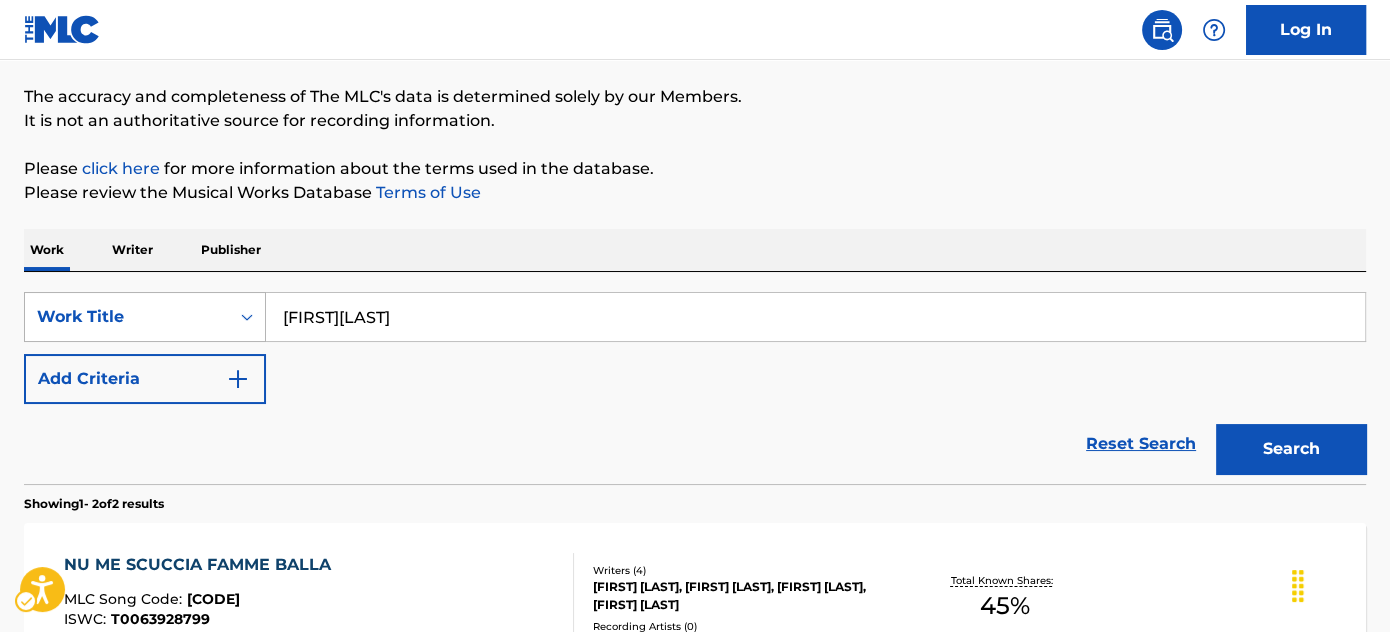 click on "Work Title" at bounding box center (127, 317) 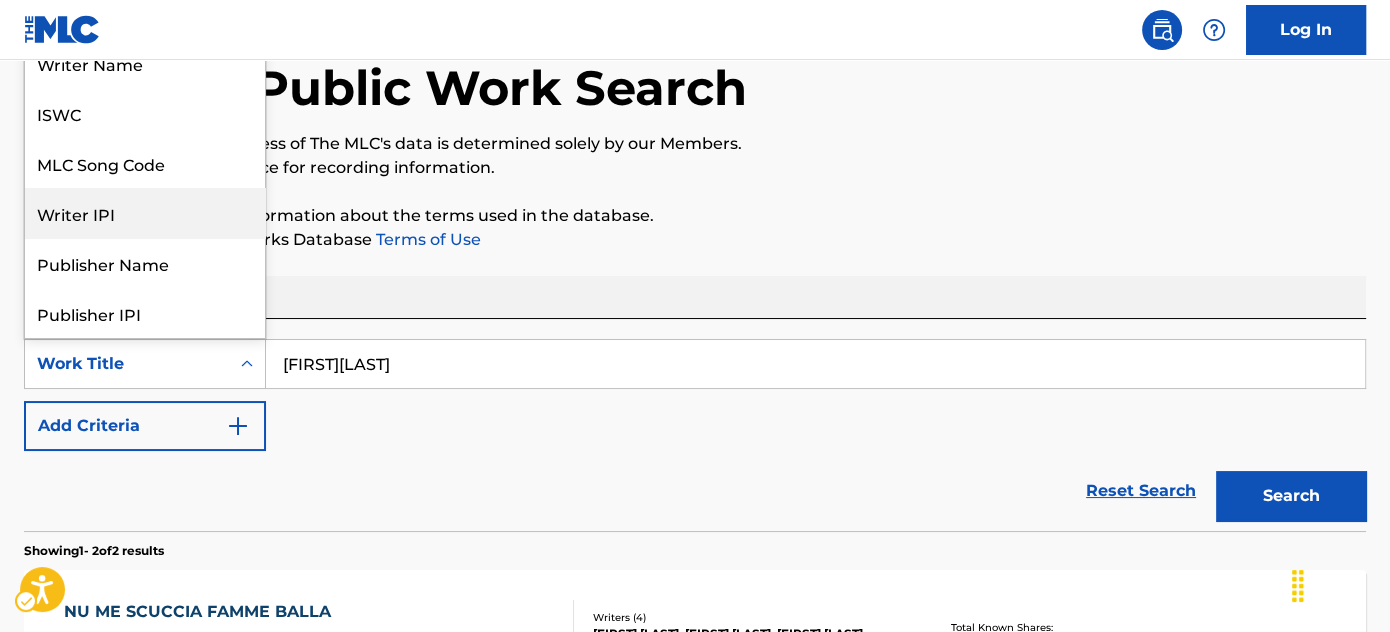 scroll, scrollTop: 0, scrollLeft: 0, axis: both 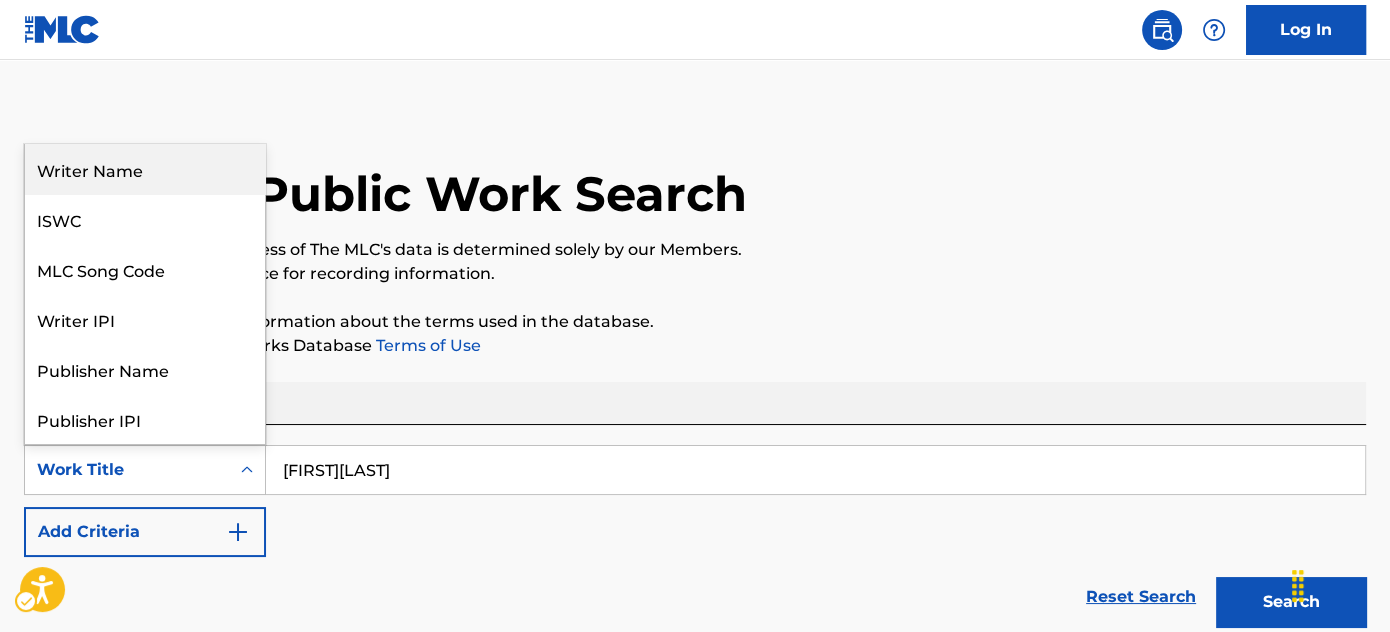 click on "Writer Name" at bounding box center (145, 169) 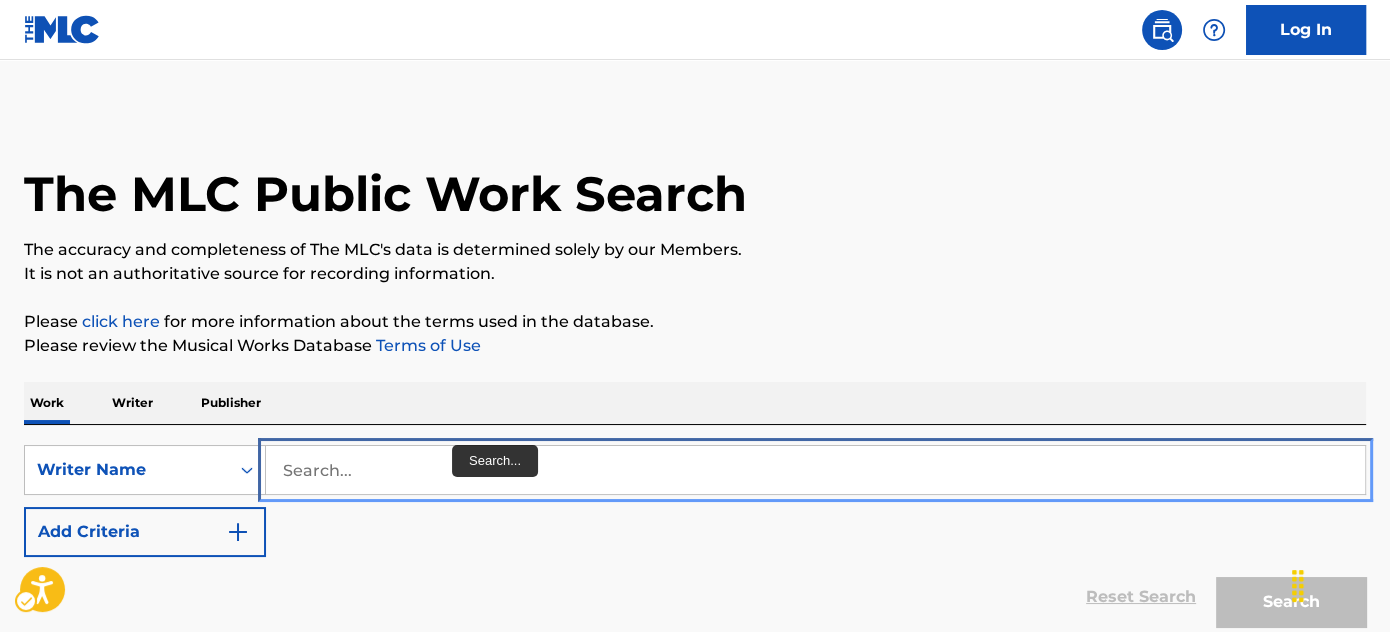 click at bounding box center [815, 470] 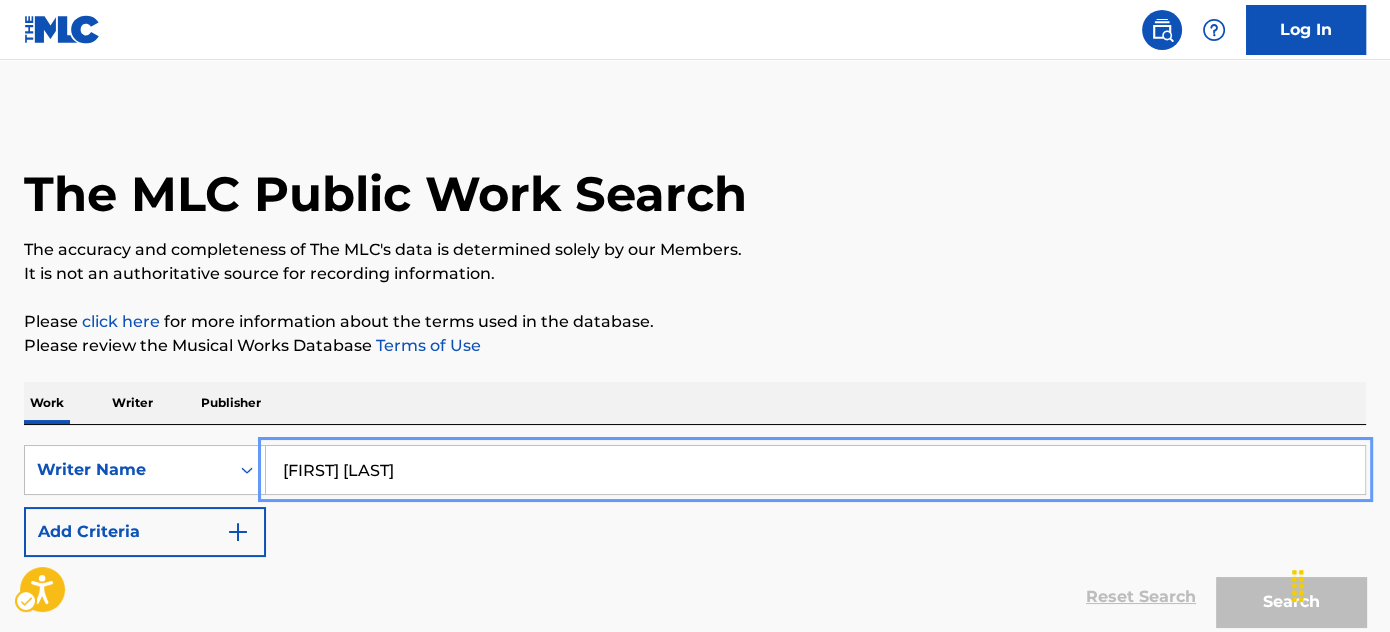 click on "The MLC Public Work Search The accuracy and completeness of The MLC's data is determined solely by our Members. It is not an authoritative source for recording information. Please   click here  | New Window   for more information about the terms used in the database. Please review the Musical Works Database   Terms of Use  | New Window Work Writer Publisher SearchWithCriteriafe1dce80-73d5-4a94-997b-2665f8416ed2 Writer Name [FIRST] [LAST] Add Criteria Reset Search  | Submit Search Showing  1  -   2  of  2   results   NU ME SCUCCIA FAMME BALLA MLC Song Code : N70RMU ISWC : T0063928799 Writers ( 4 ) [FIRST] [LAST], [FIRST] [LAST] [LAST], [LAST] [LAST] [LAST], [LAST] [LAST] Recording Artists ( 0 ) Total Known Shares: 45 % FAMME BALLA NUN ME SCUCCIA MLC Song Code : FA1CC7 ISWC : T0059495316 Writers ( 2 ) [FIRST] [LAST] [LAST], [LAST] [LAST] Recording Artists ( 5 ) [LAST] [LAST], [LAST] [LAST], [LAST] [LAST], [LAST] [LAST], [LAST] [LAST] Total Known Shares: 25 % Results Per Page: 10 25 50 100" at bounding box center [695, 593] 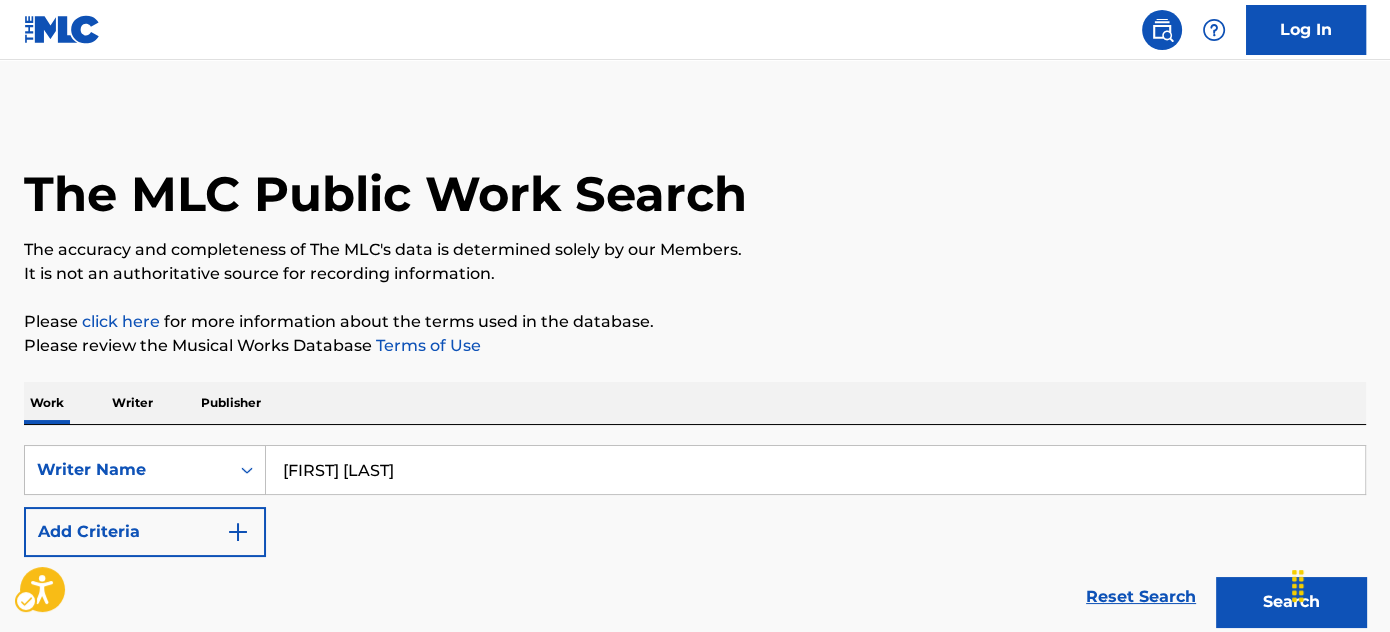 scroll, scrollTop: 181, scrollLeft: 0, axis: vertical 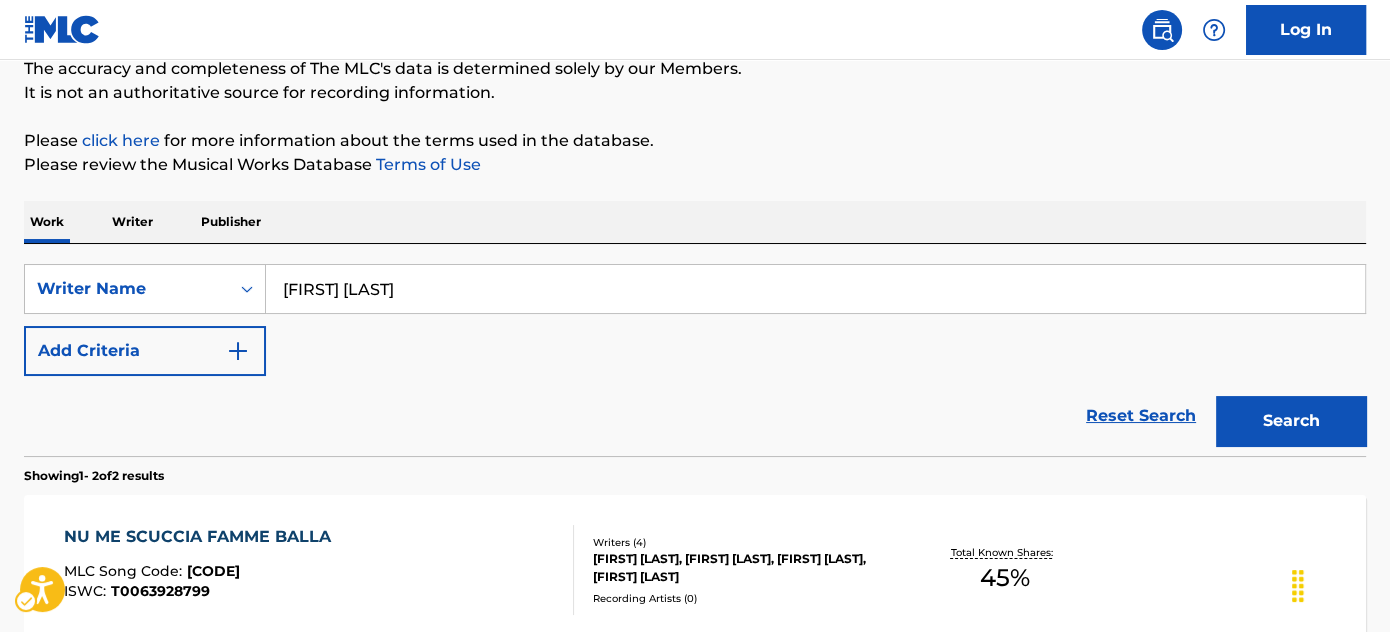 click on "SearchWithCriteriafe1dce80-73d5-4a94-997b-2665f8416ed2 Writer Name [FIRST][LAST] Add Criteria Reset Search" at bounding box center [695, 320] 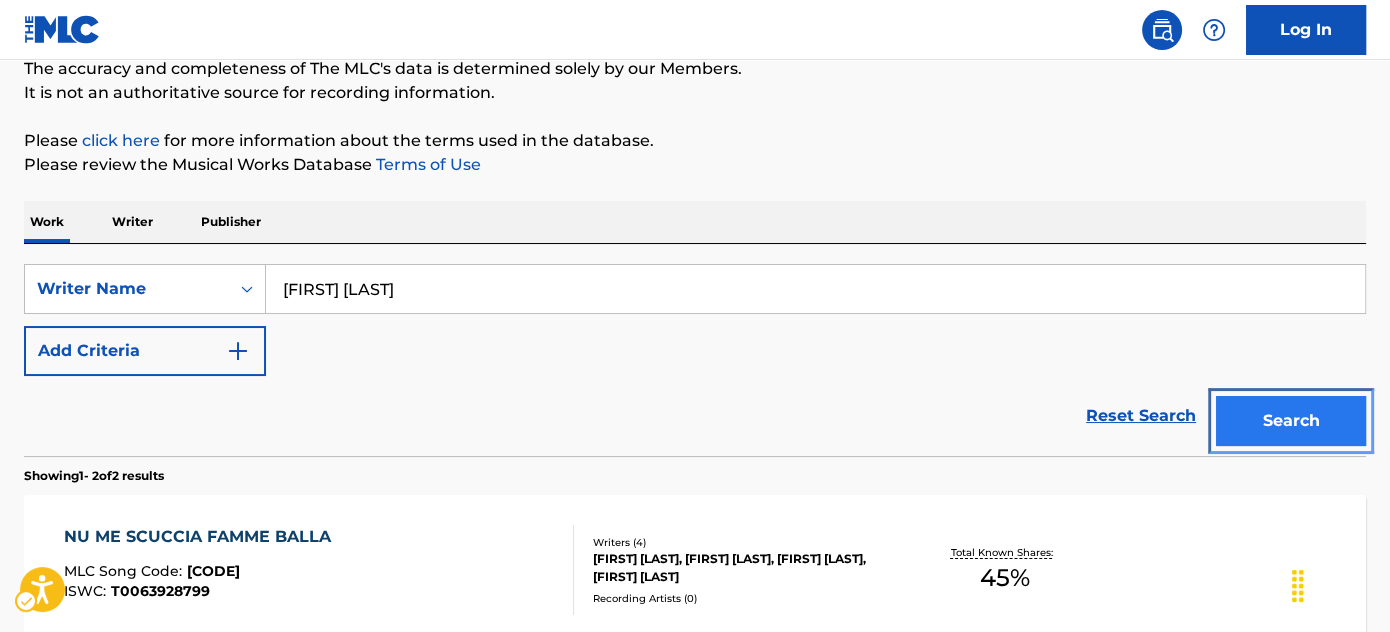 click on "Search" at bounding box center (1291, 421) 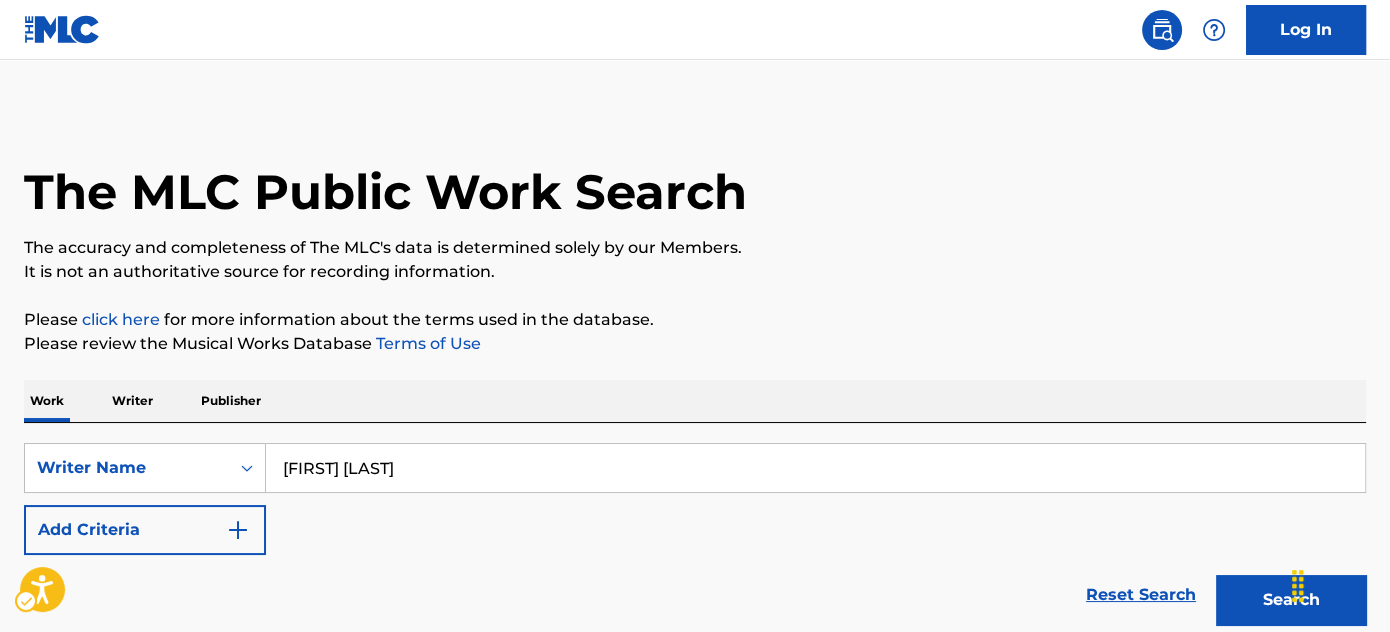 scroll, scrollTop: 0, scrollLeft: 0, axis: both 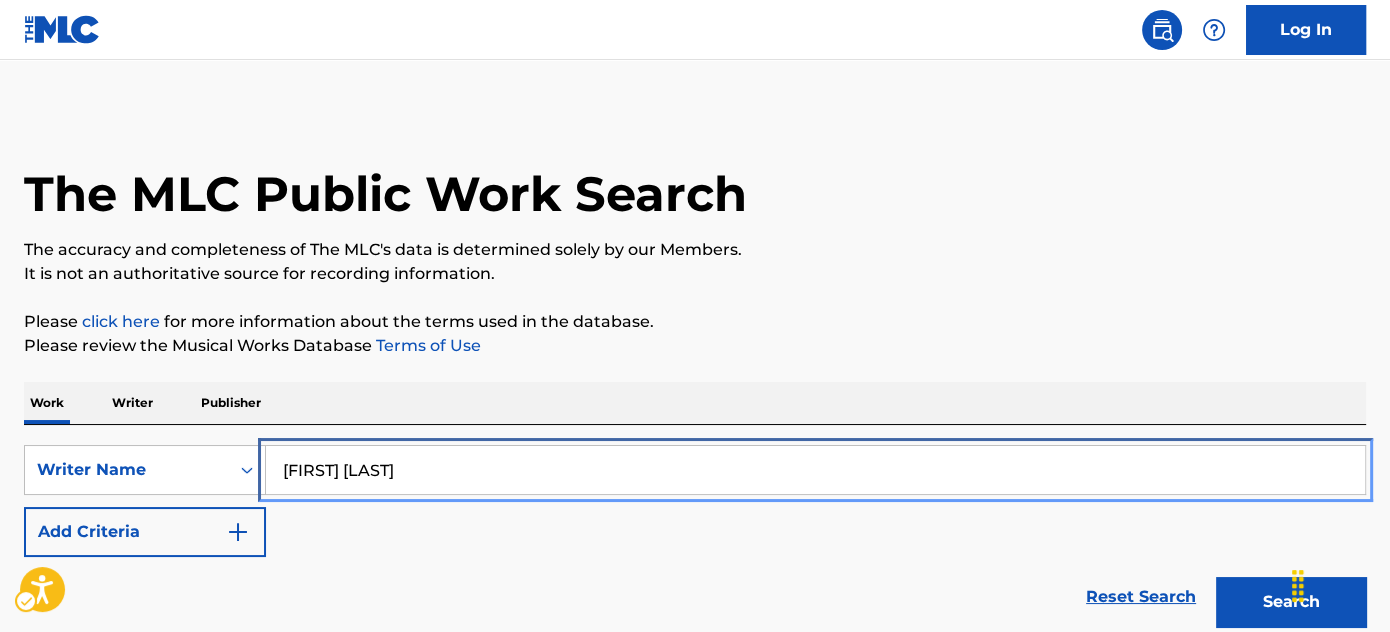 click on "[FIRST] [LAST]" at bounding box center [815, 470] 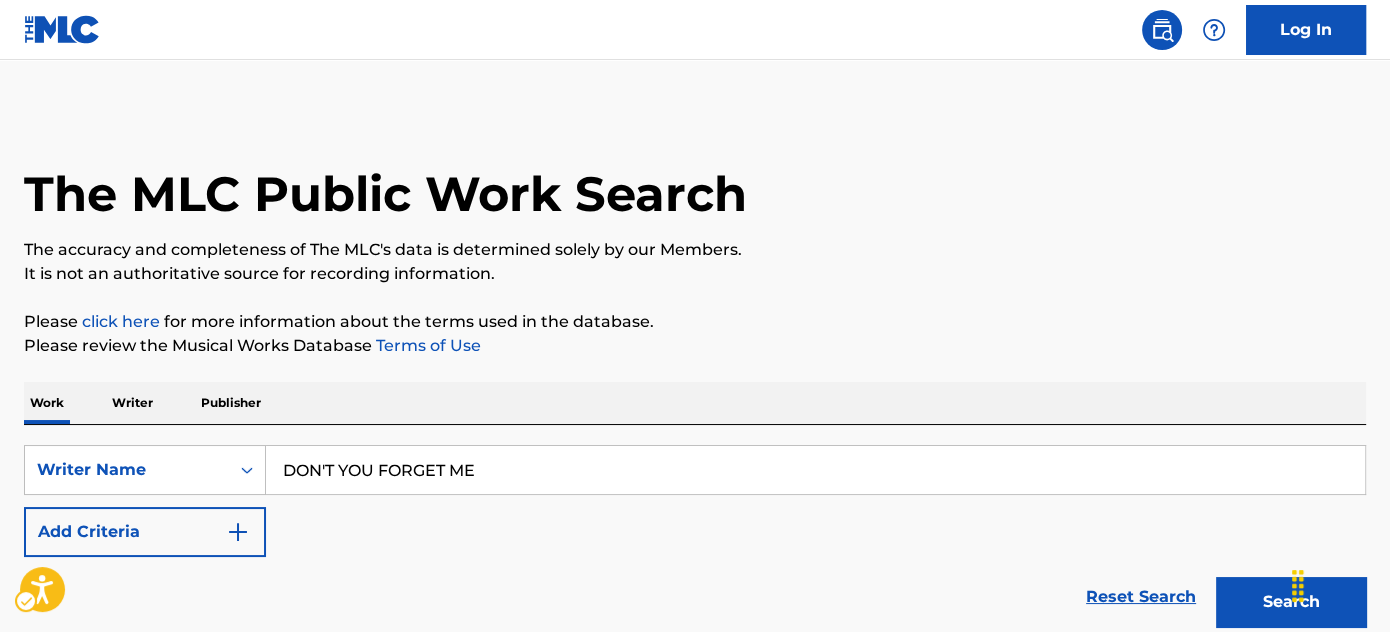 click on "It is not an authoritative source for recording information." at bounding box center (695, 274) 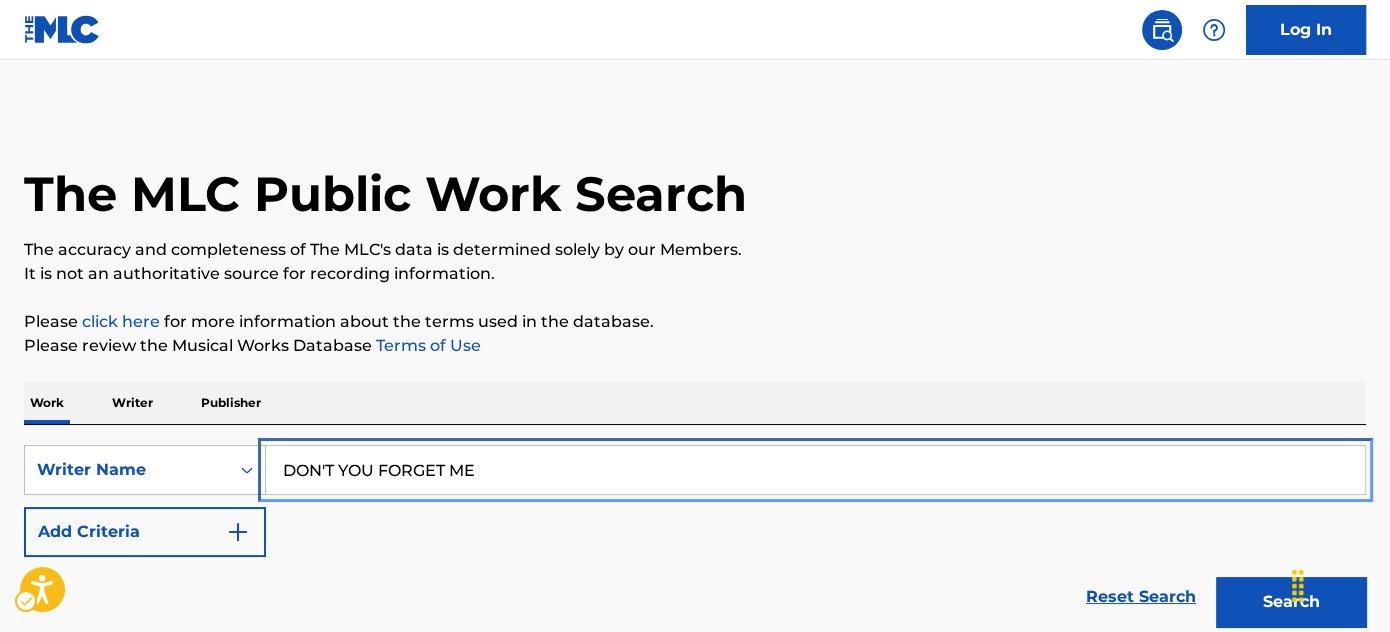click on "DON'T YOU FORGET ME" at bounding box center [815, 470] 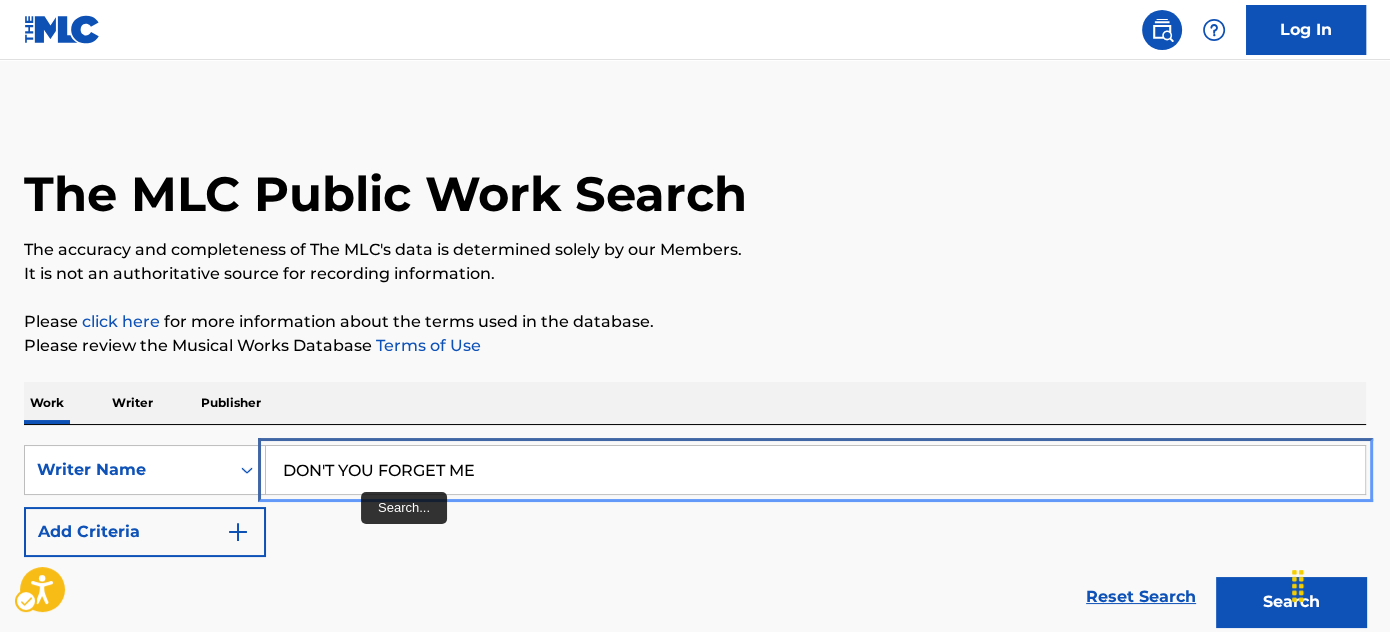 click on "DON'T YOU FORGET ME" at bounding box center [815, 470] 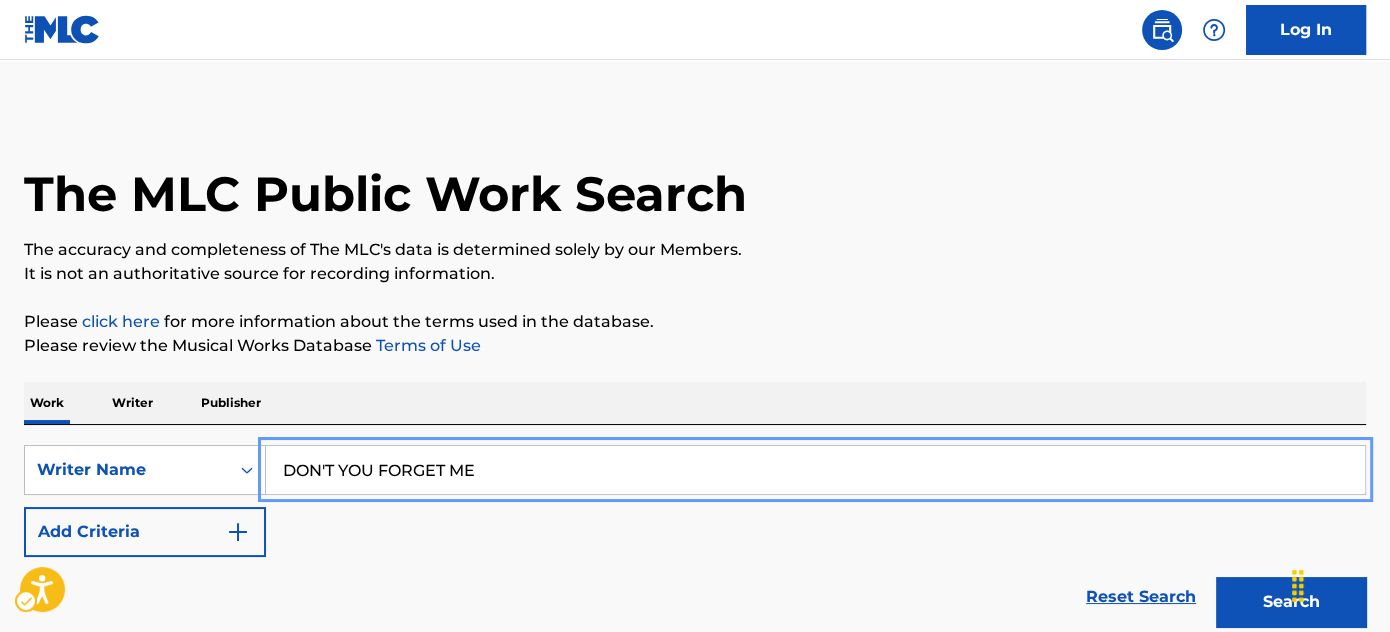 paste on "JESUS IS COMING SOON FROM THE HEAVENS" 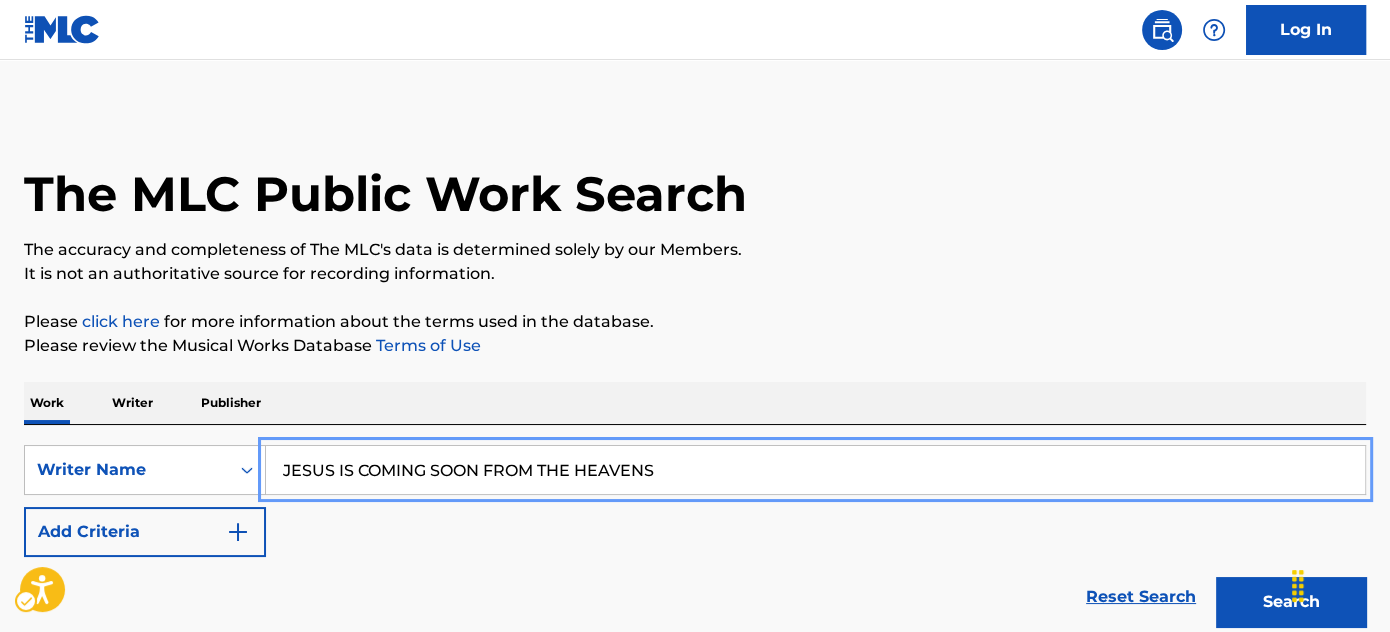 type on "JESUS IS COMING SOON FROM THE HEAVENS" 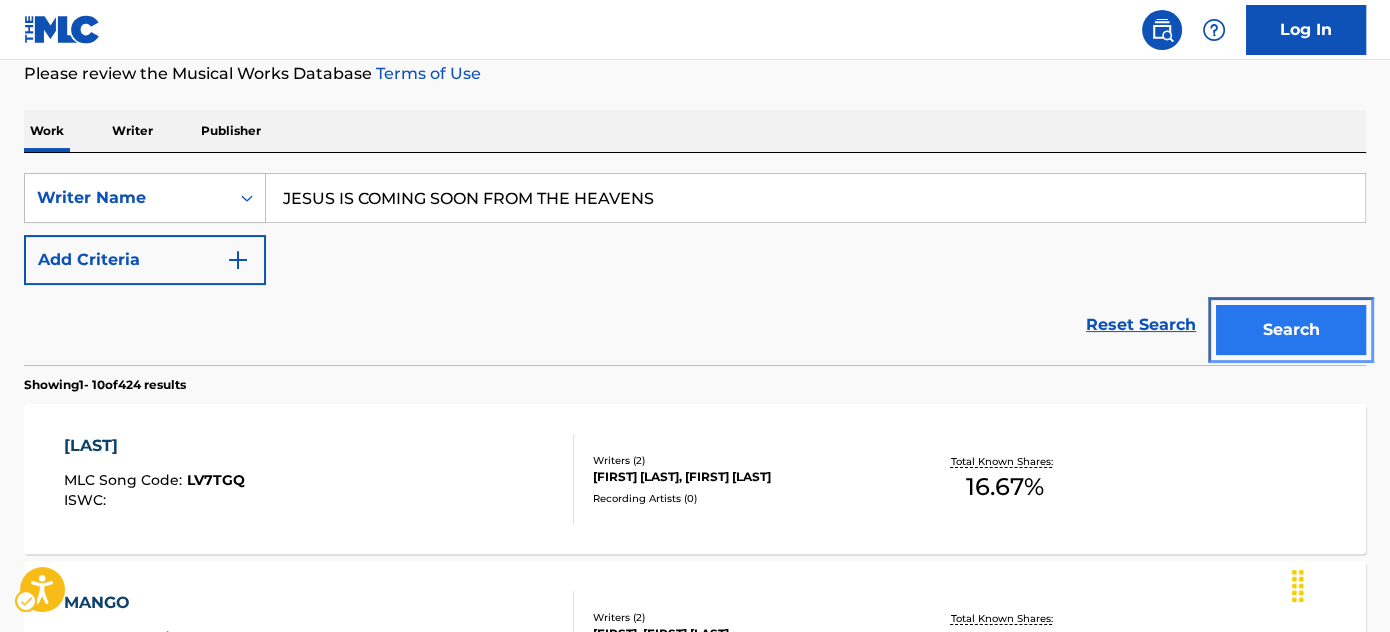 click on "Search" at bounding box center (1291, 330) 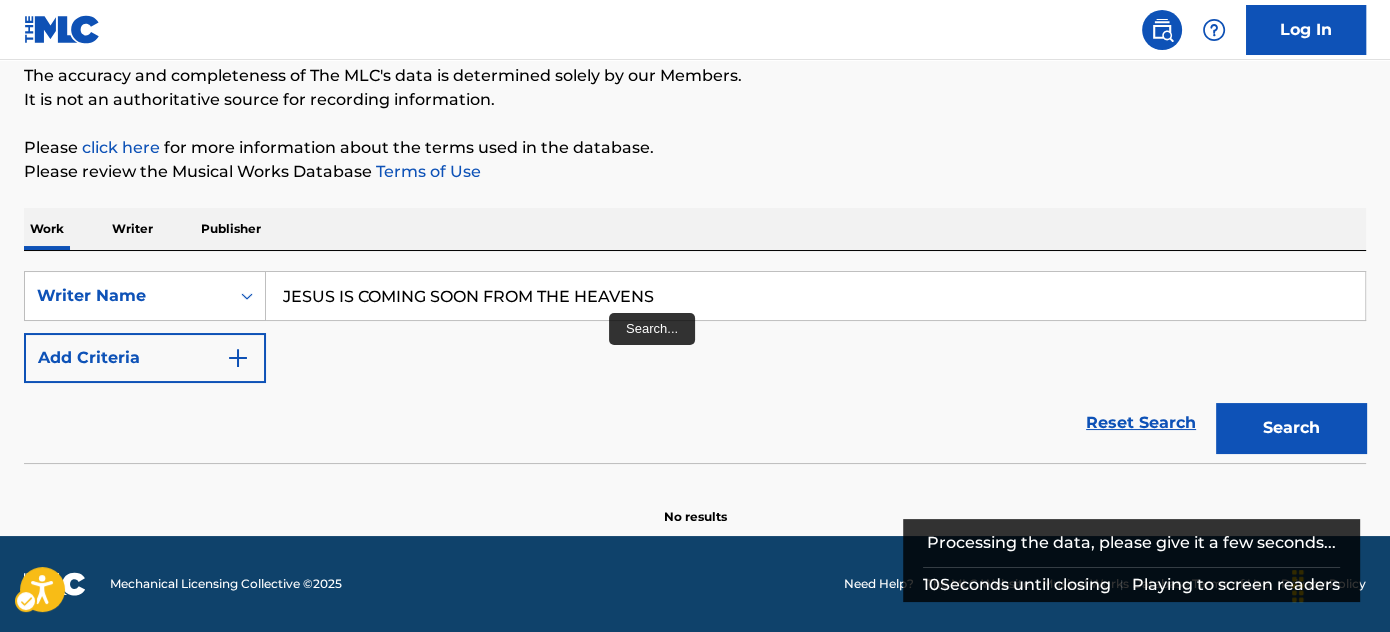scroll, scrollTop: 173, scrollLeft: 0, axis: vertical 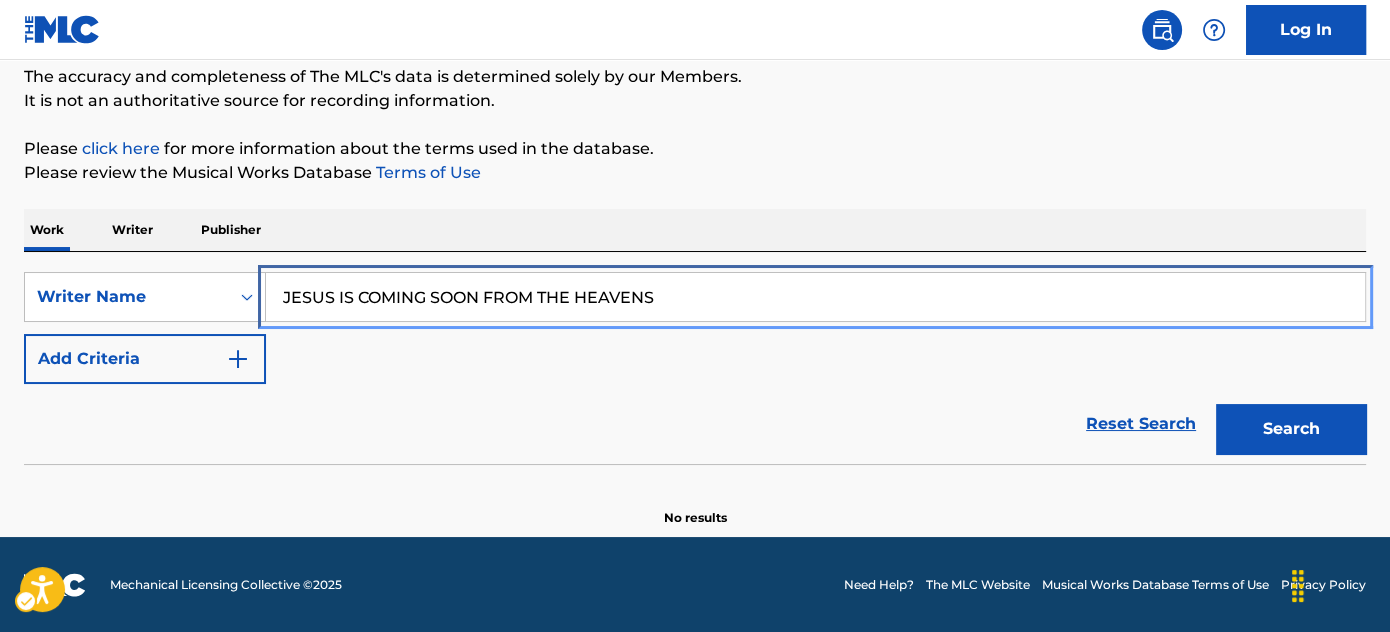 click on "JESUS IS COMING SOON FROM THE HEAVENS" at bounding box center (815, 297) 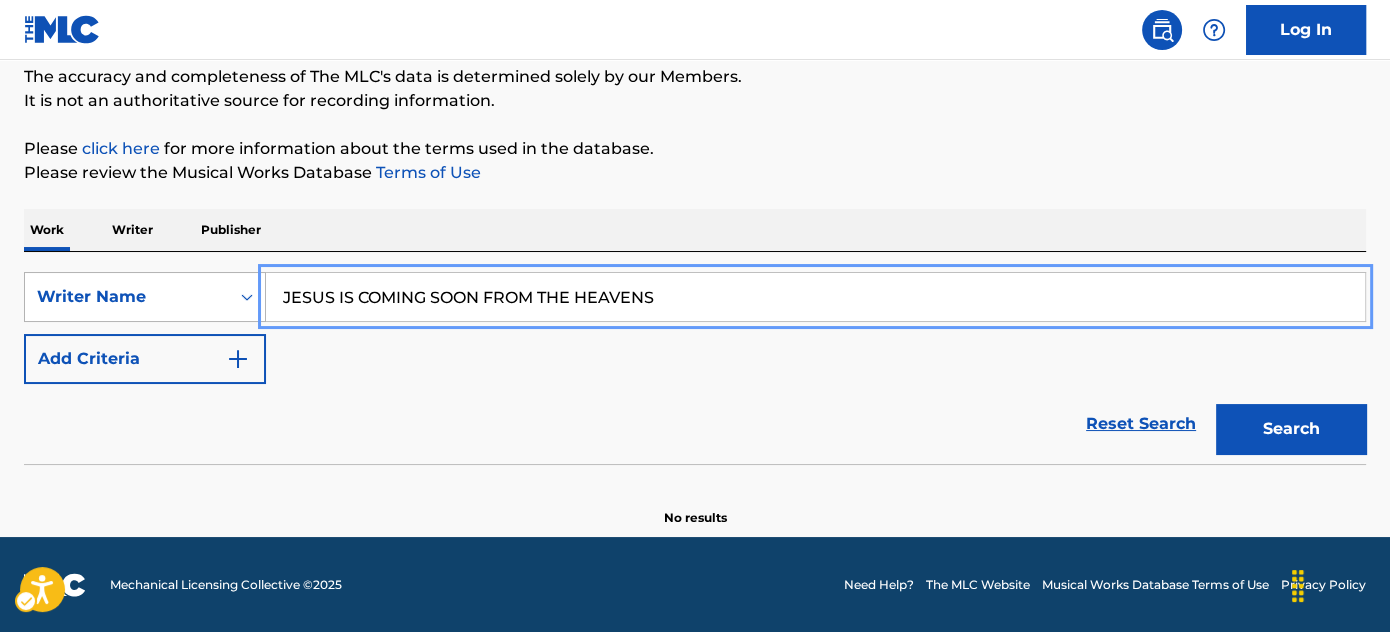 click on "Writer Name" at bounding box center (127, 297) 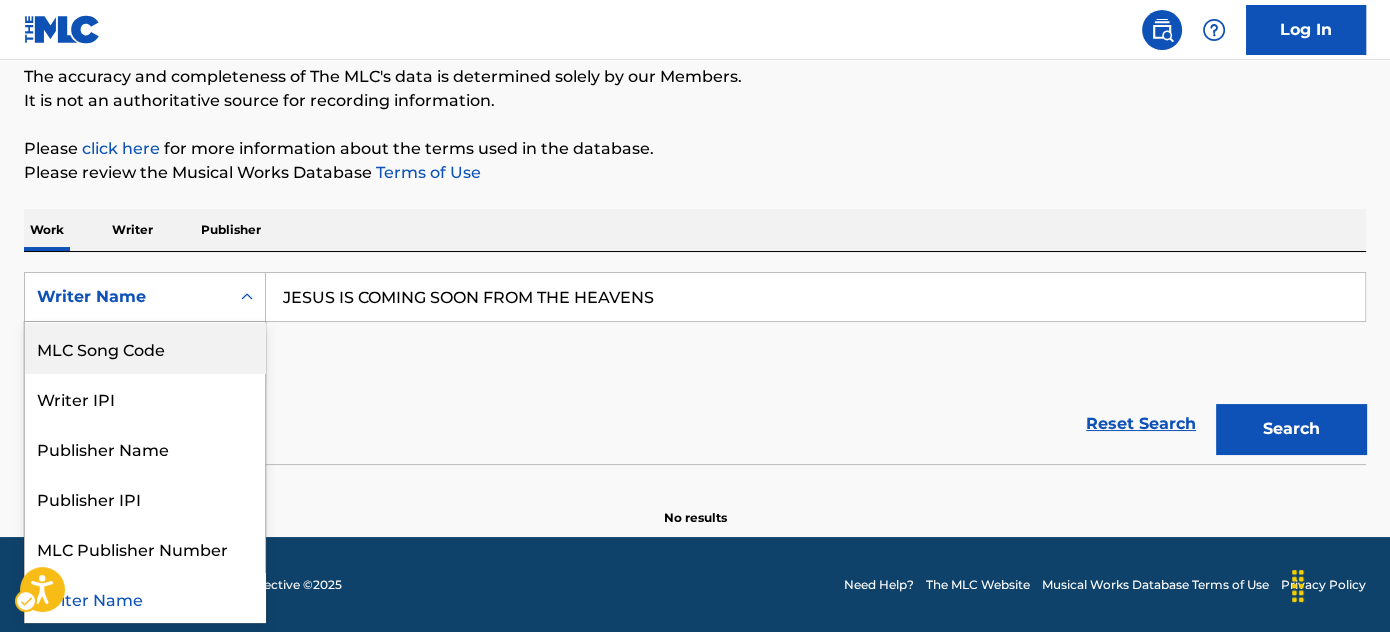 scroll, scrollTop: 0, scrollLeft: 0, axis: both 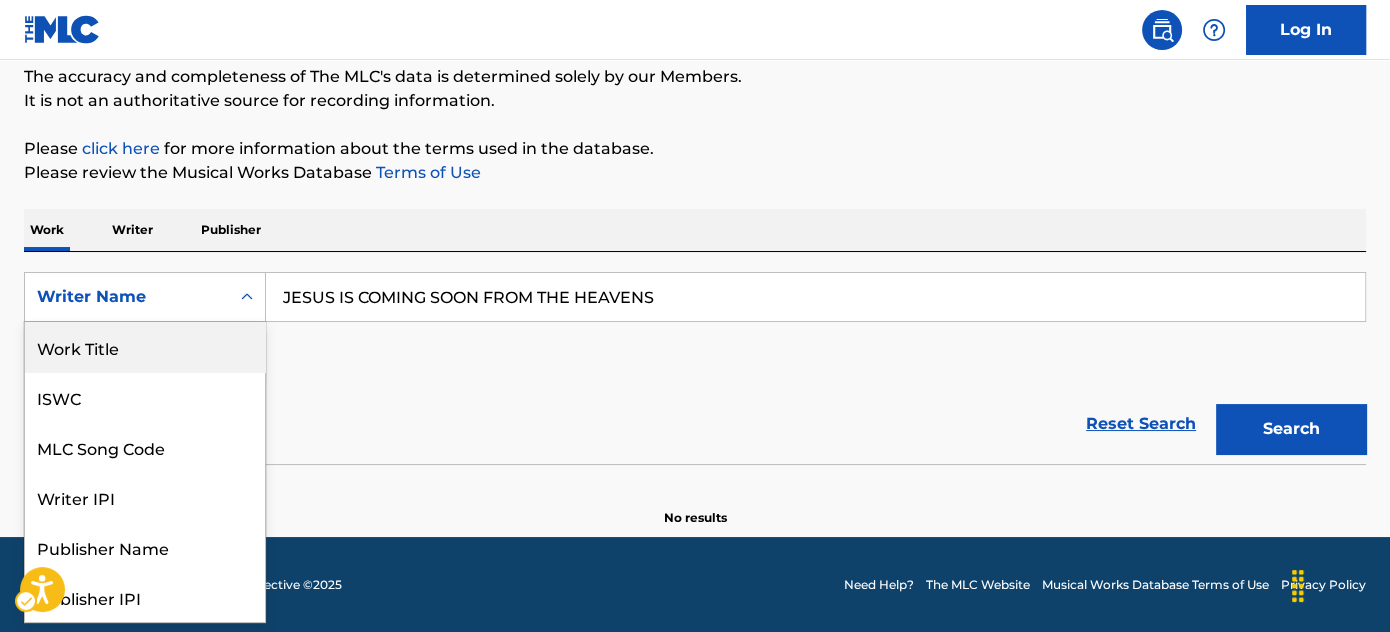 click on "Work Title" at bounding box center (145, 347) 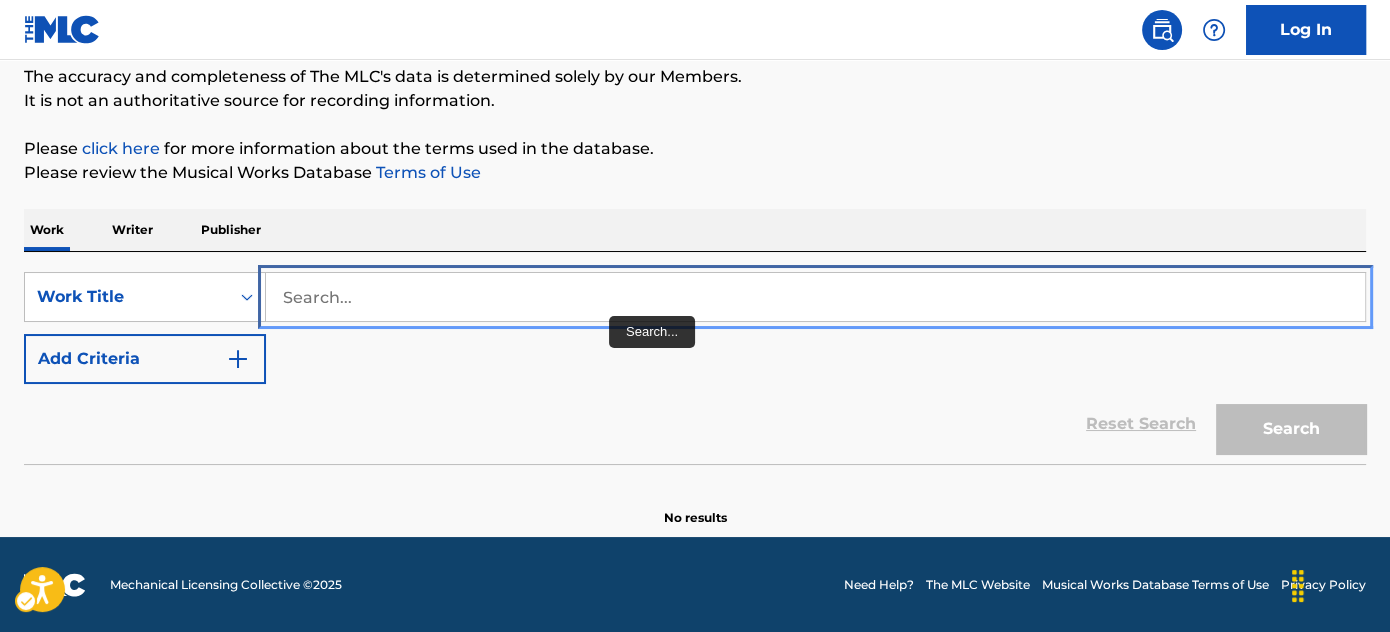 click at bounding box center [815, 297] 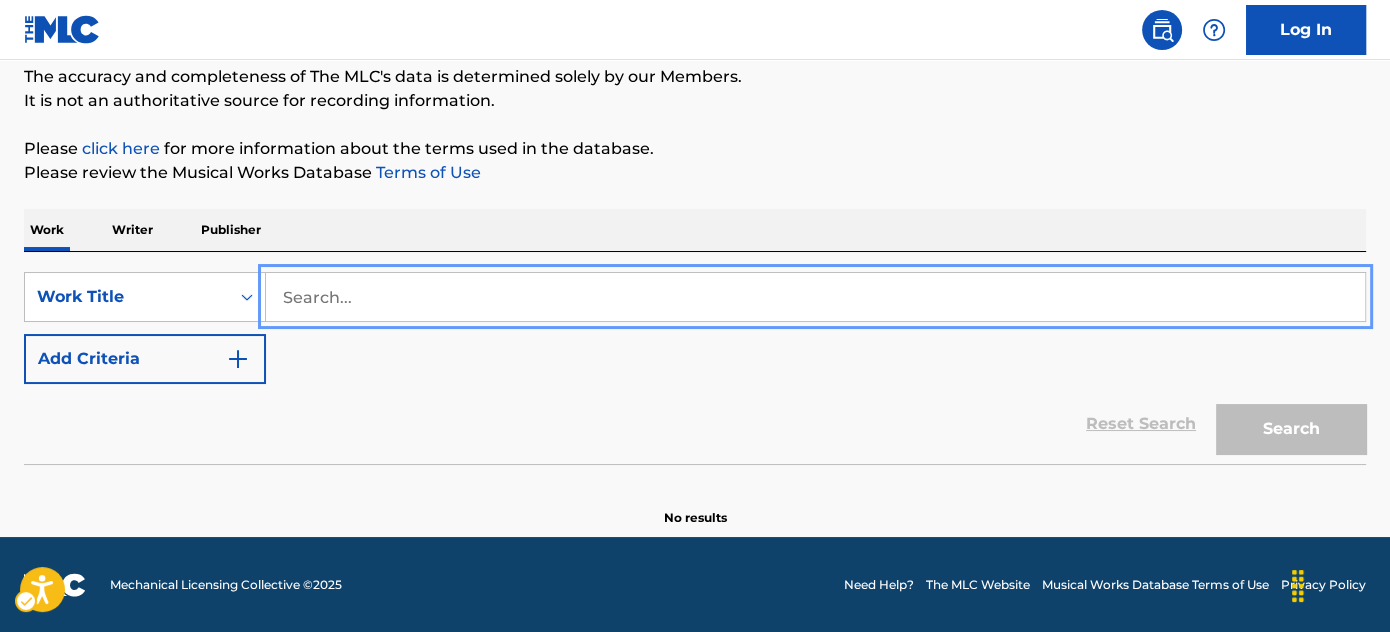 paste on "JESUS IS COMING SOON FROM THE HEAVENS" 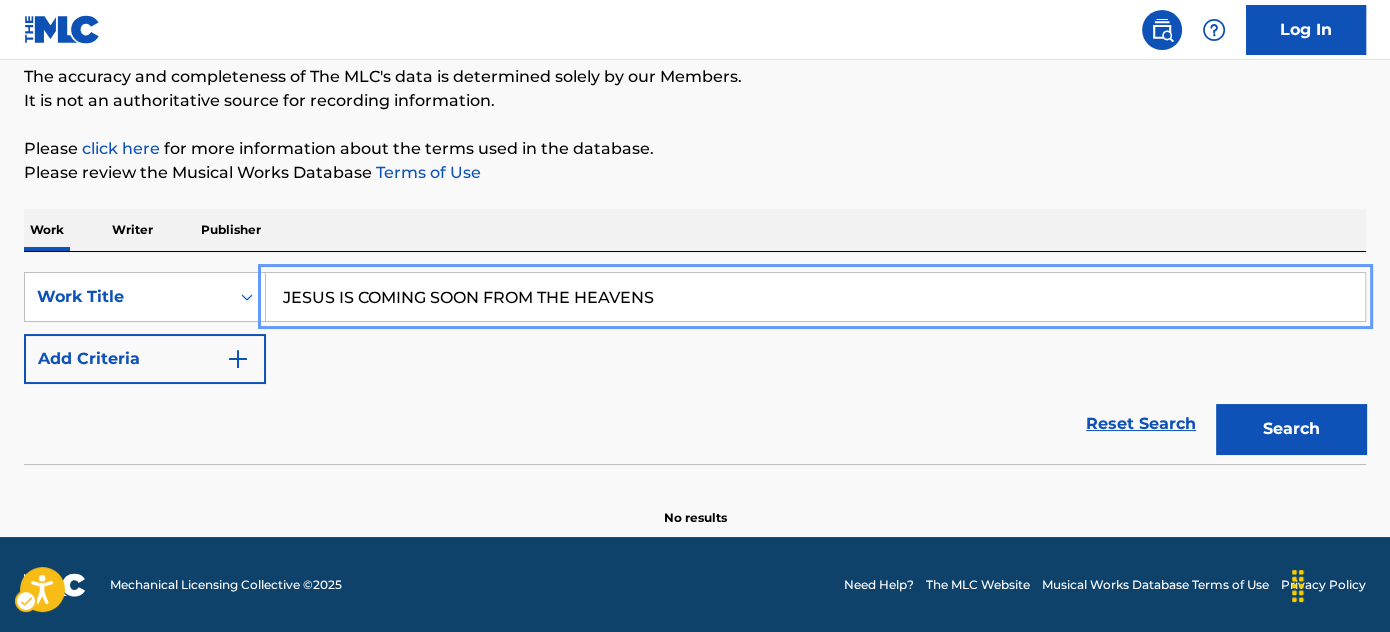 type on "JESUS IS COMING SOON FROM THE HEAVENS" 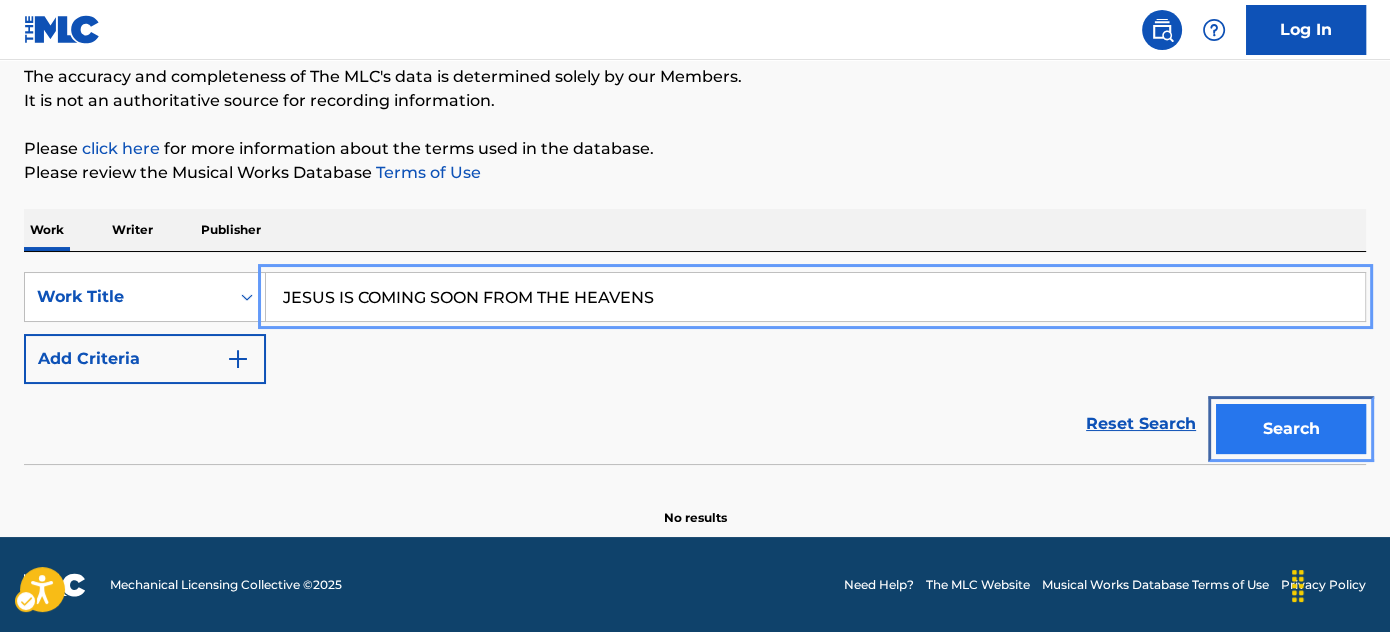 click on "Search" at bounding box center (1291, 429) 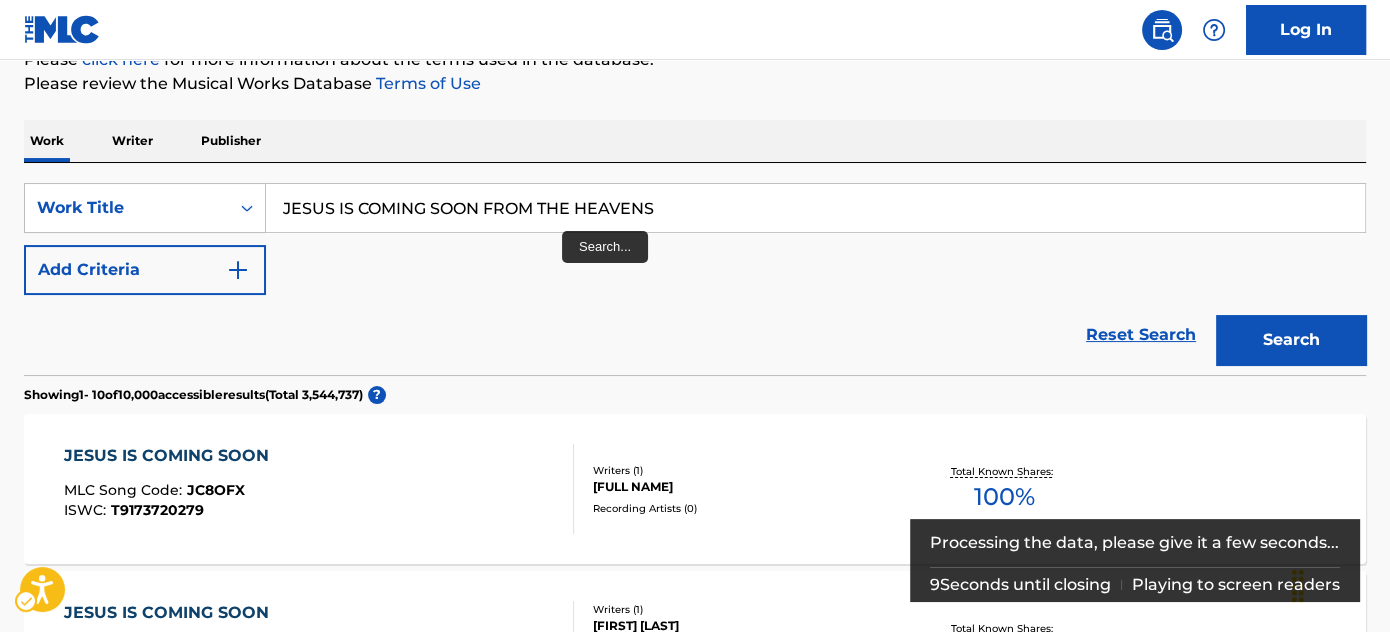 scroll, scrollTop: 264, scrollLeft: 0, axis: vertical 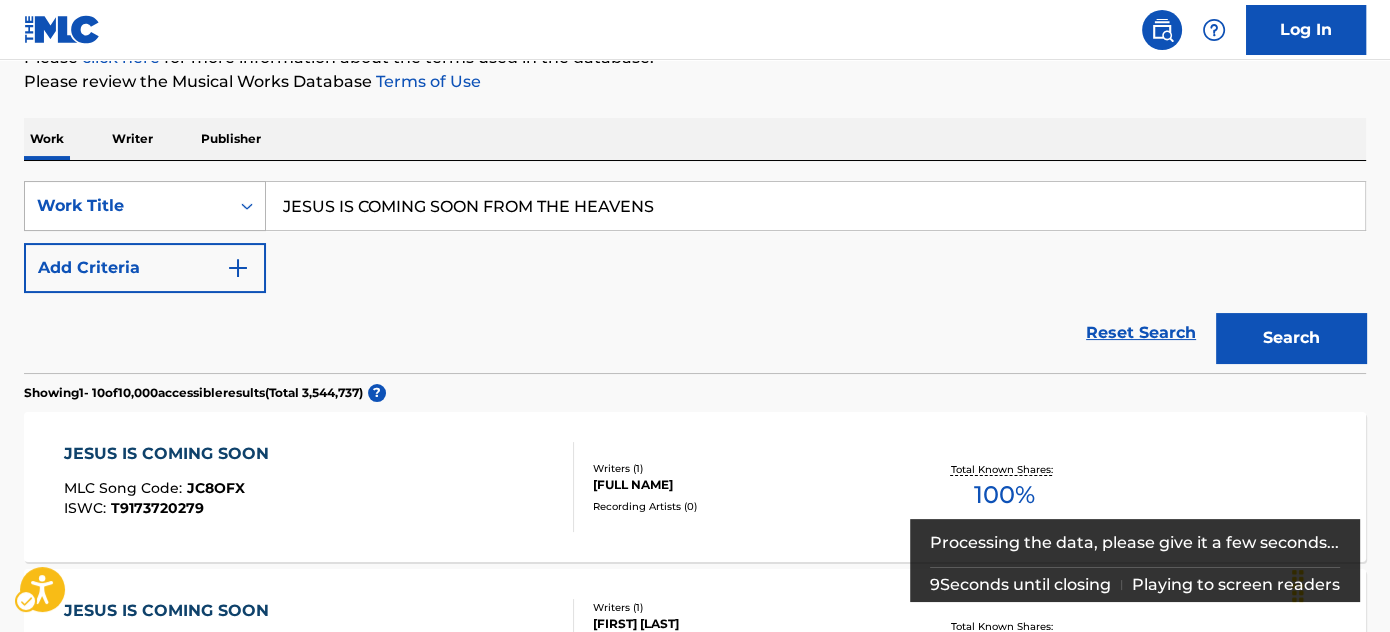 click on "Work Title" at bounding box center [127, 206] 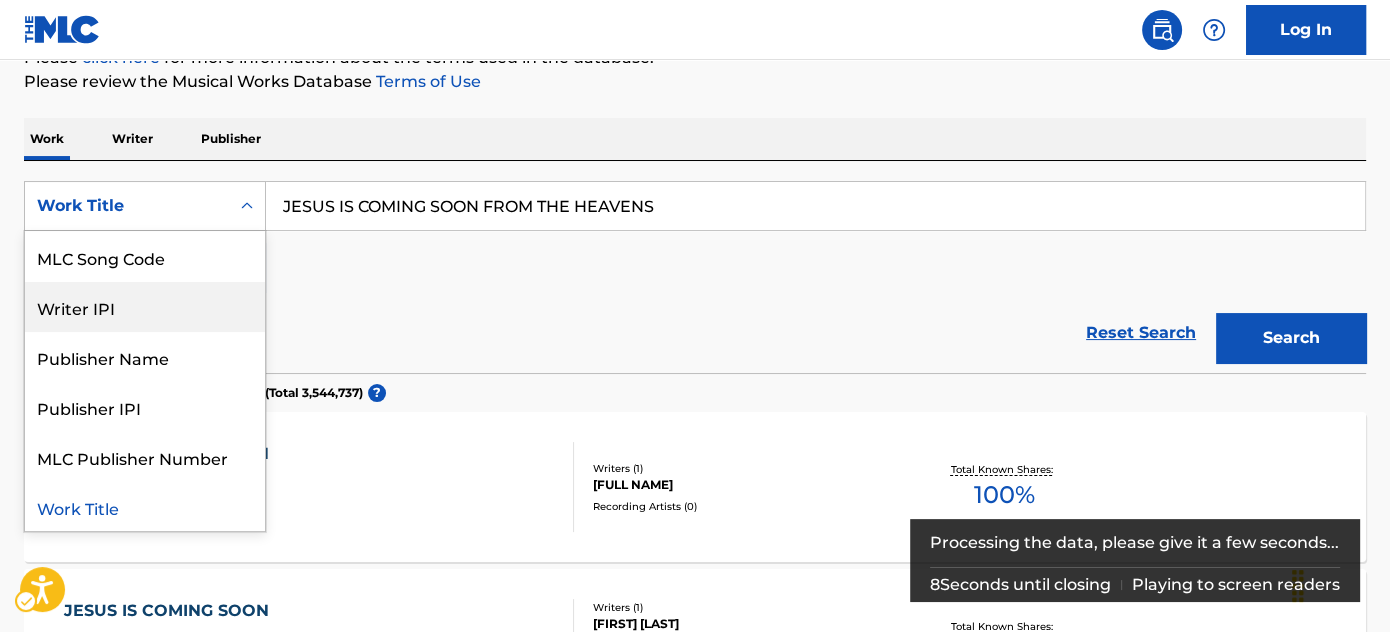 scroll, scrollTop: 0, scrollLeft: 0, axis: both 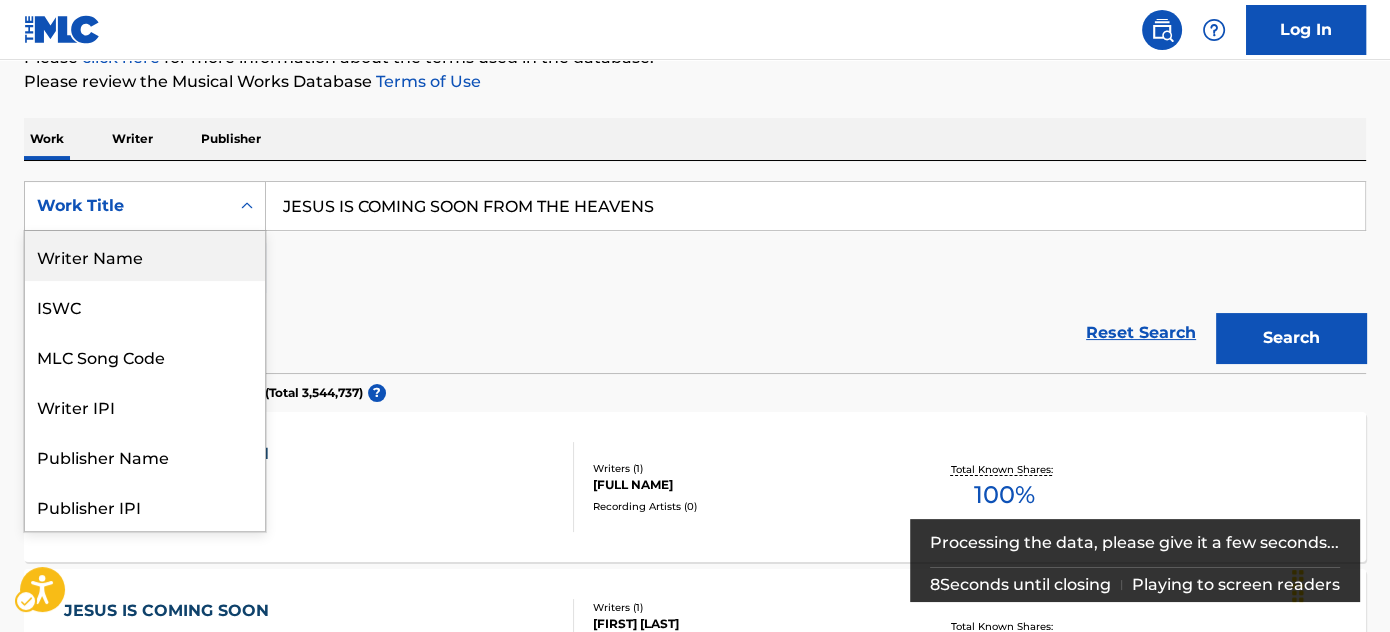 click on "Writer Name" at bounding box center [145, 256] 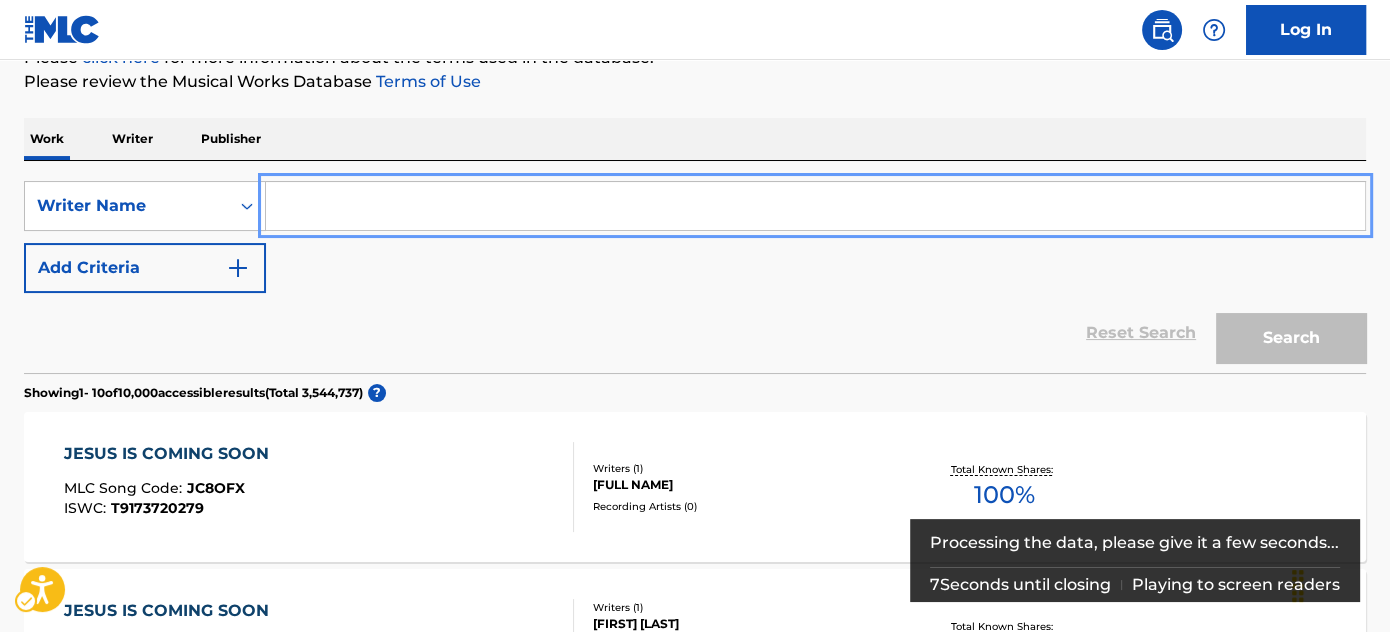 click at bounding box center (815, 206) 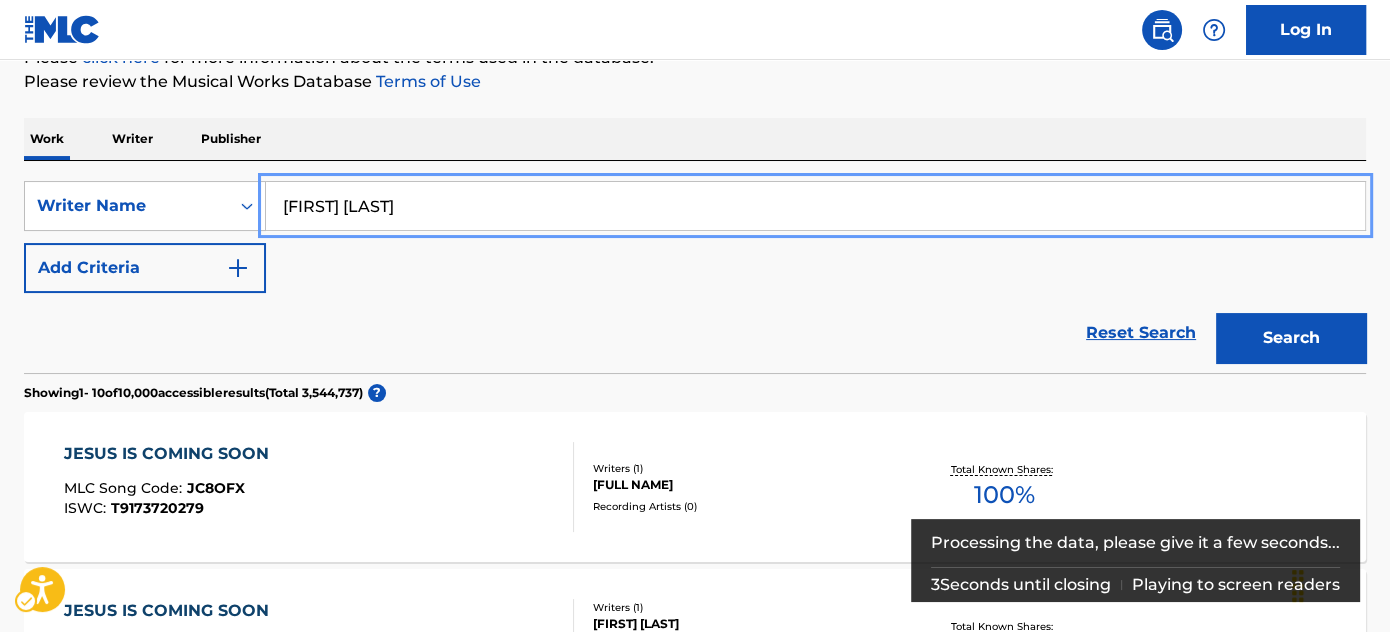 type on "[FIRST] [LAST]" 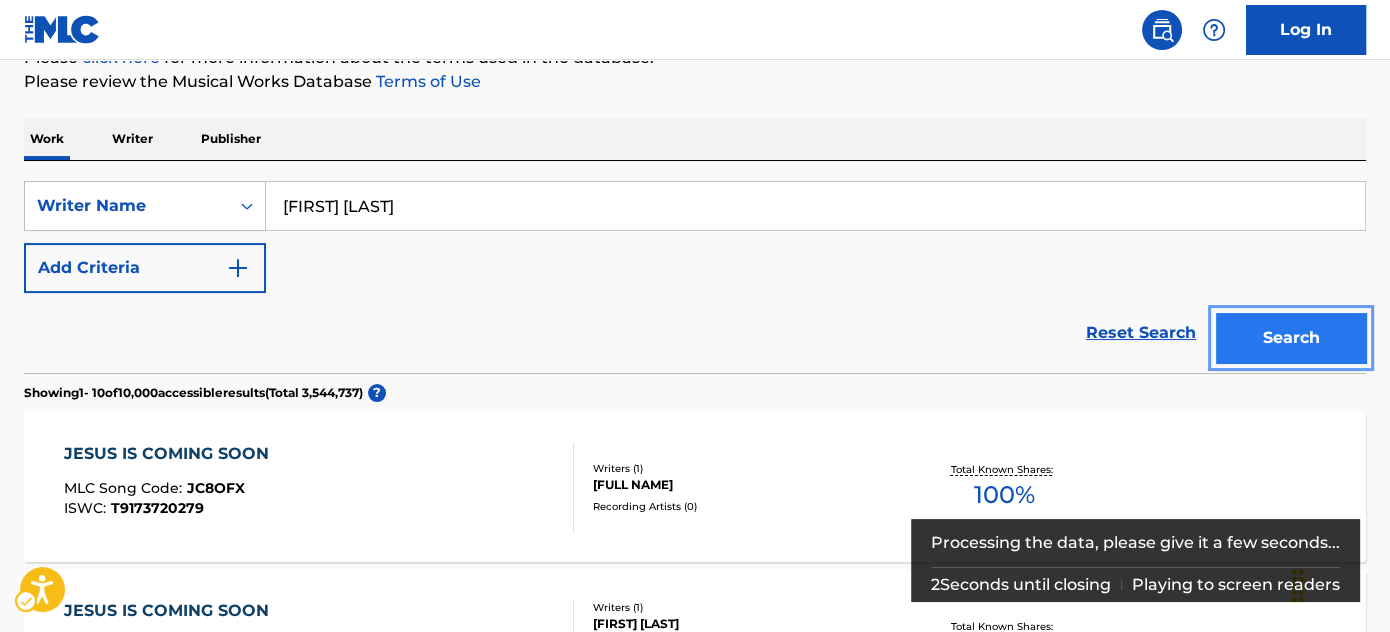click on "Search" at bounding box center (1291, 338) 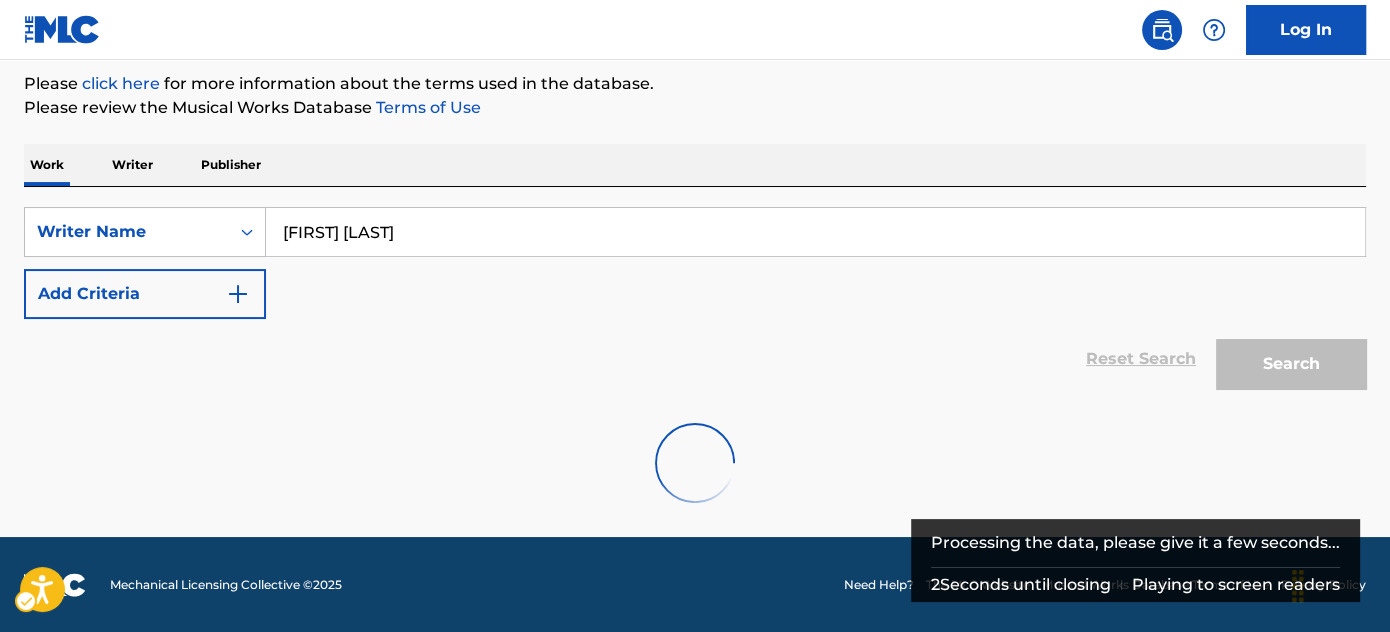 scroll, scrollTop: 173, scrollLeft: 0, axis: vertical 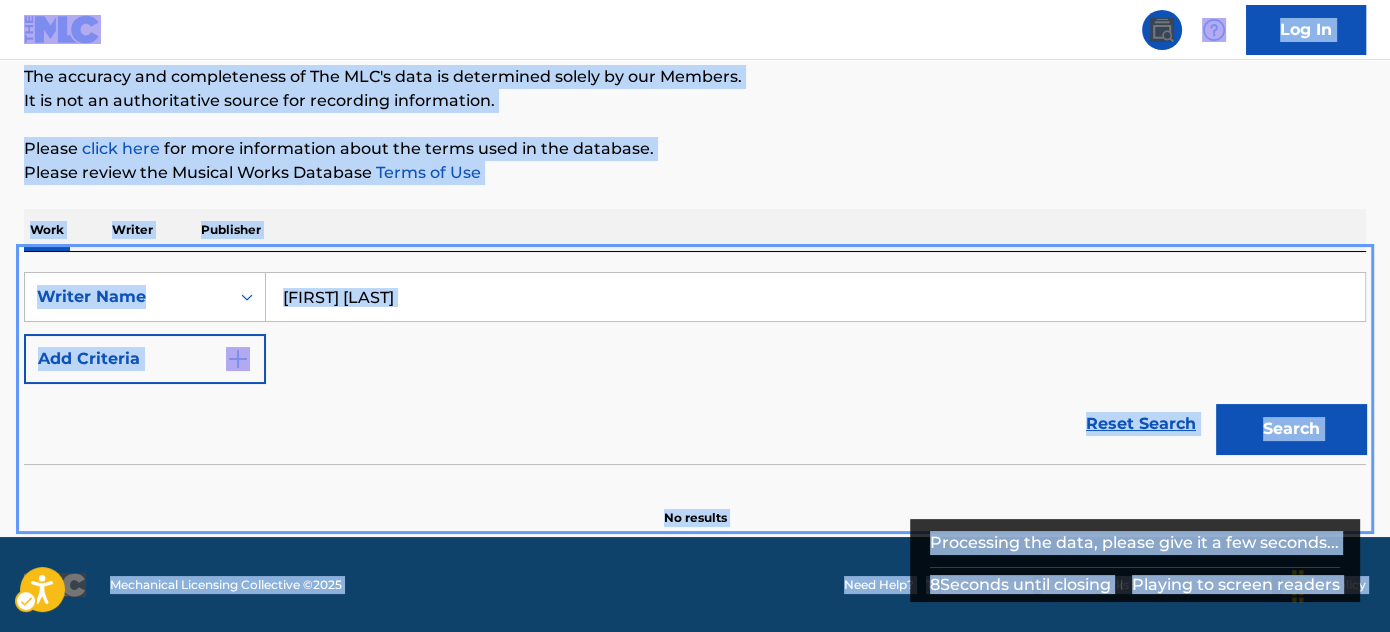 copy on "Accessibility Screen-Reader Guide, Feedback, and Issue Reporting | New window  | Redirects to homepage Public Search Log In The MLC Public Work Search The accuracy and completeness of The MLC's data is determined solely by our Members. It is not an authoritative source for recording information. Please   click here  | New Window   for more information about the terms used in the database. Please review the Musical Works Database   Terms of Use  | New Window Work Writer Publisher SearchWithCriteriae85b0be0-7681-46f0-8a3d-439d7a80ad3d Writer Name Add Criteria Reset Search  | Submit Search No results  | Redirects to homepage Mechanical Licensing Collective ©  2025 contact -  Need Help?  | New Window The MLC Website  | New Window Musical Works Database Terms of Use  | New Window Privacy Policy  | New Window honeypot link
Processing the data, please give it a few seconds... 8  Seconds until closing
Playing to screen readers Processing the data, please give it a few seconds..." 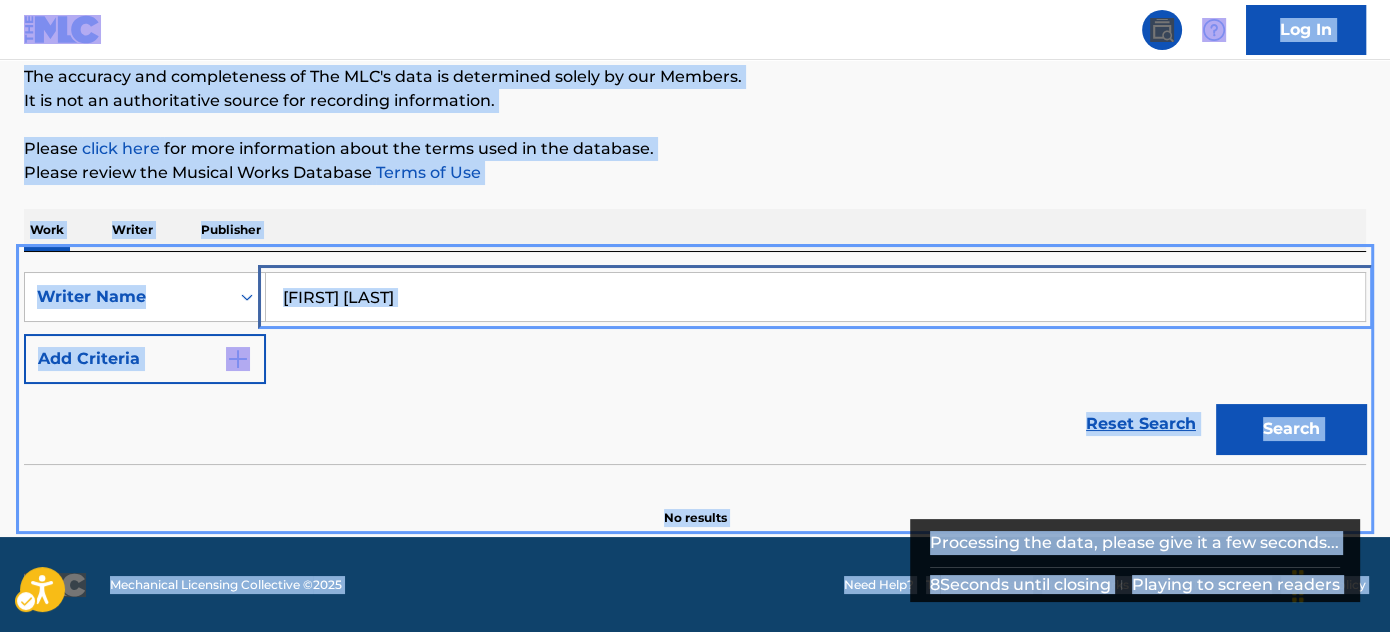 click on "[FIRST] [LAST]" at bounding box center (815, 297) 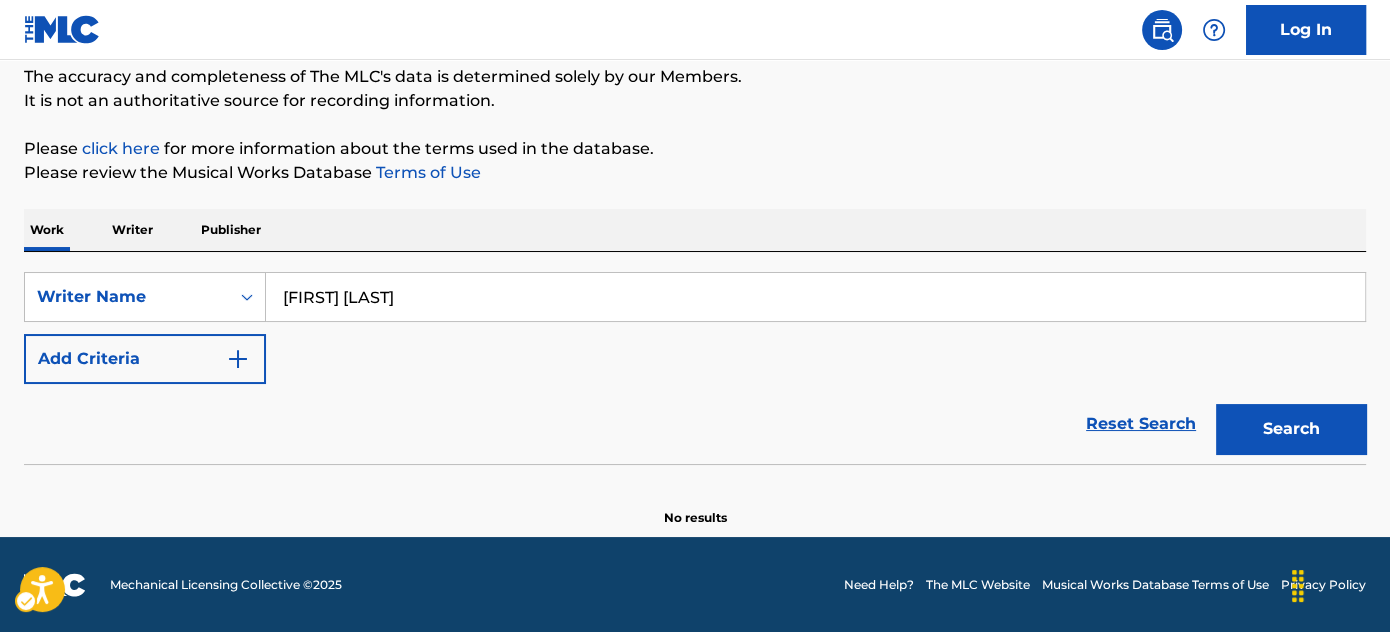 click on "Reset Search  | Submit Search" at bounding box center [695, 424] 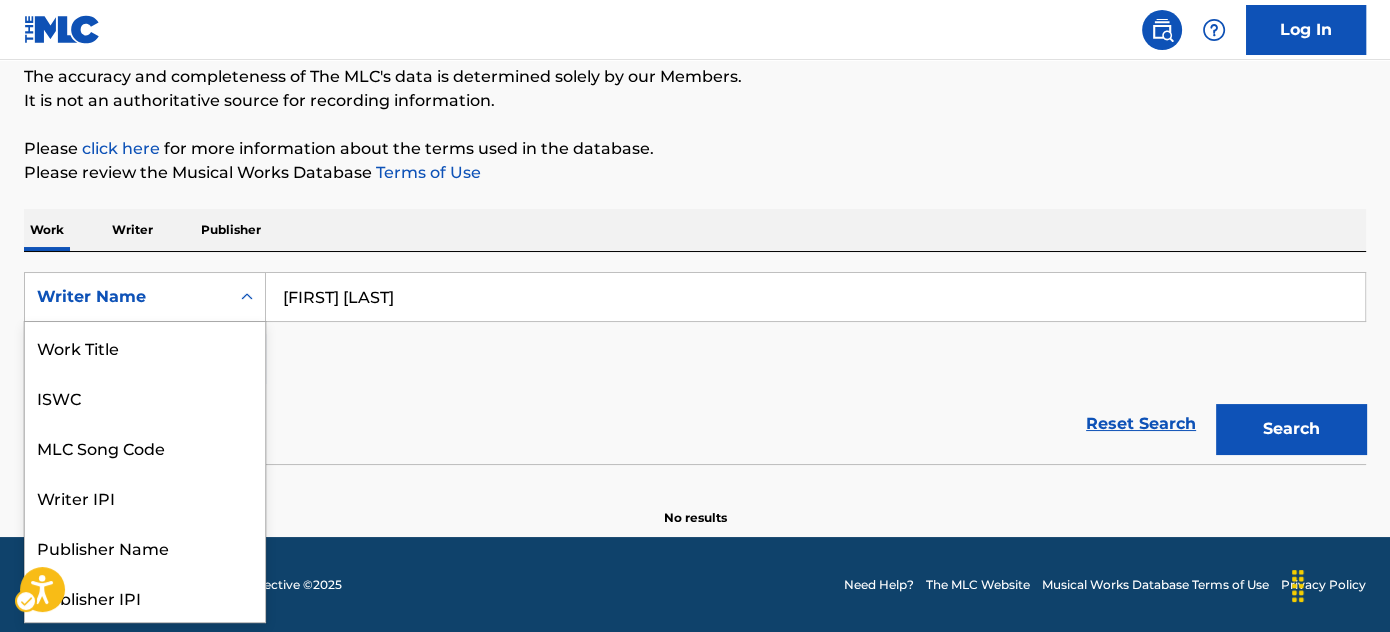 click on "Writer Name" at bounding box center (127, 297) 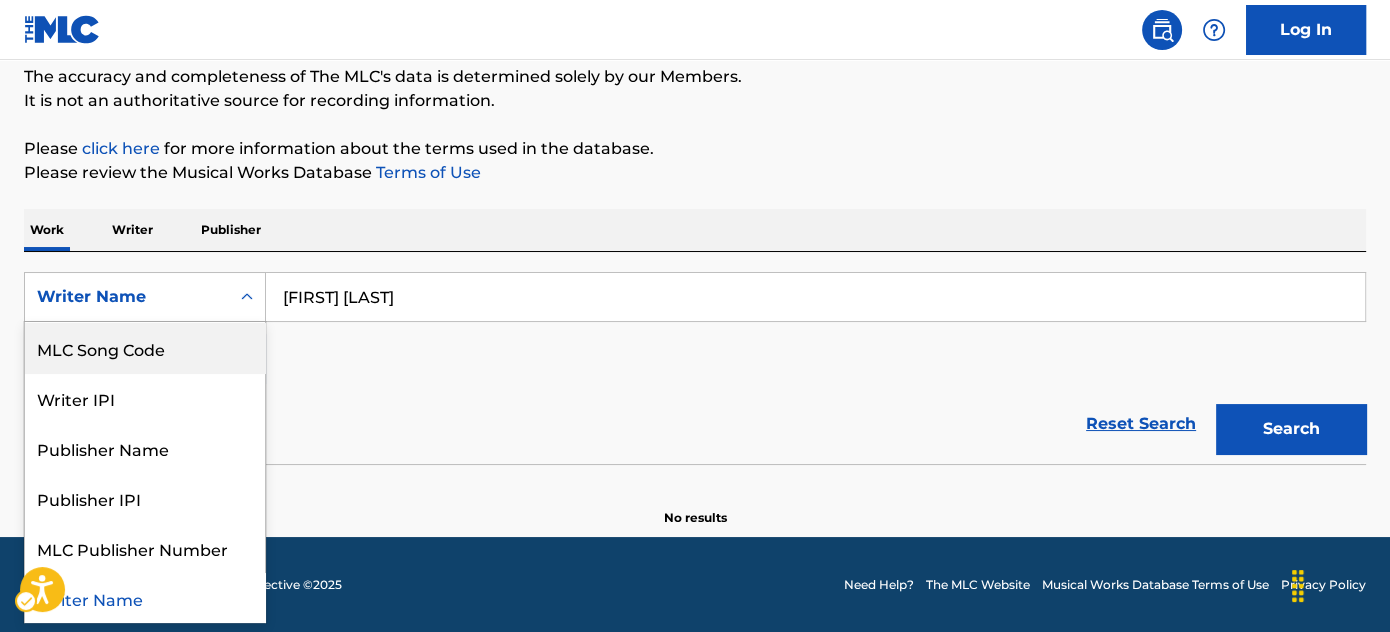 scroll, scrollTop: 0, scrollLeft: 0, axis: both 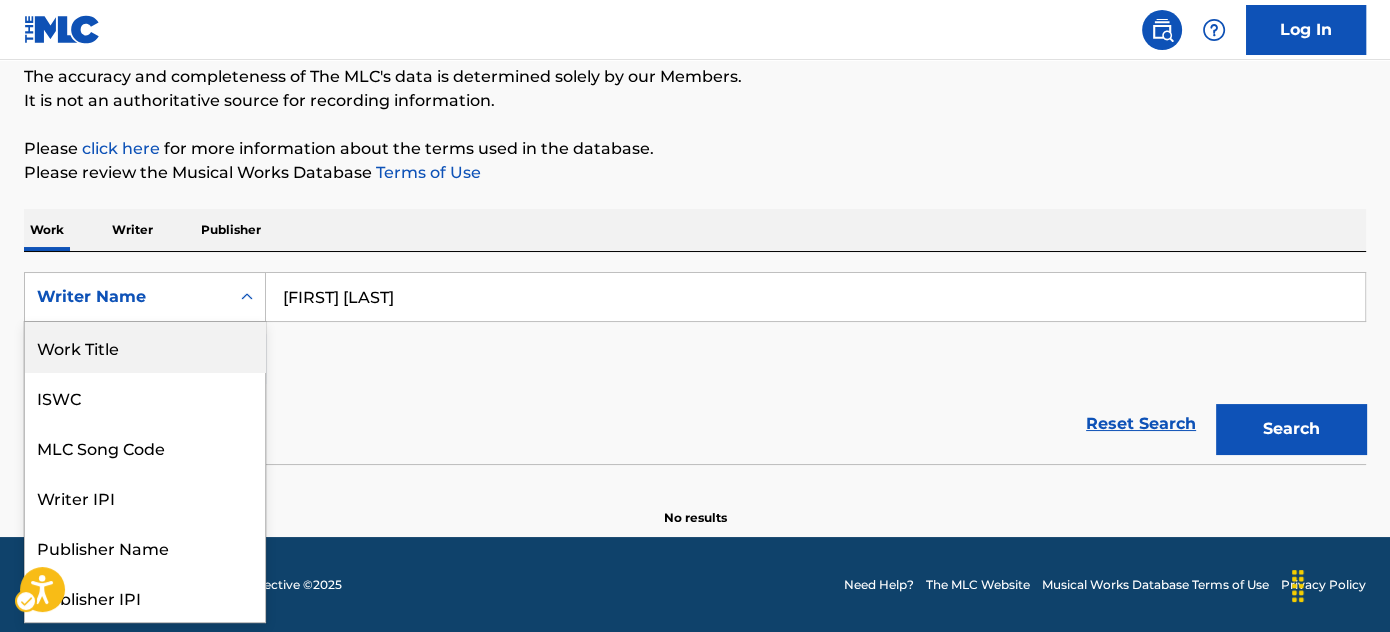 click on "Work Title" at bounding box center (145, 347) 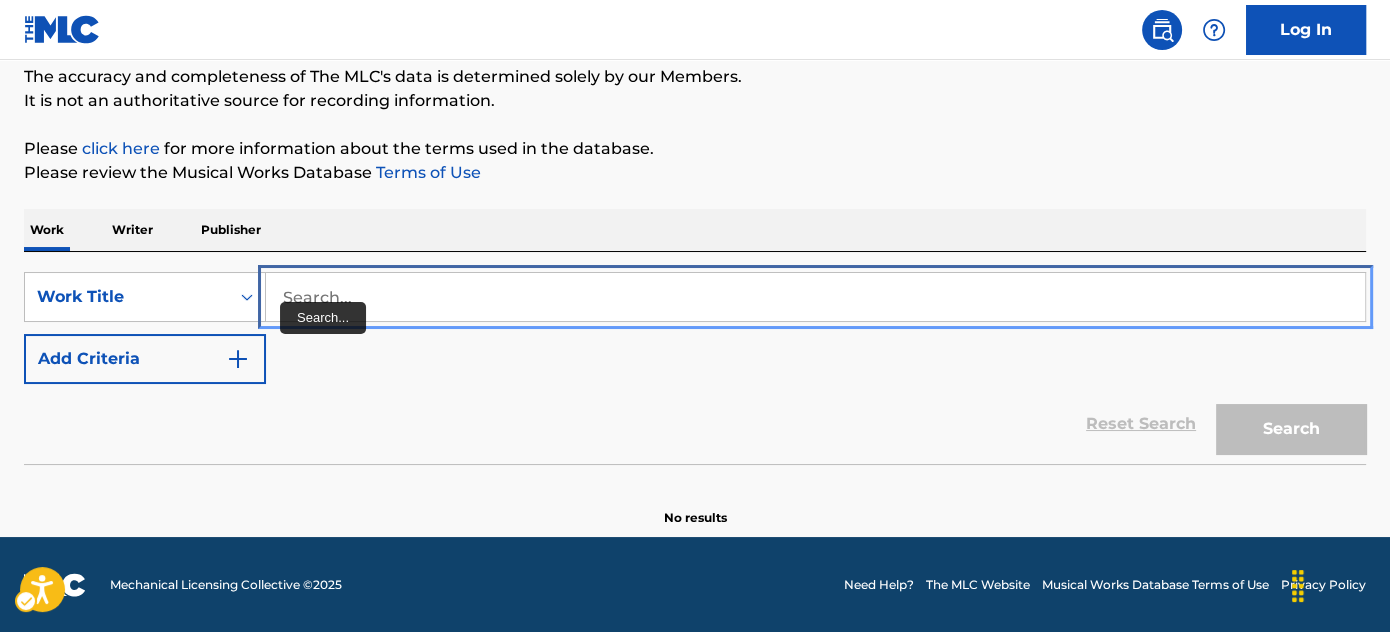 click at bounding box center [815, 297] 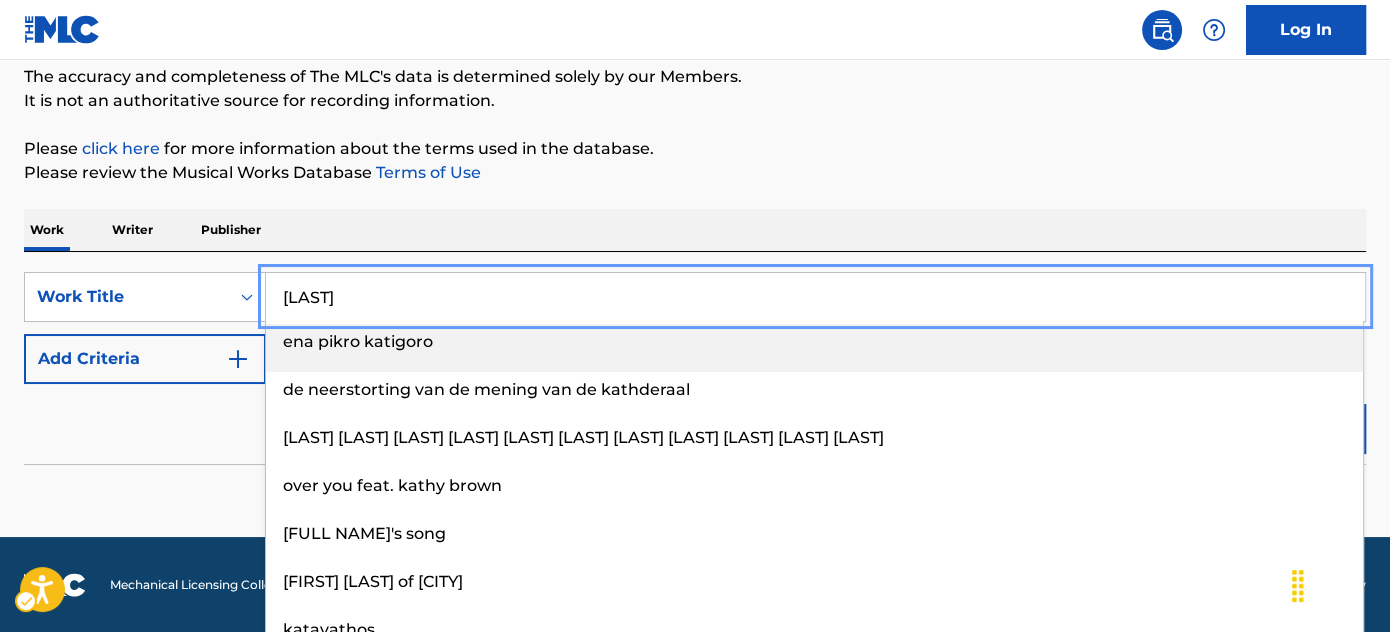 type on "[LAST]" 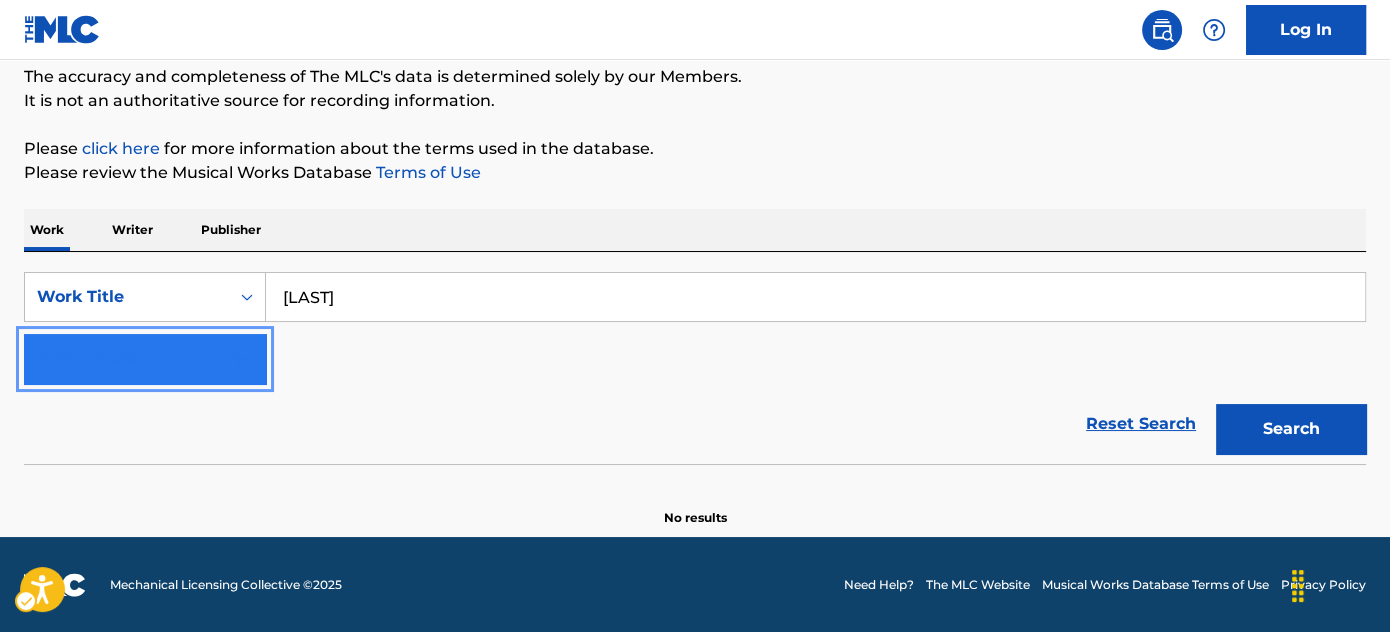 click on "Add Criteria" at bounding box center [145, 359] 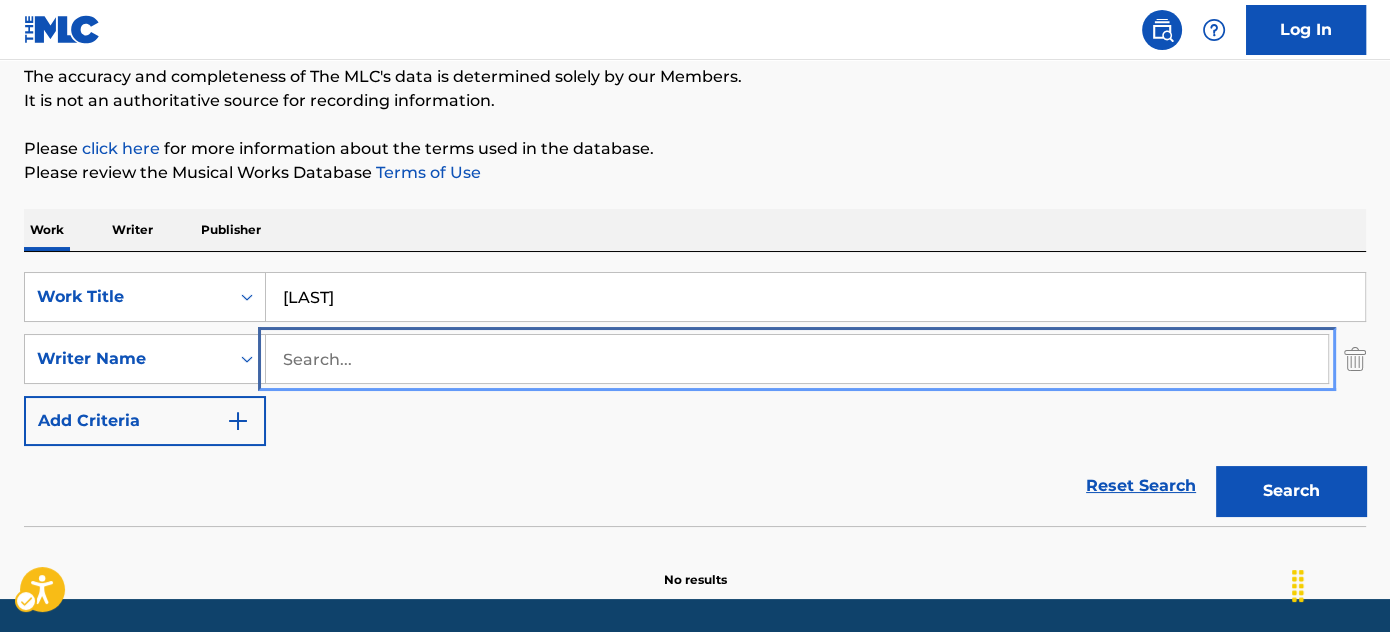 click at bounding box center (797, 359) 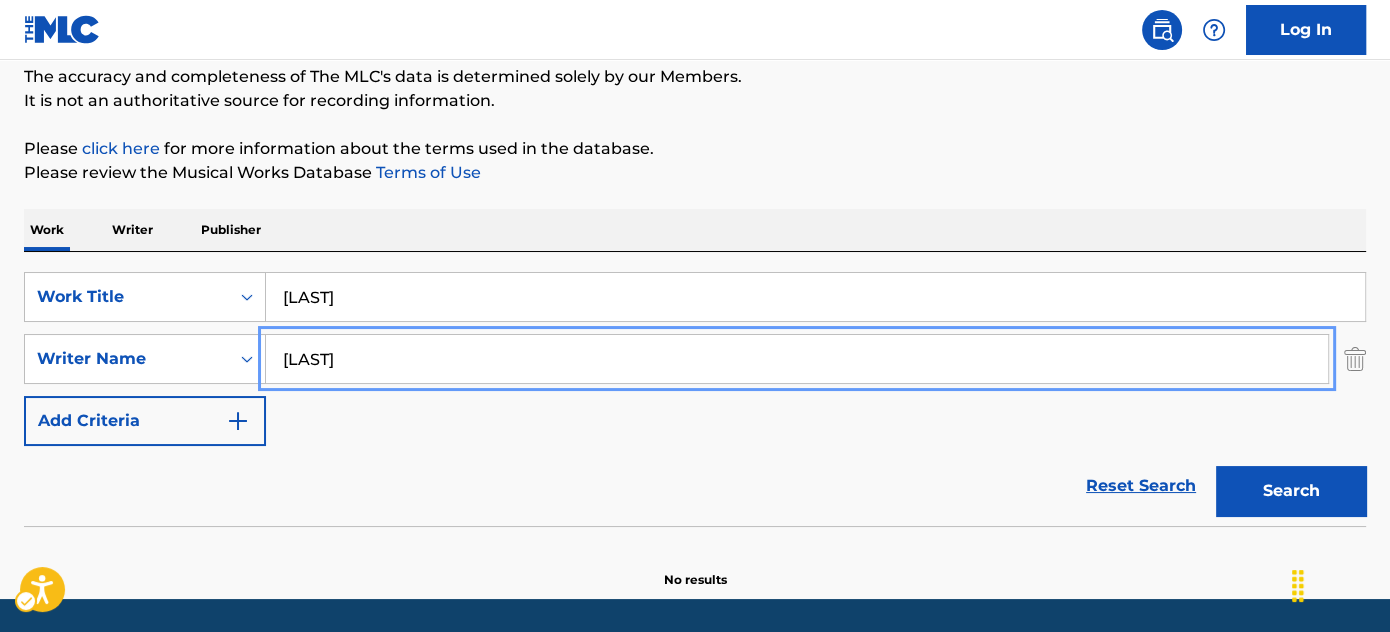 type on "[LAST]" 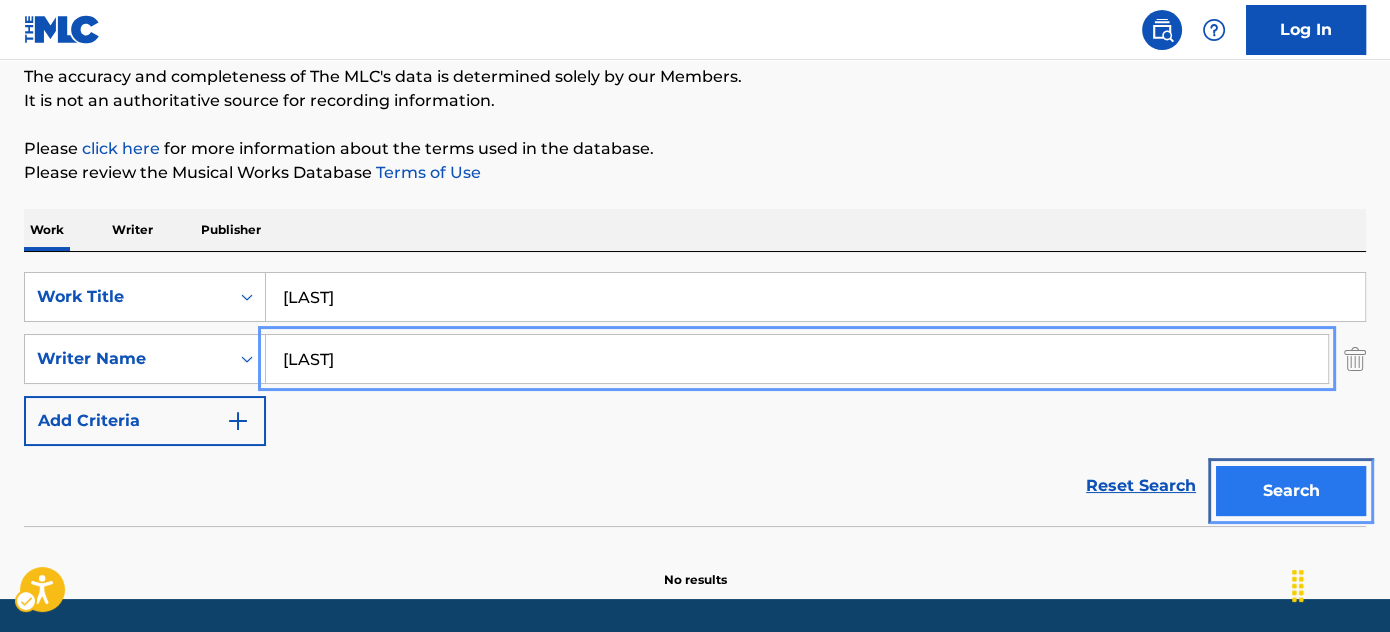 click on "Search" at bounding box center [1291, 491] 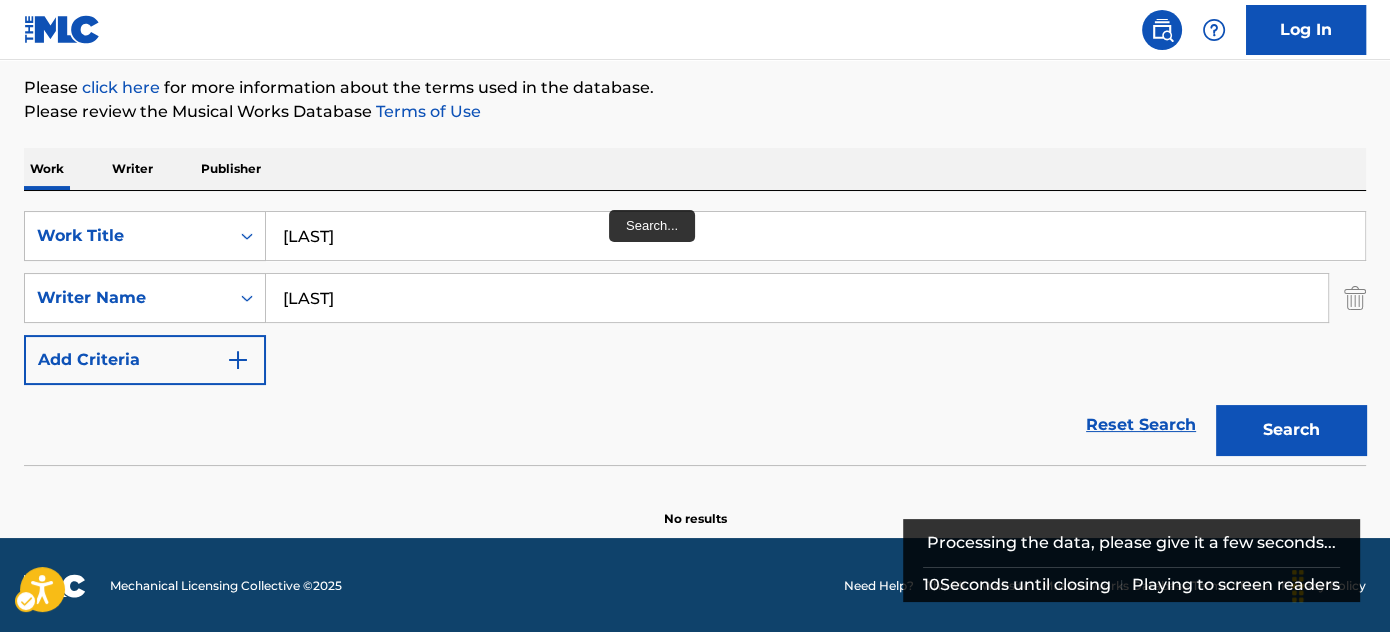 scroll, scrollTop: 235, scrollLeft: 0, axis: vertical 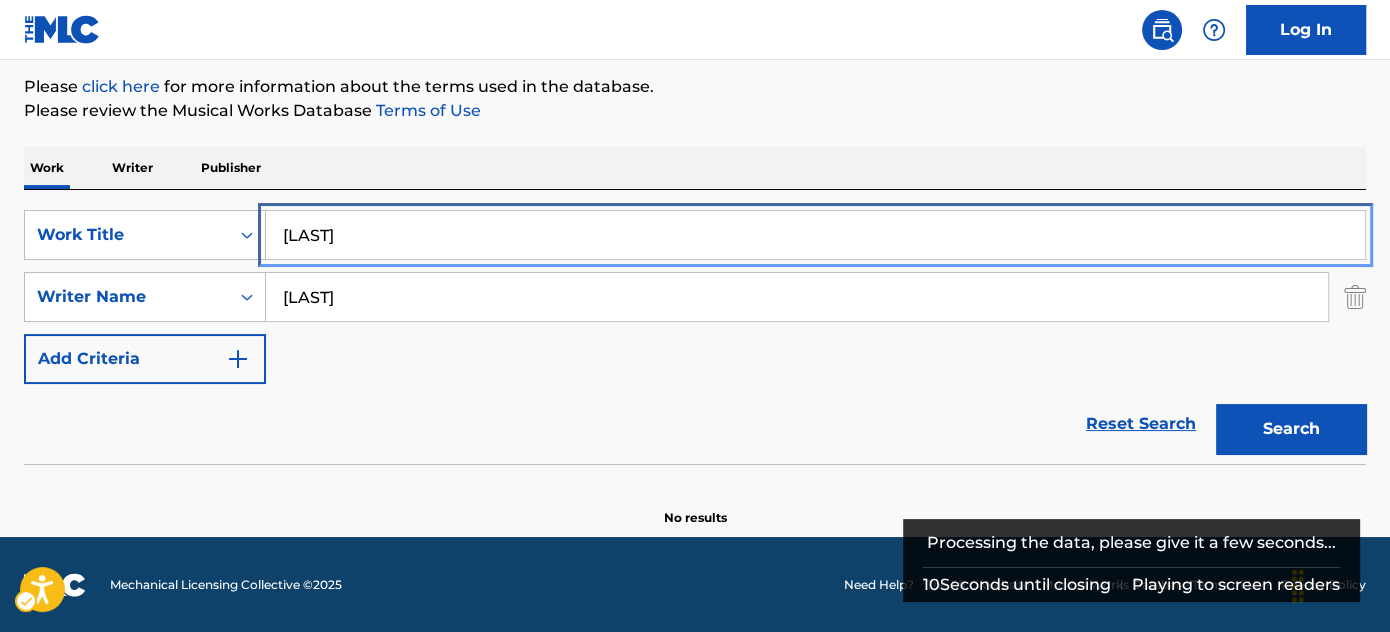 click on "[LAST]" at bounding box center [815, 235] 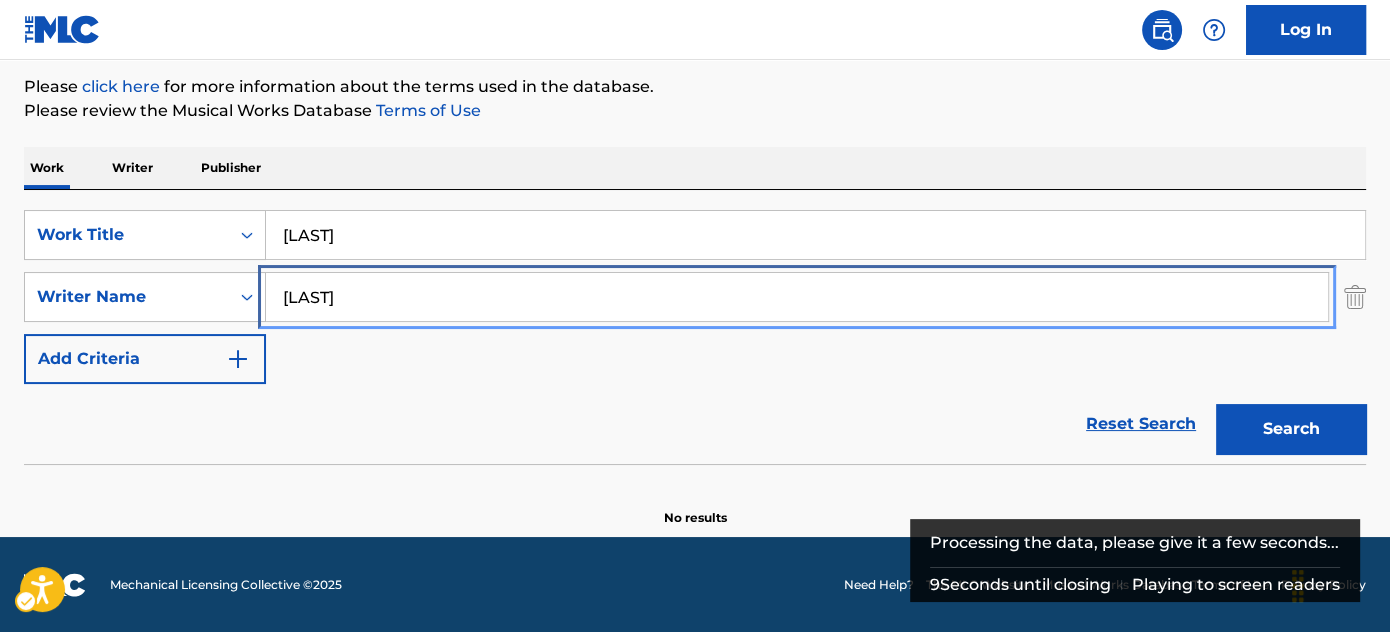 click on "[LAST]" at bounding box center (797, 297) 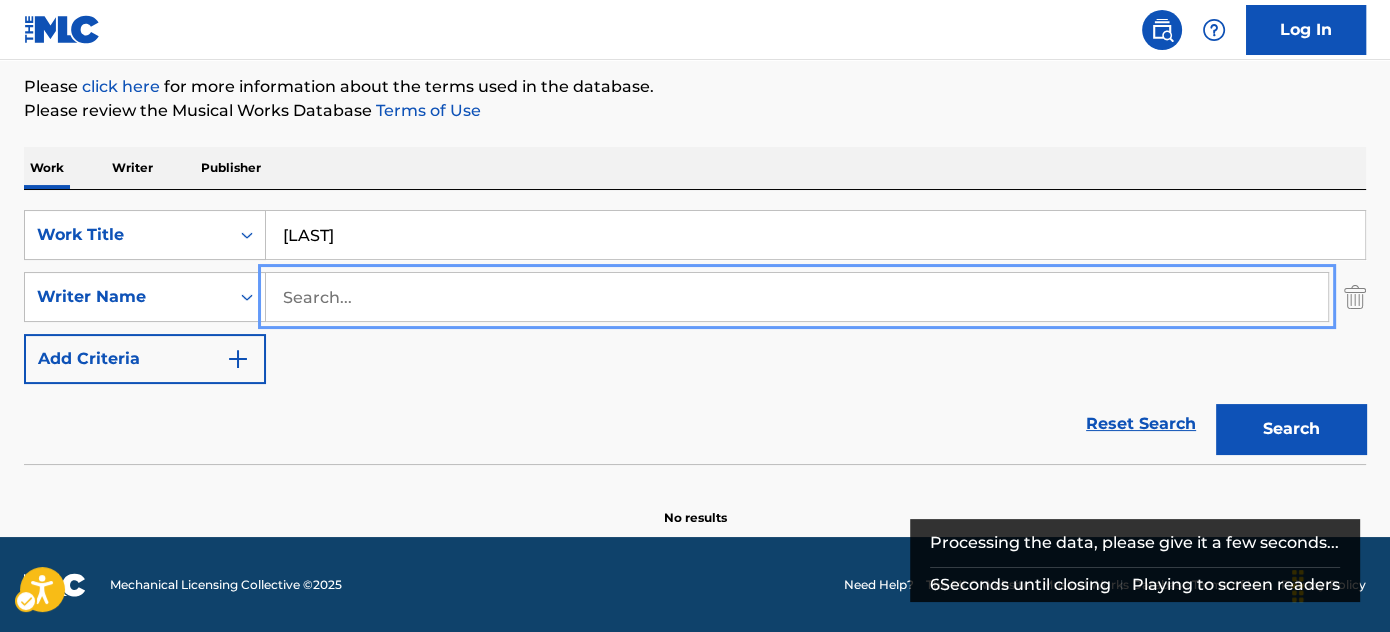 type 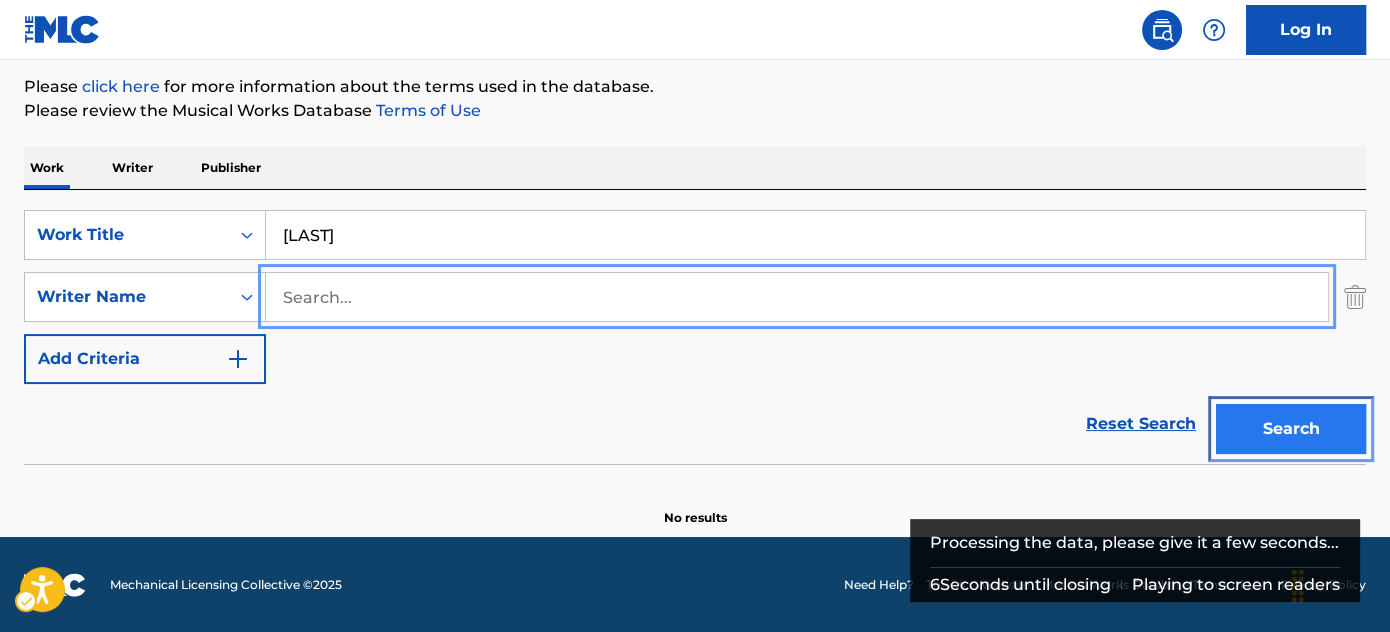 click on "Search" at bounding box center [1291, 429] 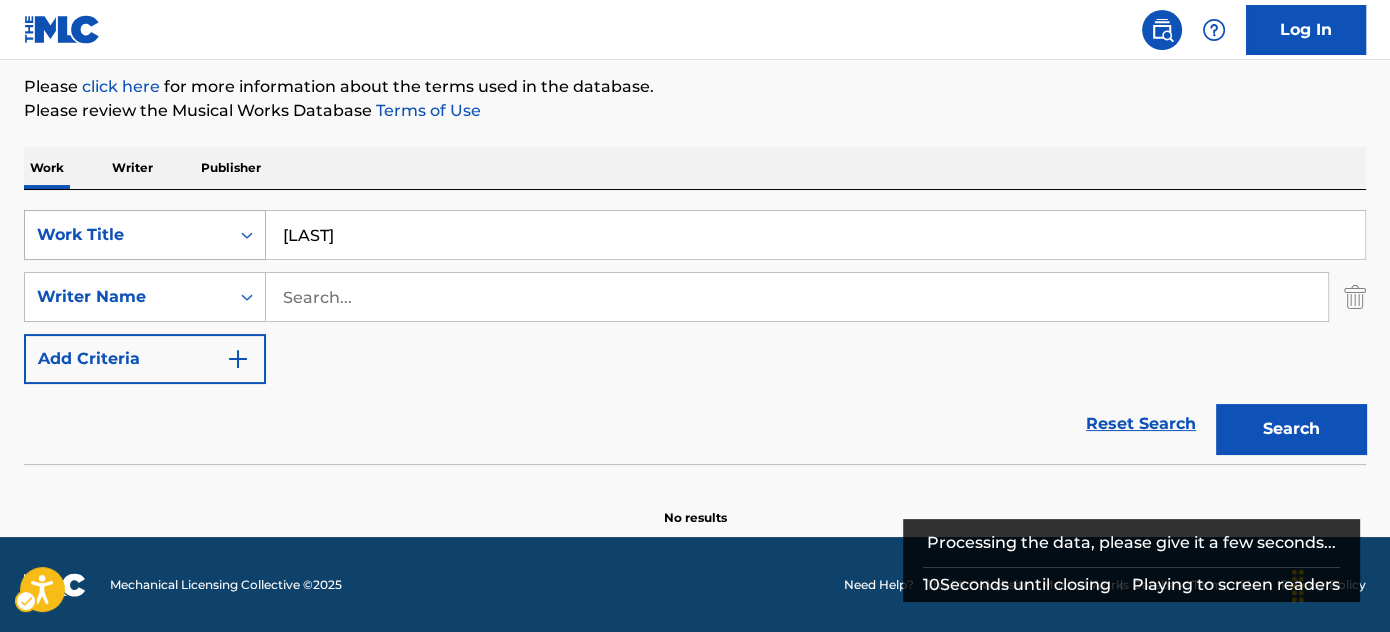 click on "Work Title" at bounding box center (127, 235) 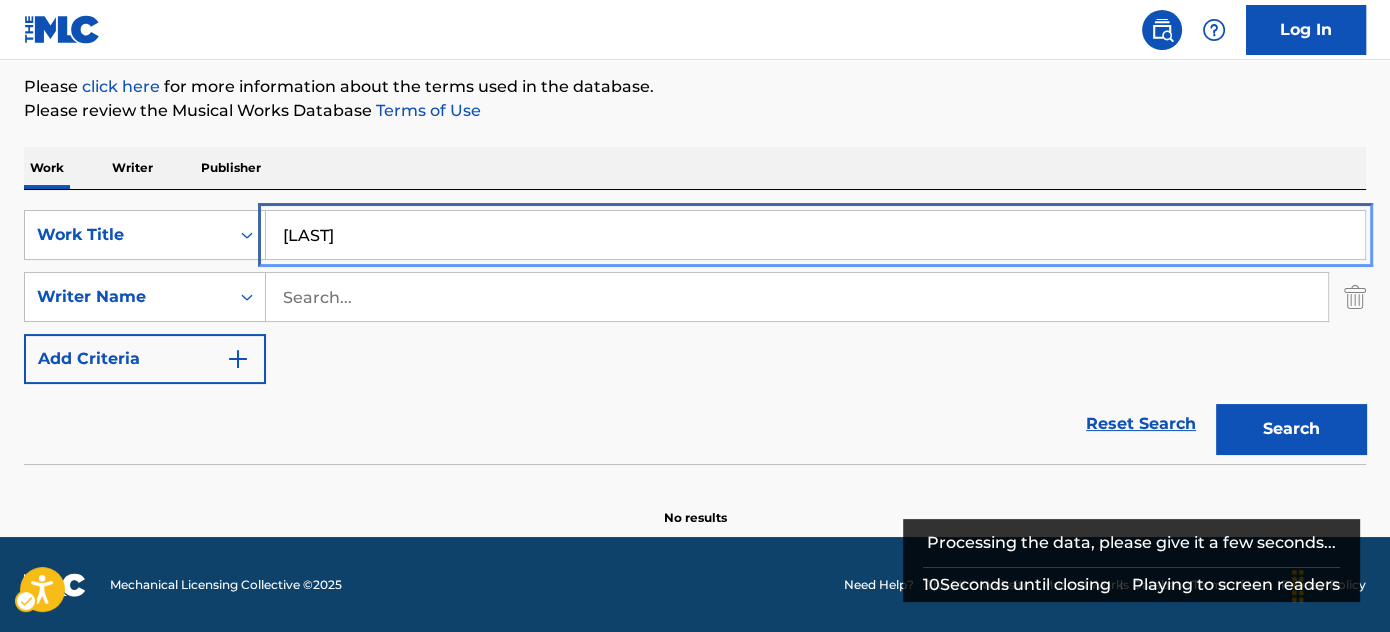 click on "[LAST]" at bounding box center (815, 235) 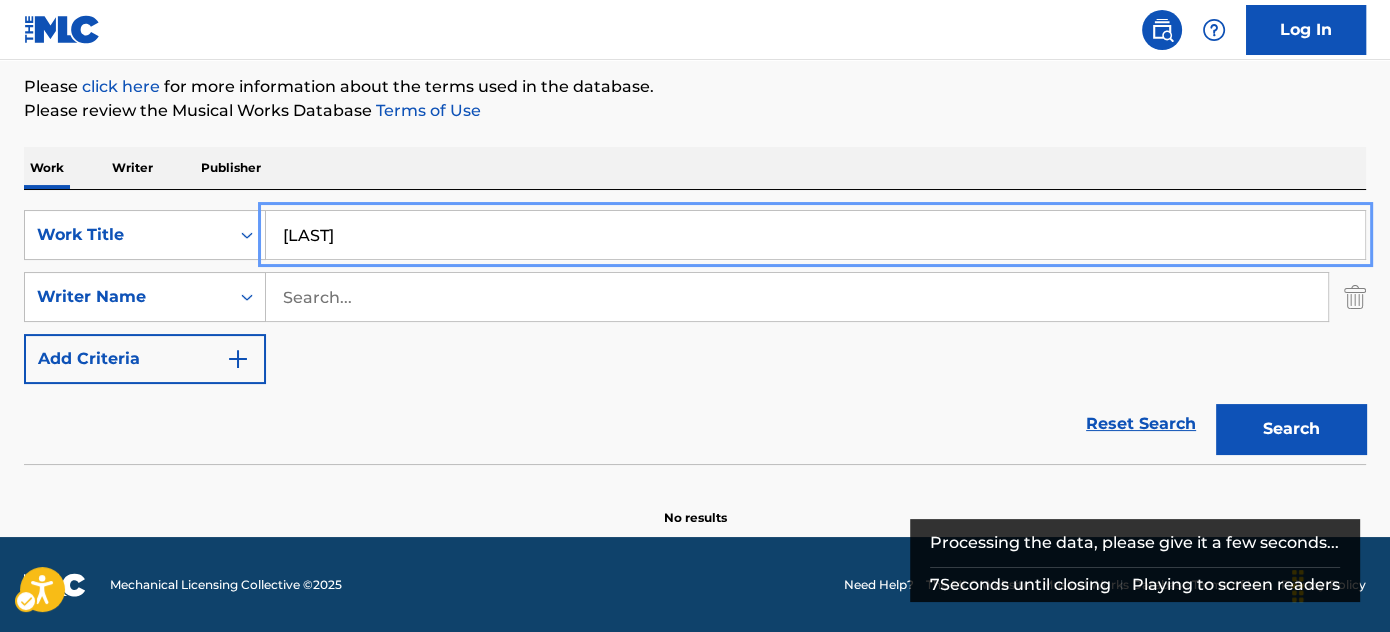 click on "SearchWithCriteria2e83cf9d-1531-47a5-905d-610cbf8ae193 Work Title katsuri SearchWithCriteria76b2fbff-19b9-4fa5-aebc-d5e6f94c3f43 Writer Name Add Criteria" at bounding box center [695, 297] 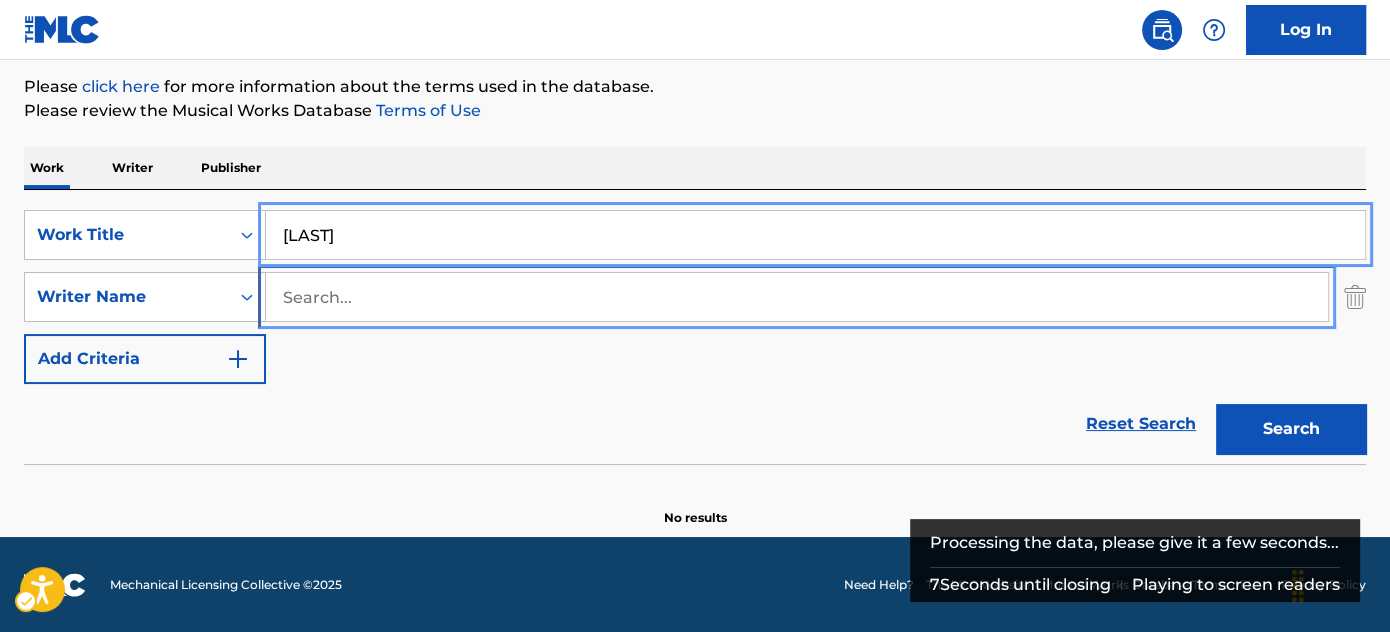 click at bounding box center [797, 297] 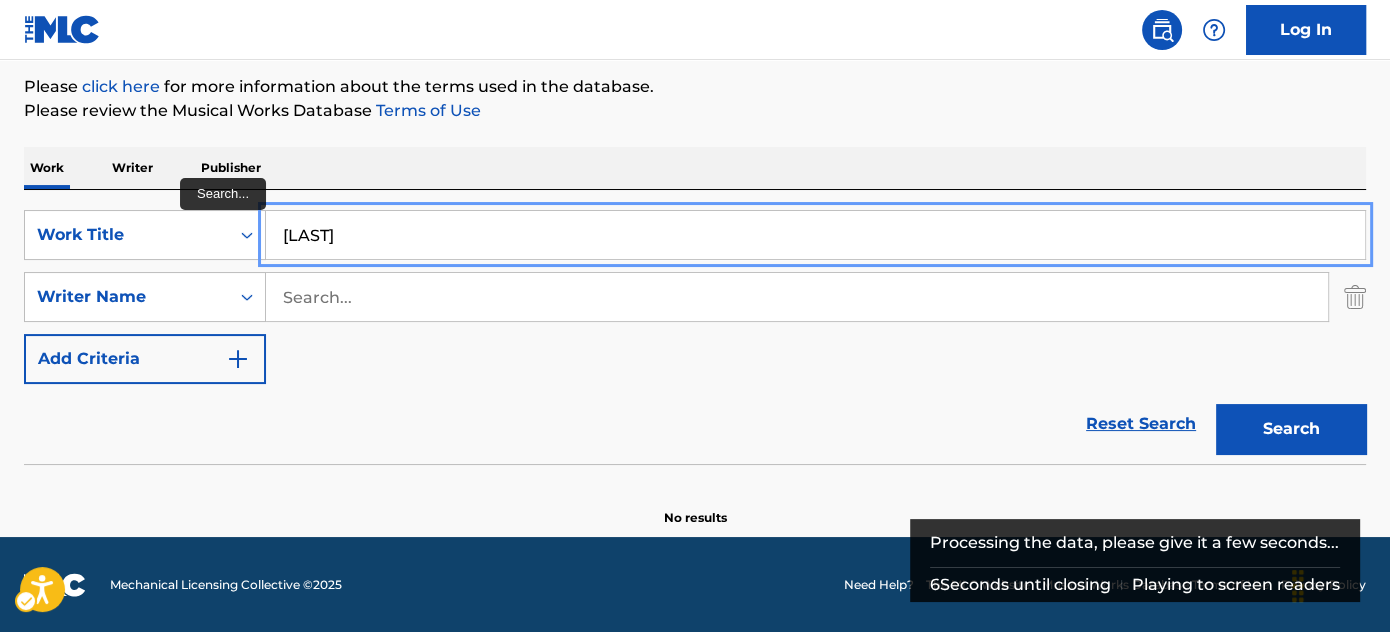 click on "[LAST]" at bounding box center (815, 235) 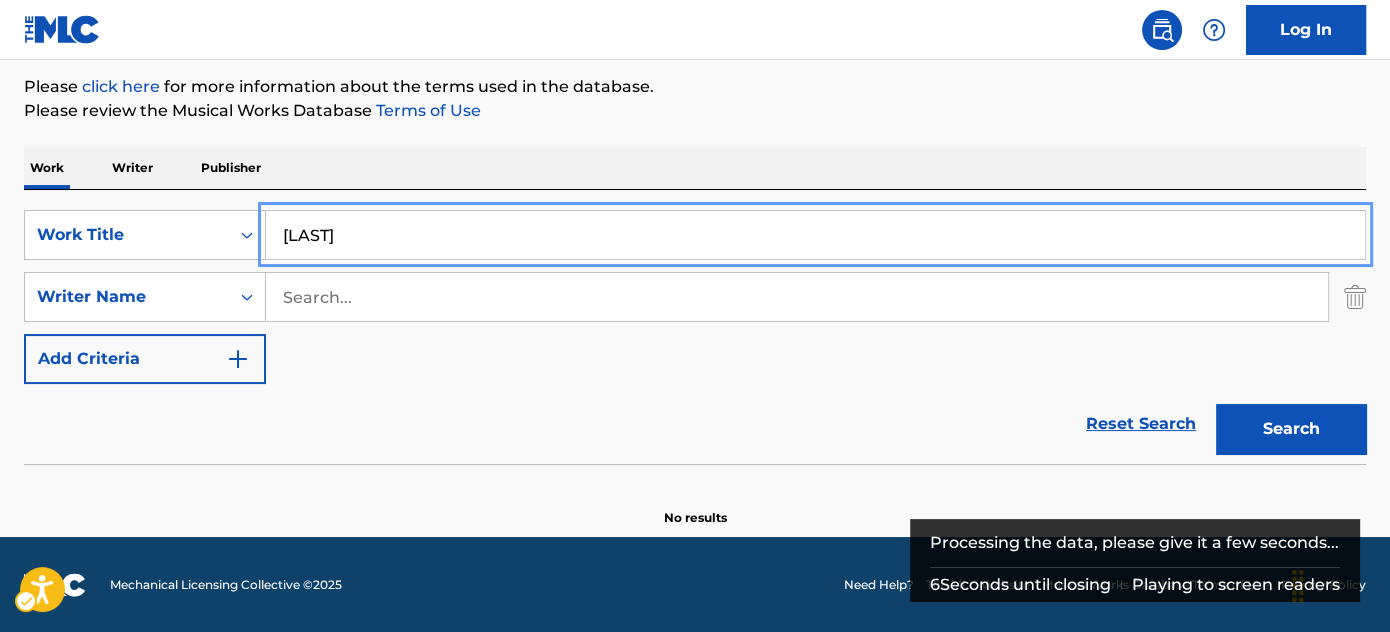 click on "Work Title katsuri SearchWithCriteria76b2fbff-19b9-4fa5-aebc-d5e6f94c3f43 Writer Name Add Criteria Reset Search  | Submit Search" at bounding box center (695, 327) 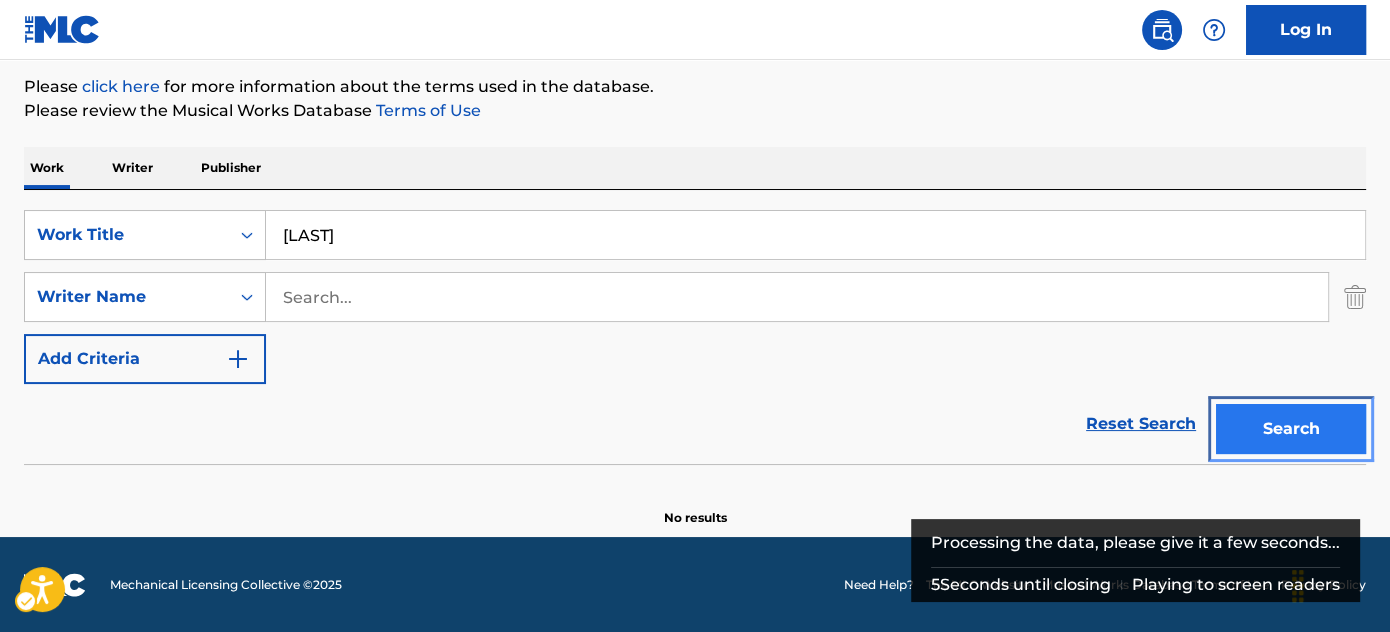 click on "Search" at bounding box center [1291, 429] 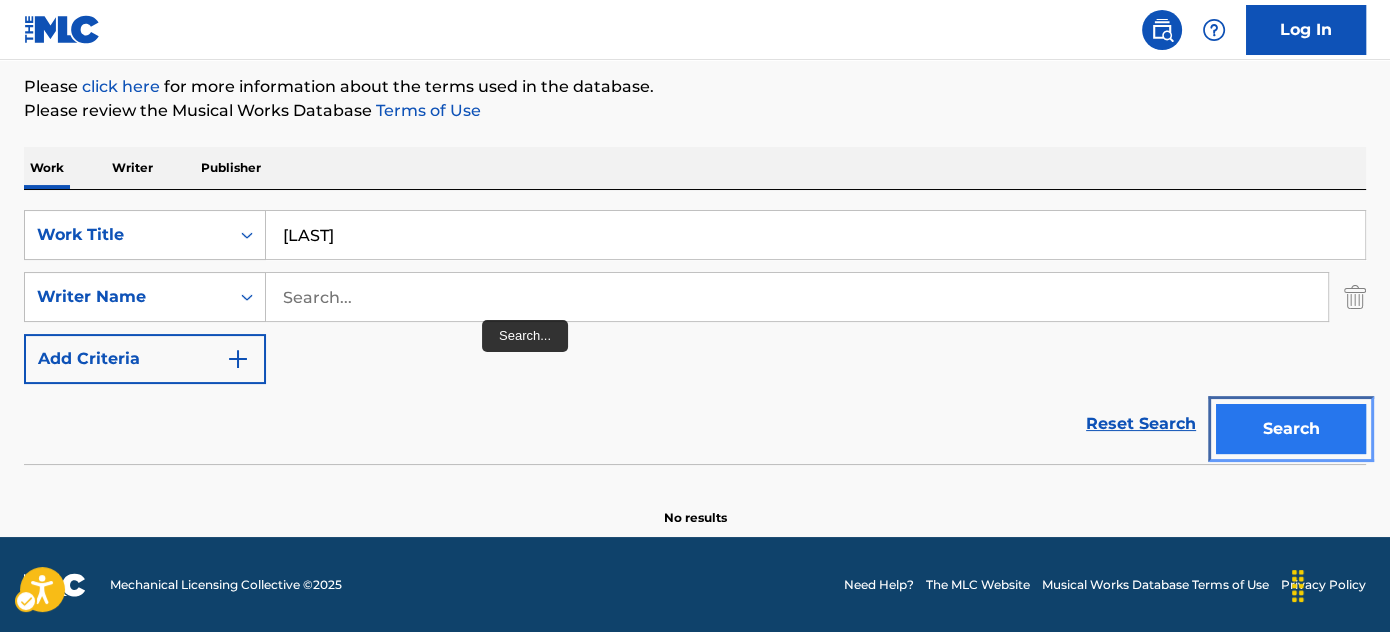 click on "Search" at bounding box center (1291, 429) 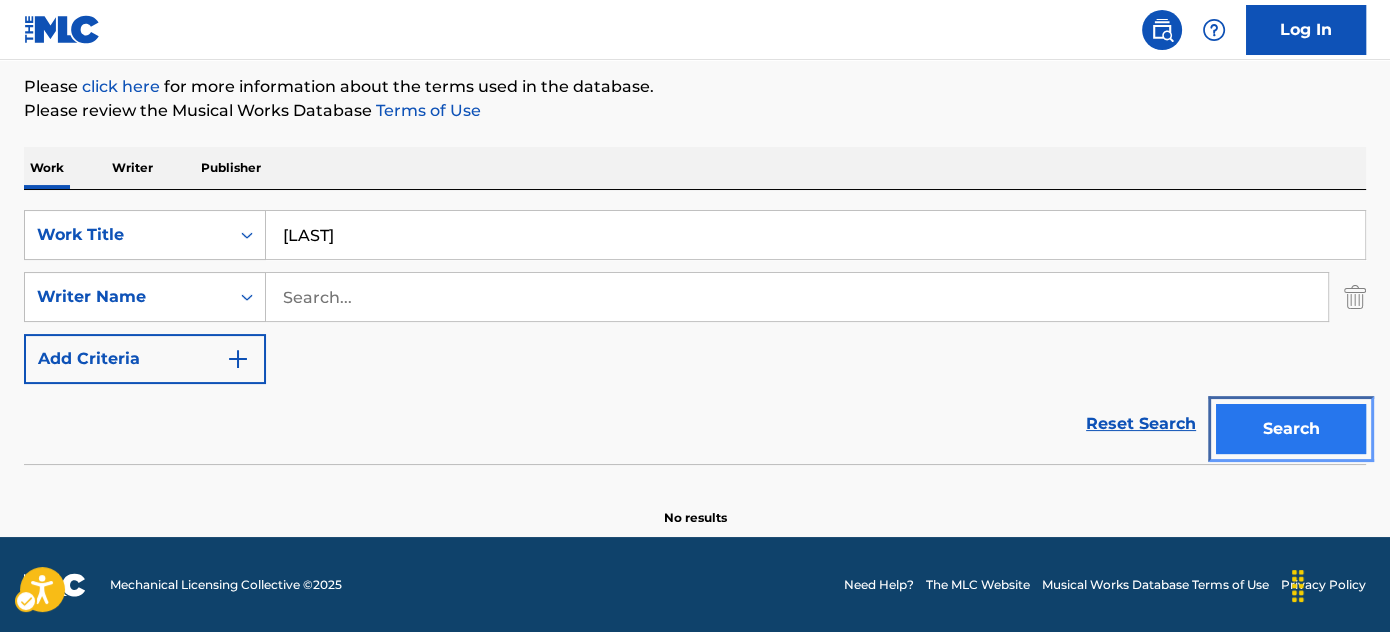click on "Search" at bounding box center [1291, 429] 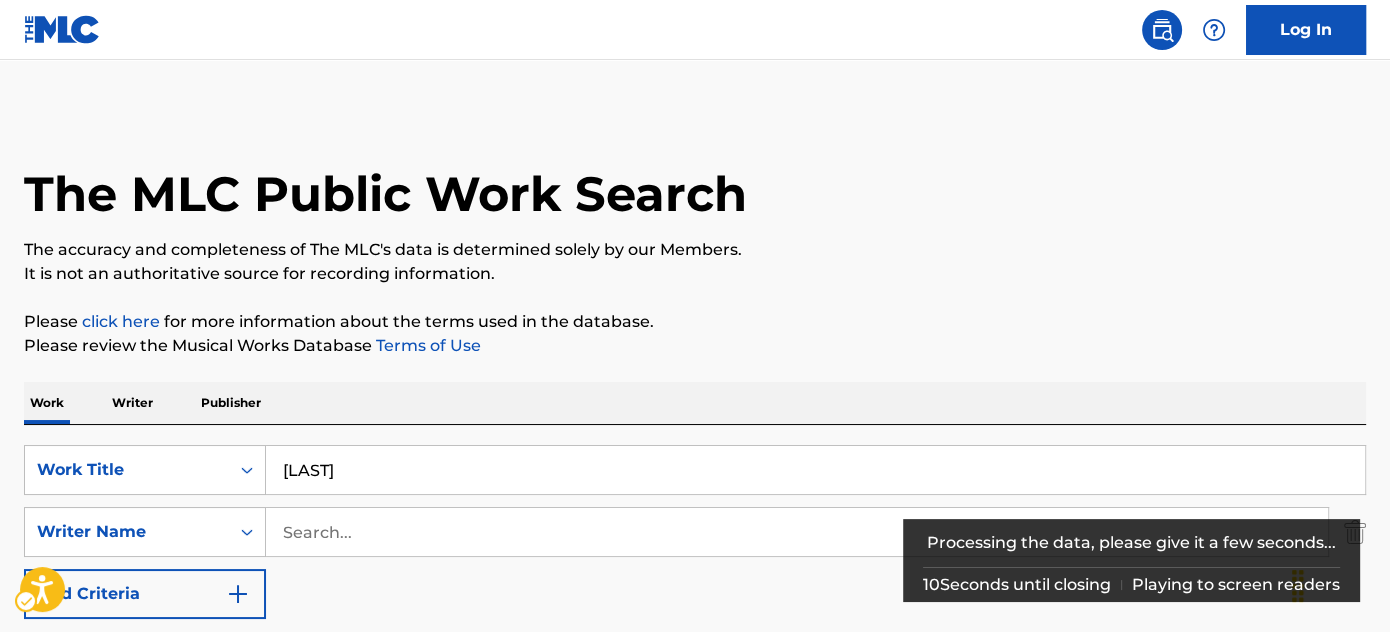 scroll, scrollTop: 235, scrollLeft: 0, axis: vertical 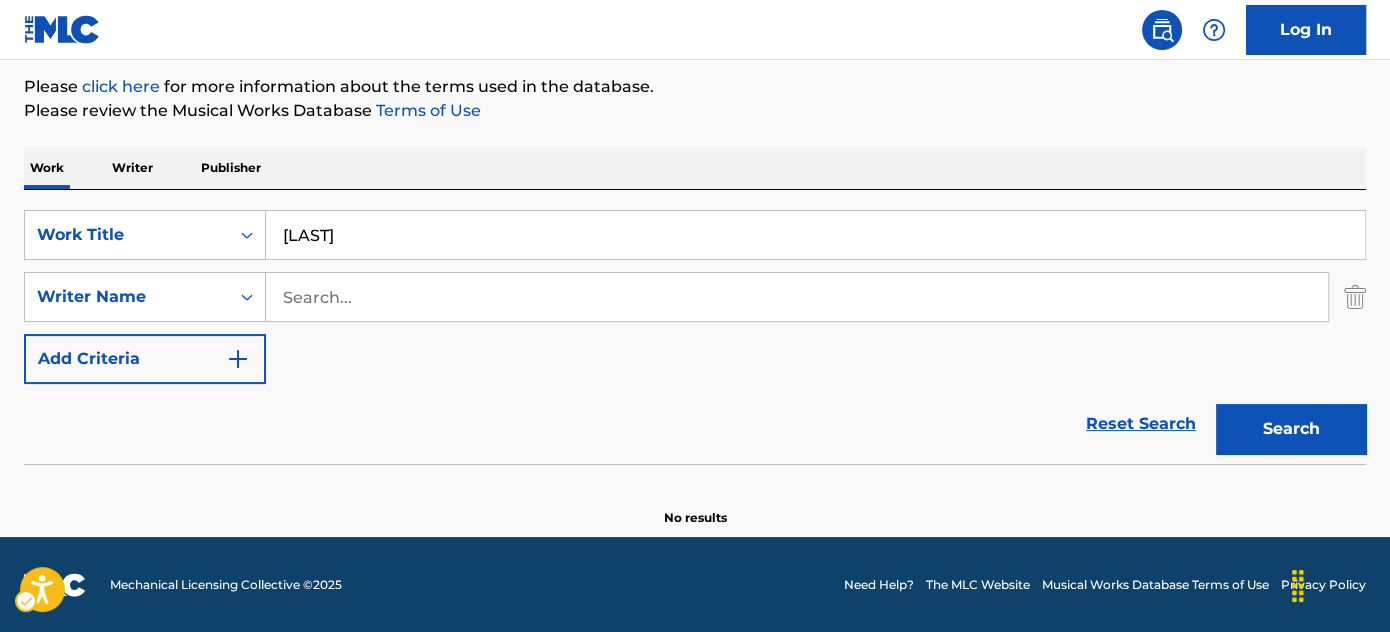 click on "SearchWithCriteria2e83cf9d-1531-47a5-905d-610cbf8ae193 Work Title katsuri SearchWithCriteria76b2fbff-19b9-4fa5-aebc-d5e6f94c3f43 Writer Name Add Criteria" at bounding box center [695, 297] 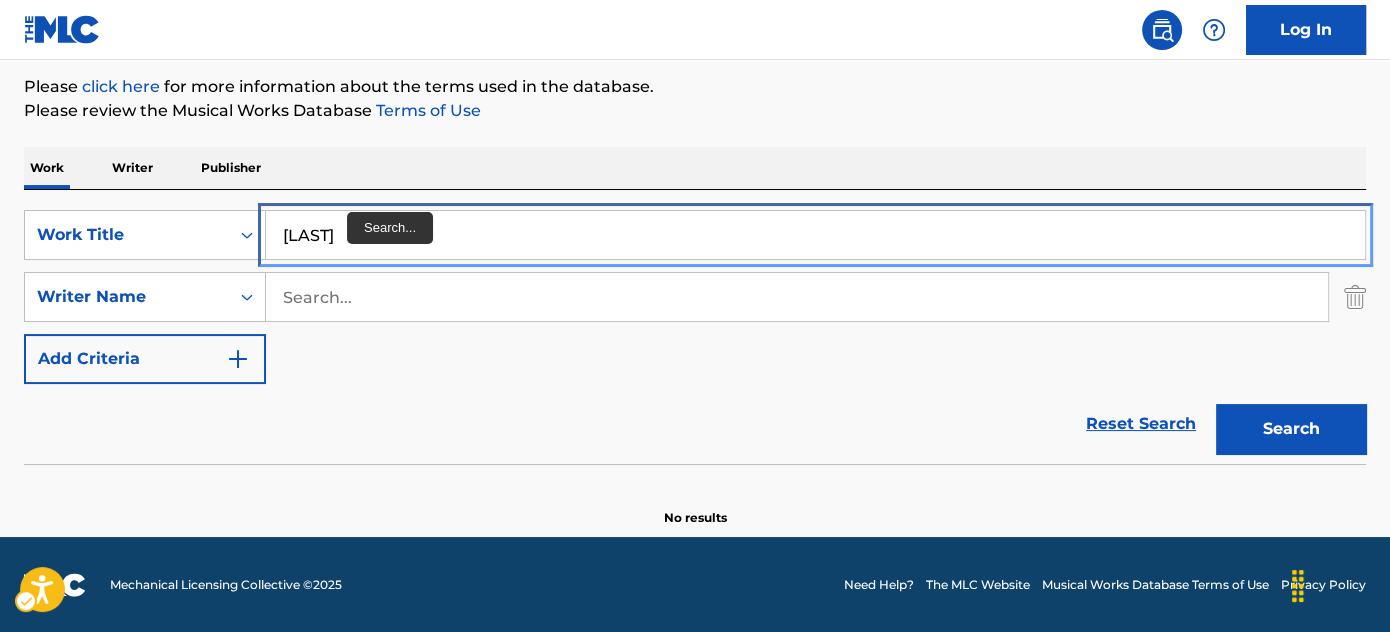 click on "[LAST]" at bounding box center (815, 235) 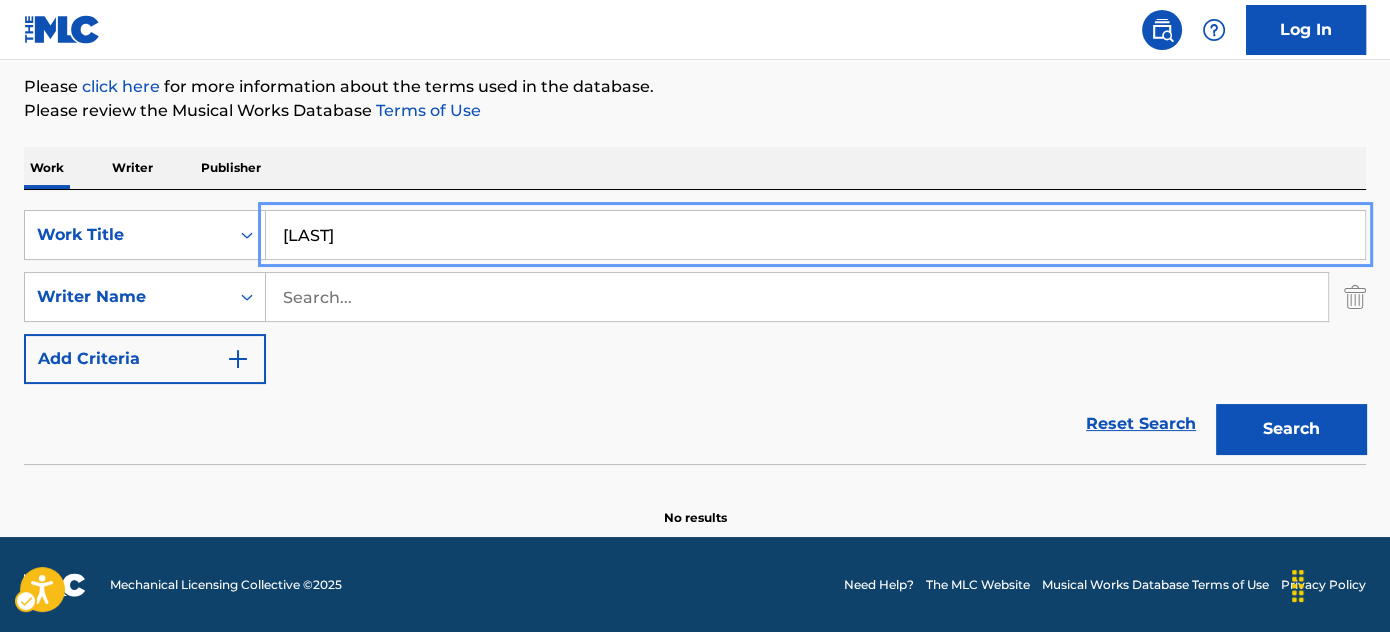 paste on "SUMMER ONLY LASTS SO LONG" 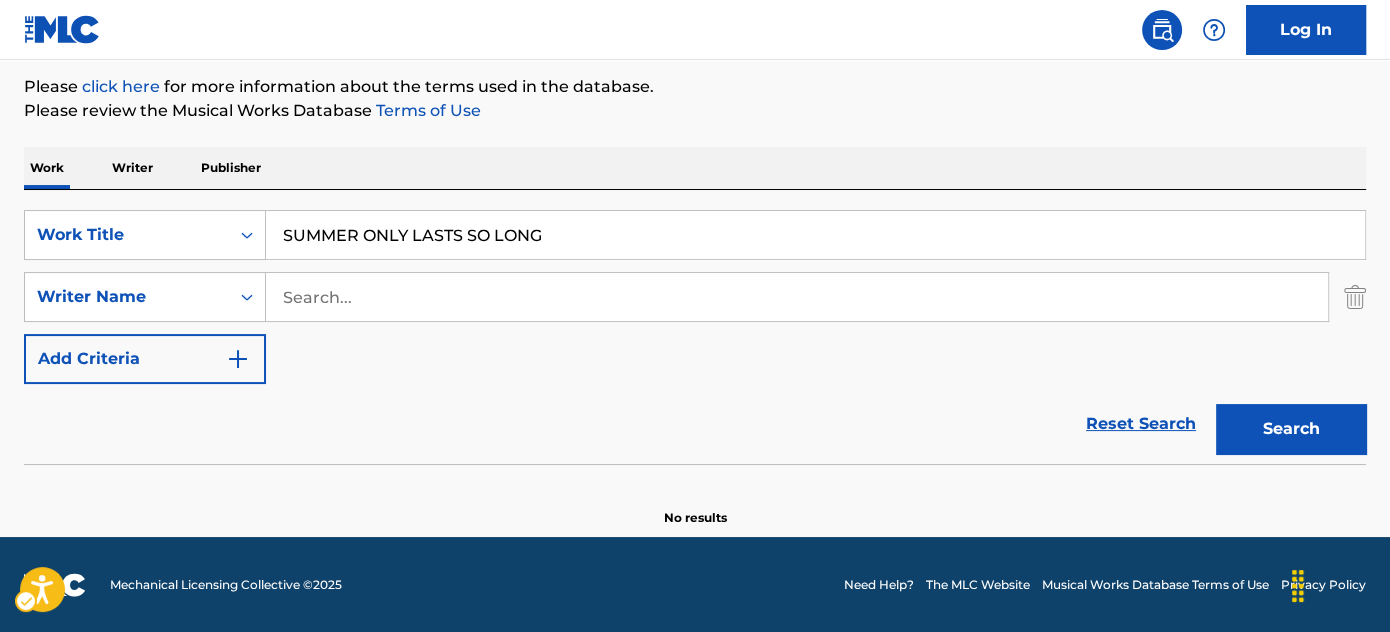 click on "Work Writer Publisher" at bounding box center [695, 168] 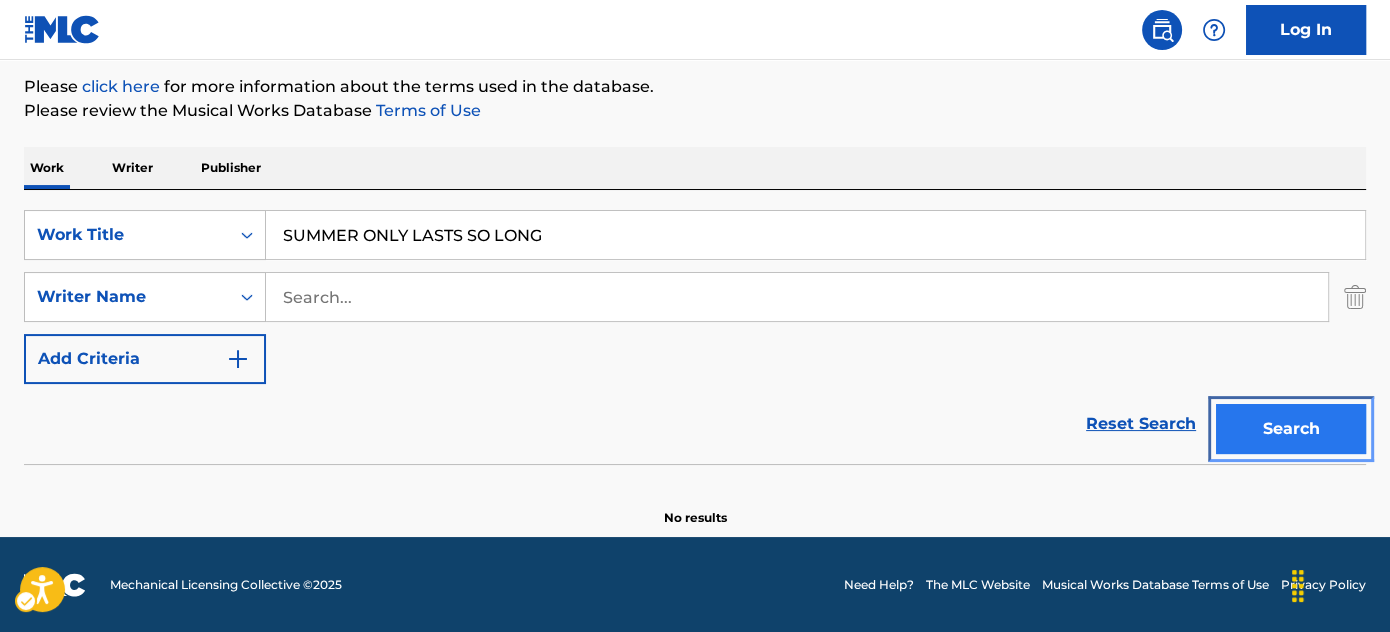click on "Search" at bounding box center [1291, 429] 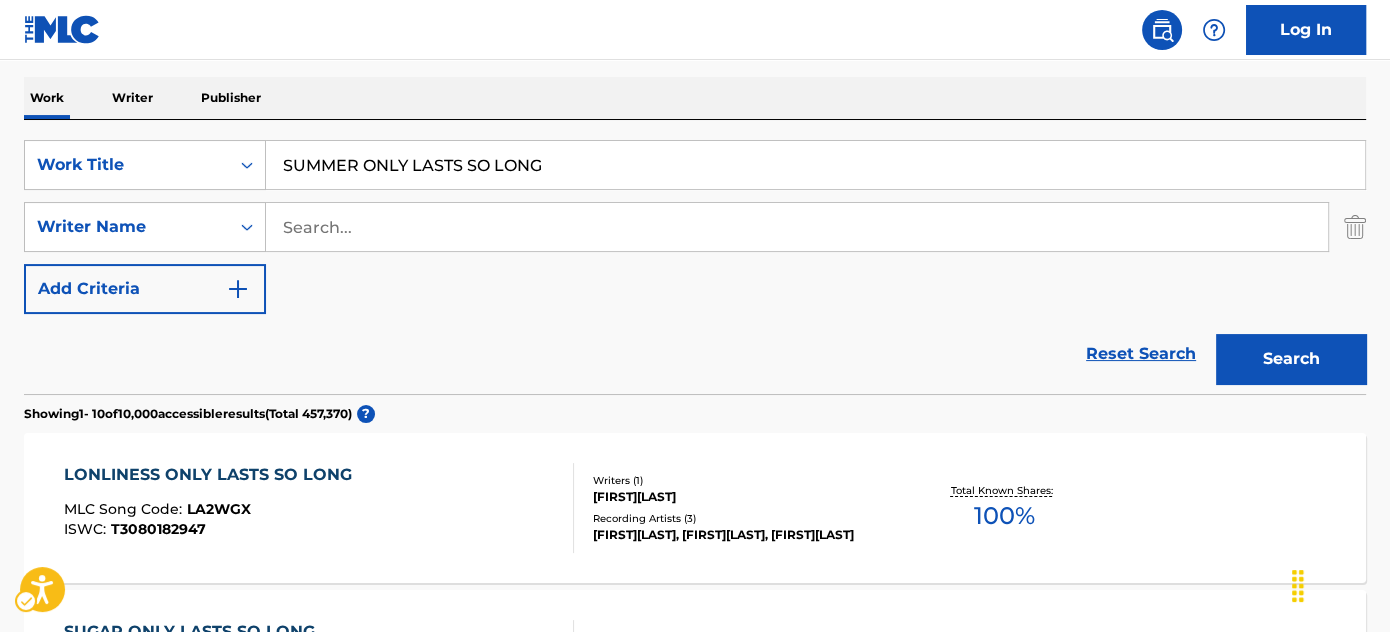scroll, scrollTop: 0, scrollLeft: 0, axis: both 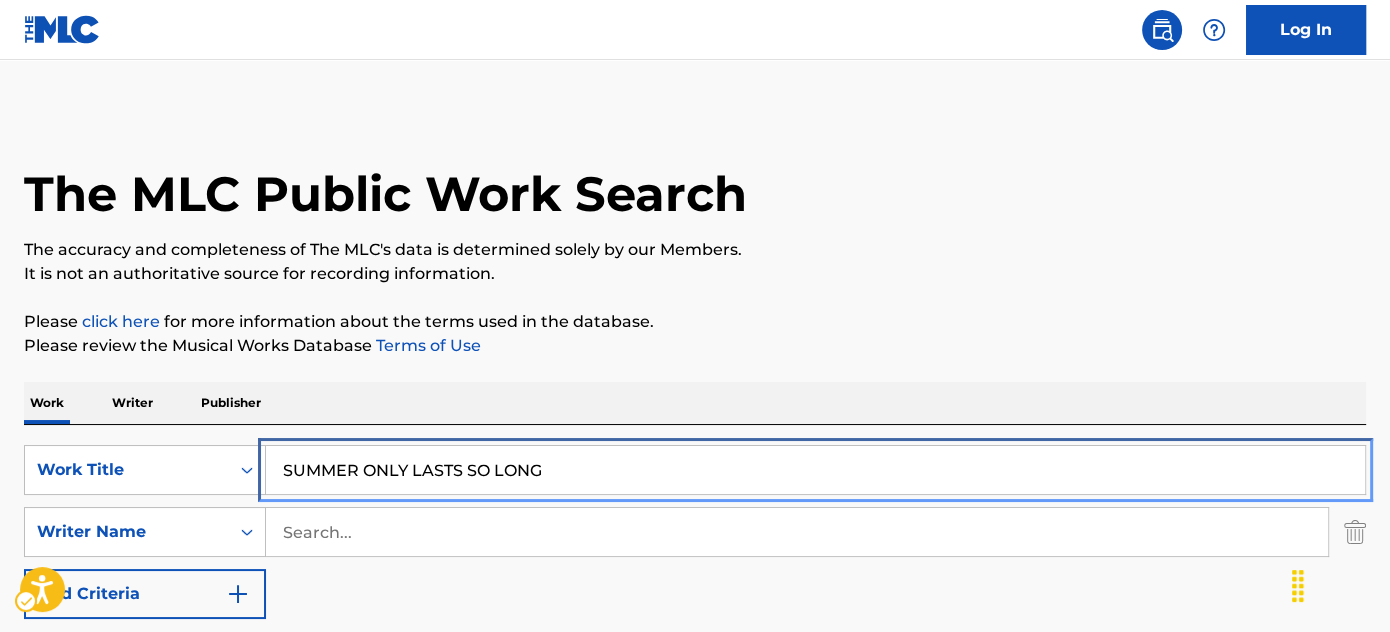 click on "SUMMER ONLY LASTS SO LONG" at bounding box center [815, 470] 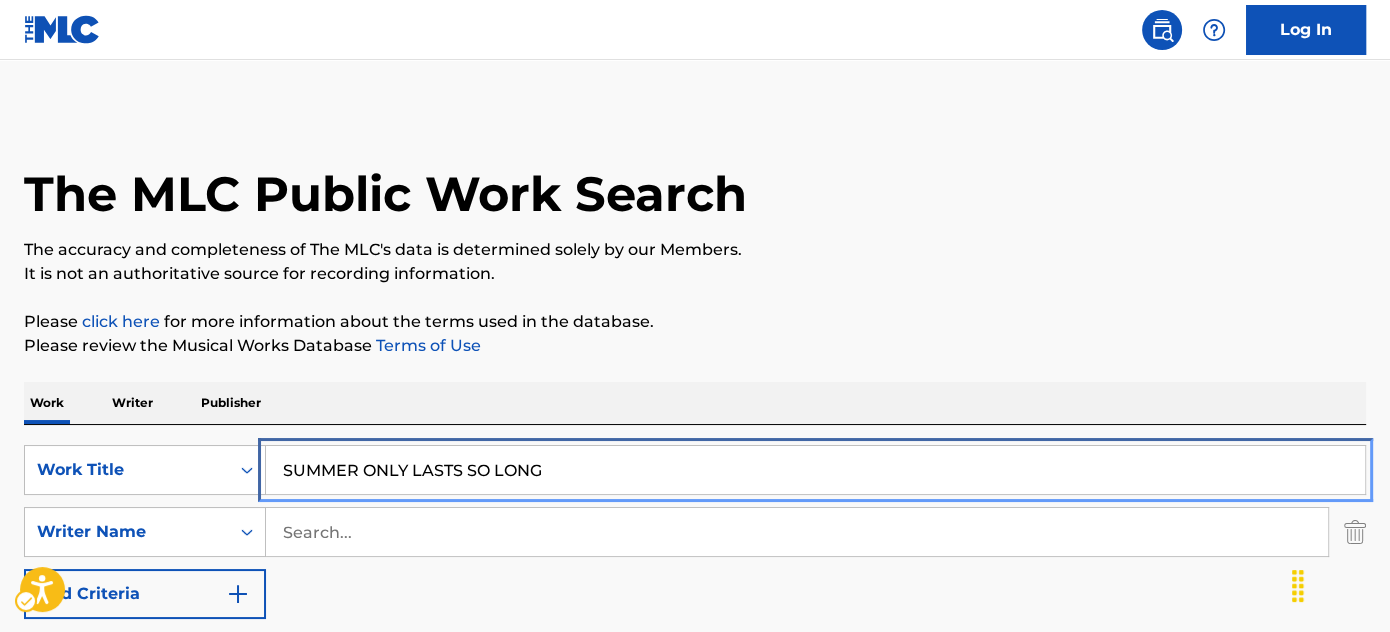 scroll, scrollTop: 150, scrollLeft: 0, axis: vertical 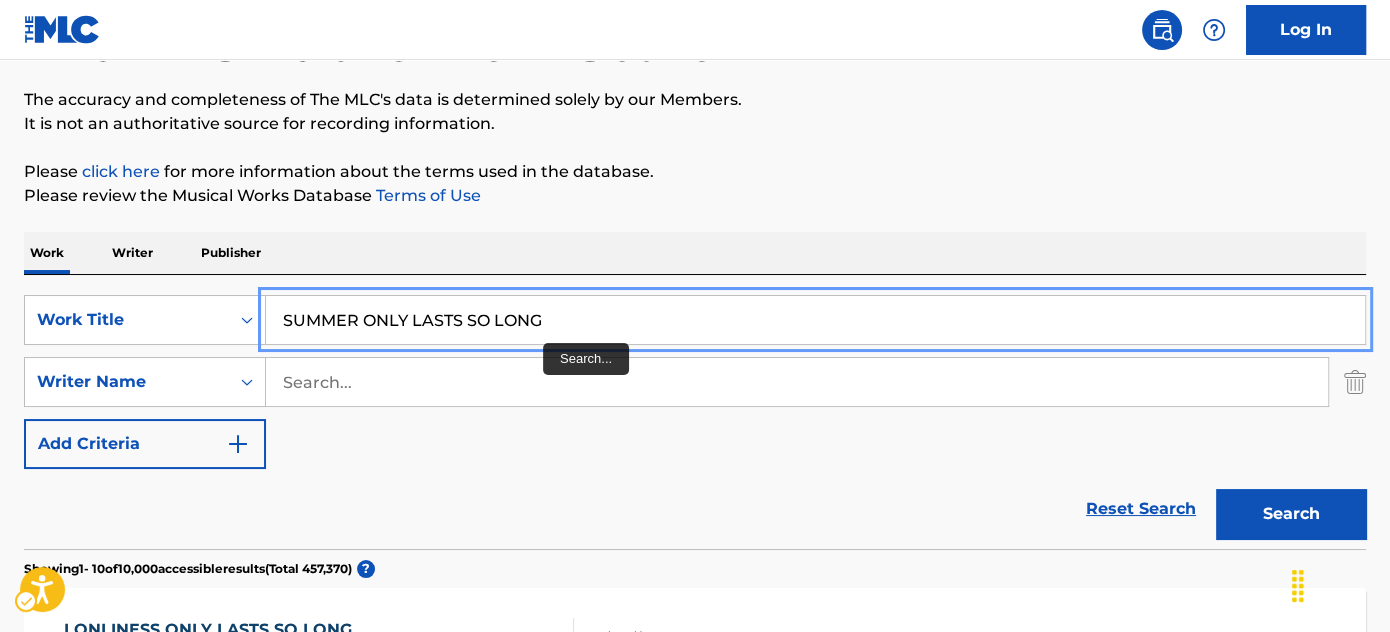 click on "SUMMER ONLY LASTS SO LONG" at bounding box center (815, 320) 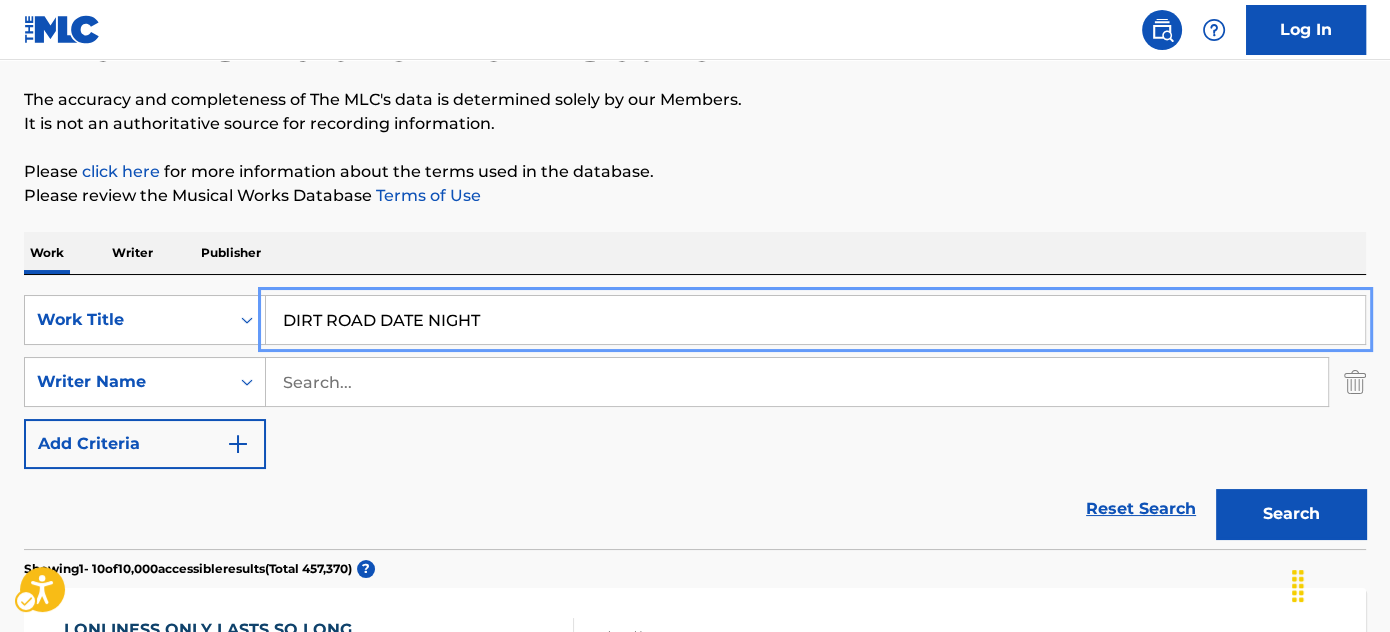 type on "DIRT ROAD DATE NIGHT" 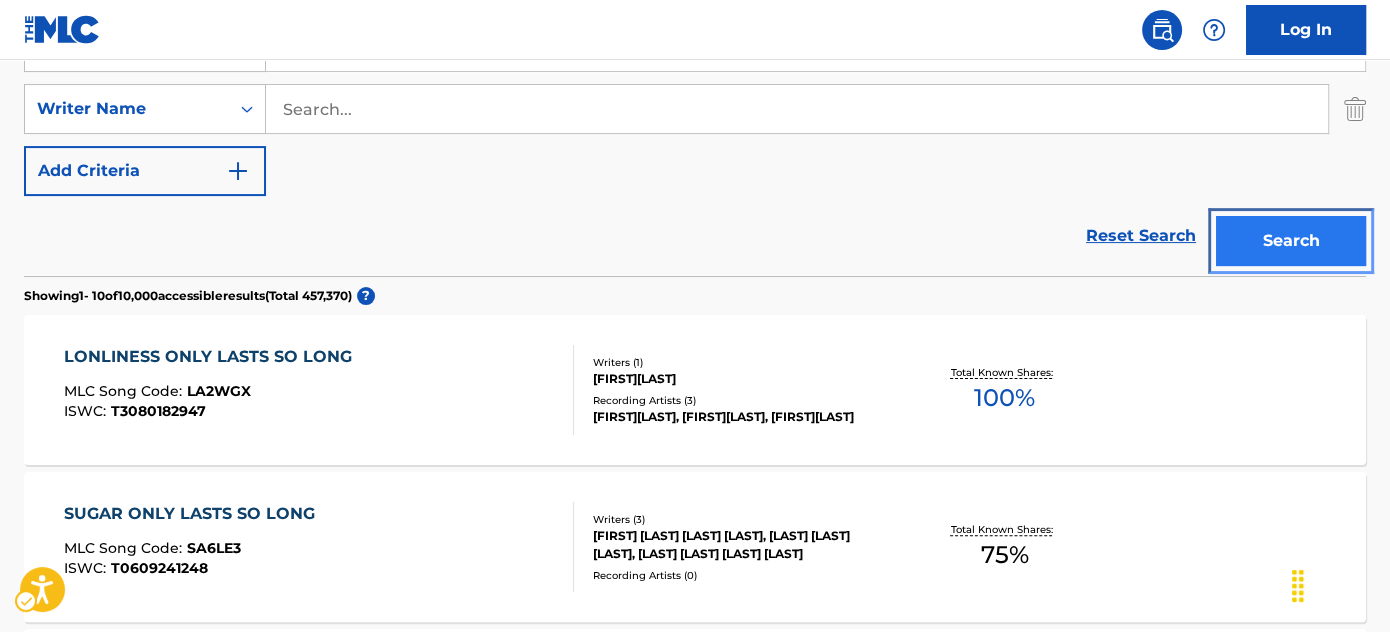 click on "Search" at bounding box center [1291, 241] 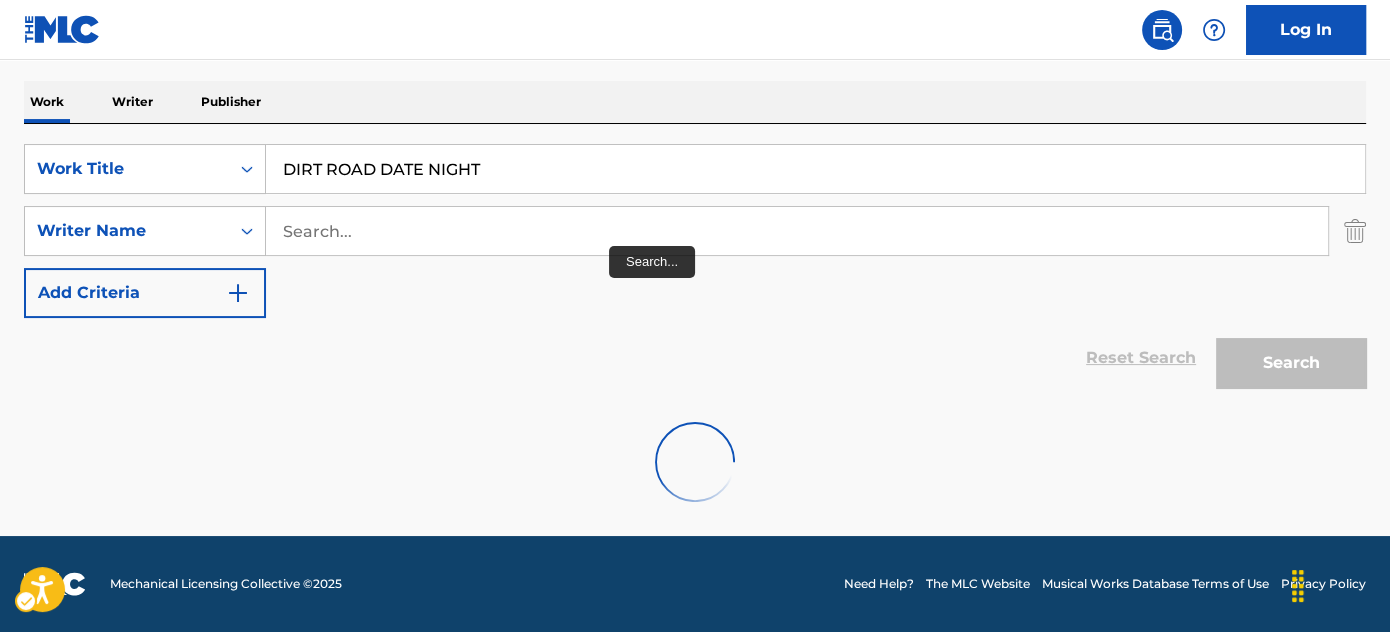 scroll, scrollTop: 301, scrollLeft: 0, axis: vertical 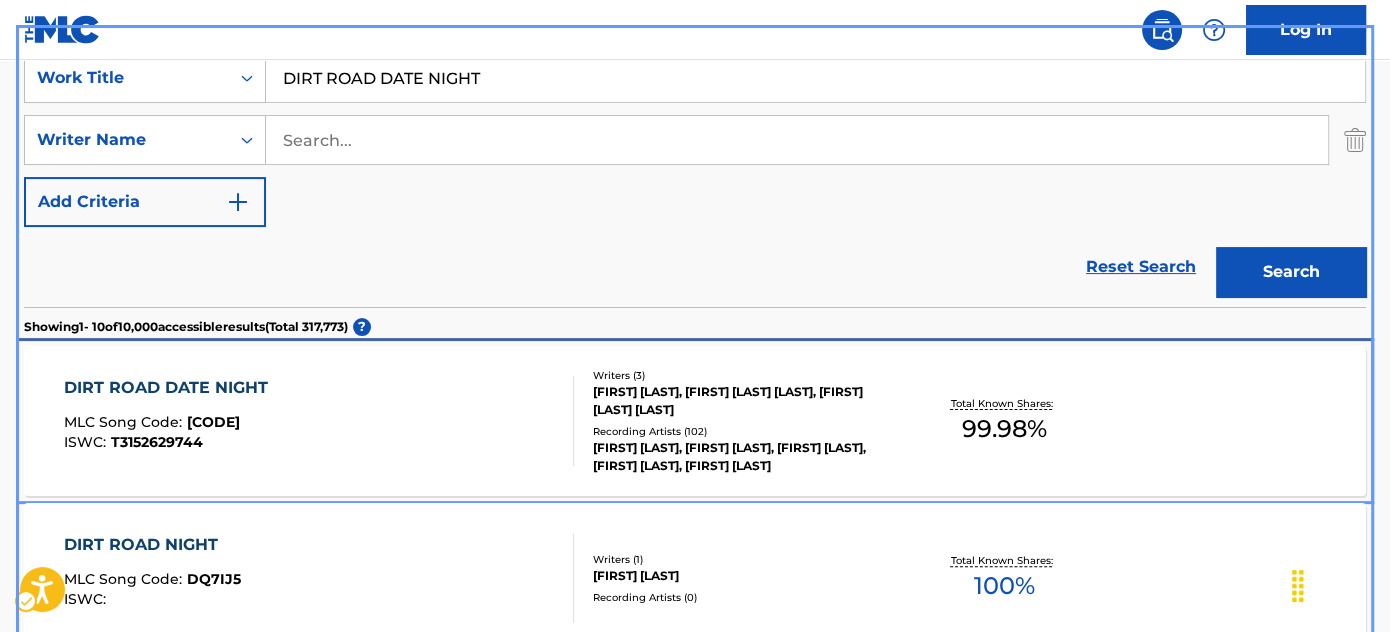 click on "DIRT ROAD DATE NIGHT MLC Song Code : DC9UL3 ISWC : T3152629744" at bounding box center (319, 421) 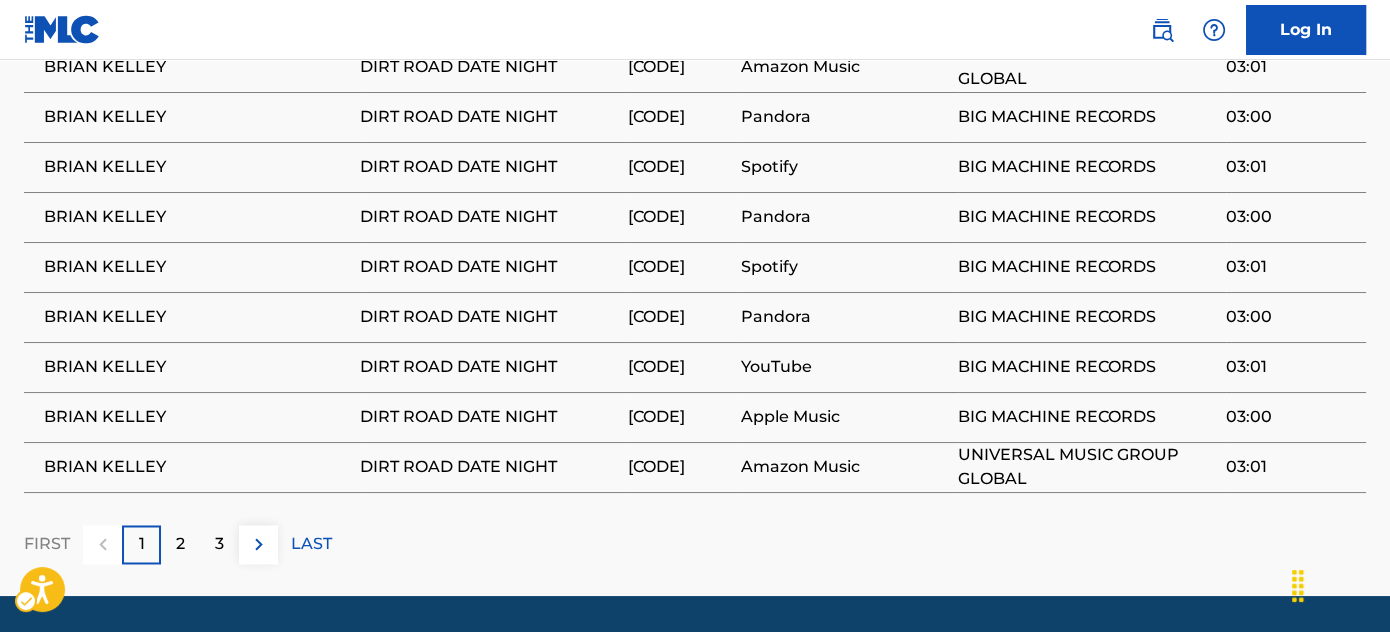 scroll, scrollTop: 3090, scrollLeft: 0, axis: vertical 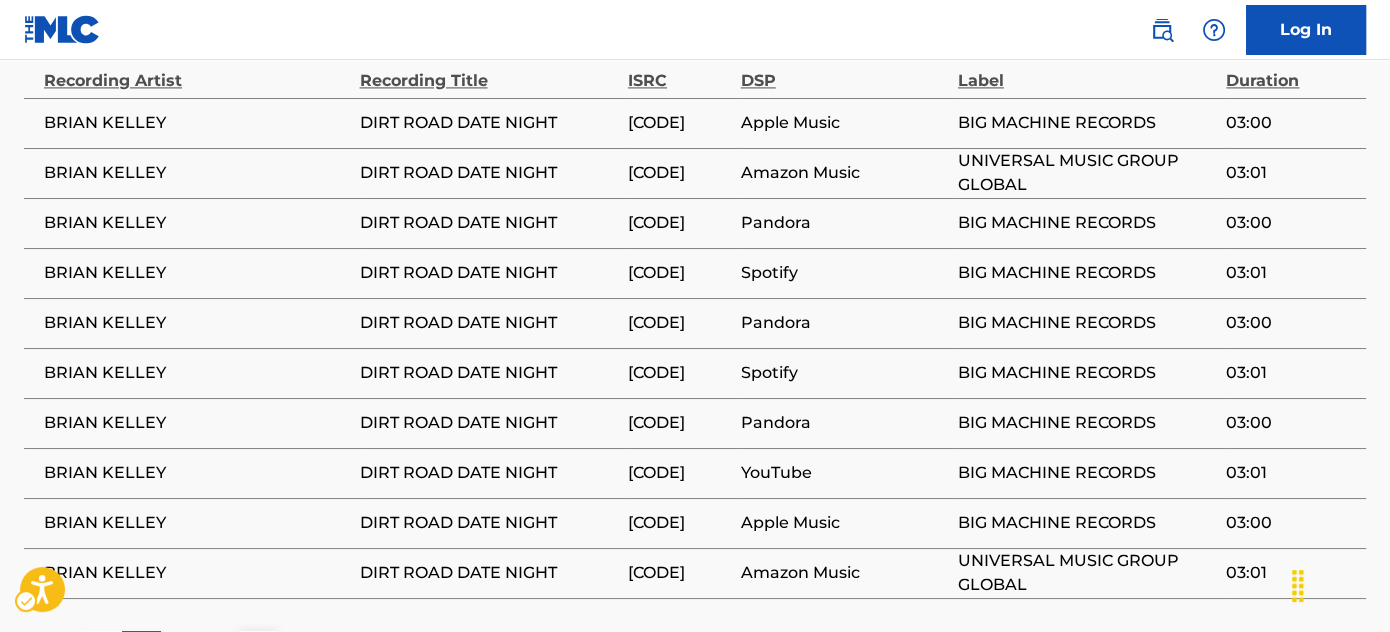 click on "[CODE]" at bounding box center [679, 123] 